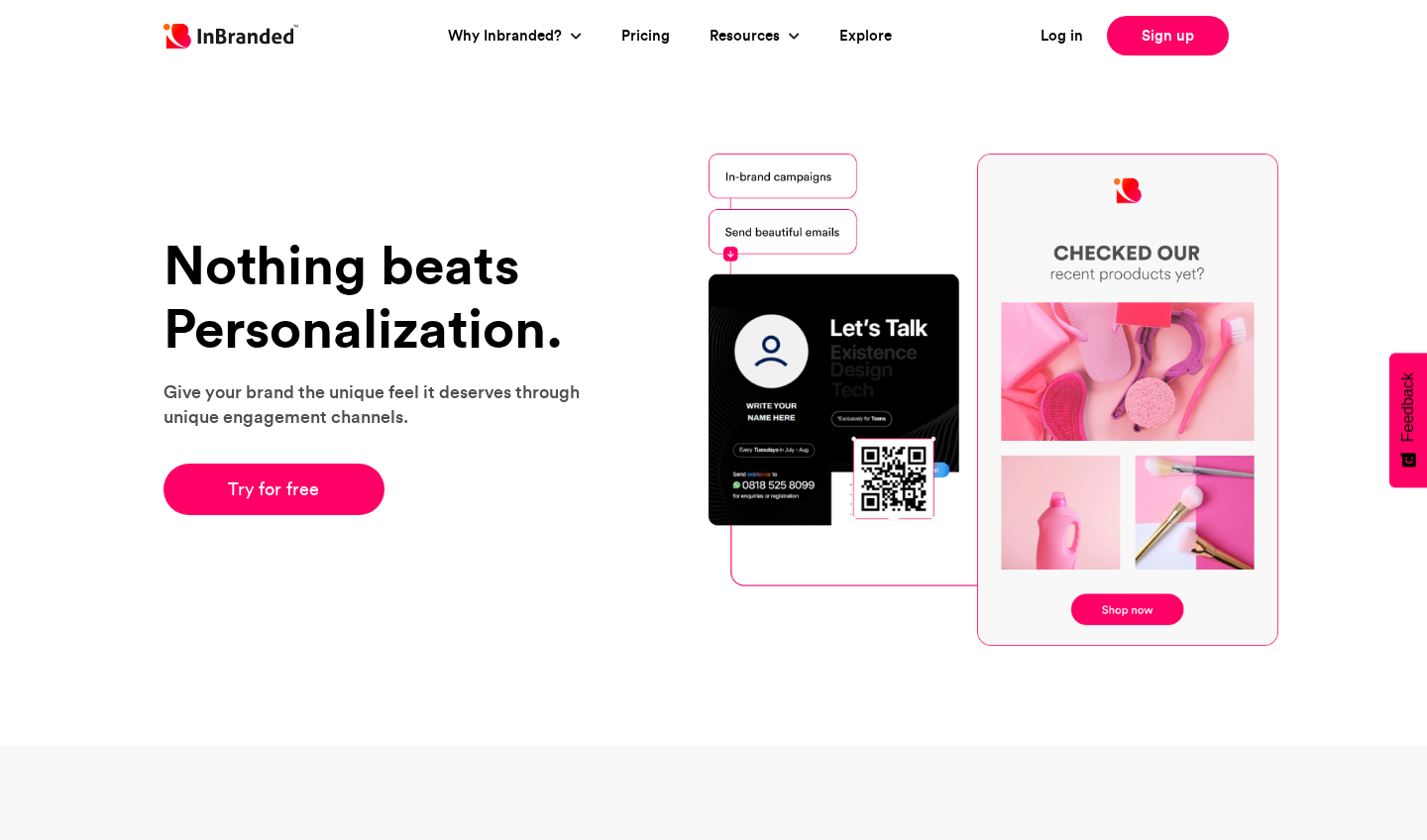 scroll, scrollTop: 0, scrollLeft: 0, axis: both 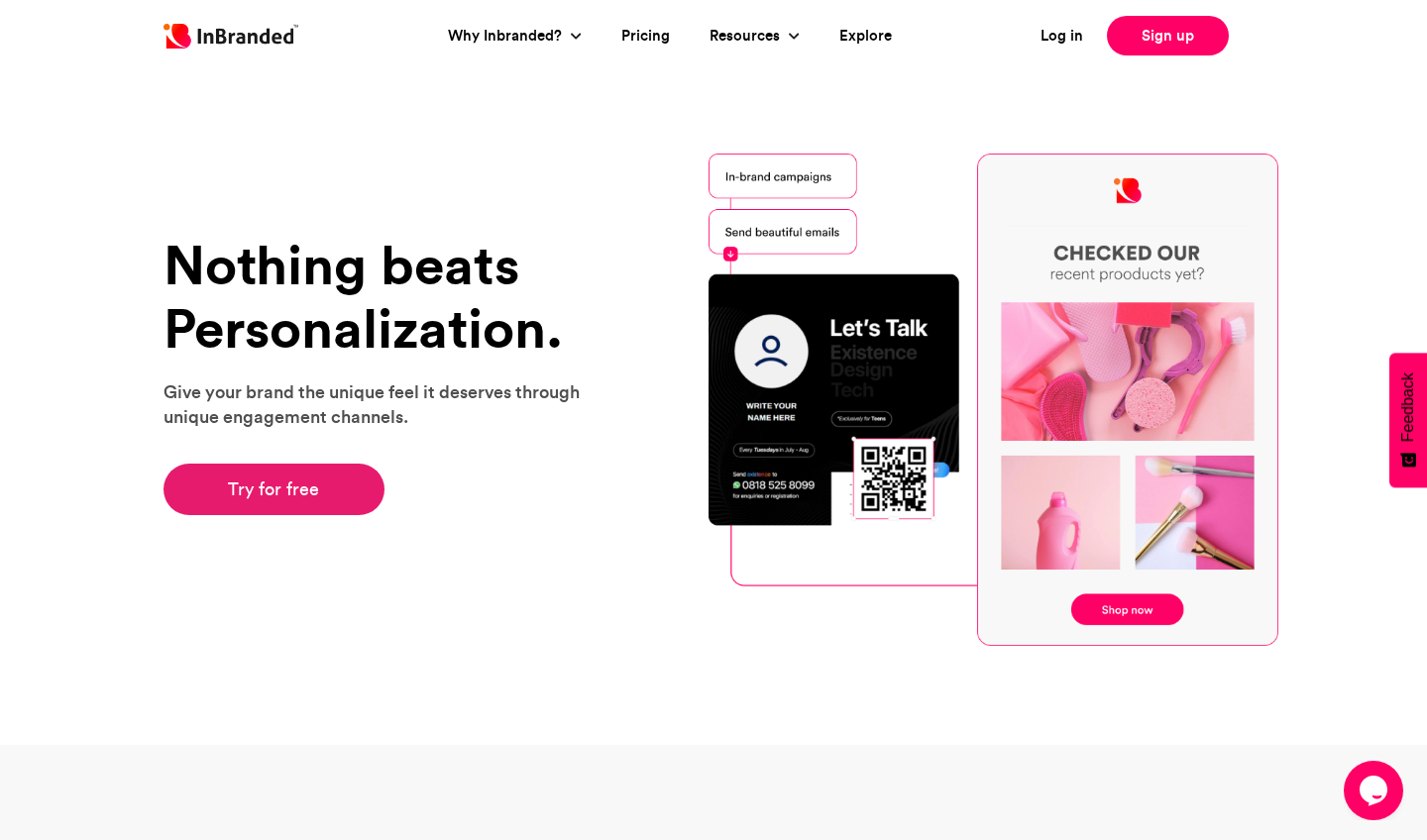 click on "Try for free" at bounding box center (274, 489) 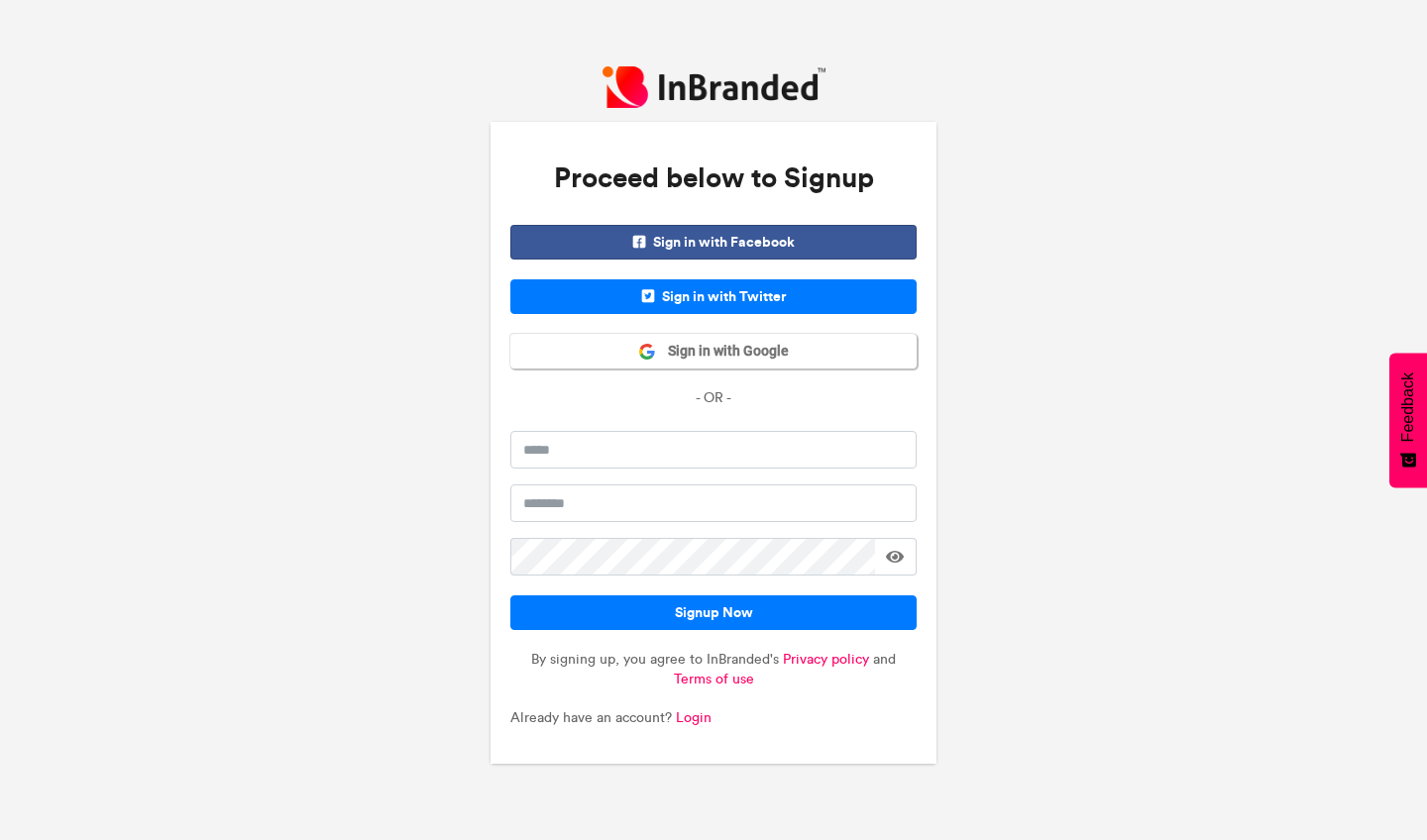 scroll, scrollTop: 0, scrollLeft: 0, axis: both 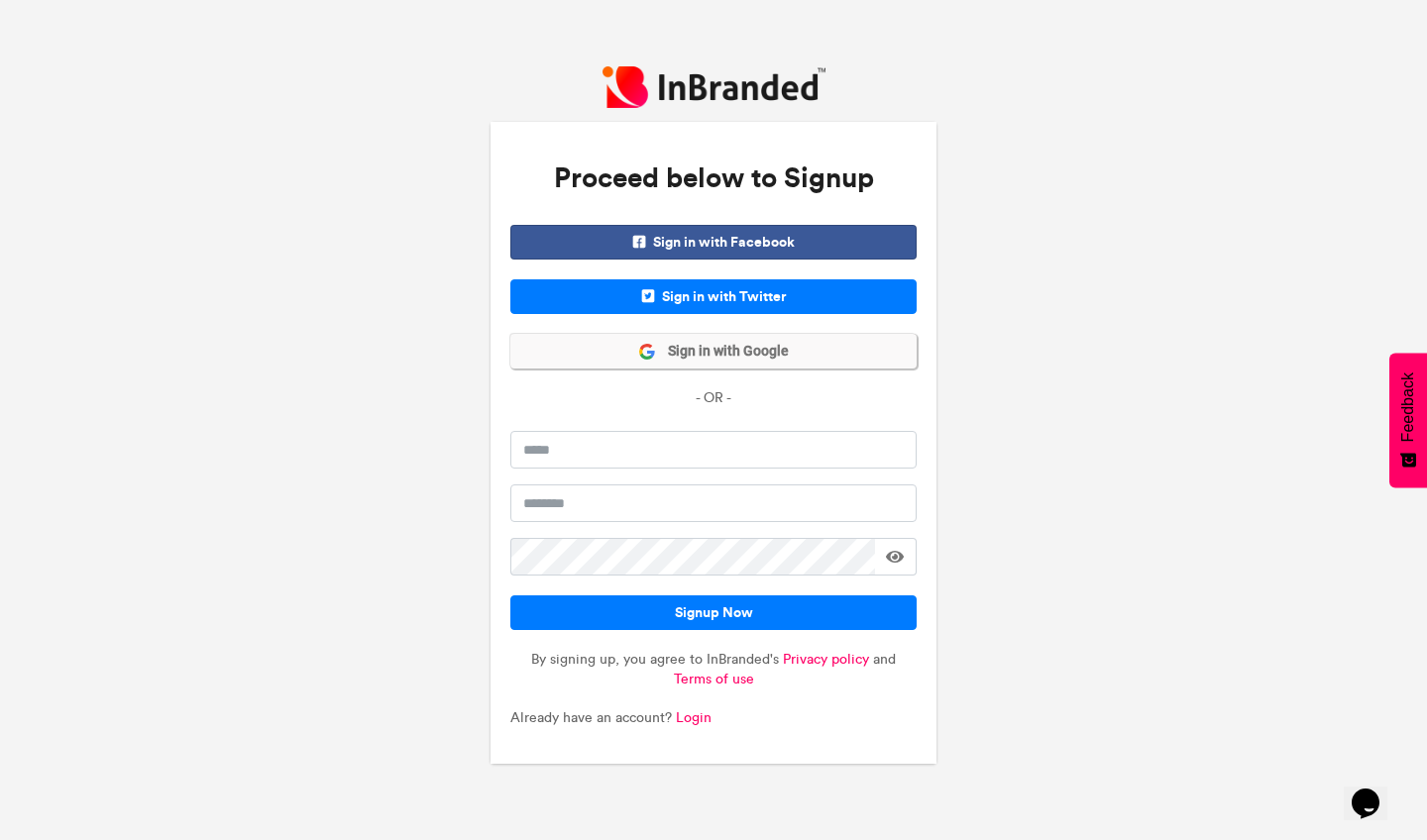 click on "Sign in with Google" at bounding box center [722, 352] 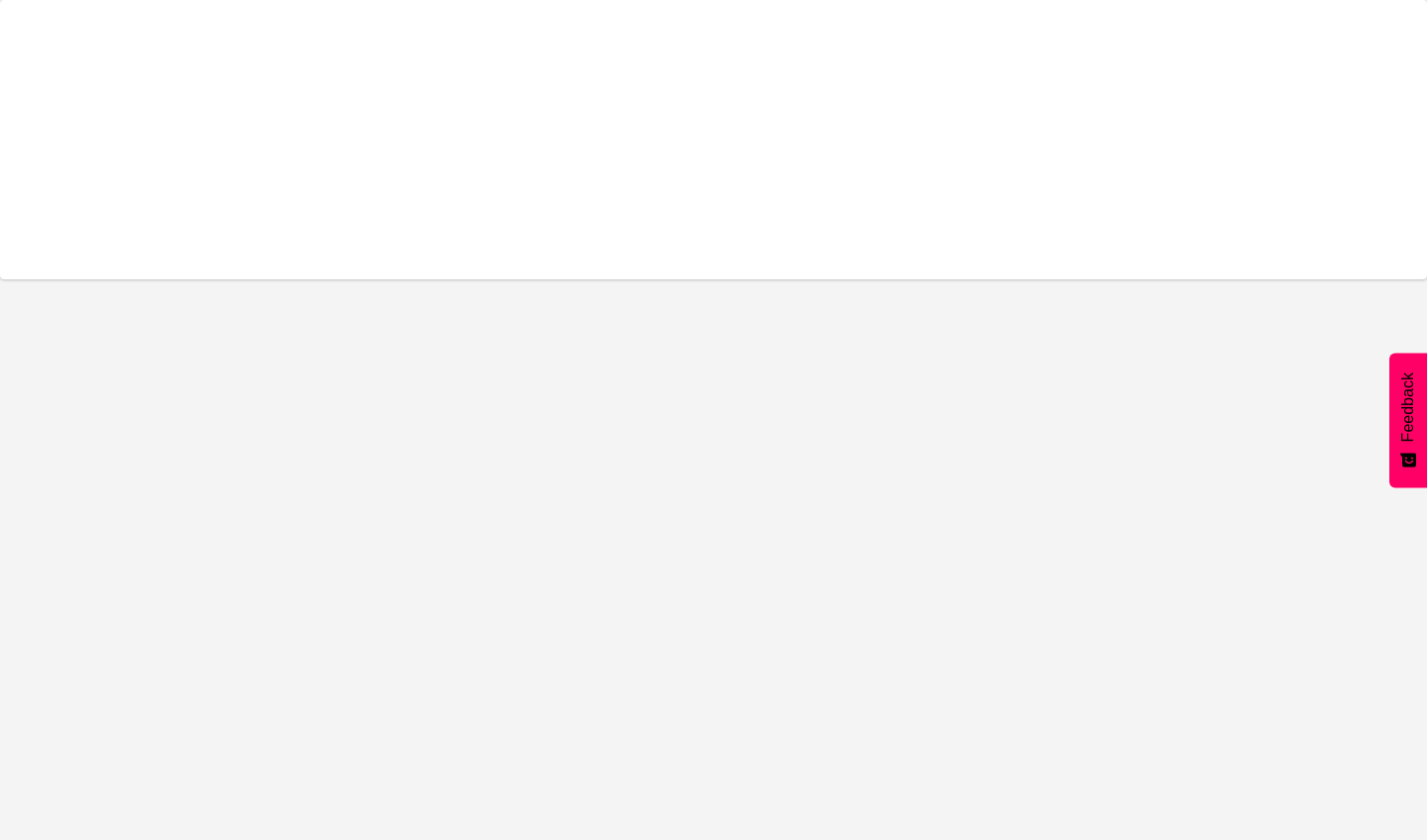 scroll, scrollTop: 0, scrollLeft: 0, axis: both 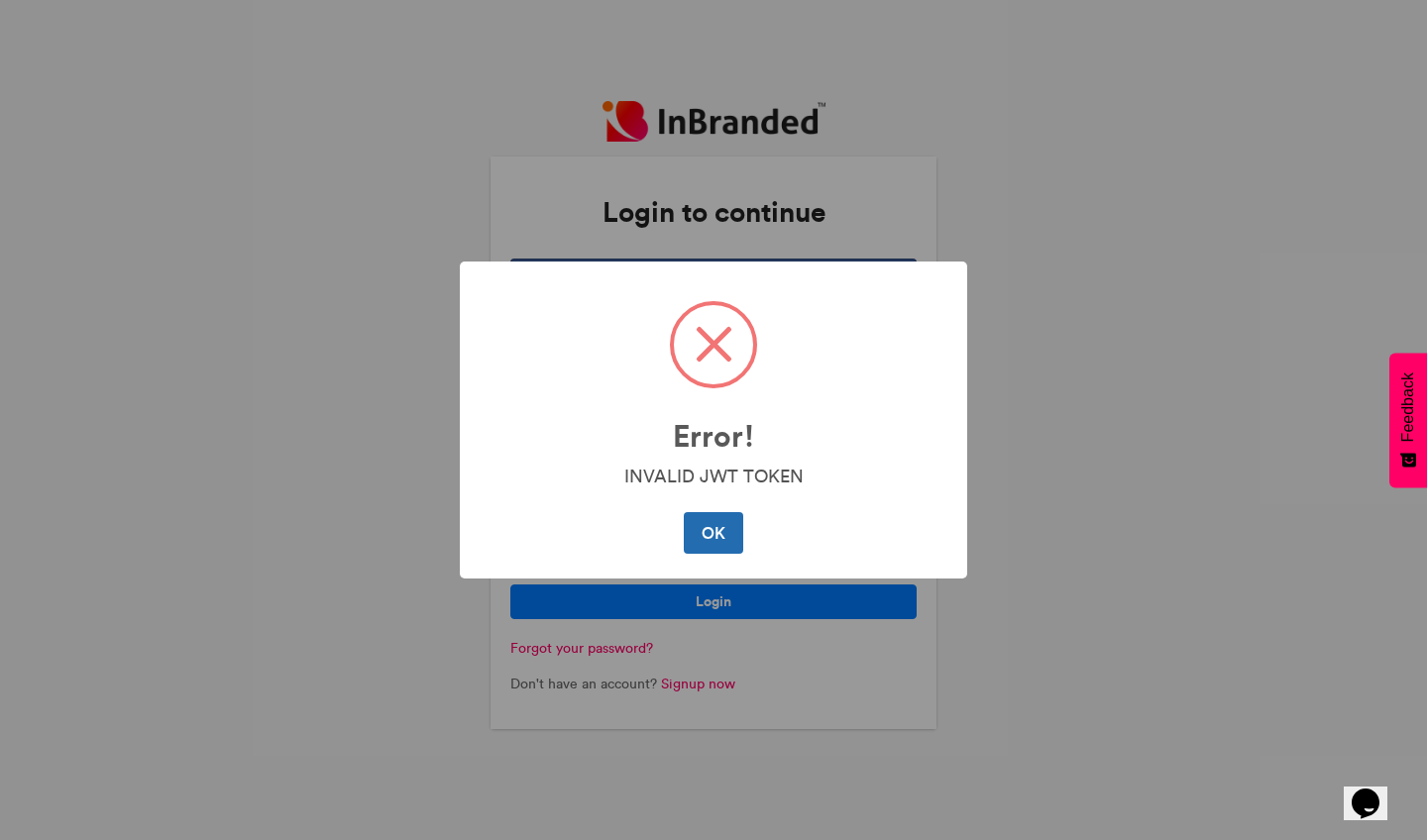 click on "OK" at bounding box center (713, 533) 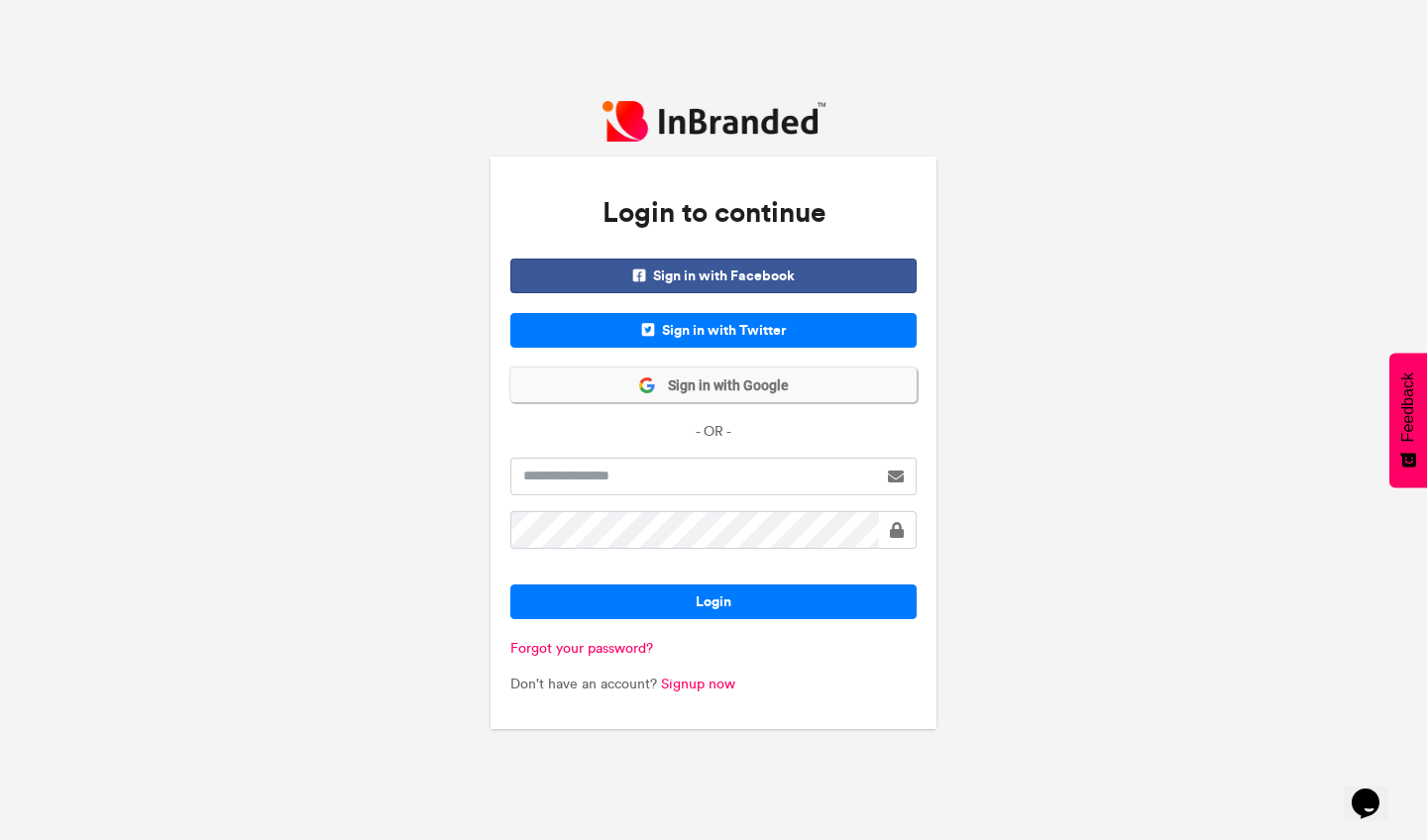 click on "Sign in with Google" at bounding box center (722, 386) 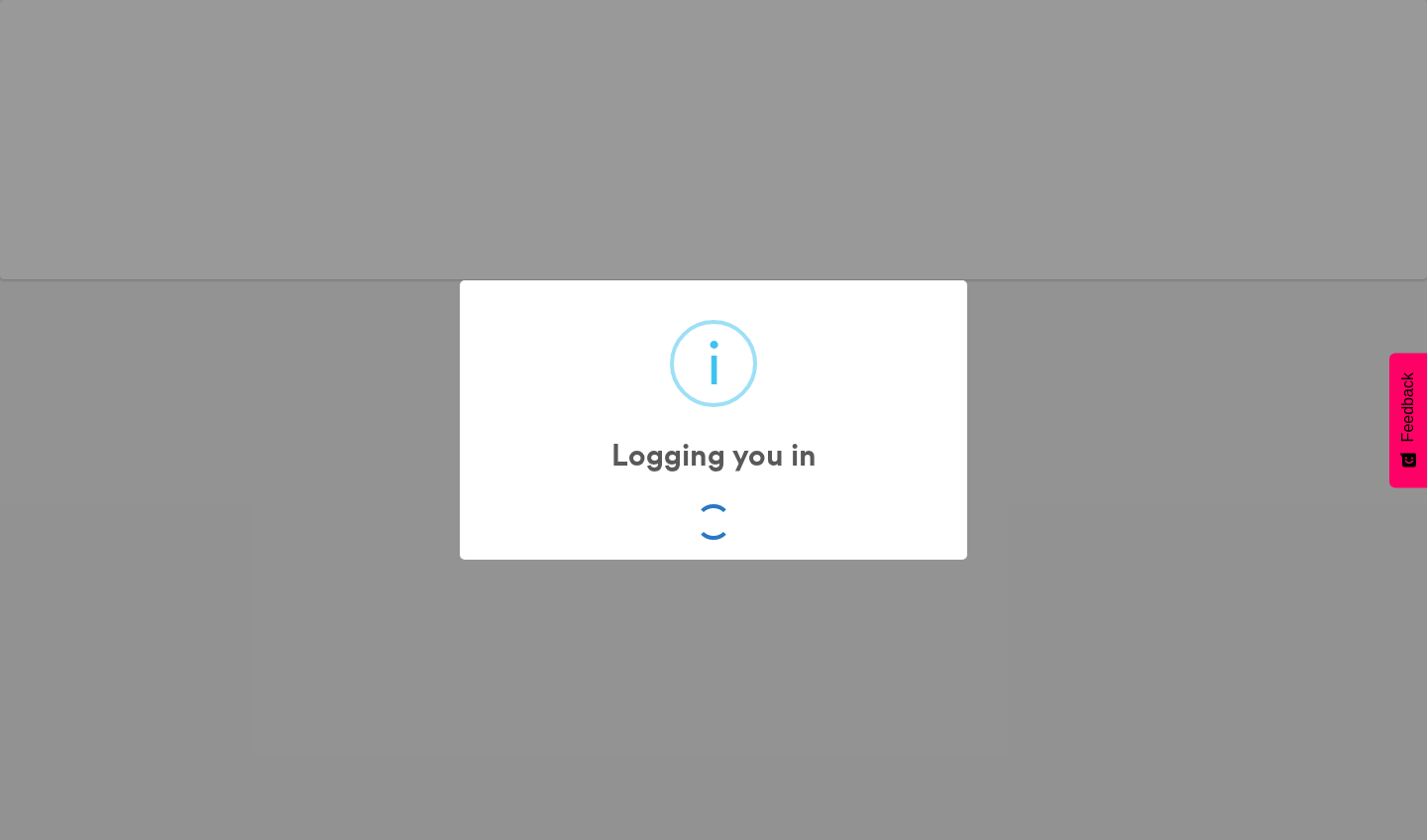 scroll, scrollTop: 0, scrollLeft: 0, axis: both 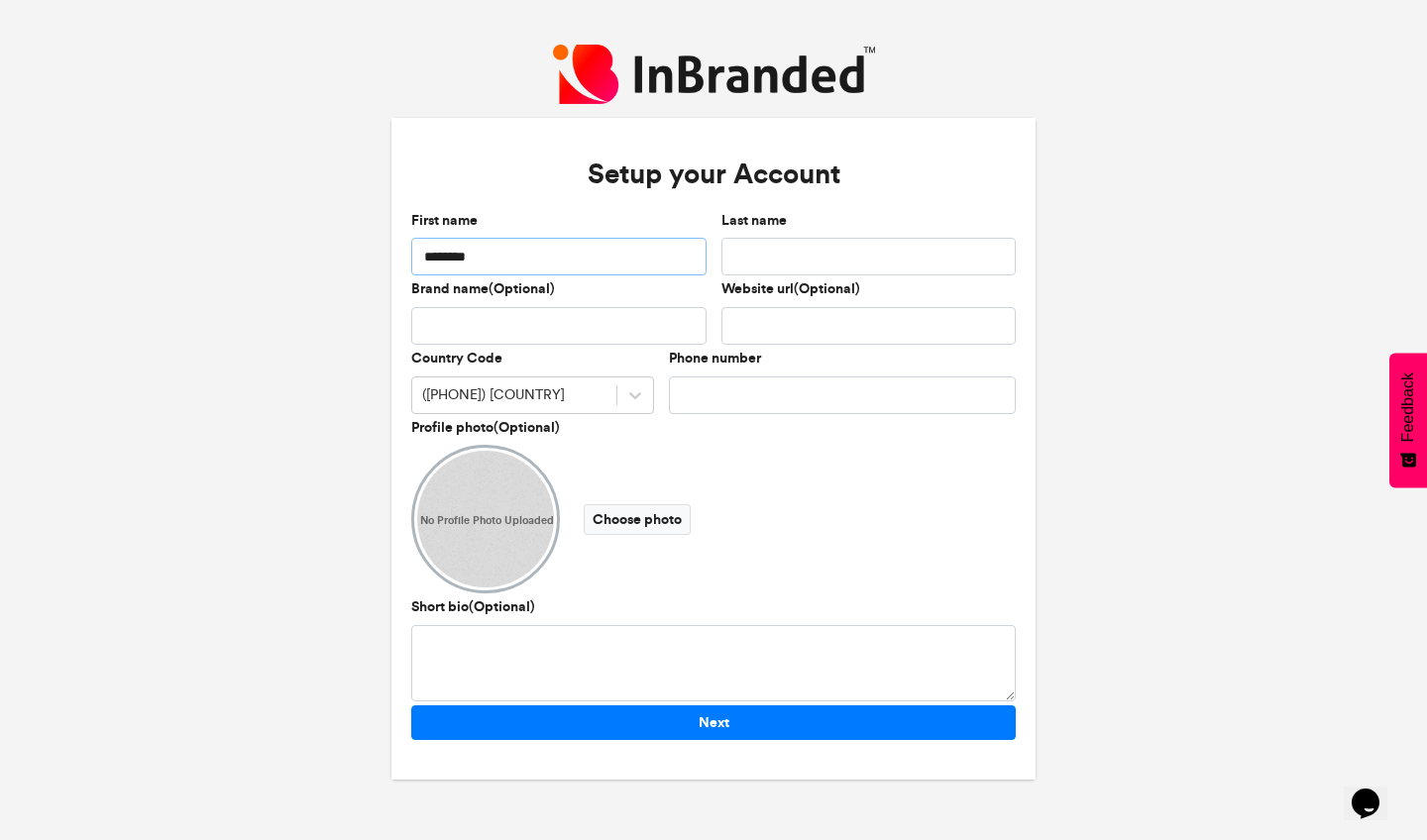 type on "********" 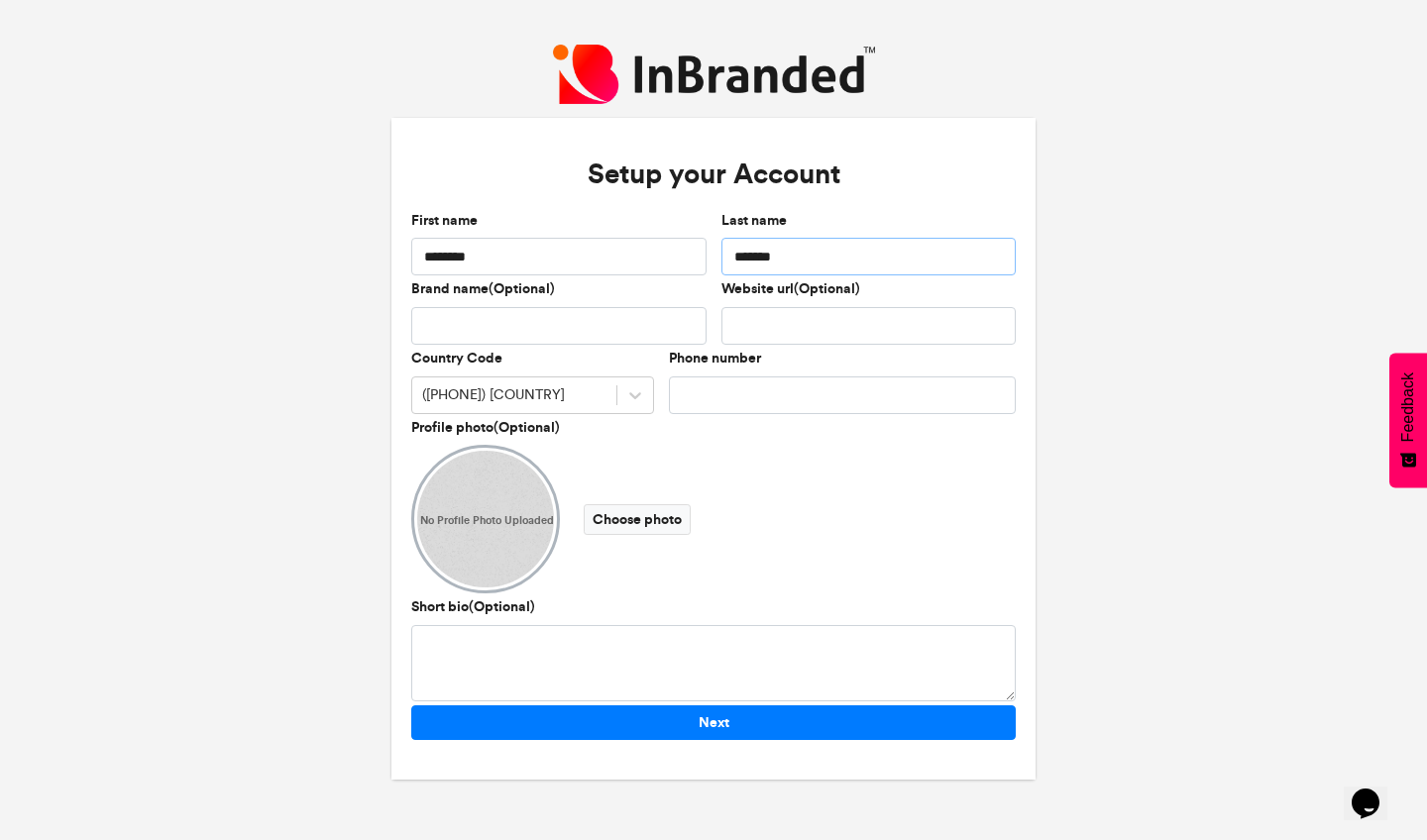 type on "*******" 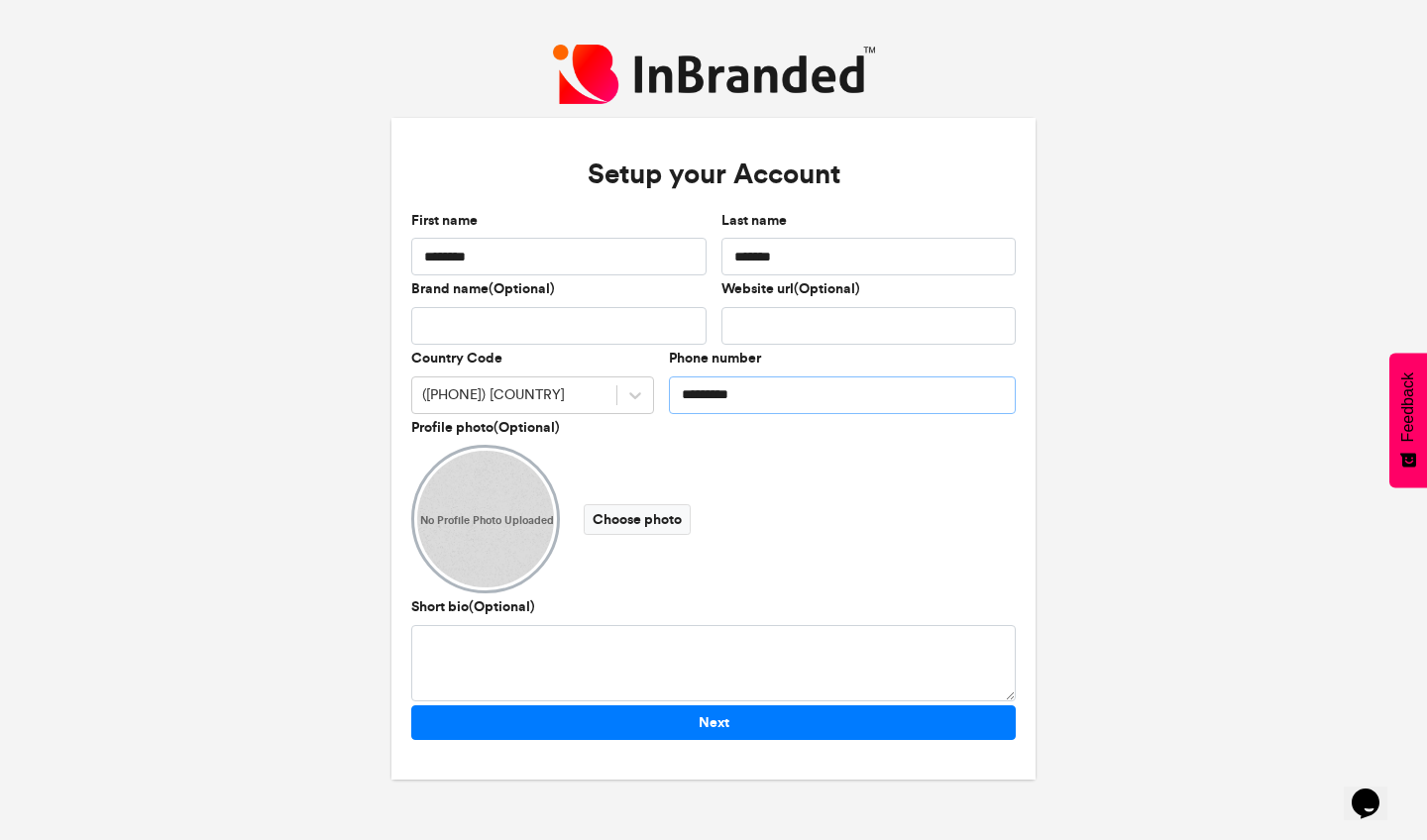 type on "**********" 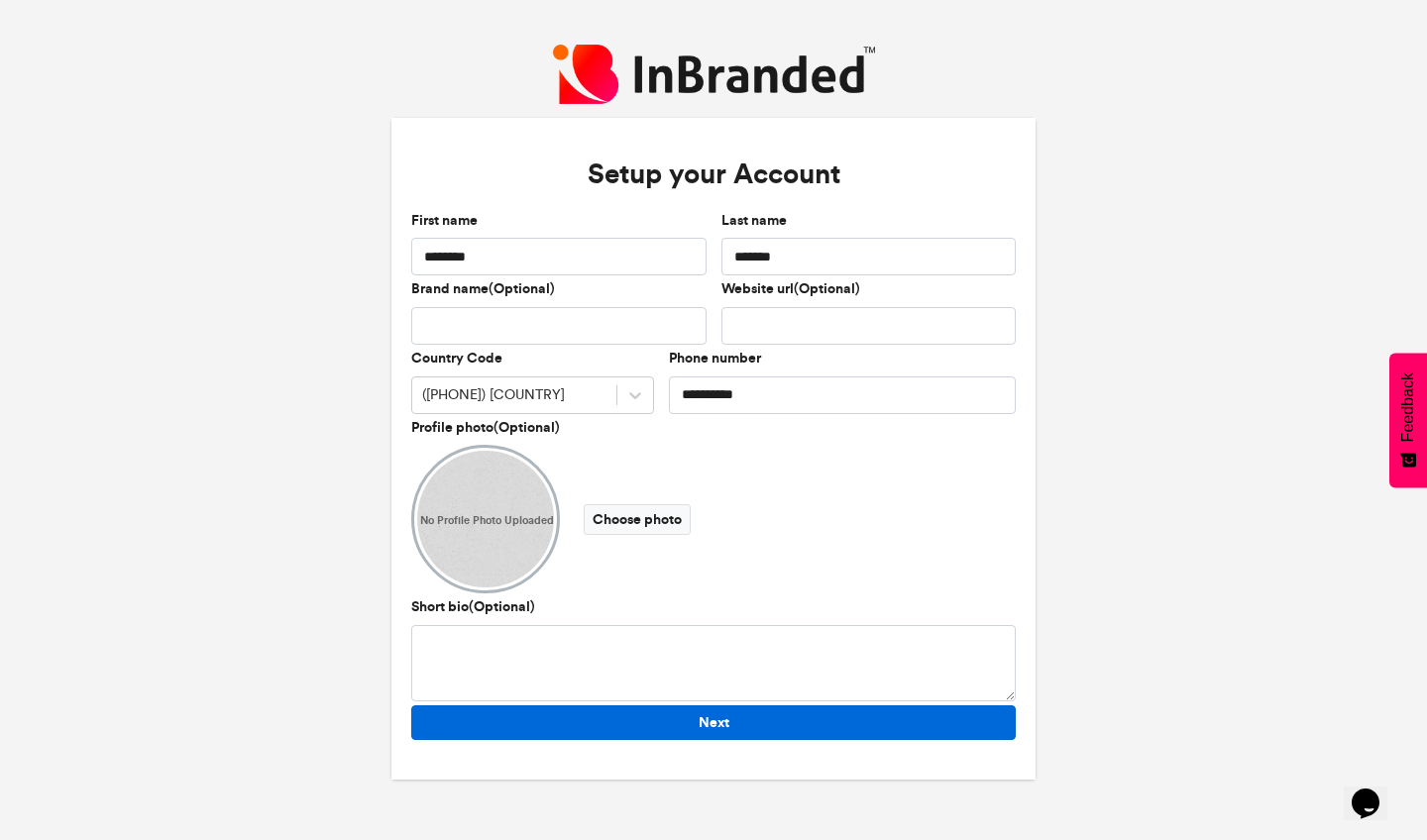 click on "Next" at bounding box center [714, 722] 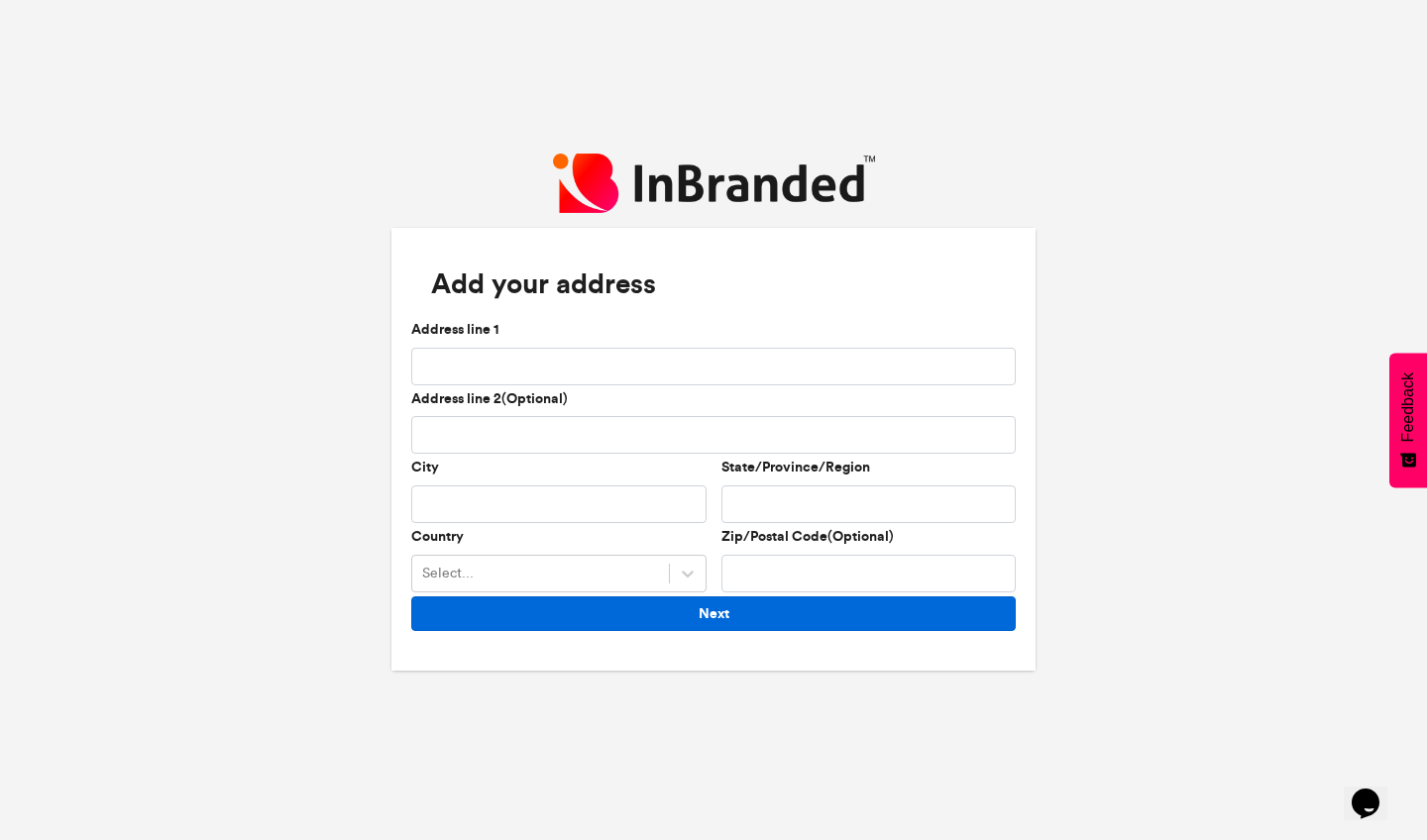 click on "Next" at bounding box center (714, 613) 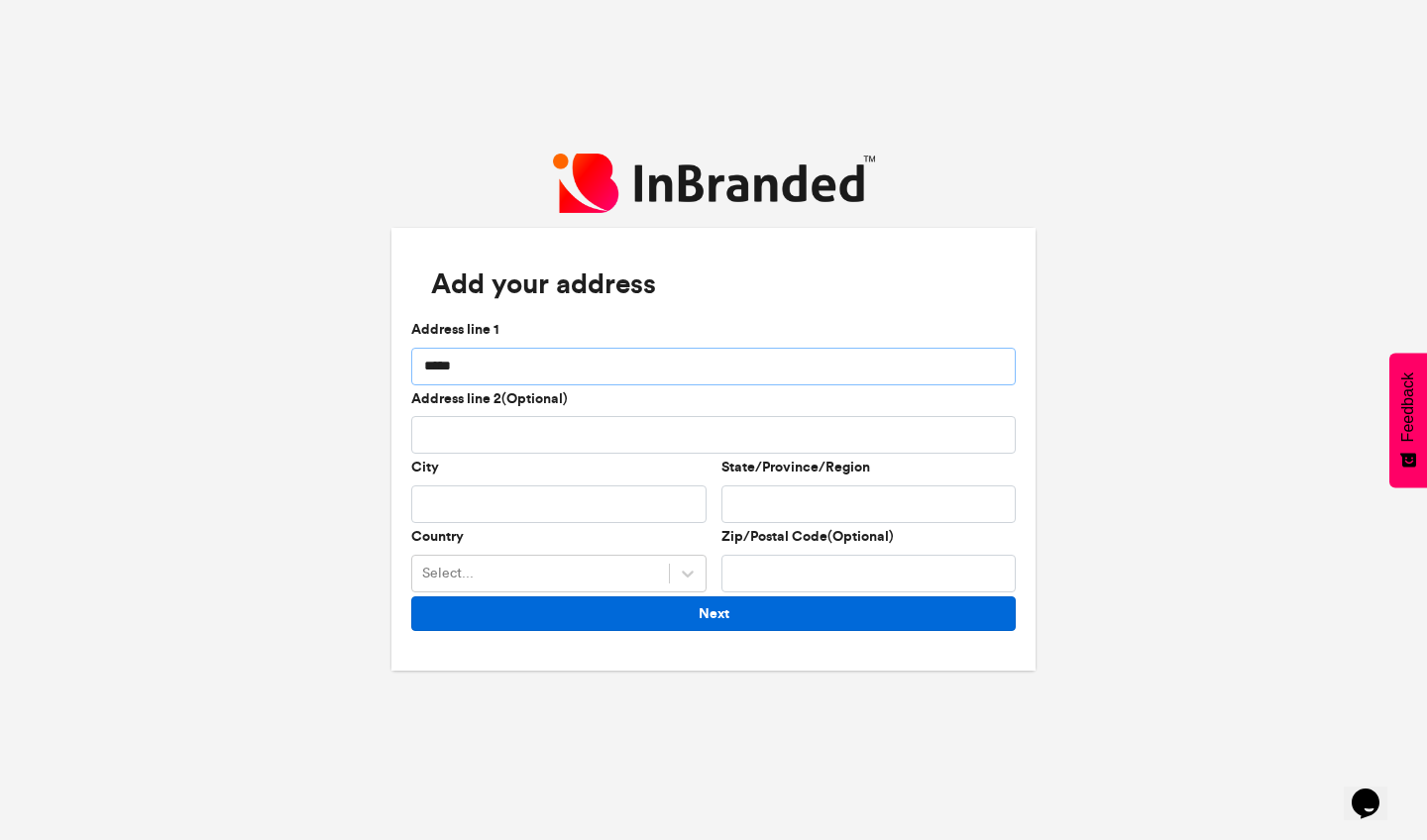 type on "*****" 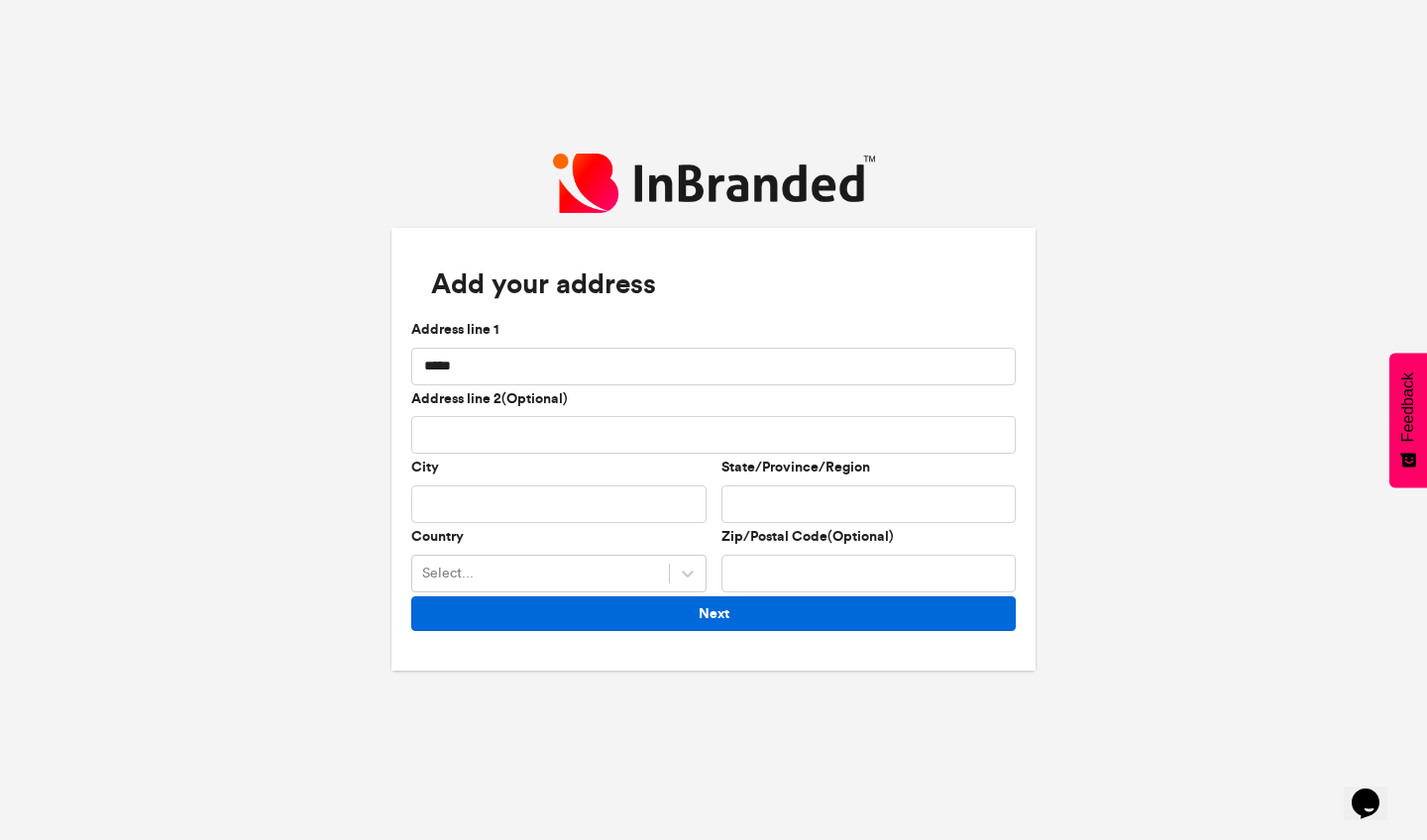 click on "Next" at bounding box center (714, 613) 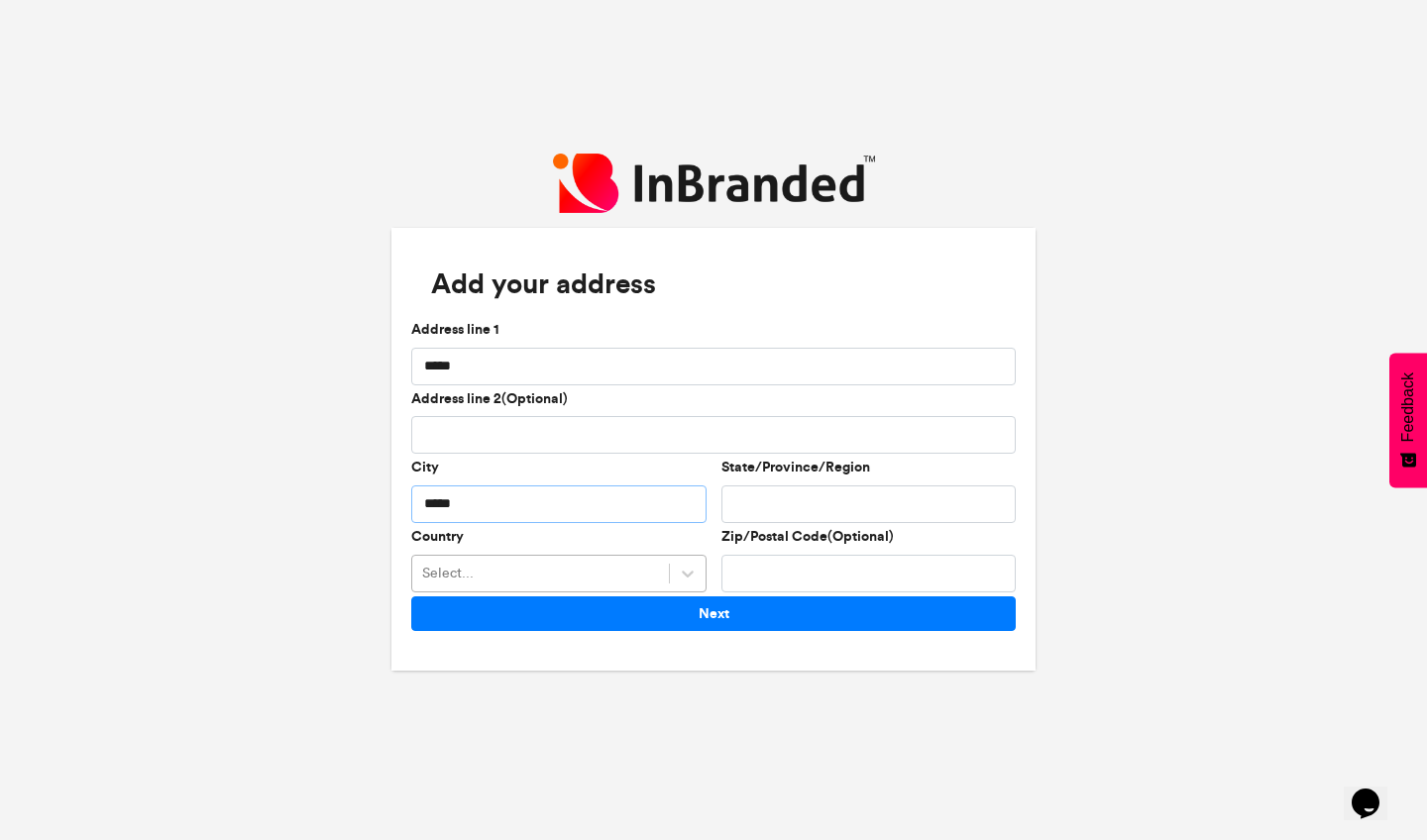 type on "*****" 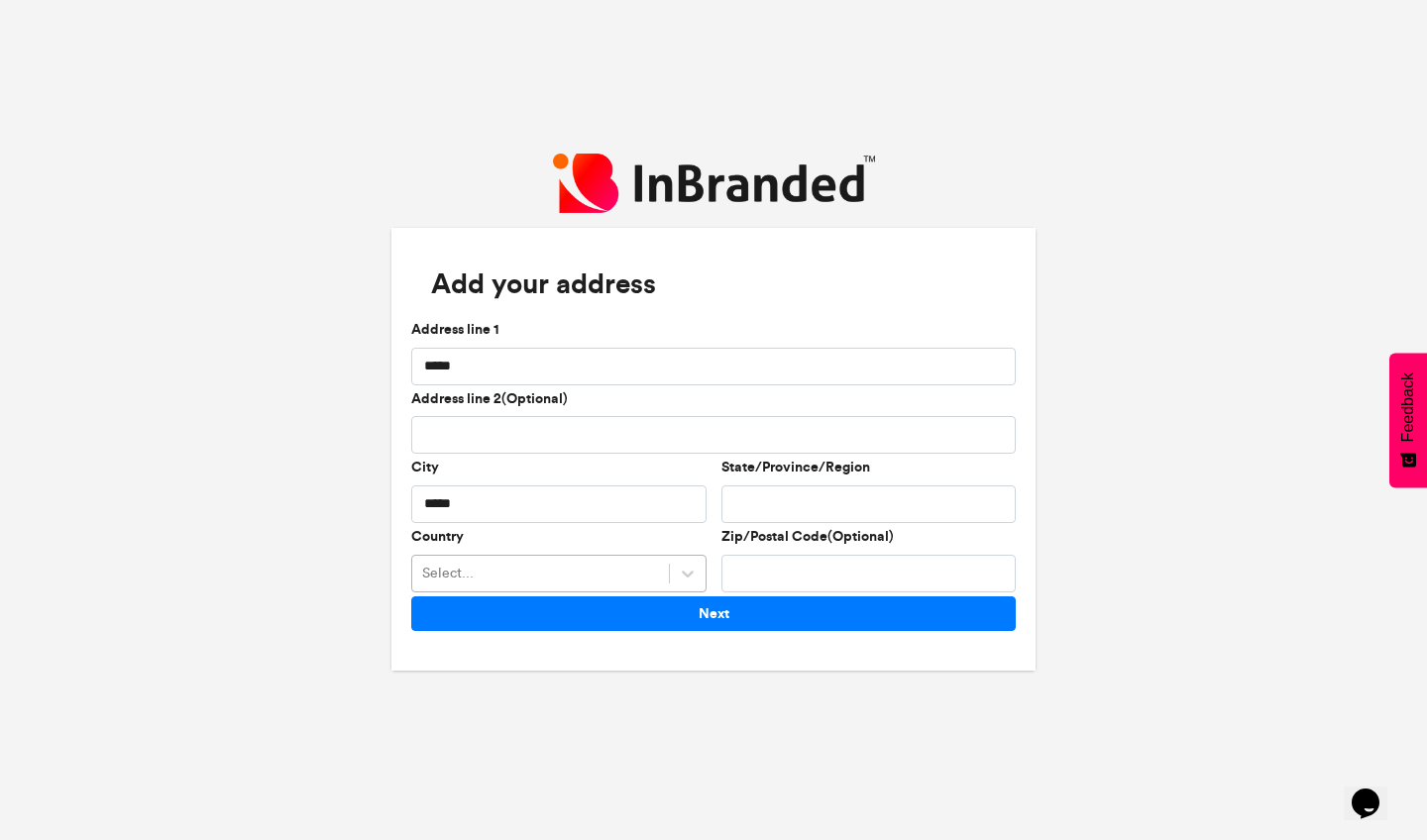 click on "Select..." at bounding box center (540, 573) 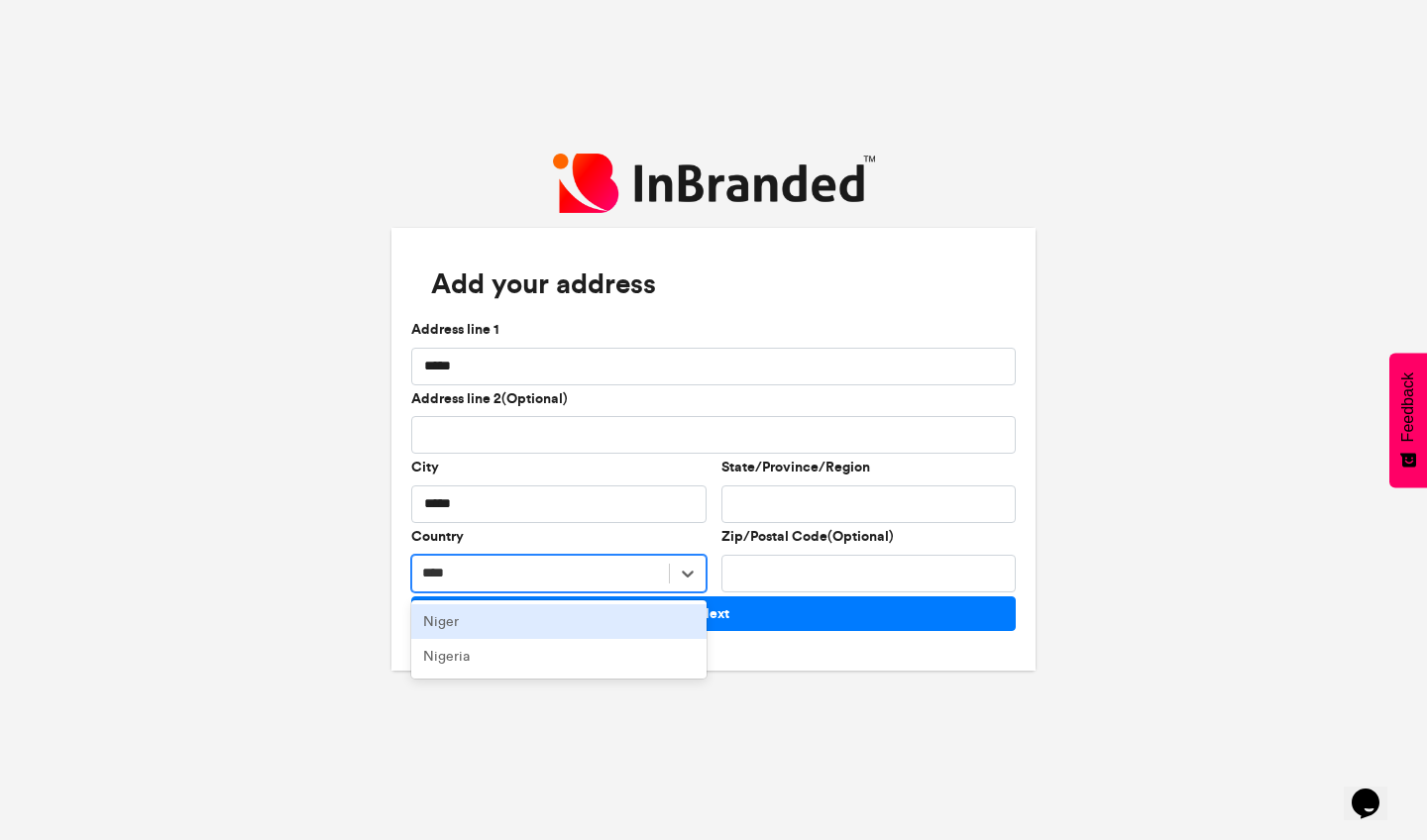 type on "*****" 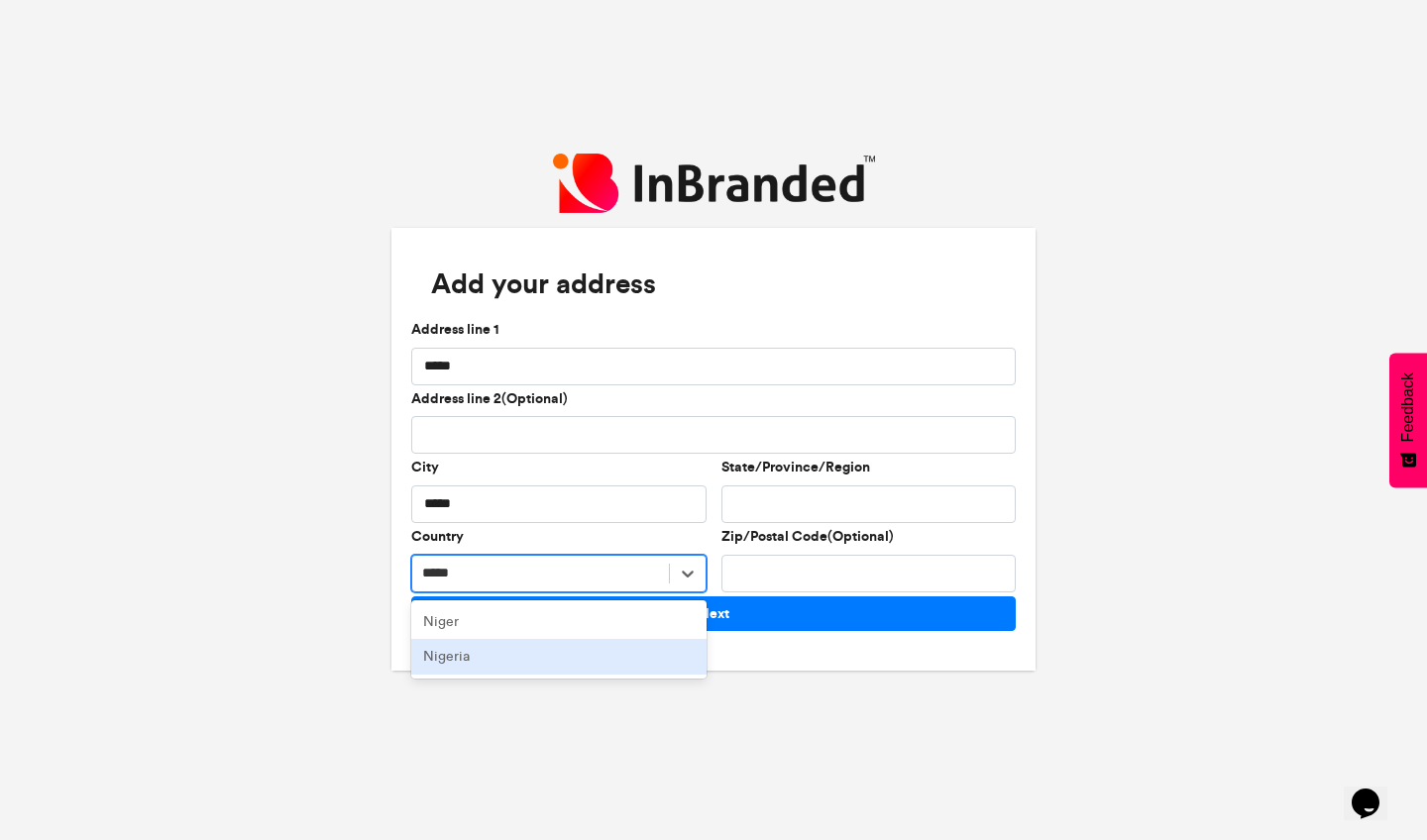 click on "Nigeria" at bounding box center (559, 657) 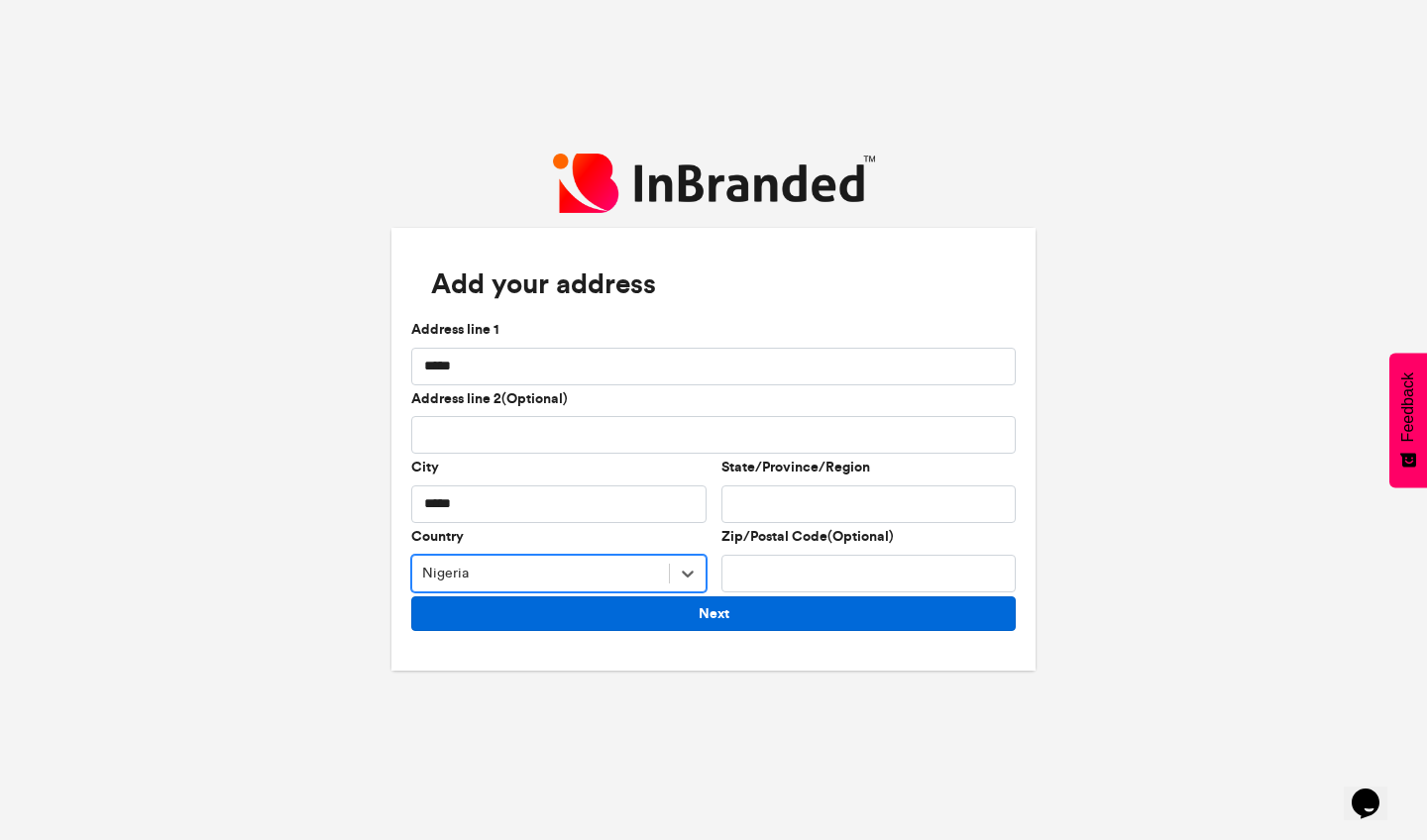 click on "Next" at bounding box center (714, 613) 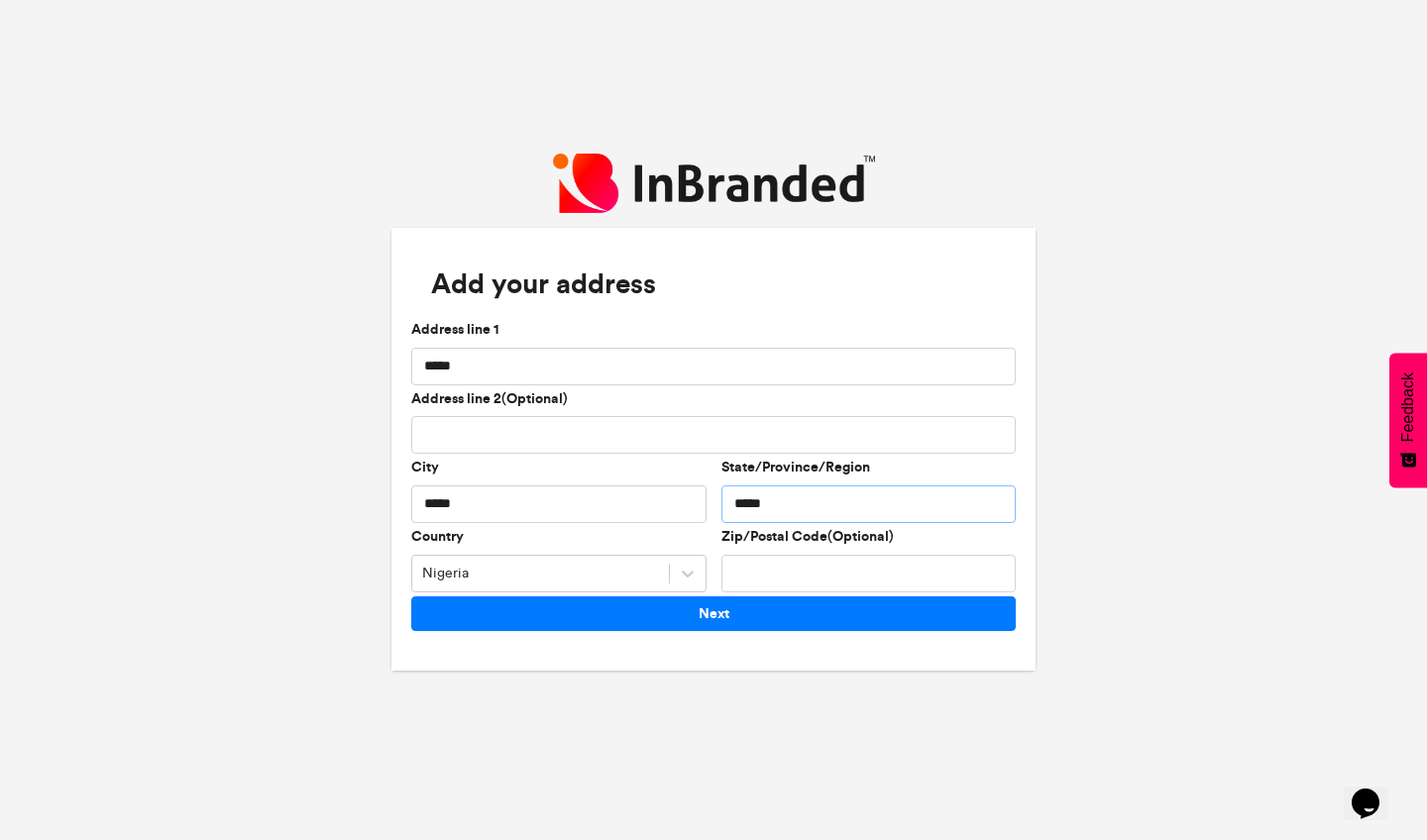 type on "*****" 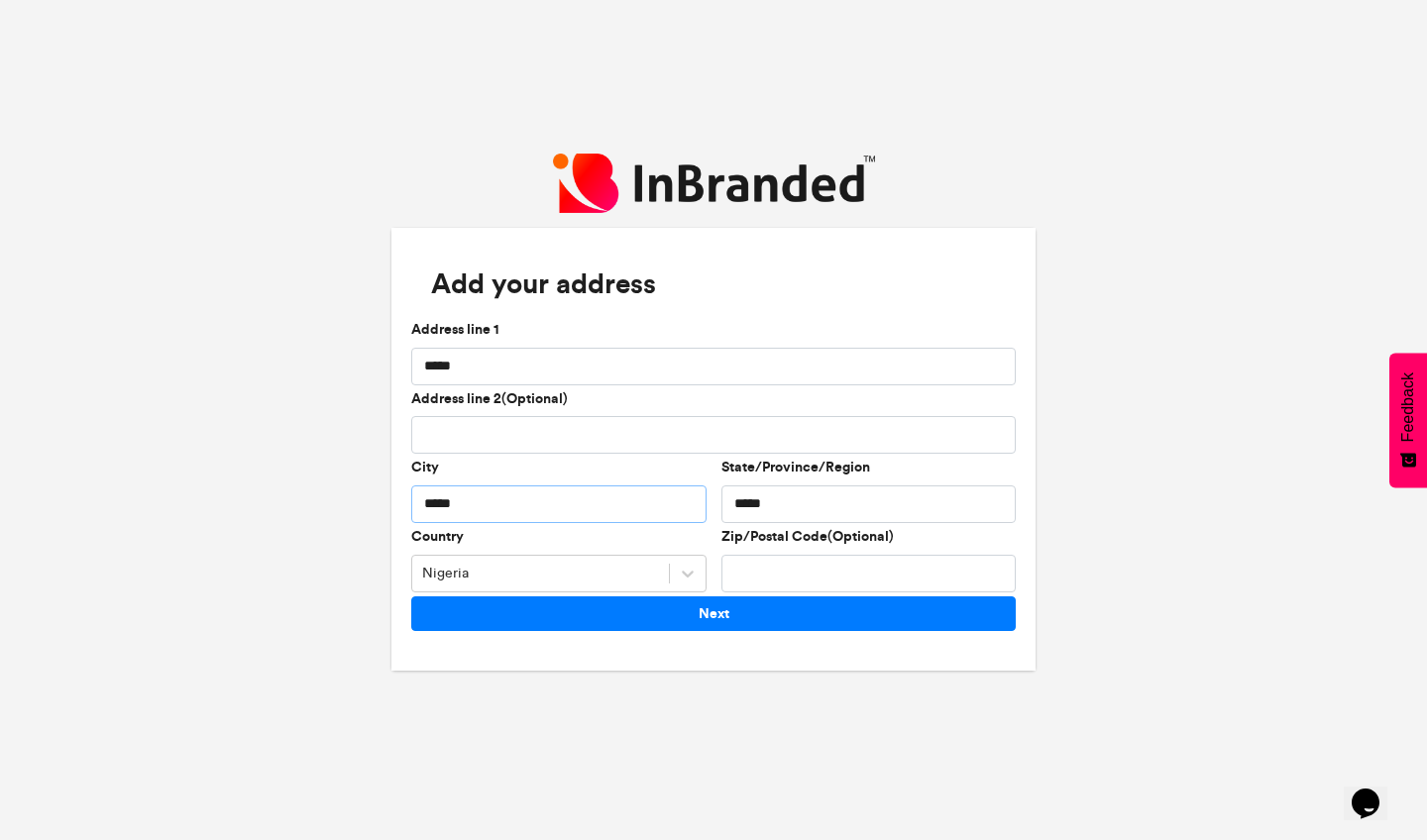 click on "*****" at bounding box center [559, 504] 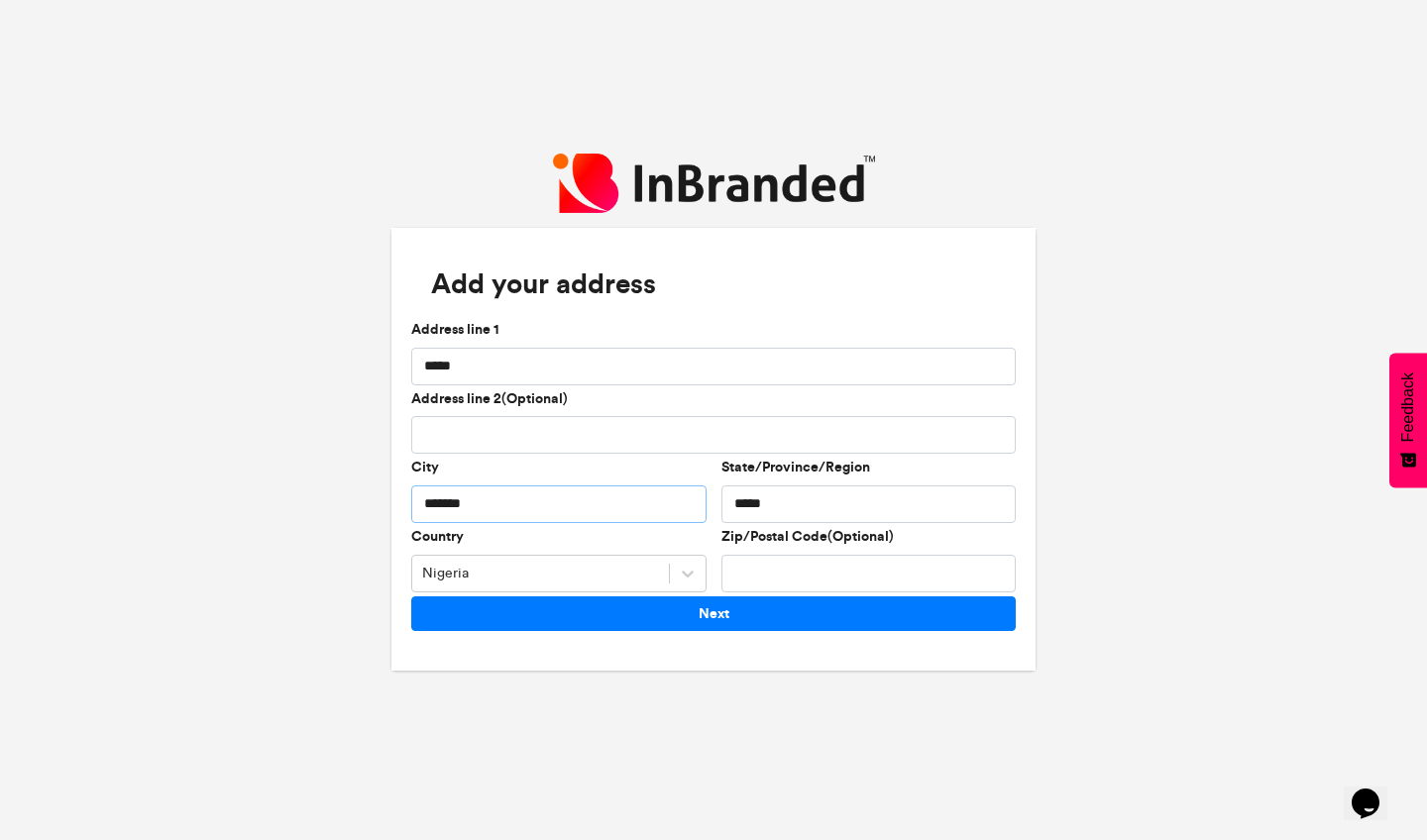 type on "*******" 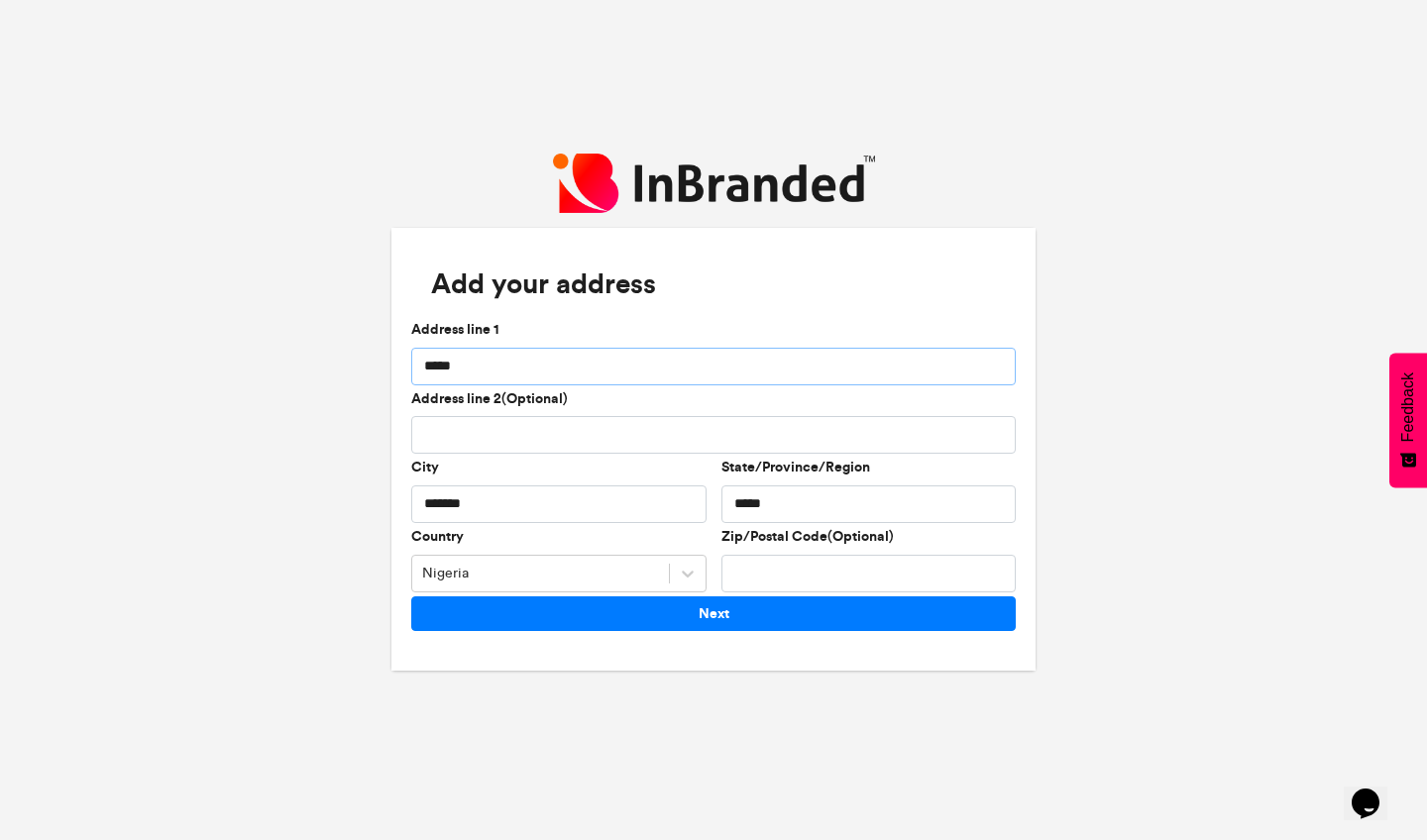 click on "*****" at bounding box center (714, 367) 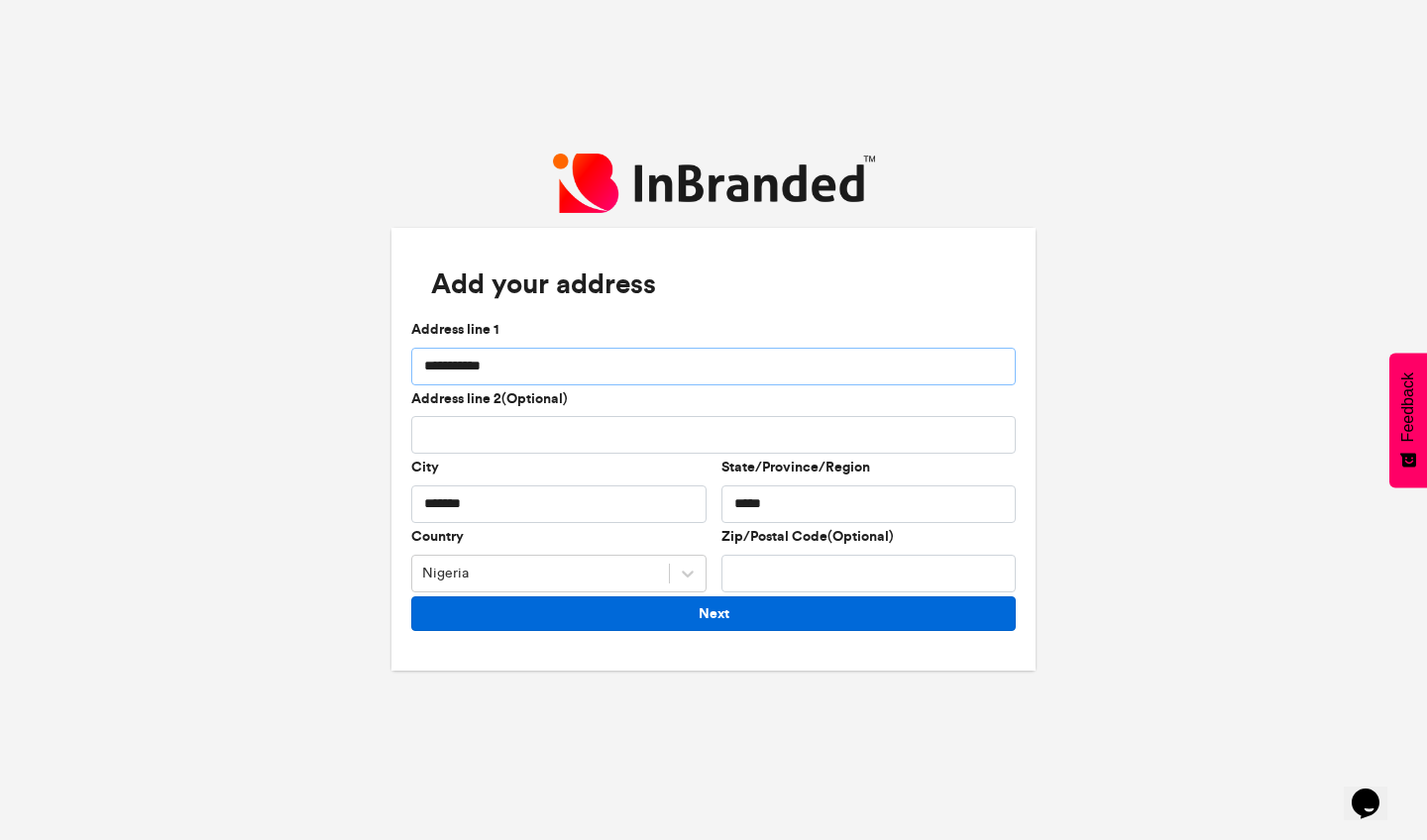 type on "**********" 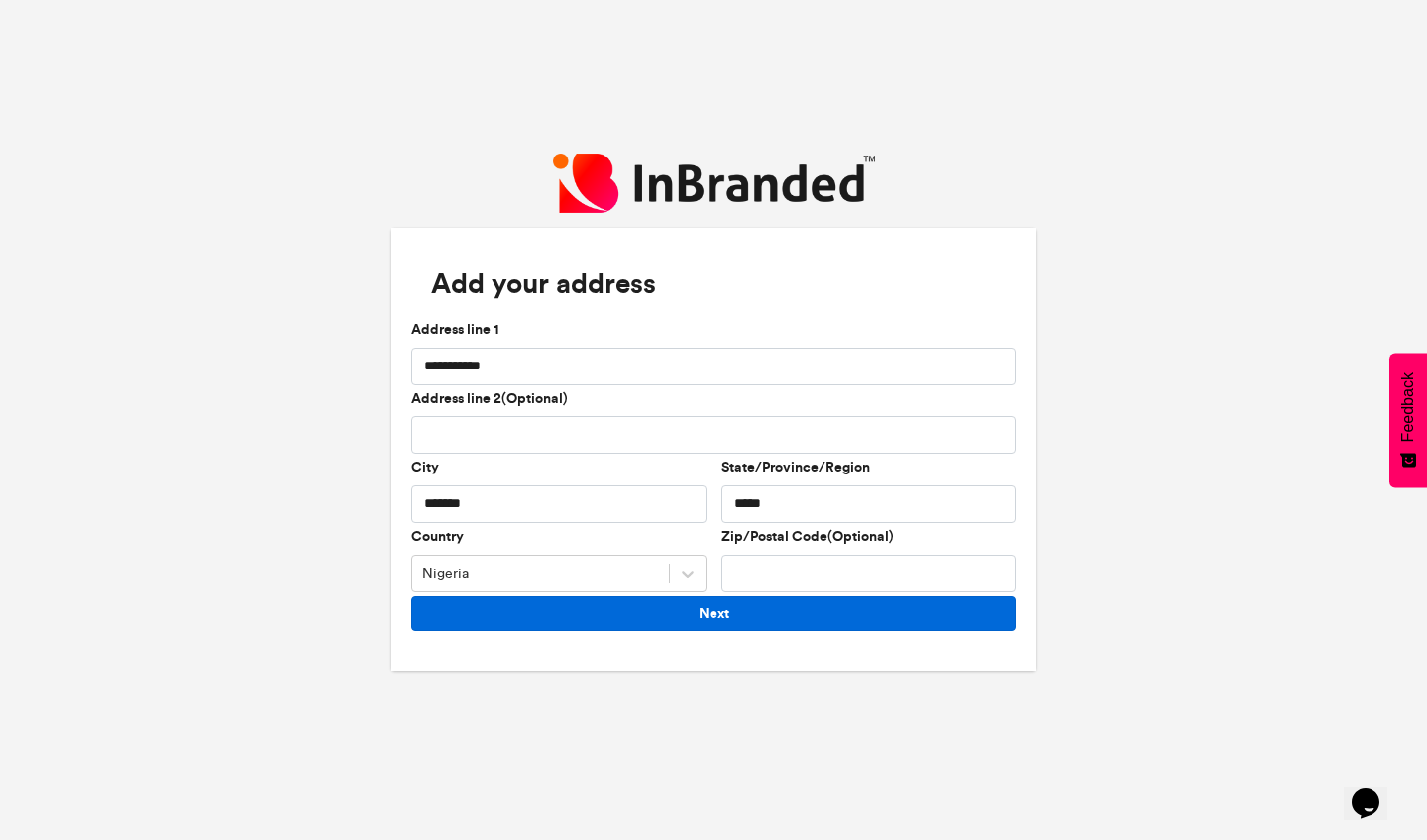 click on "Next" at bounding box center (714, 613) 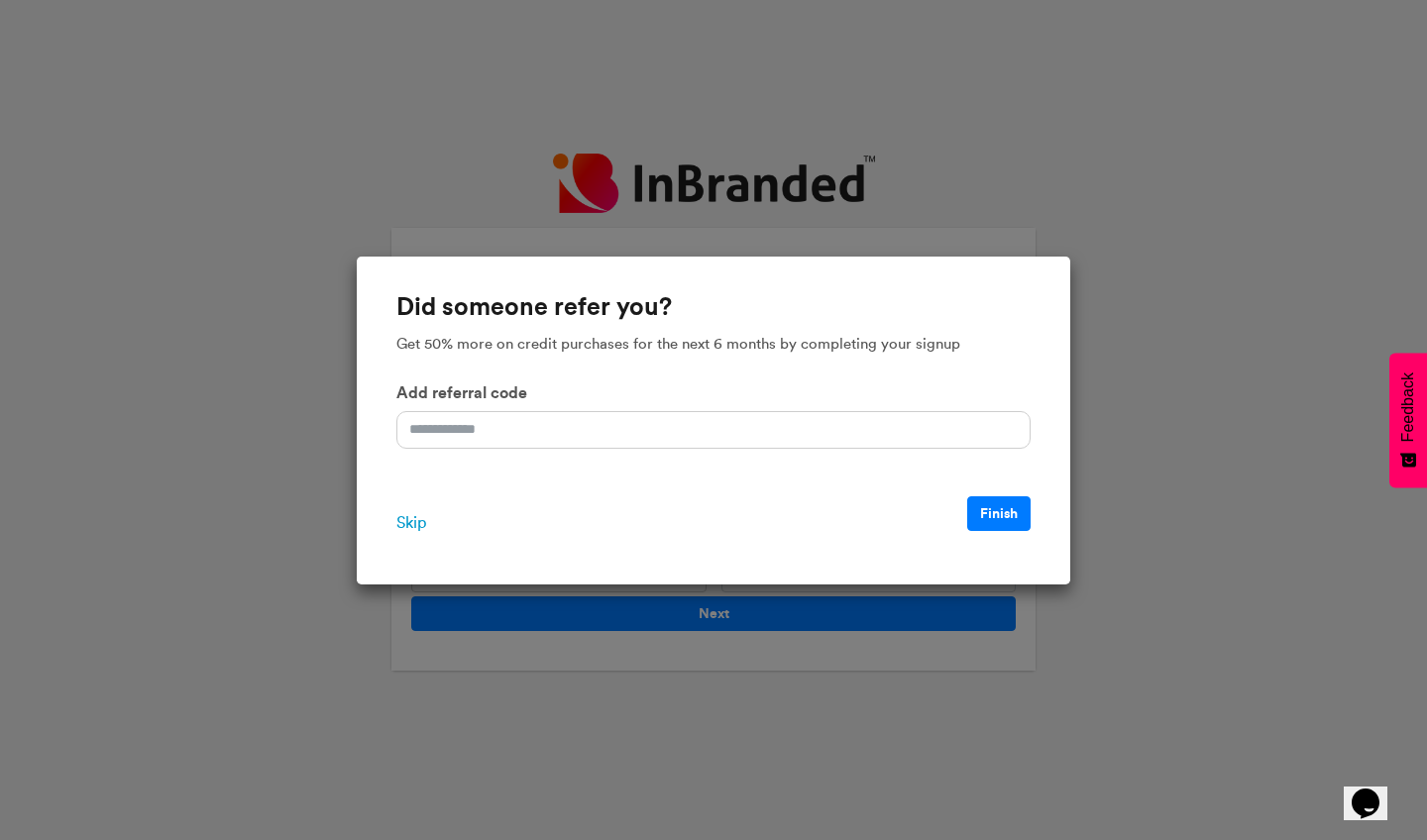 click on "Skip" at bounding box center (411, 523) 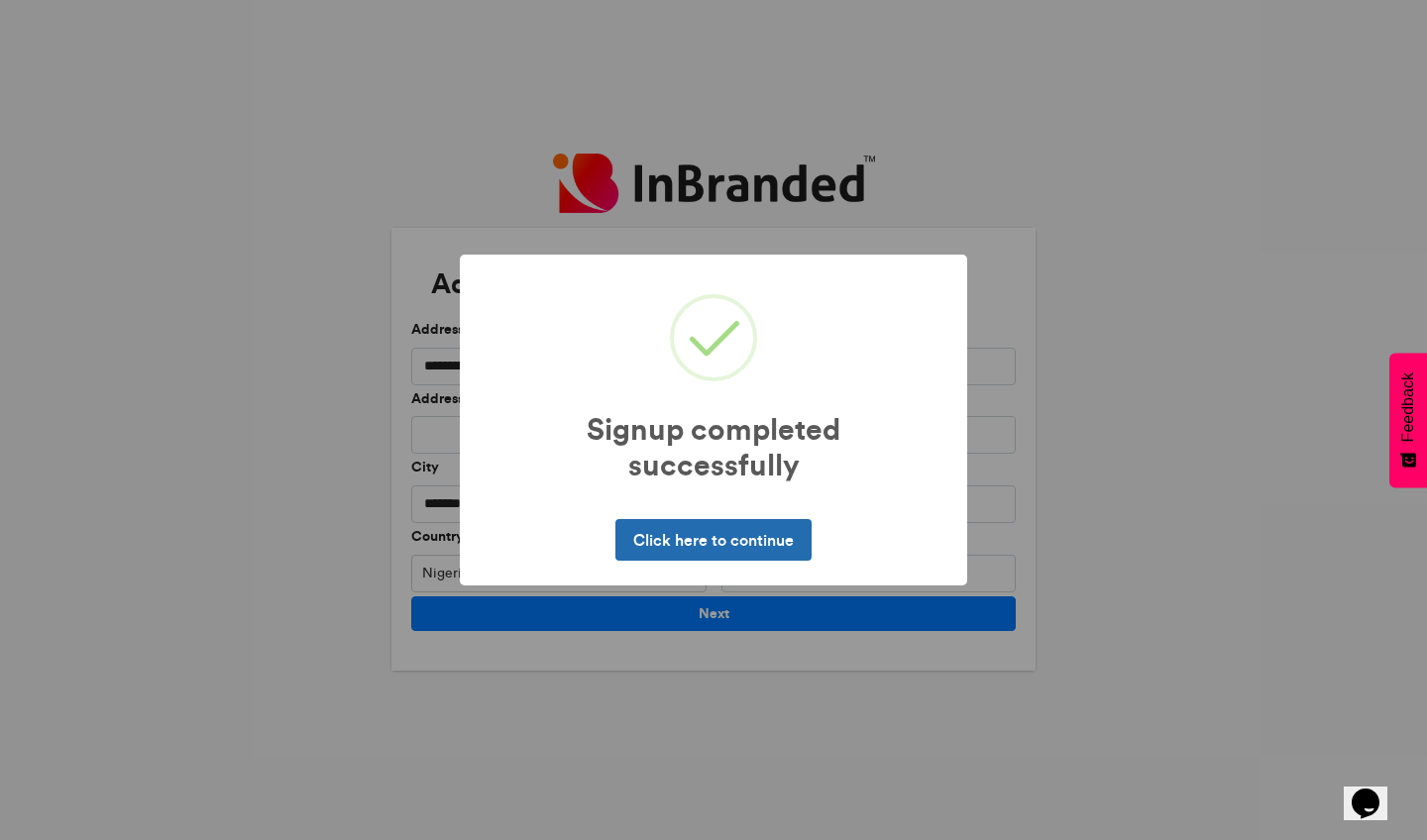 click on "Click here to continue" at bounding box center (713, 540) 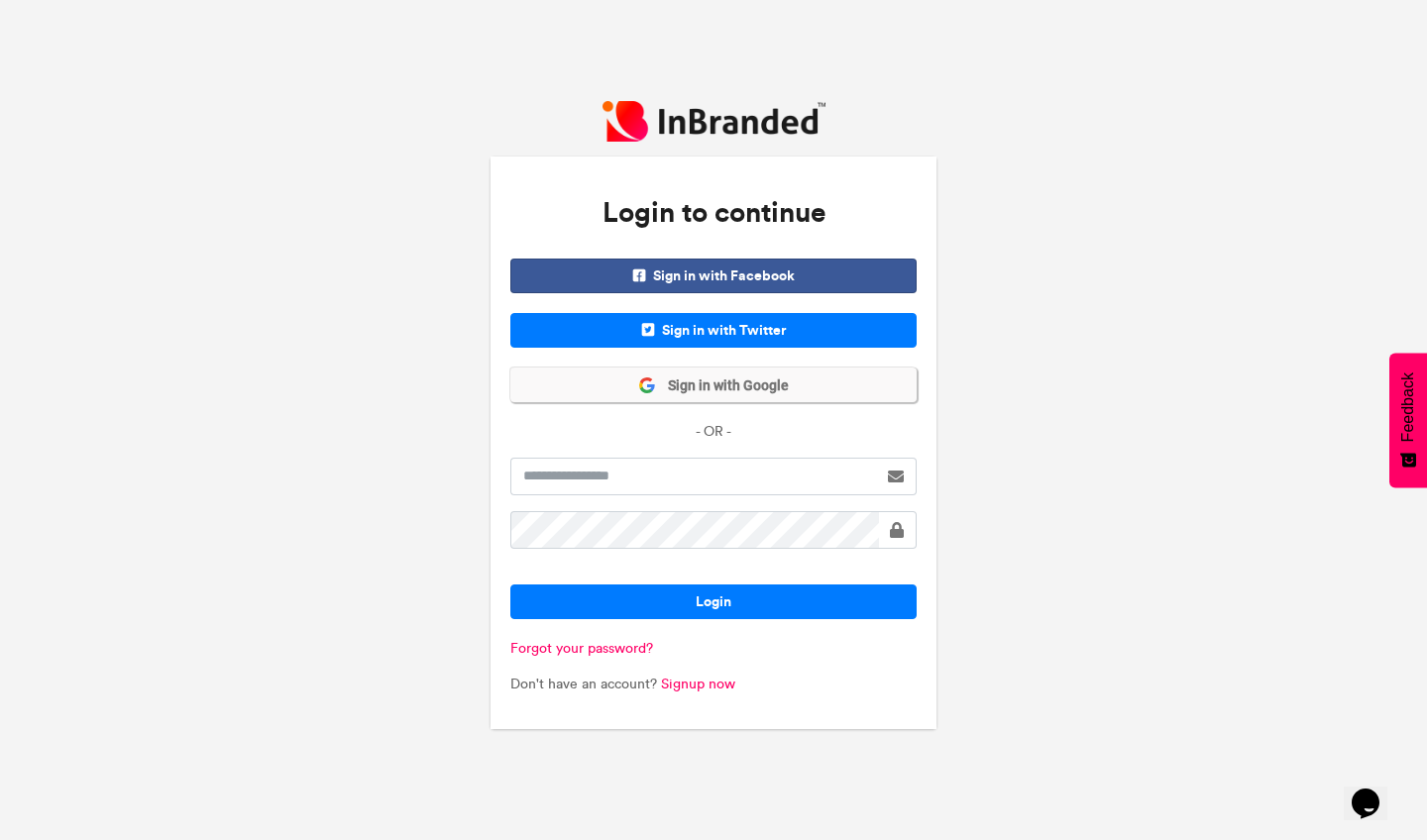 click on "Sign in with Google" at bounding box center [722, 386] 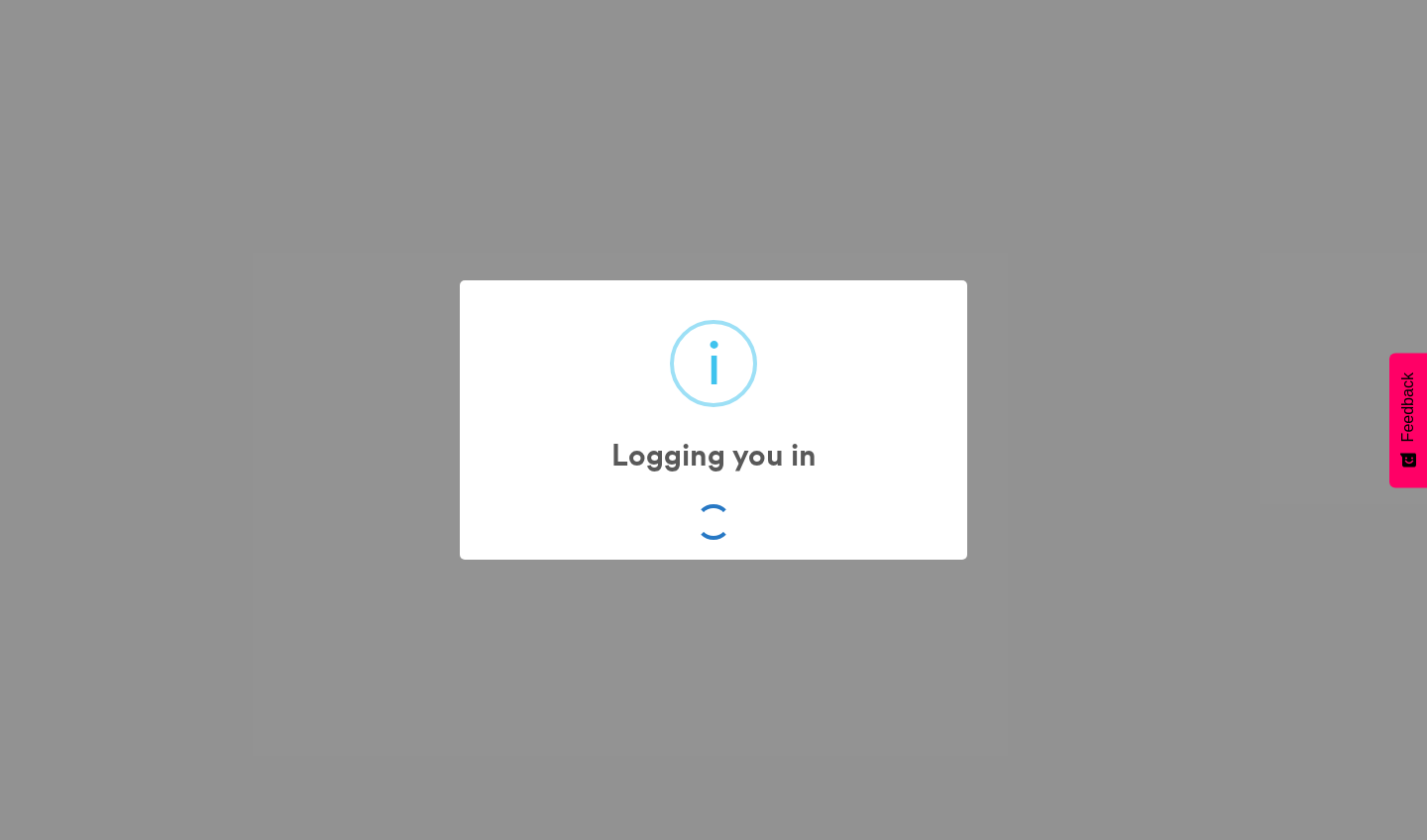 scroll, scrollTop: 0, scrollLeft: 0, axis: both 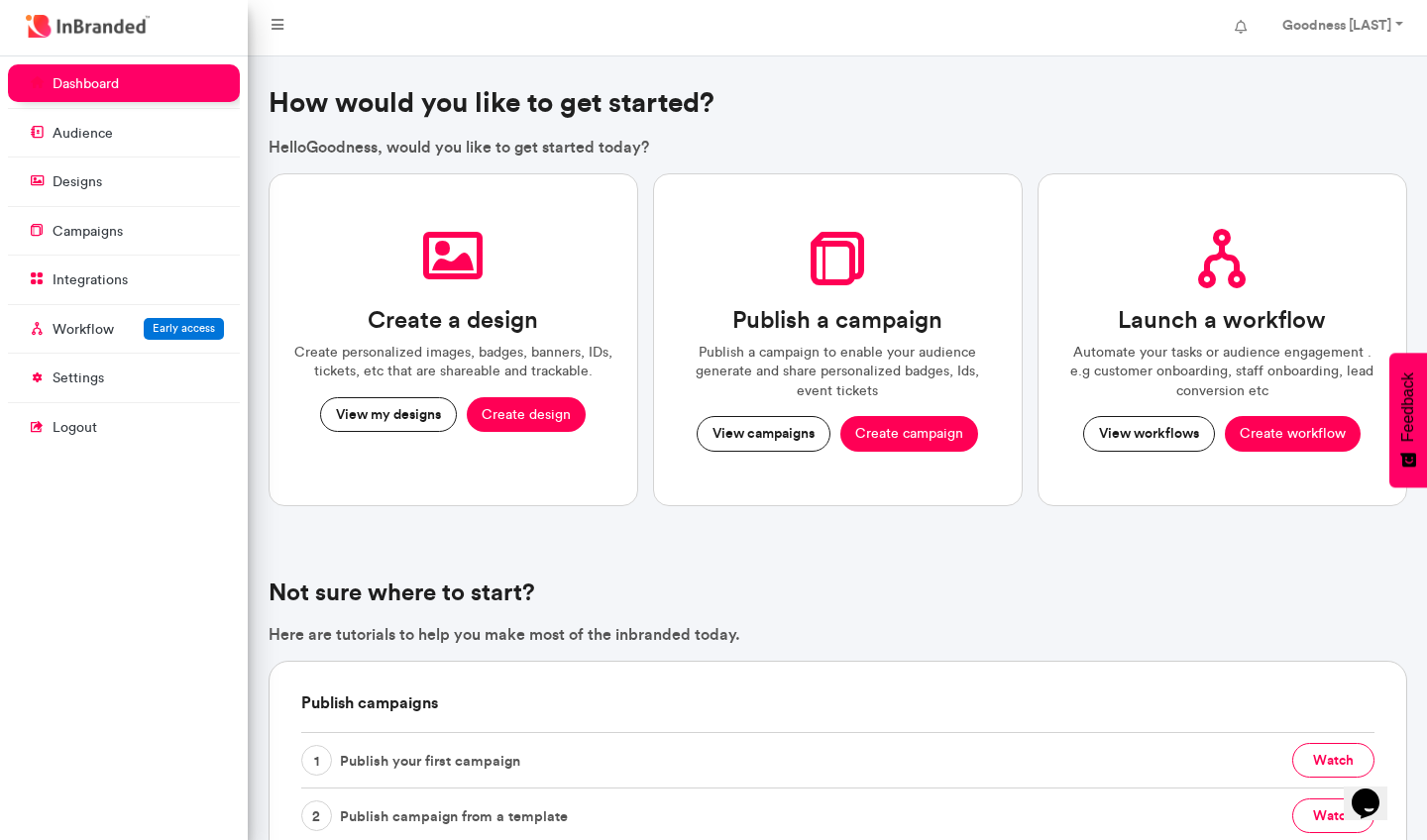 click on "Create design" at bounding box center (526, 415) 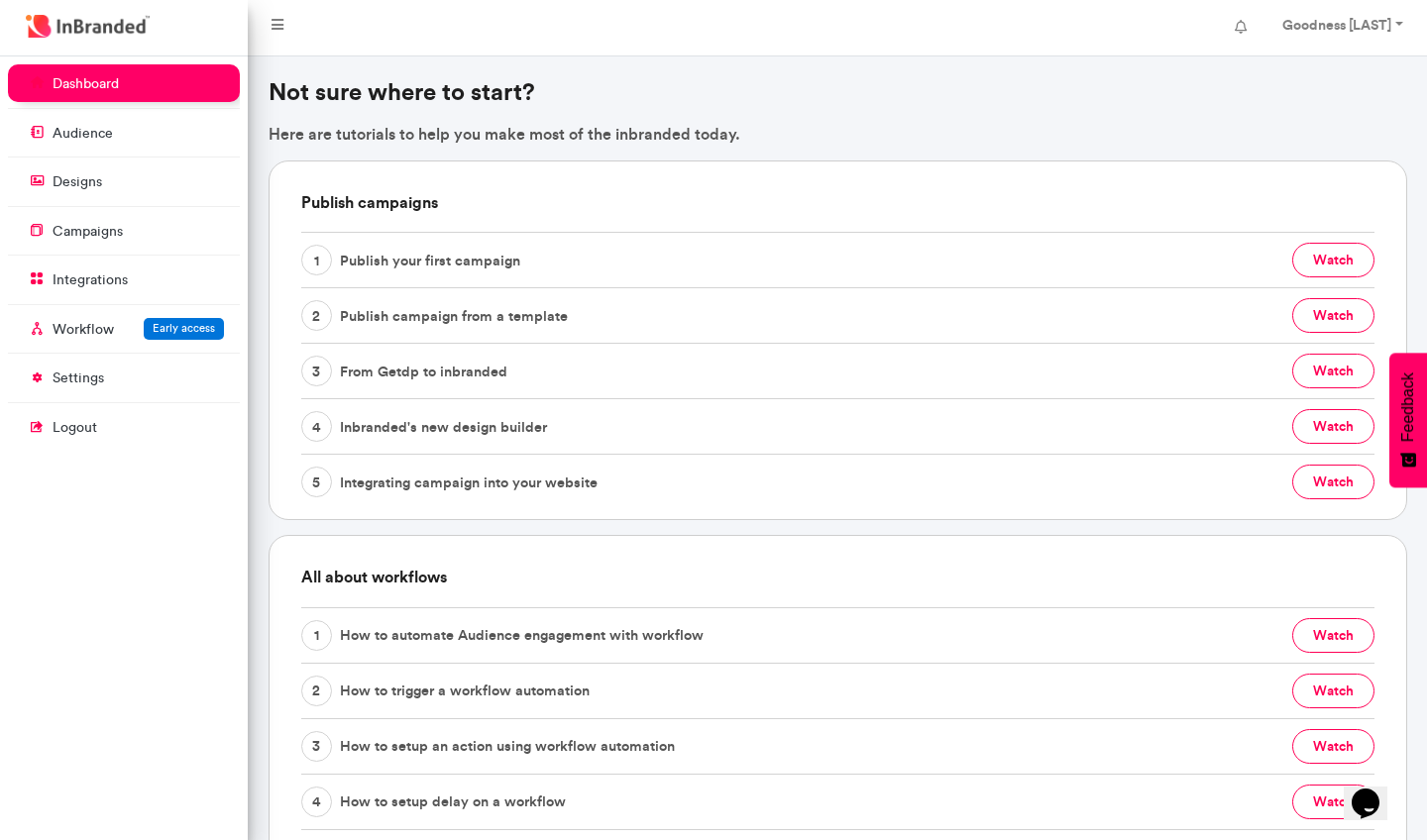 scroll, scrollTop: 497, scrollLeft: 0, axis: vertical 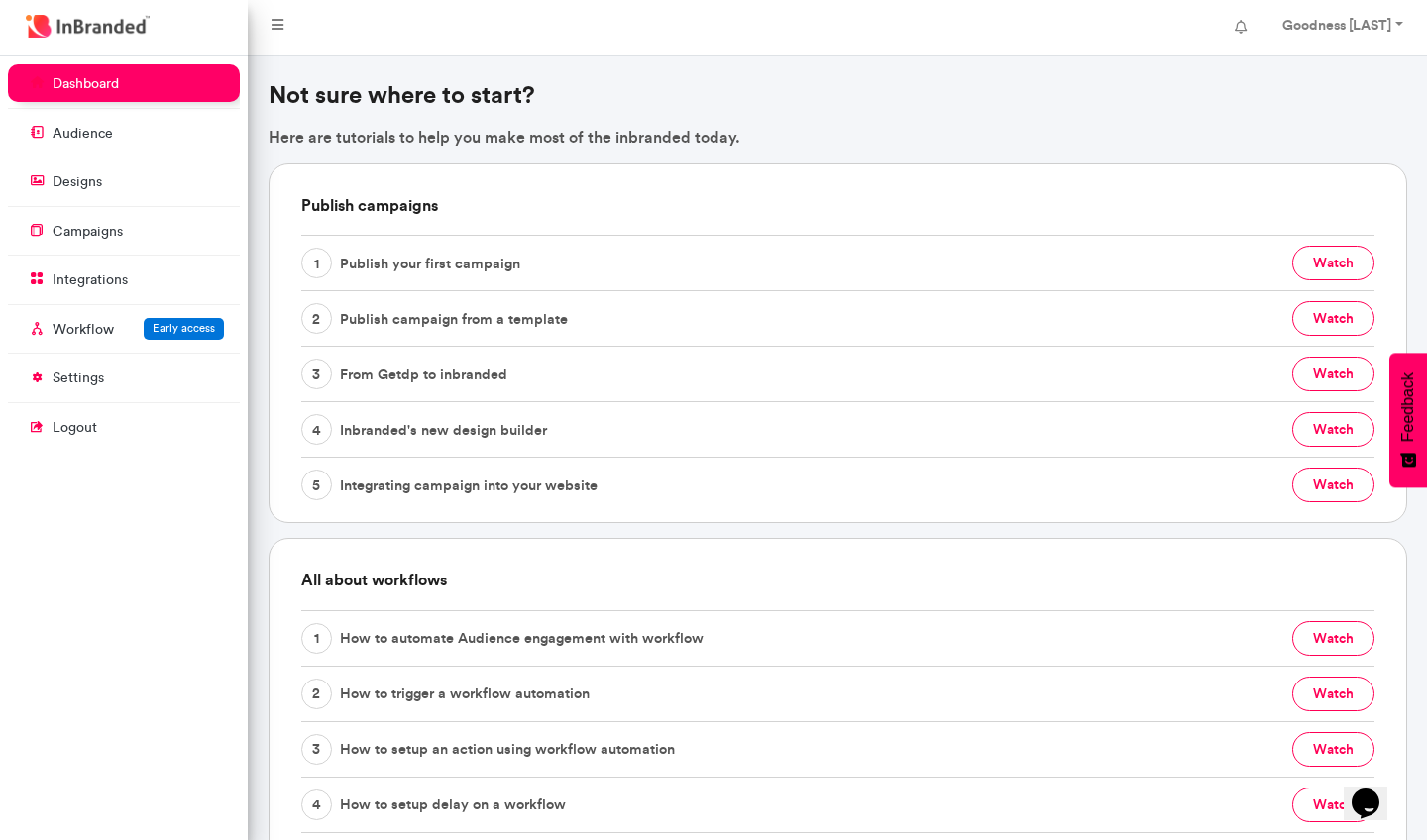 click on "watch" at bounding box center (1333, 373) 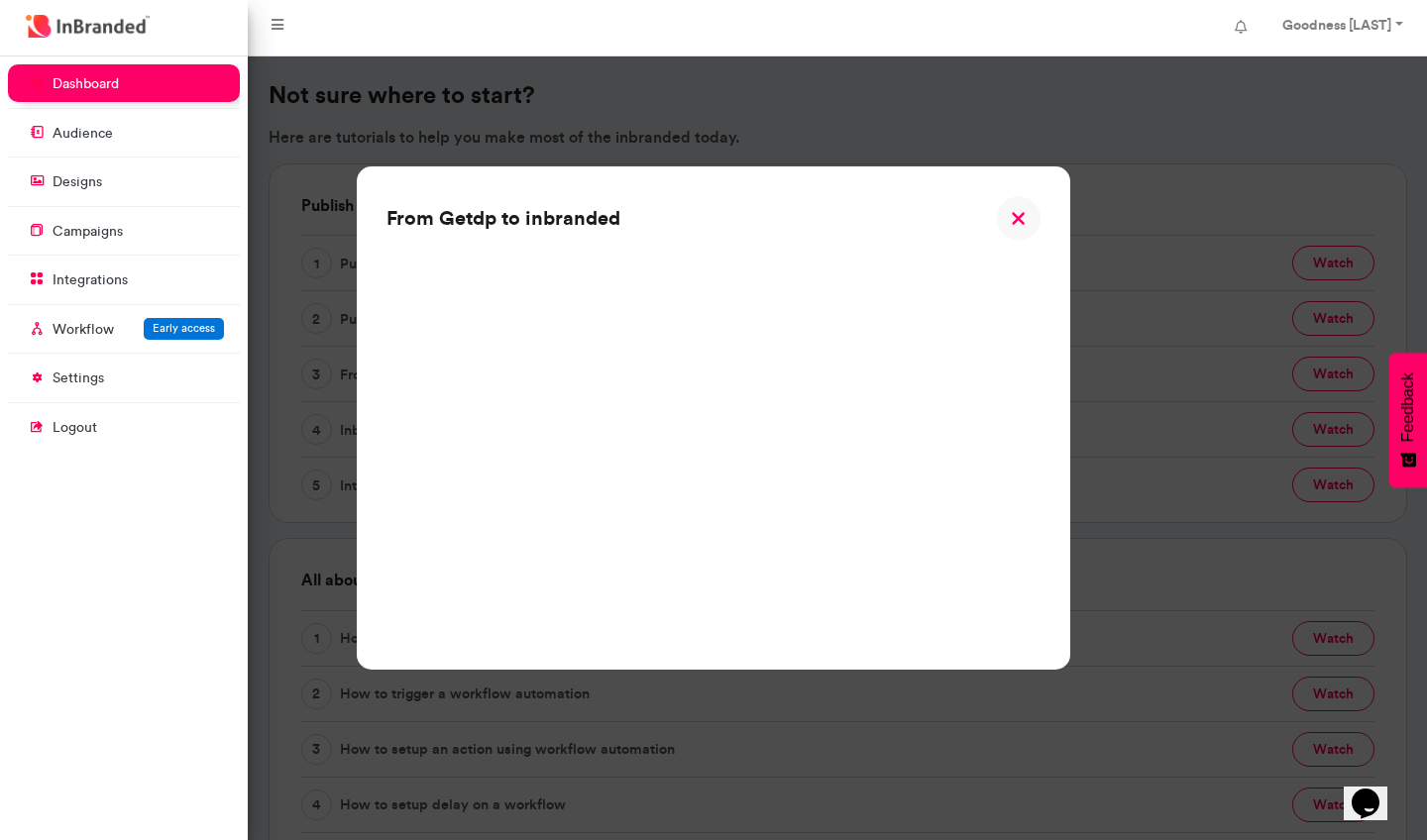 click at bounding box center (1018, 218) 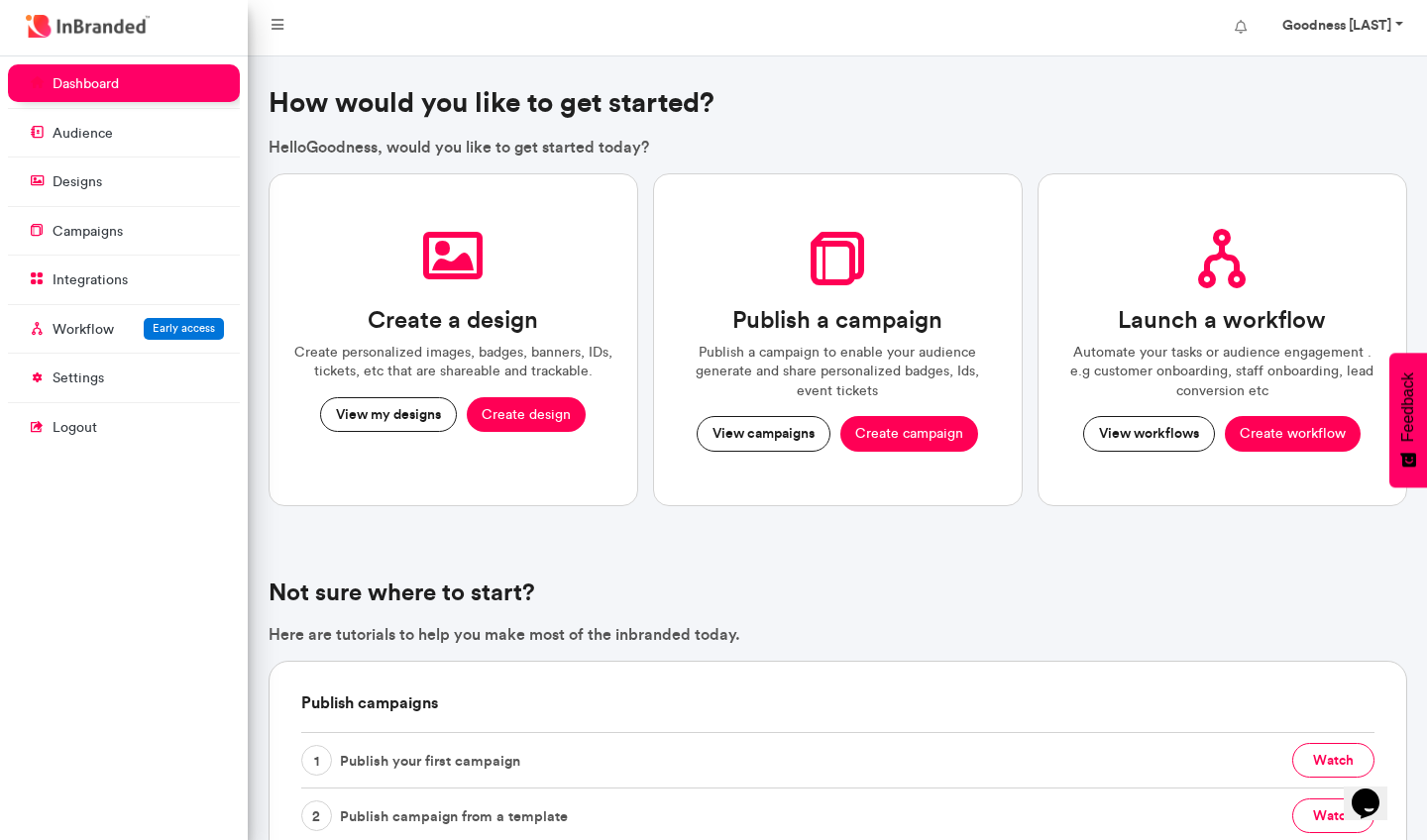 scroll, scrollTop: 0, scrollLeft: 0, axis: both 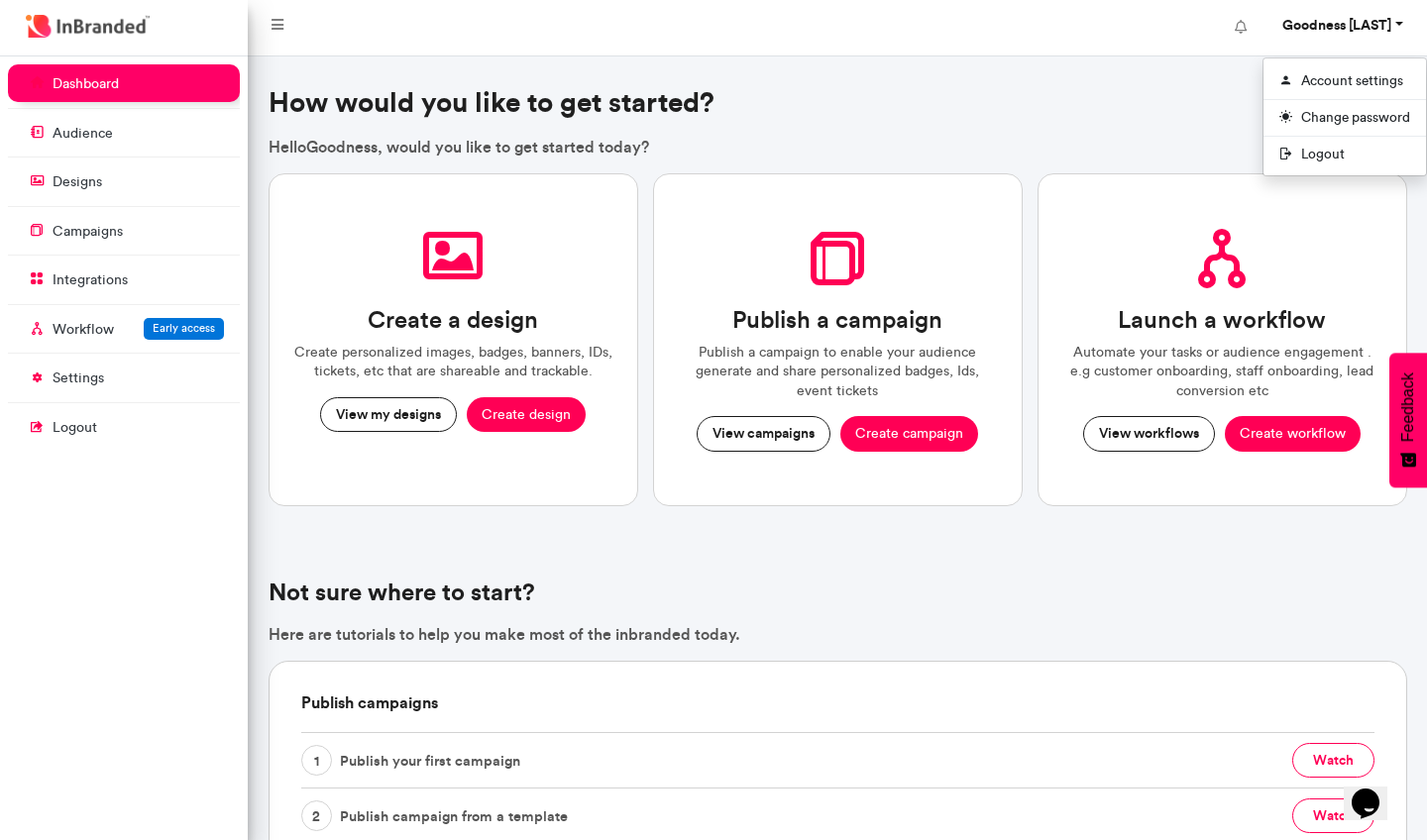 click on "Goodness Olajide" at bounding box center (1337, 25) 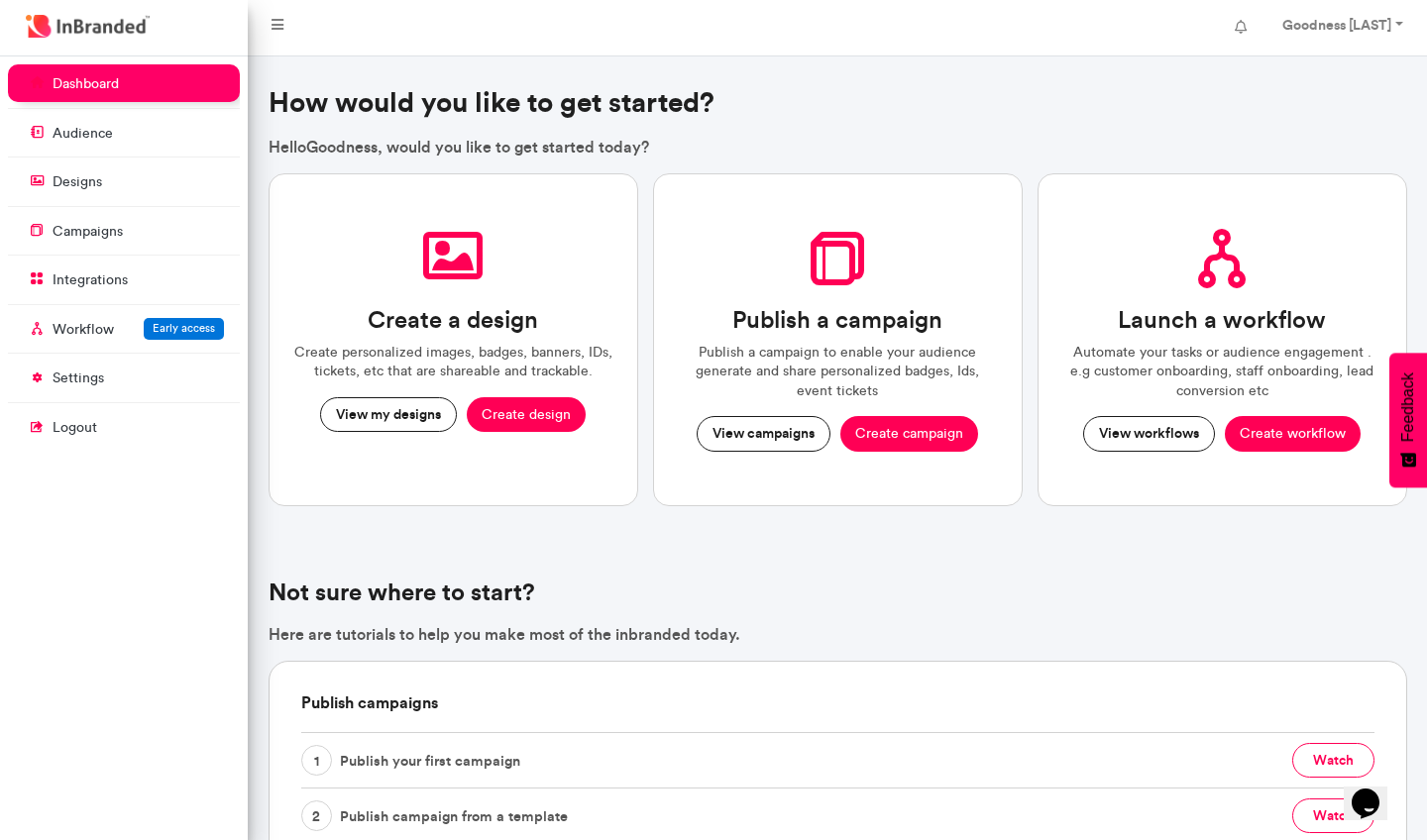 click at bounding box center [87, 26] 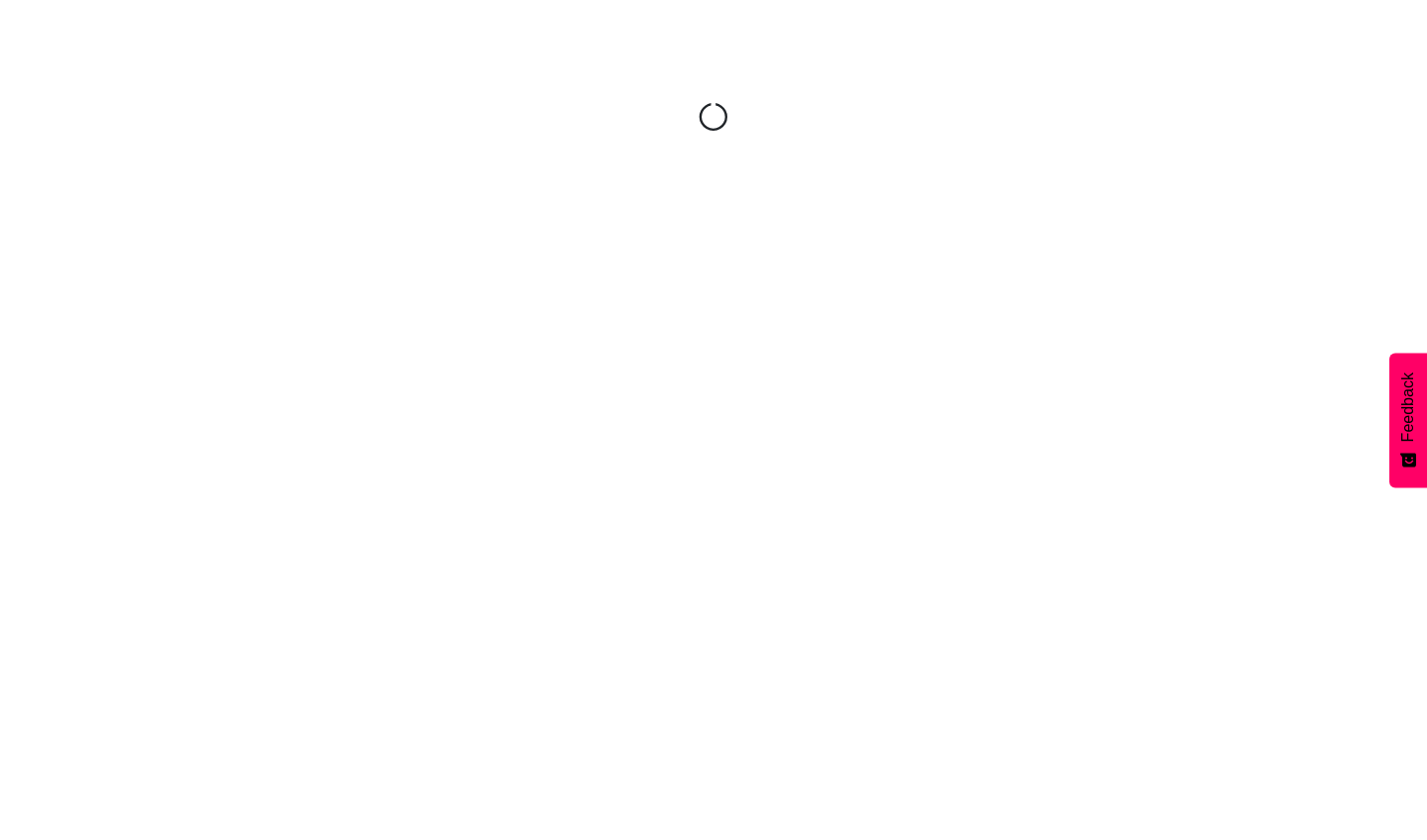 scroll, scrollTop: 0, scrollLeft: 0, axis: both 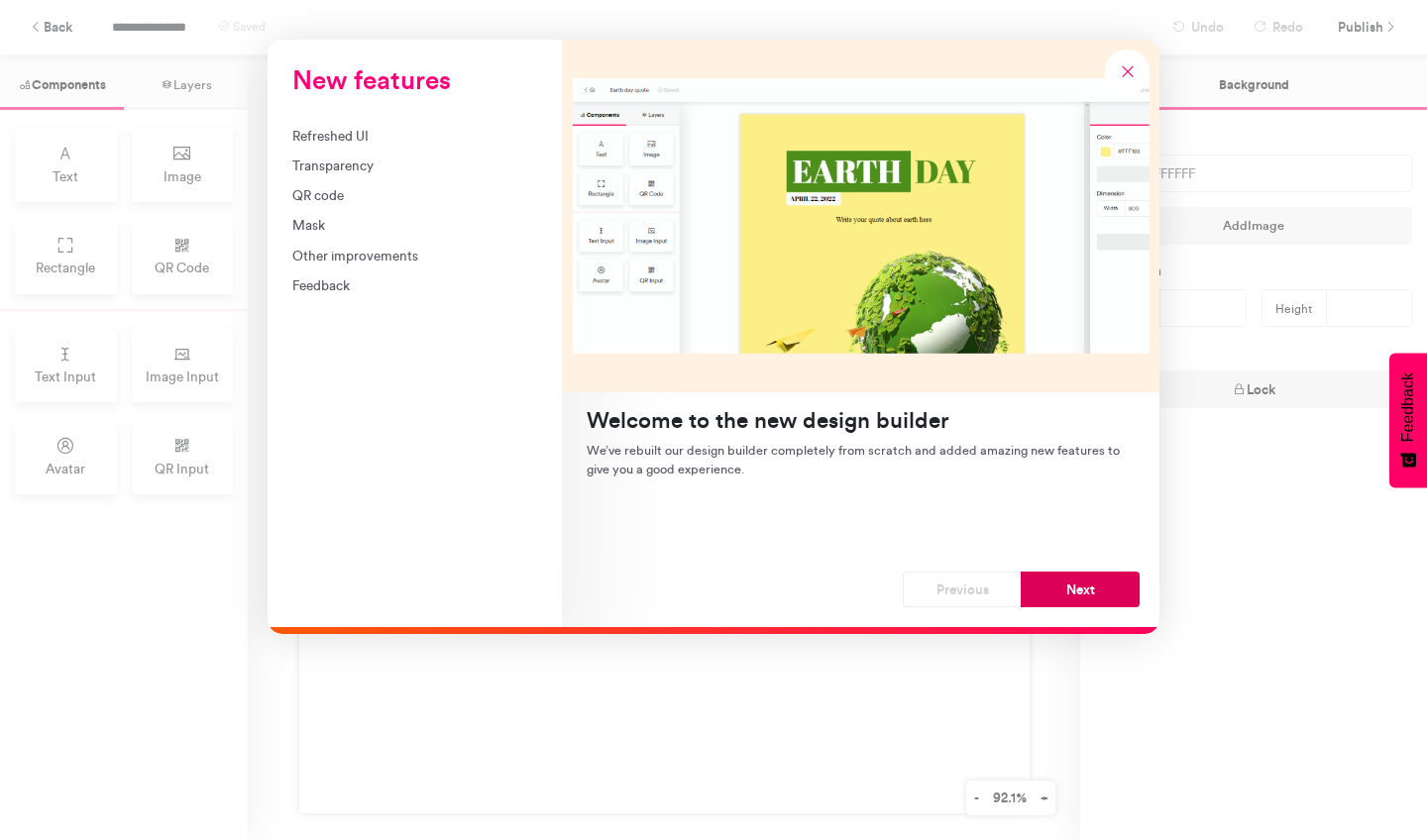 click on "Next" at bounding box center [1080, 589] 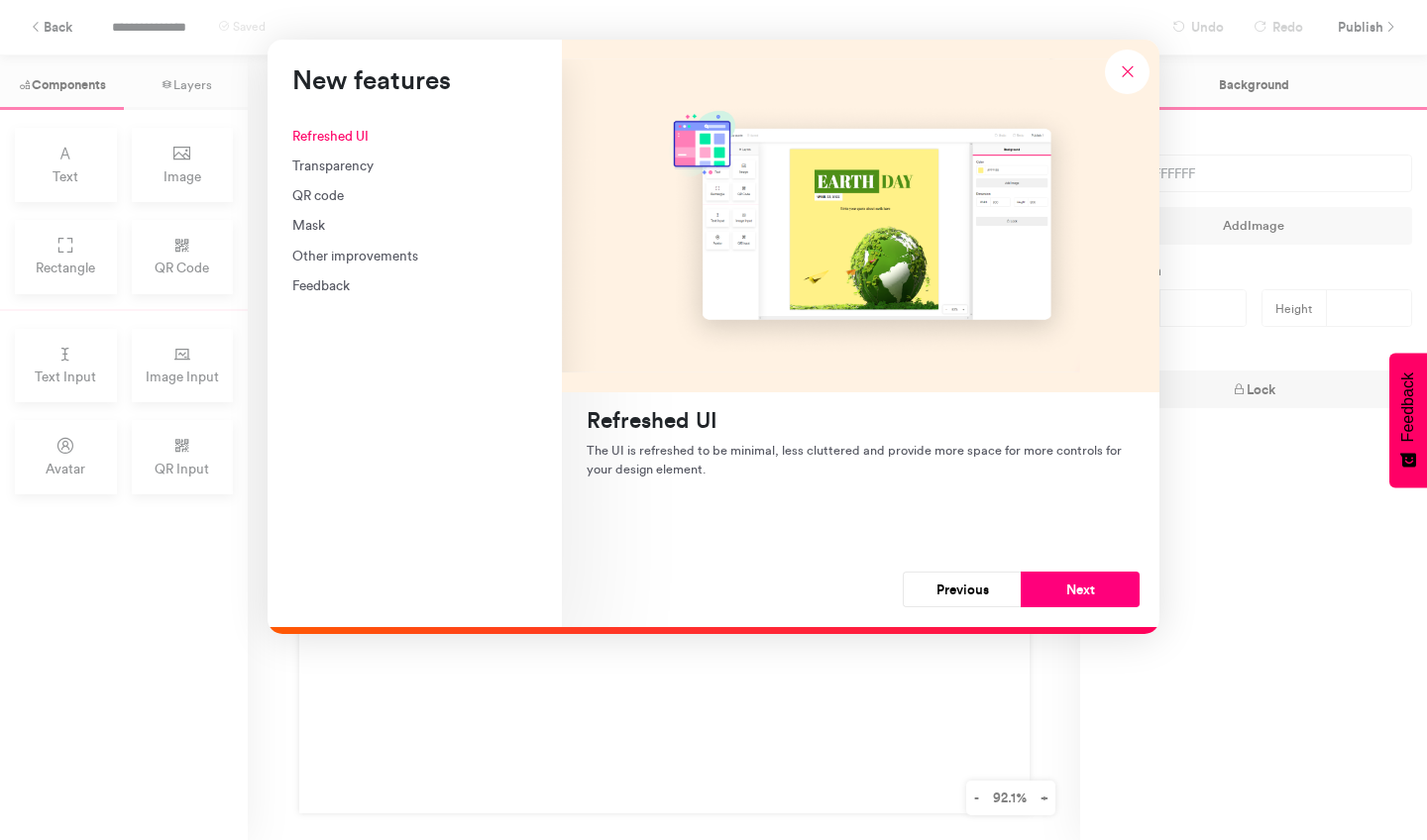 click on "Next" at bounding box center (1080, 589) 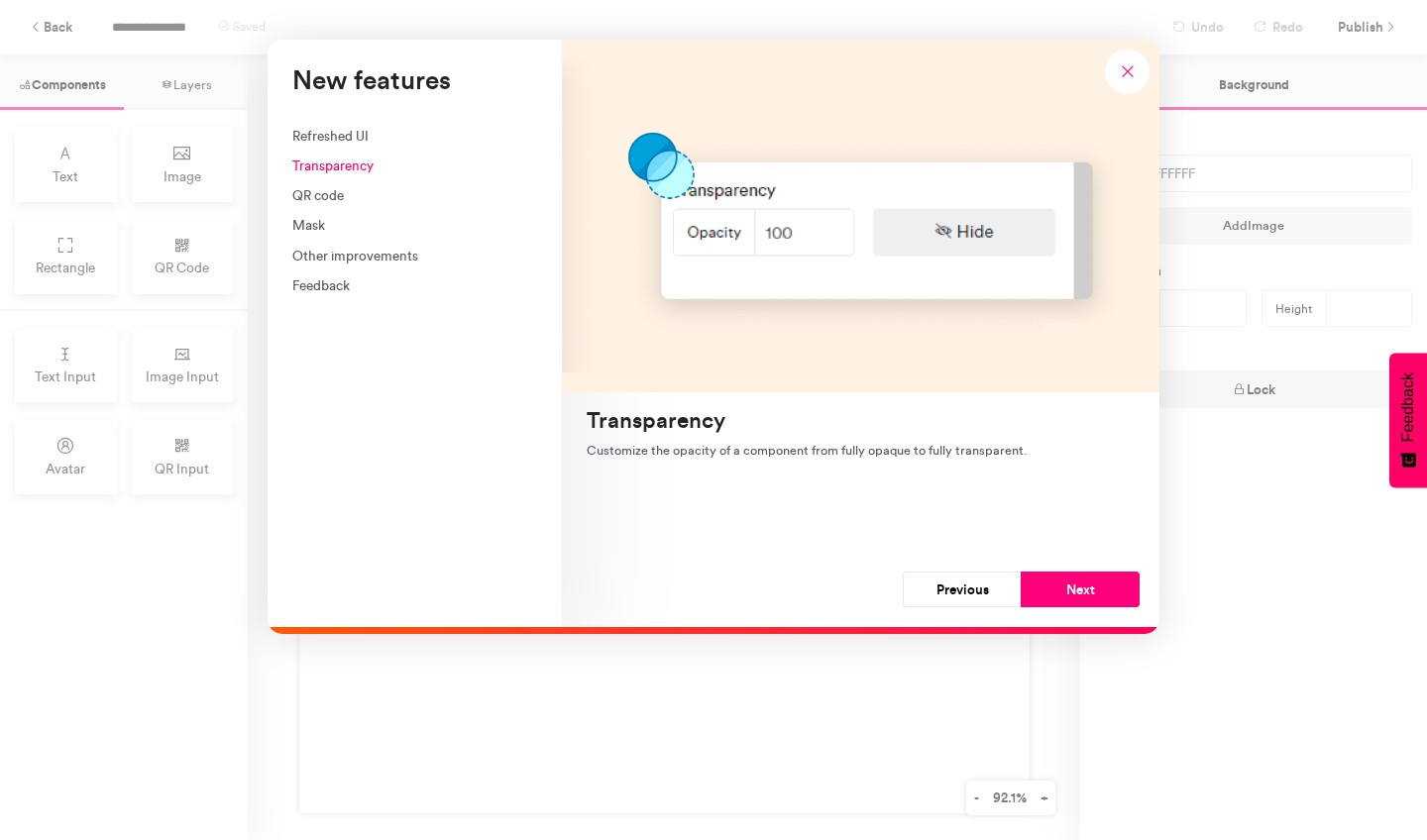 click on "Next" at bounding box center (1080, 589) 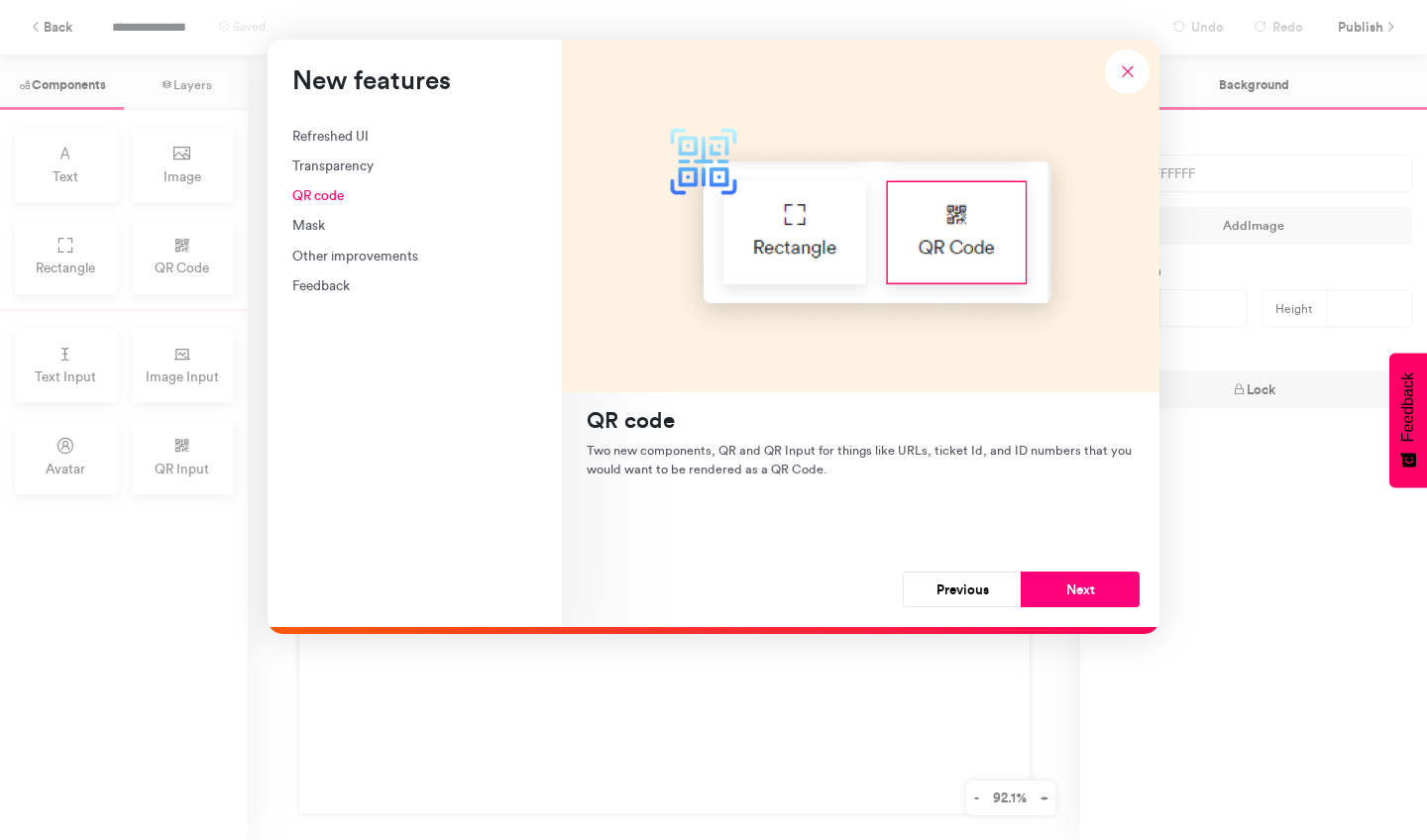 click on "Next" at bounding box center (1080, 589) 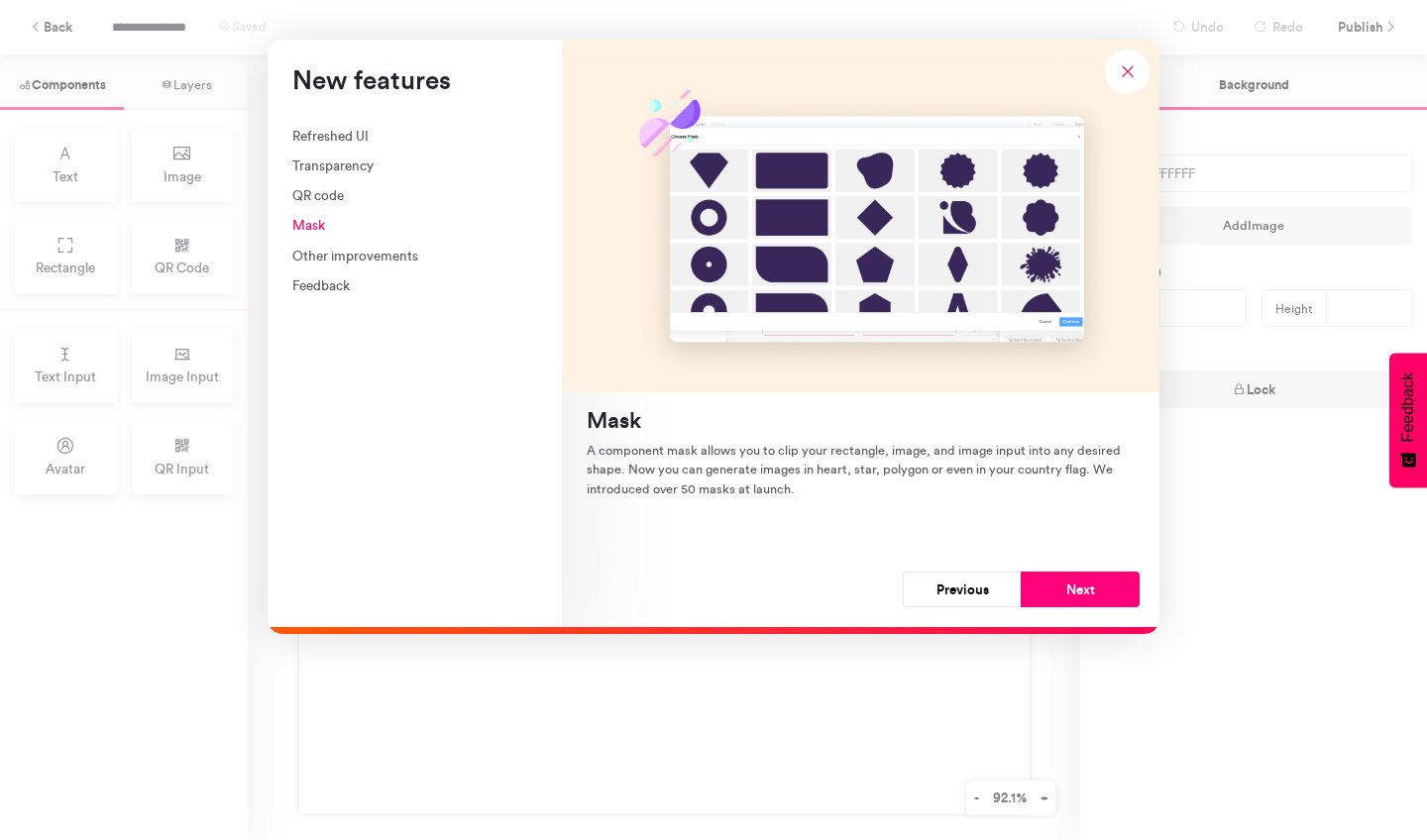 click on "Next" at bounding box center [1080, 589] 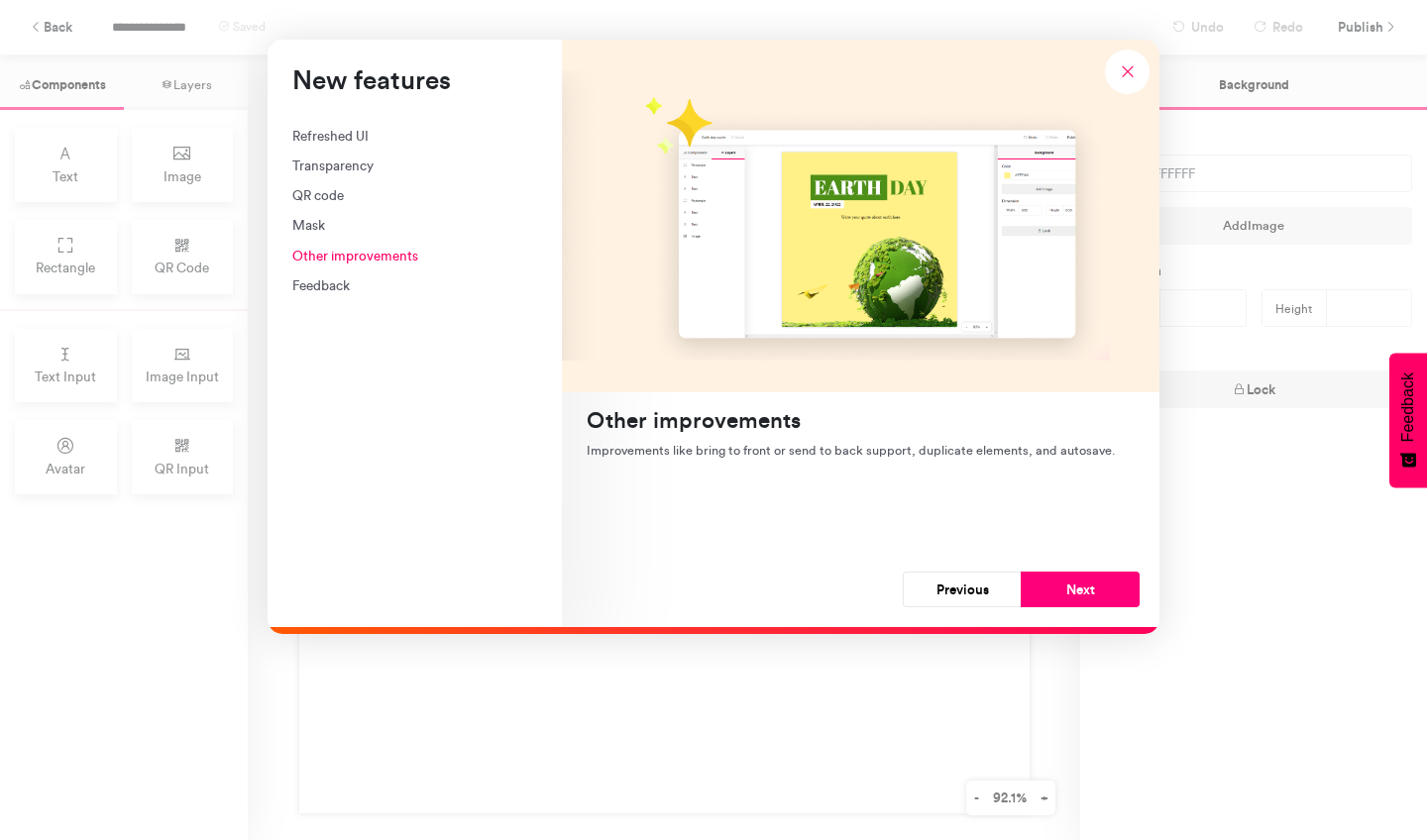 click on "Next" at bounding box center (1080, 589) 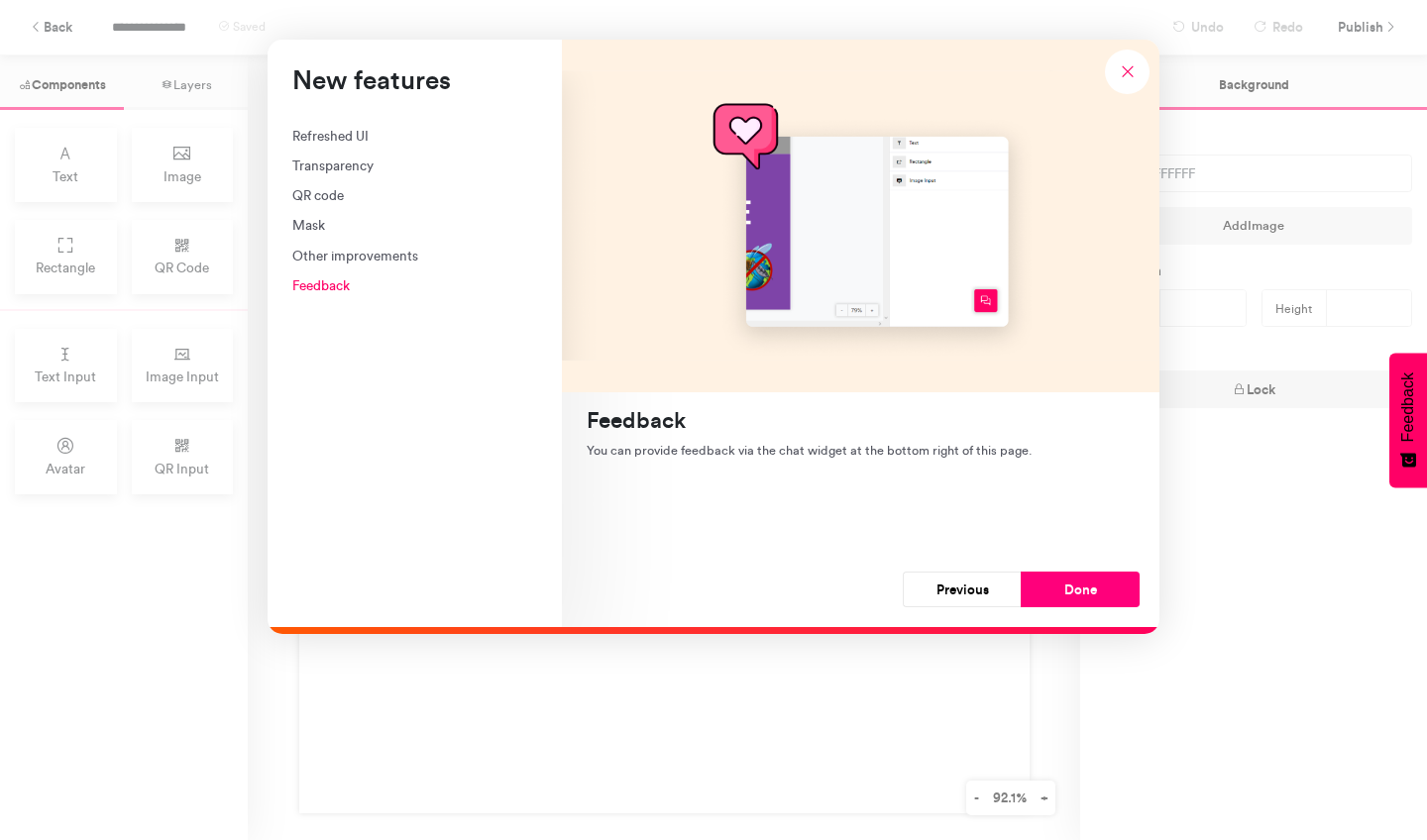 click on "Done" at bounding box center [1080, 589] 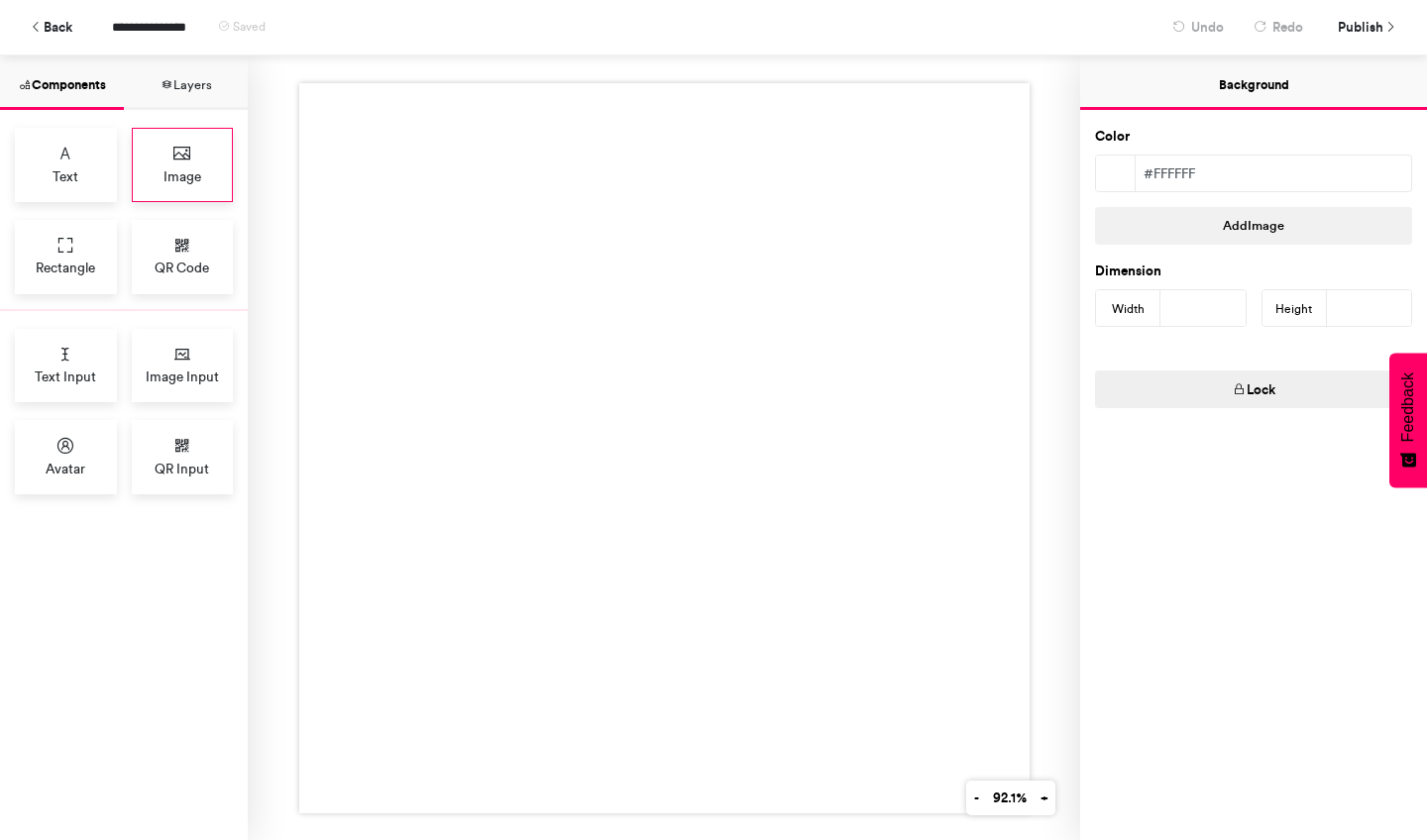 click on "Image" at bounding box center [182, 176] 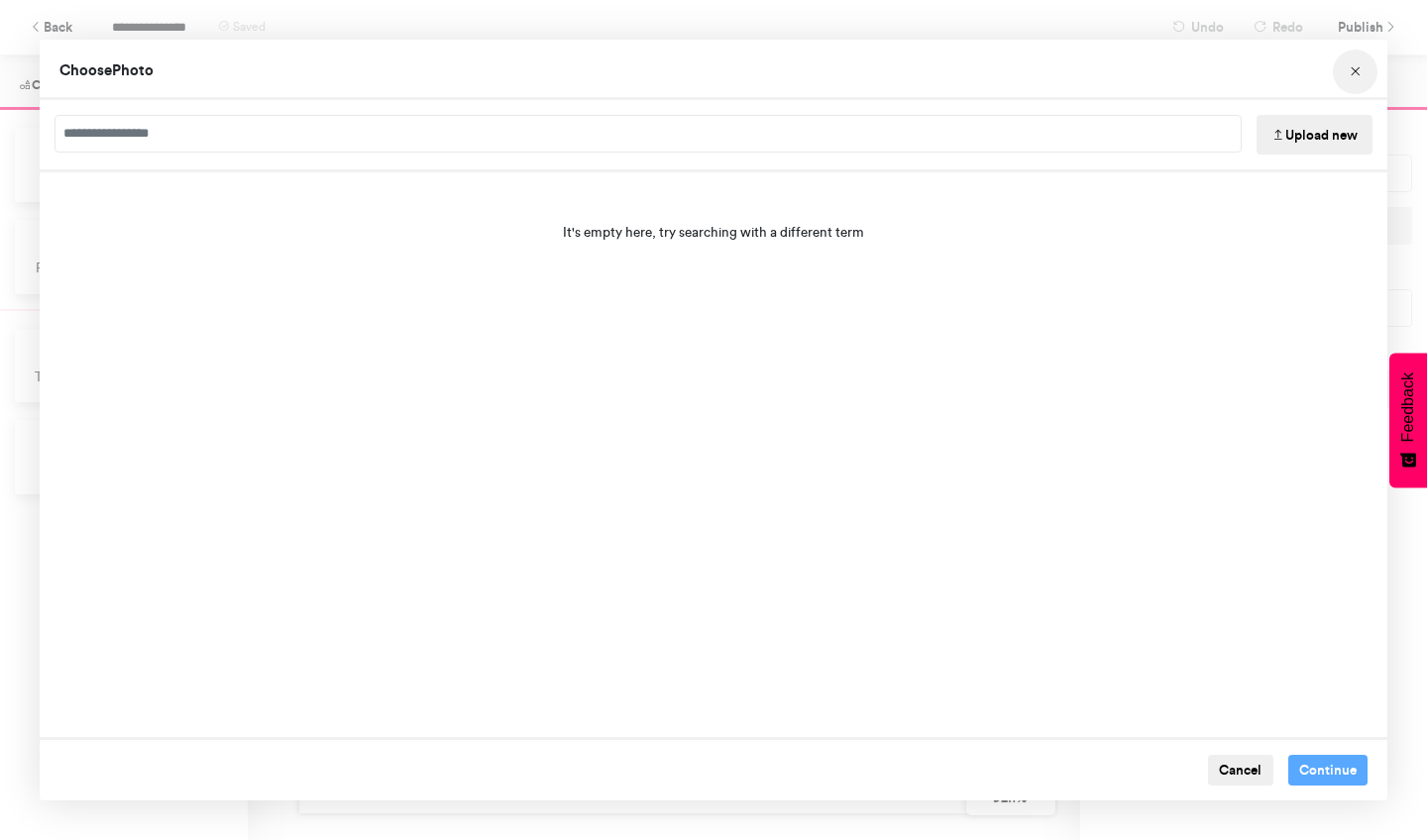 click at bounding box center (1356, 72) 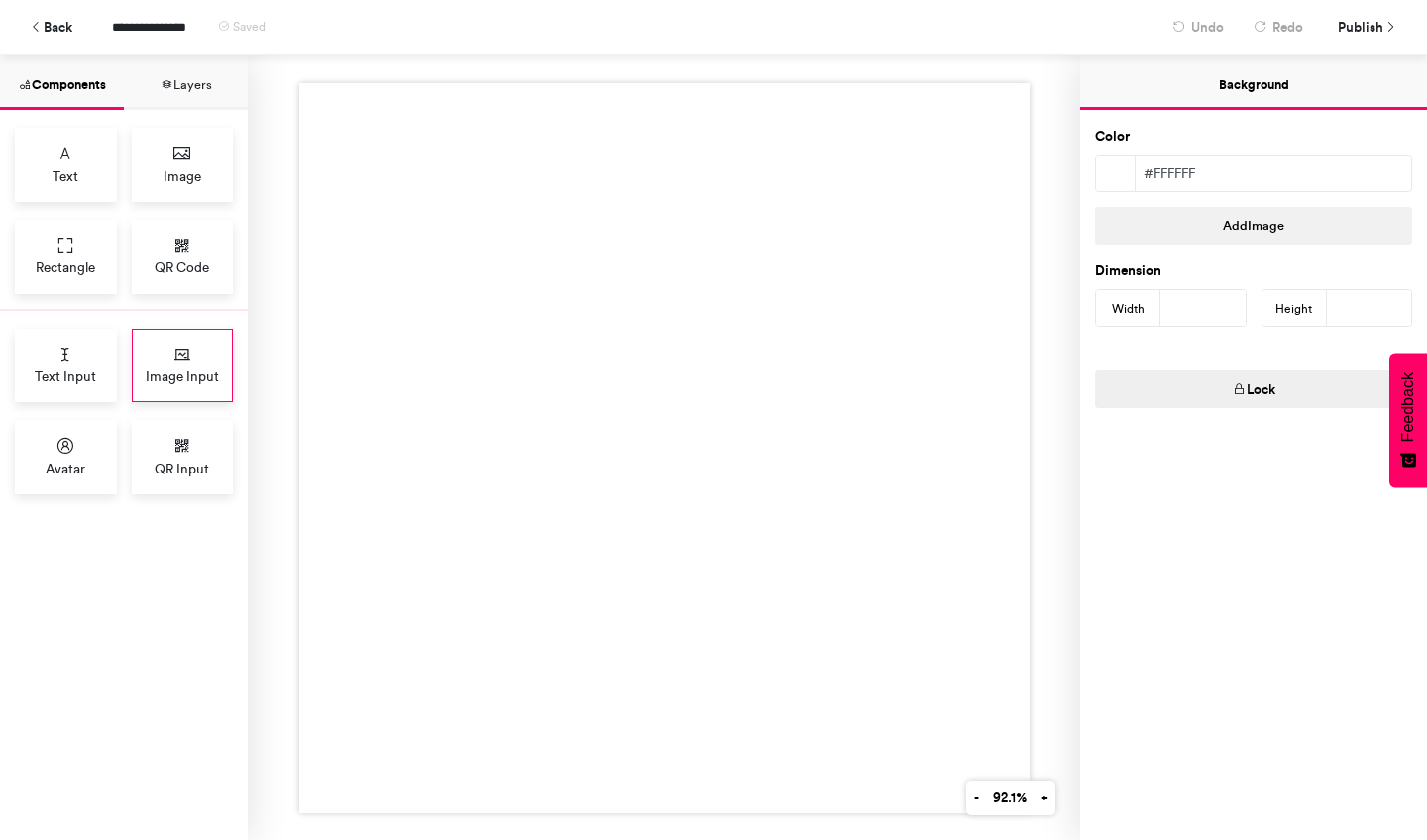 click on "Image Input" at bounding box center (182, 366) 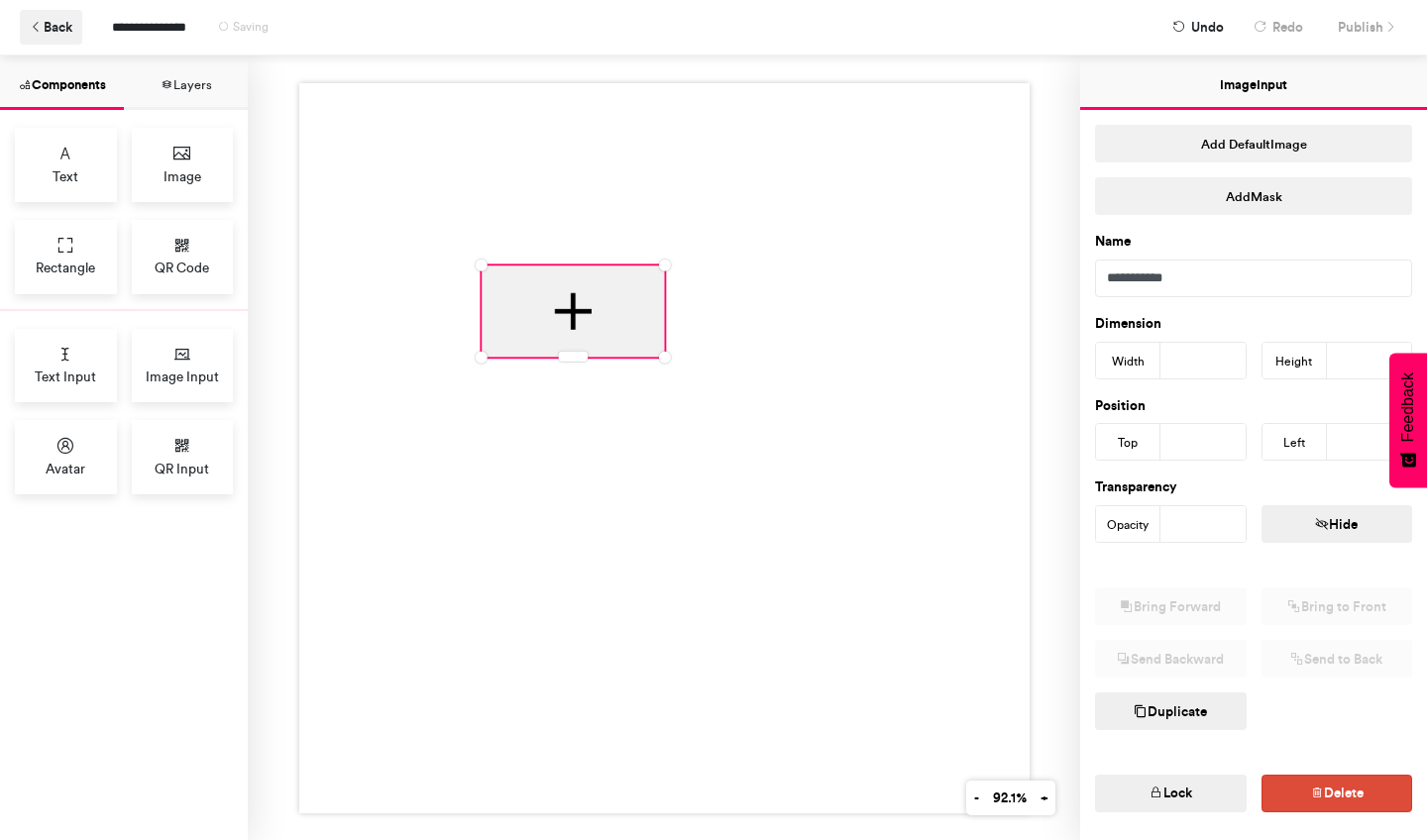 click on "Back" at bounding box center [51, 27] 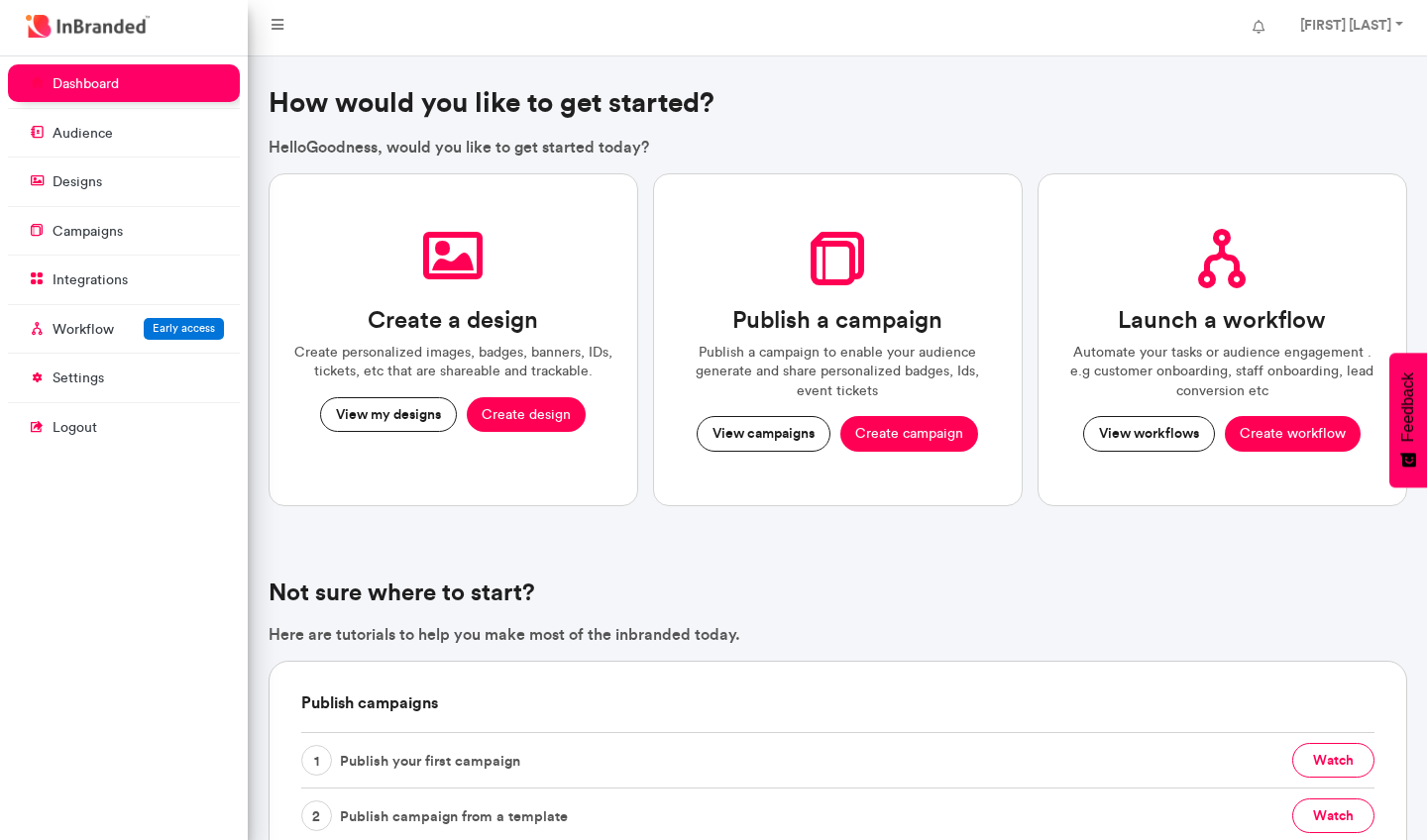 scroll, scrollTop: 131, scrollLeft: 0, axis: vertical 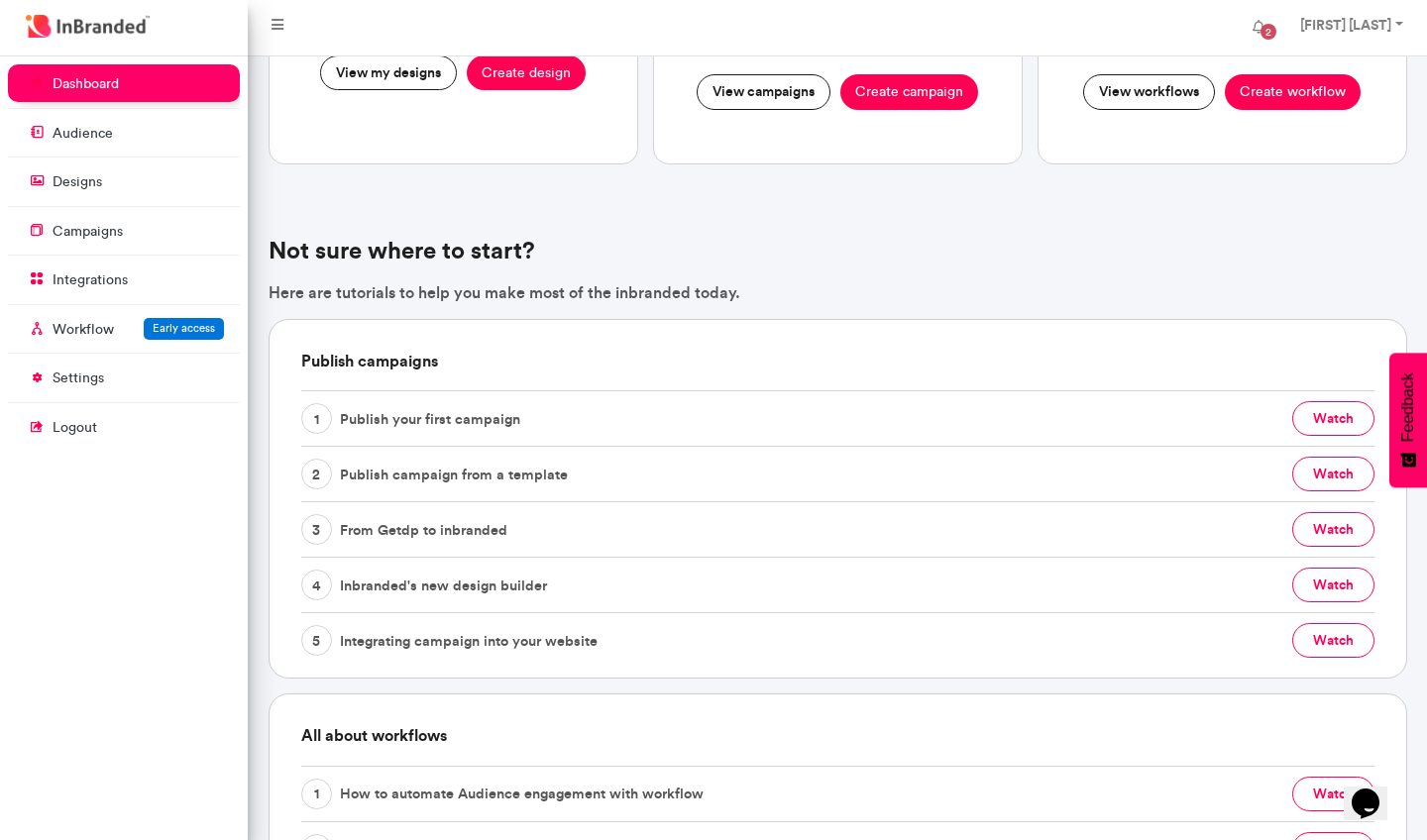 click on "watch" at bounding box center (1333, 473) 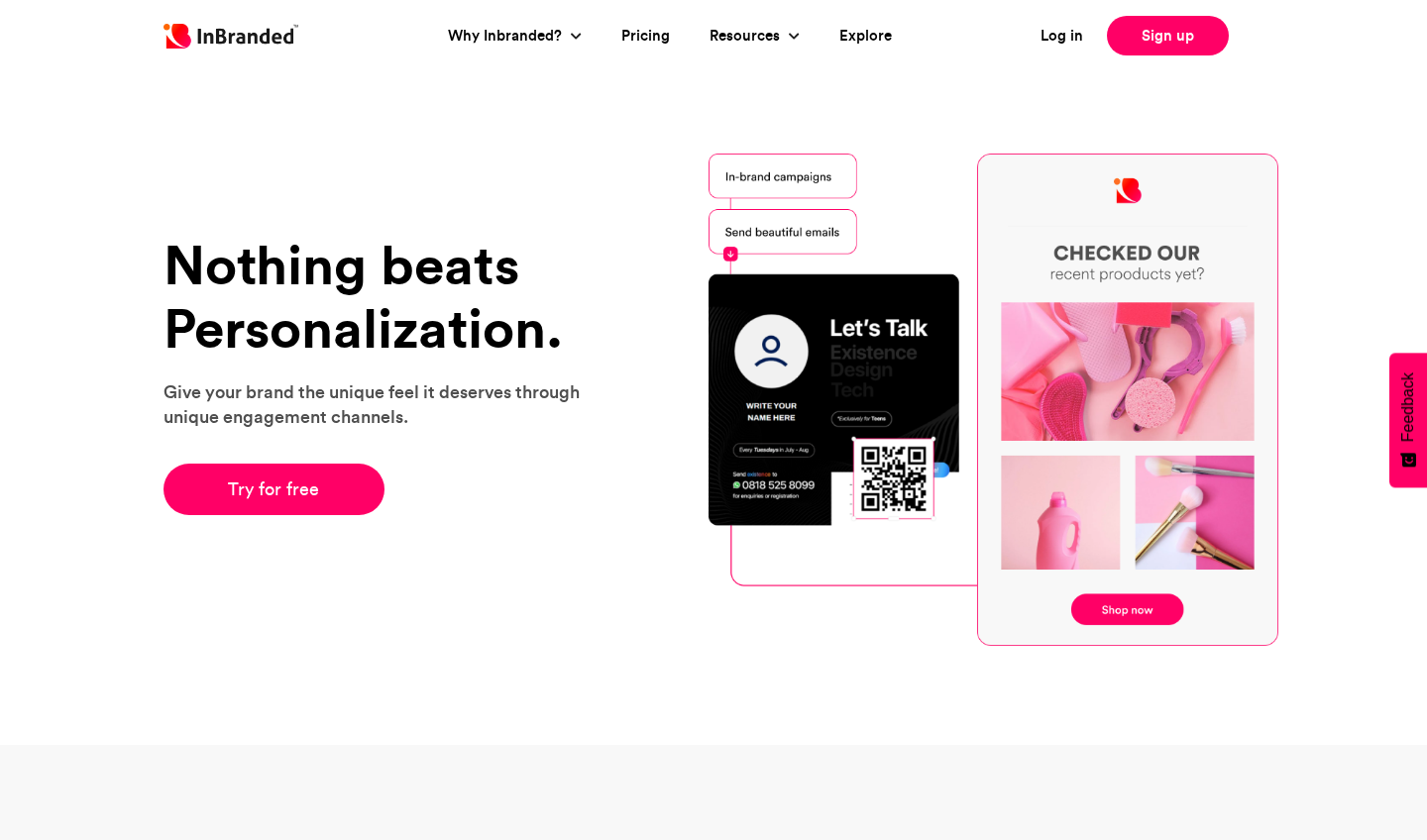 scroll, scrollTop: 0, scrollLeft: 0, axis: both 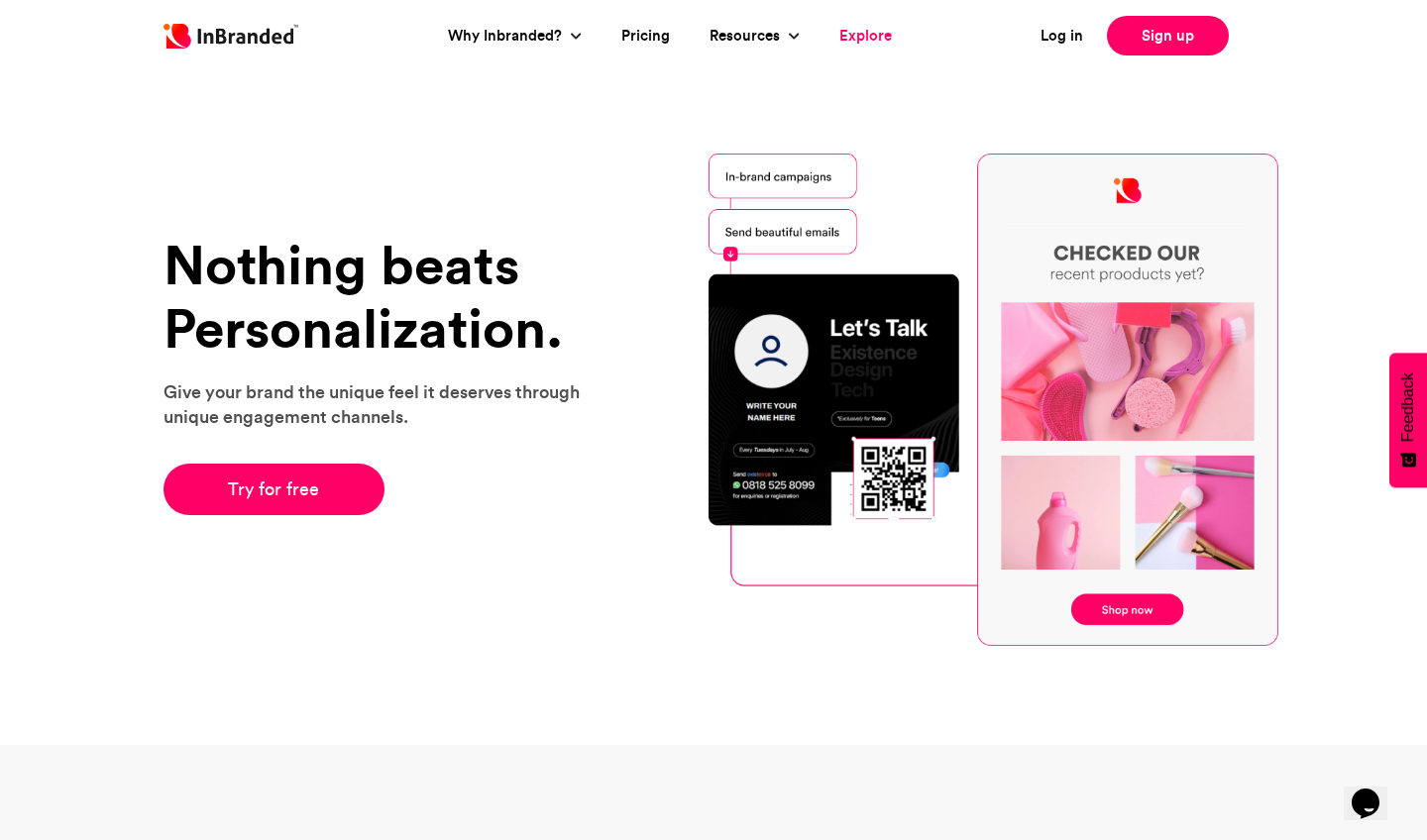 click on "Explore" at bounding box center (865, 36) 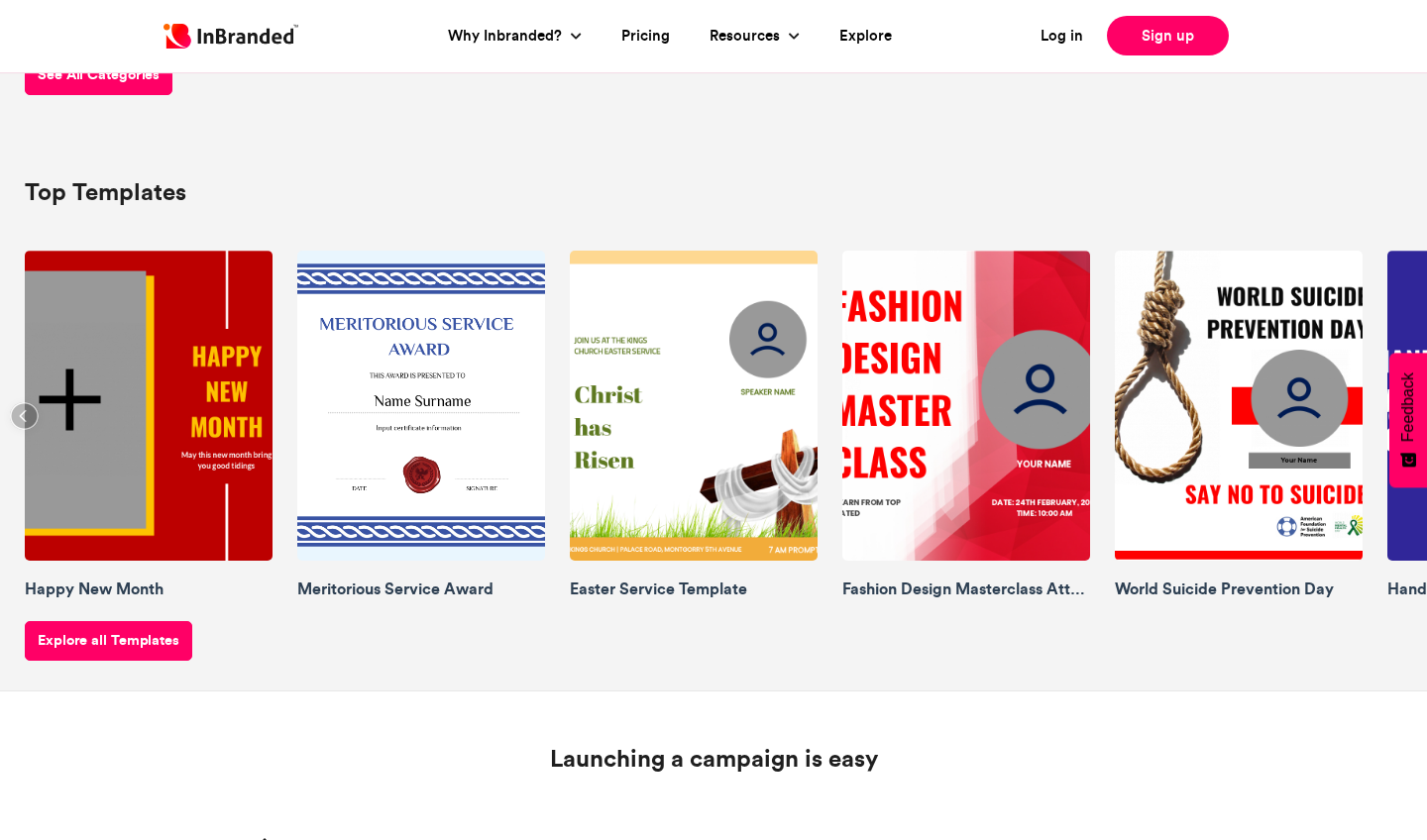 scroll, scrollTop: 779, scrollLeft: 0, axis: vertical 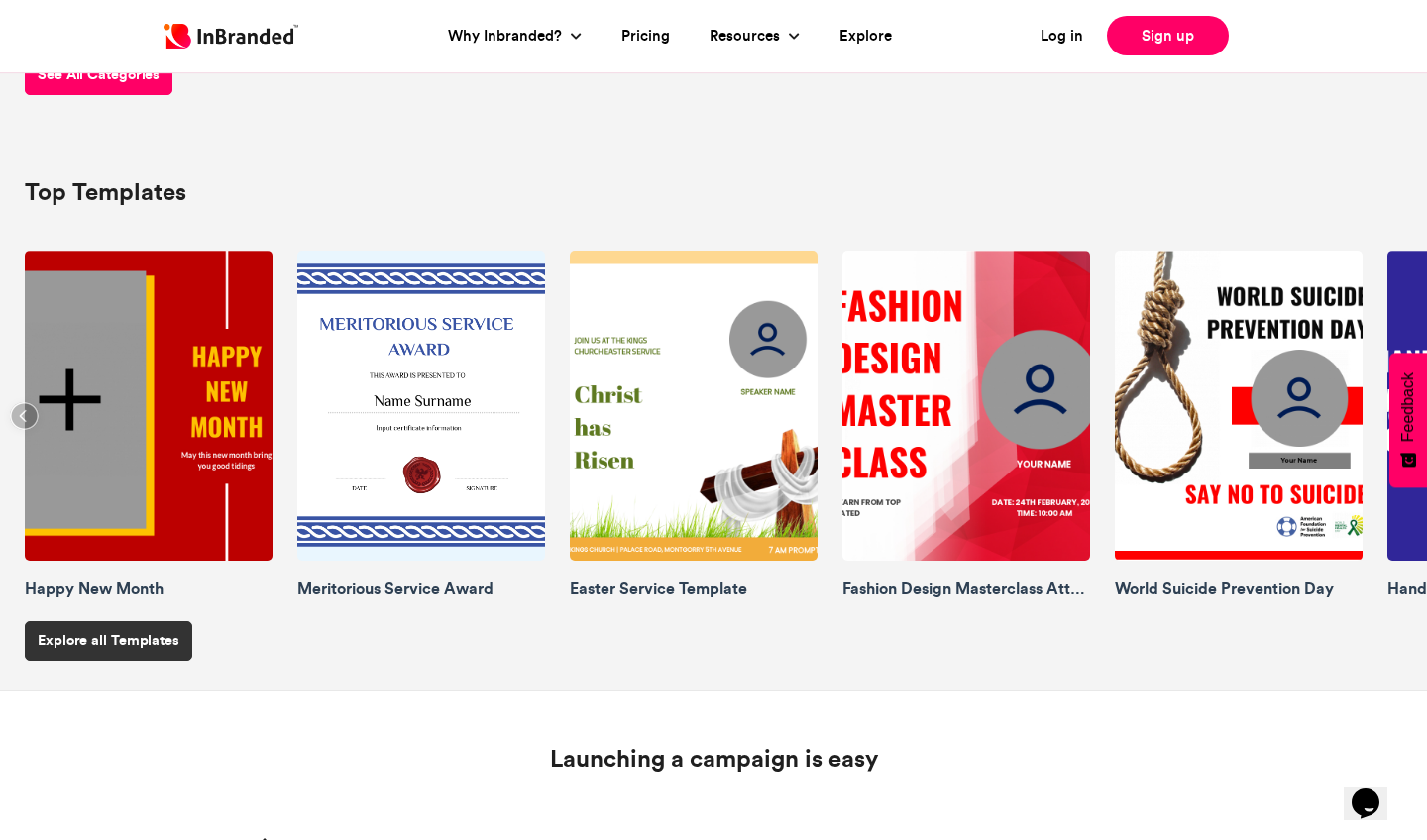 click on "Explore all Templates" at bounding box center (108, 641) 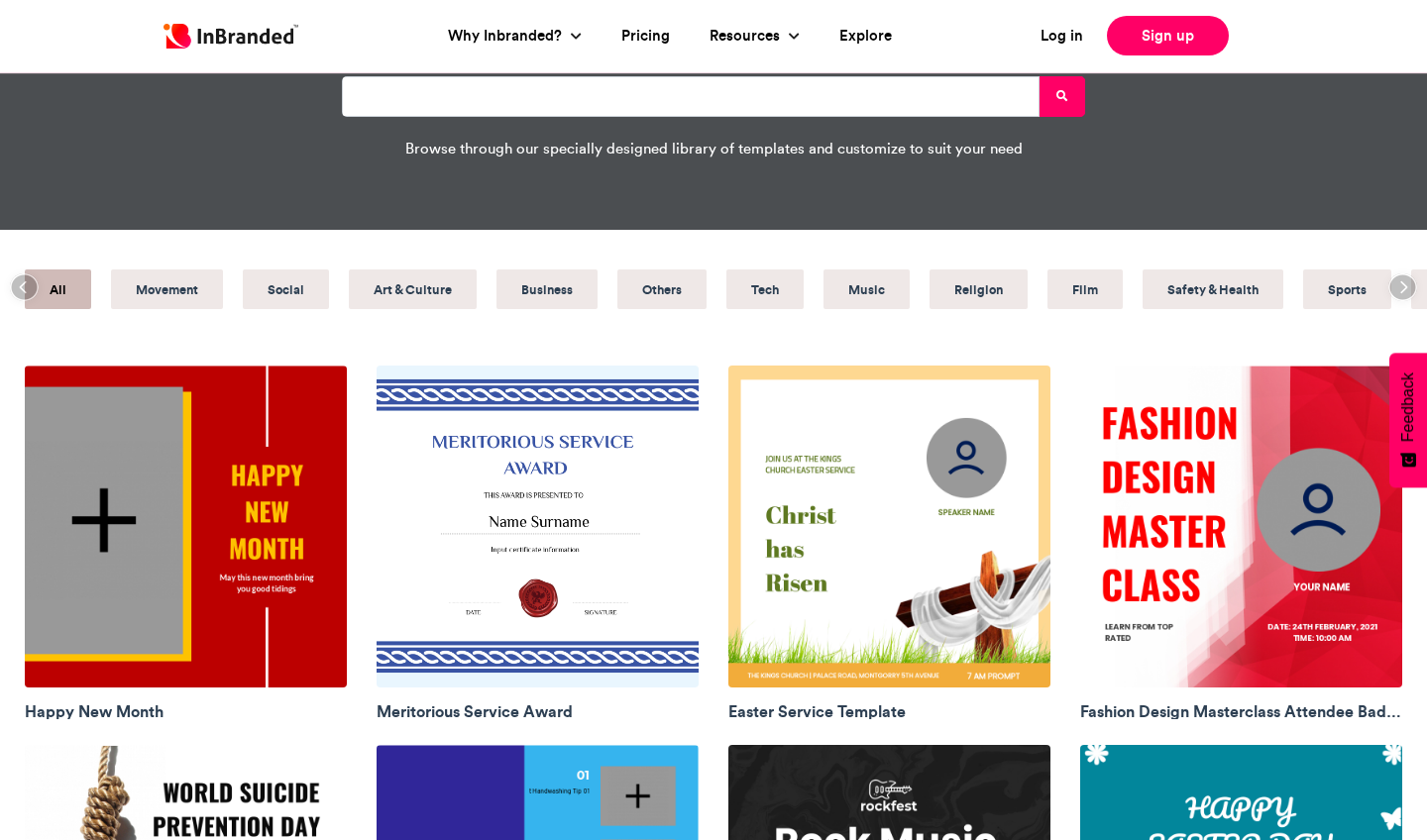 scroll, scrollTop: 166, scrollLeft: 0, axis: vertical 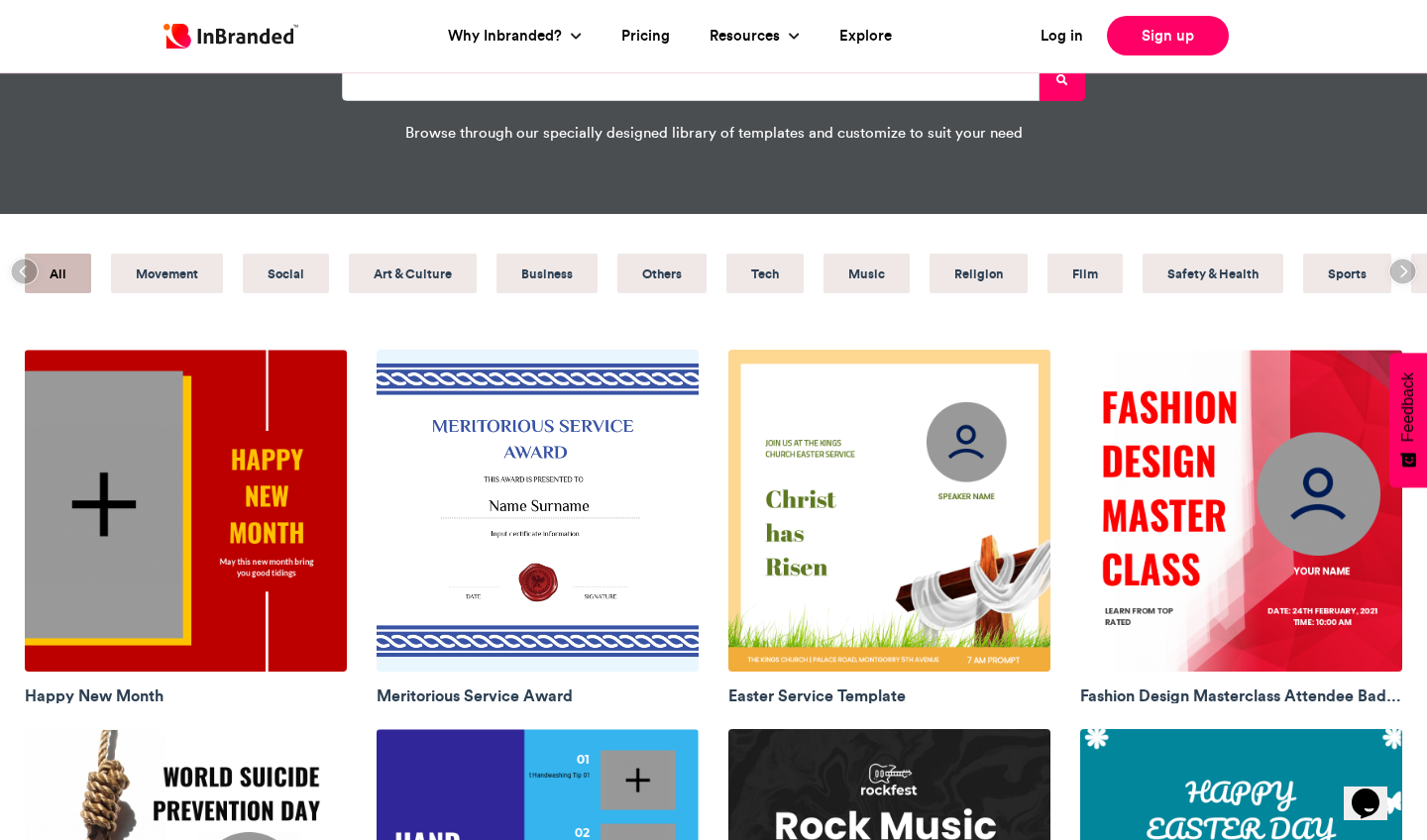 click on "Music" at bounding box center [866, 273] 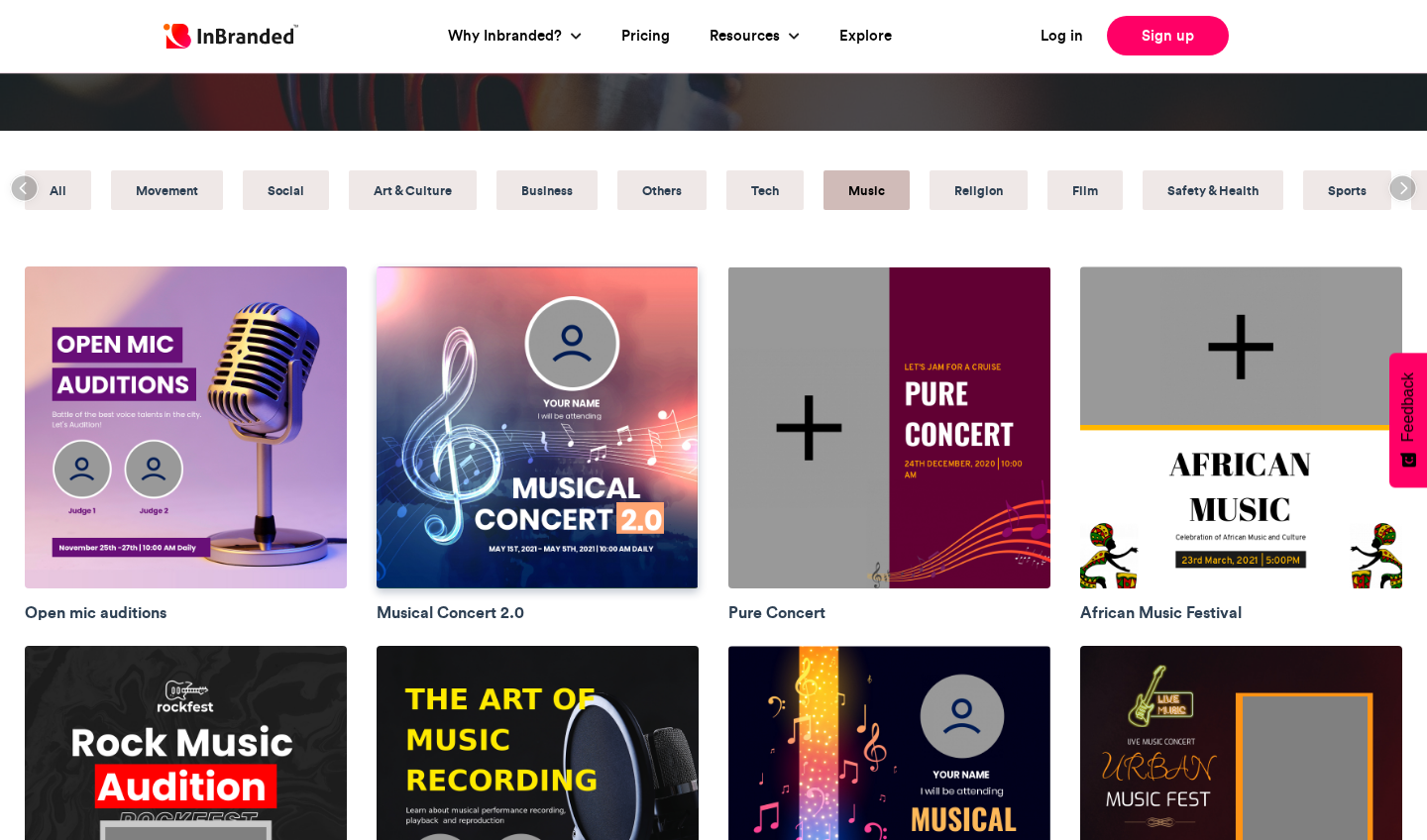 scroll, scrollTop: 252, scrollLeft: 0, axis: vertical 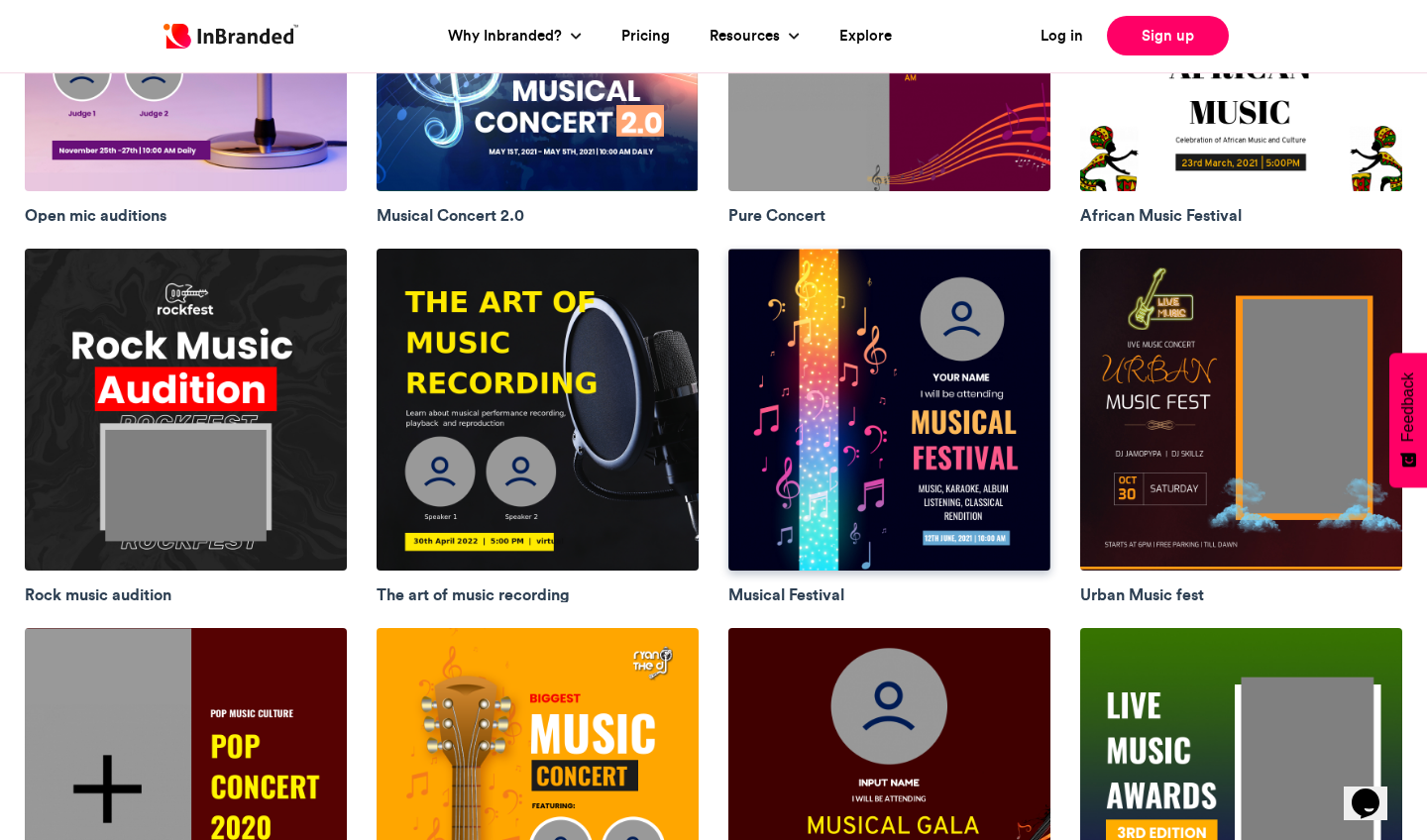 click at bounding box center [889, 409] 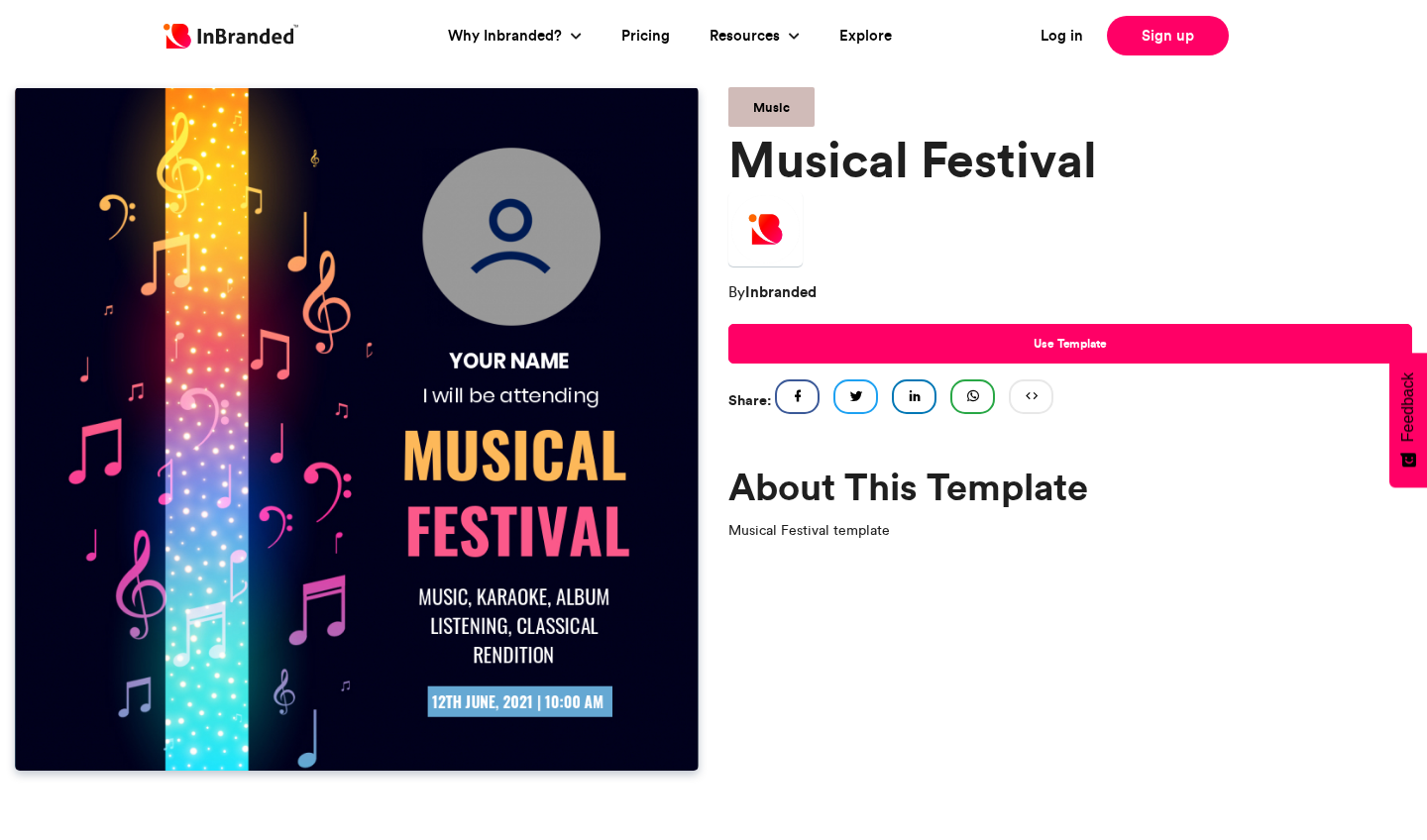 scroll, scrollTop: 0, scrollLeft: 0, axis: both 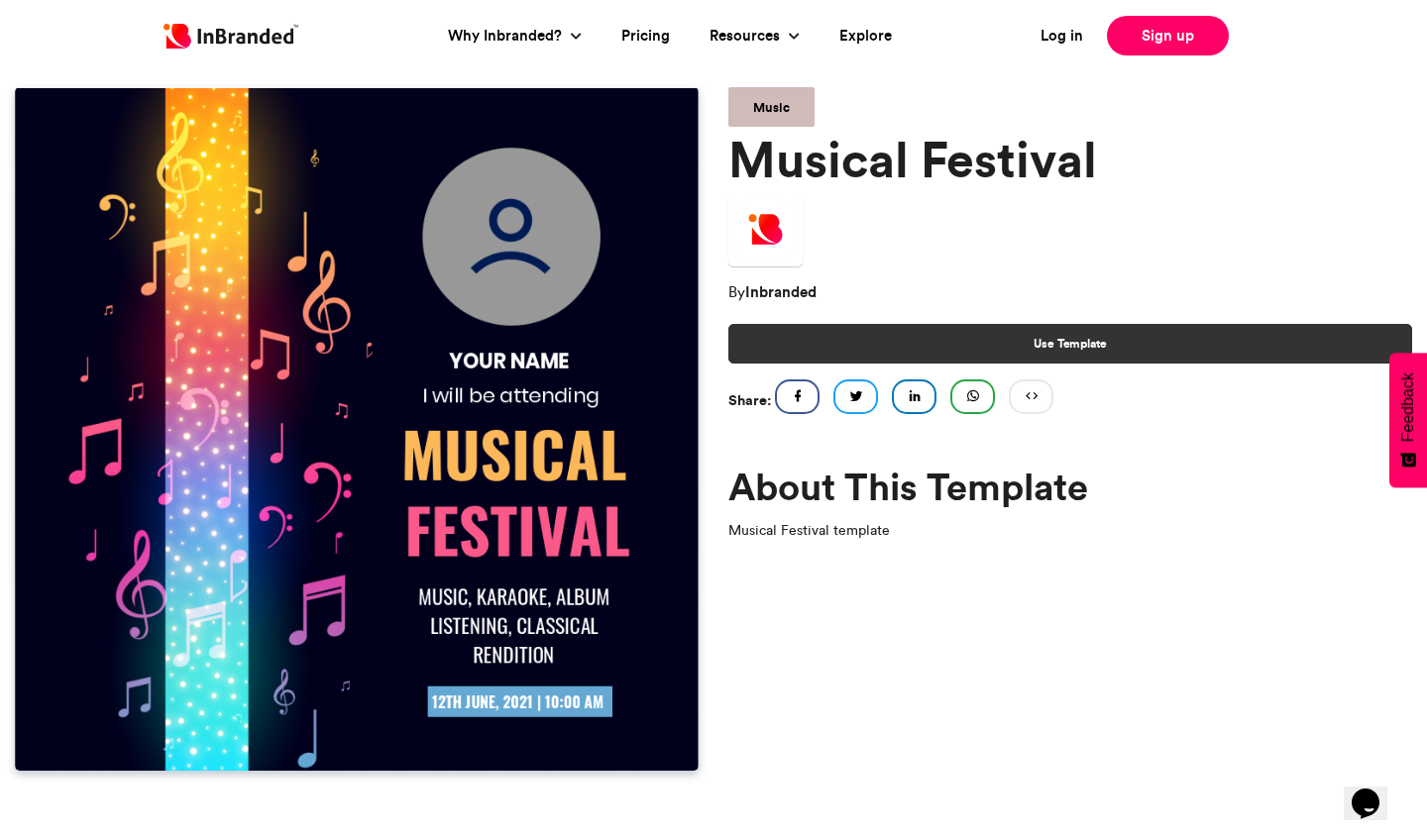click on "Use Template" at bounding box center [1070, 344] 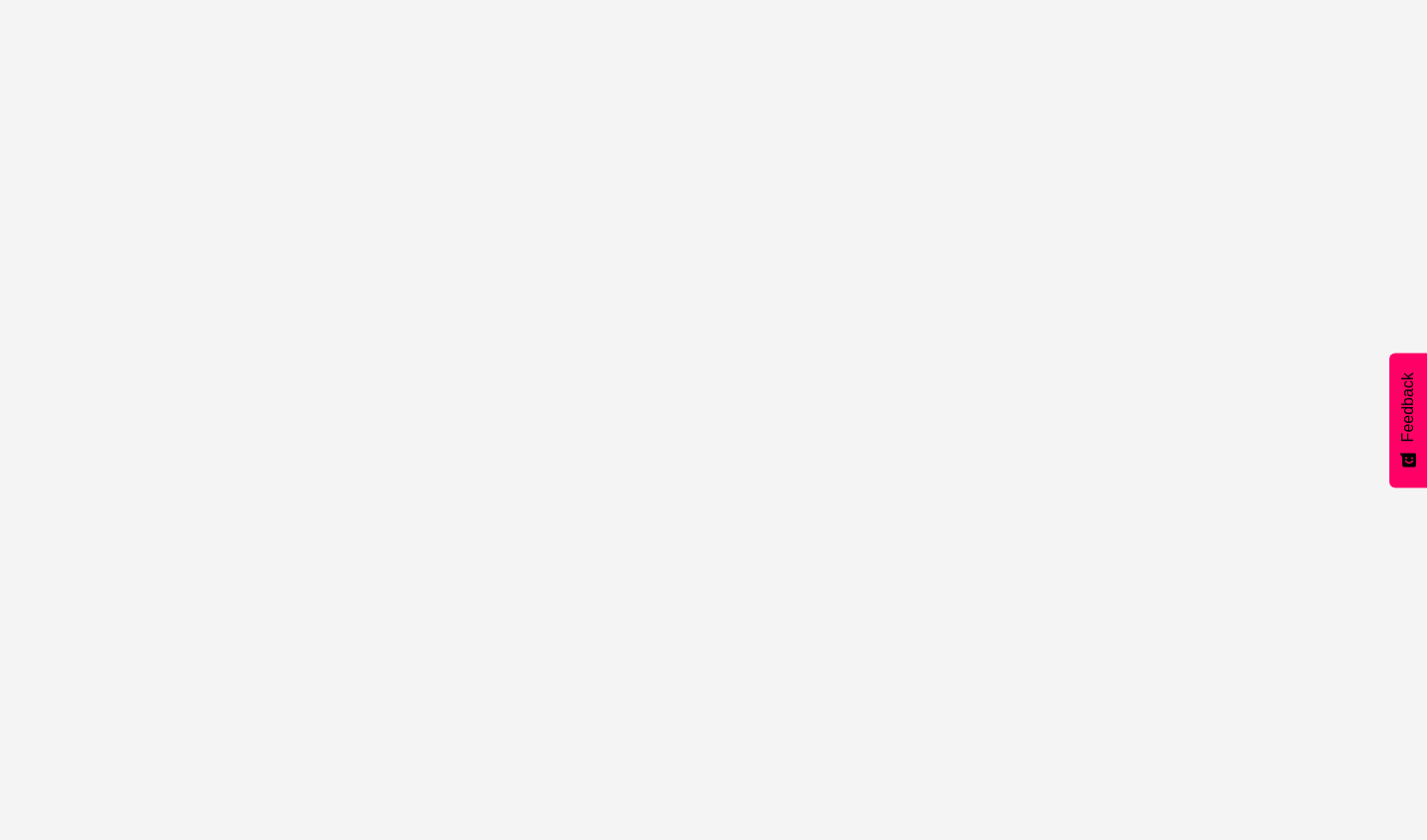 scroll, scrollTop: 0, scrollLeft: 0, axis: both 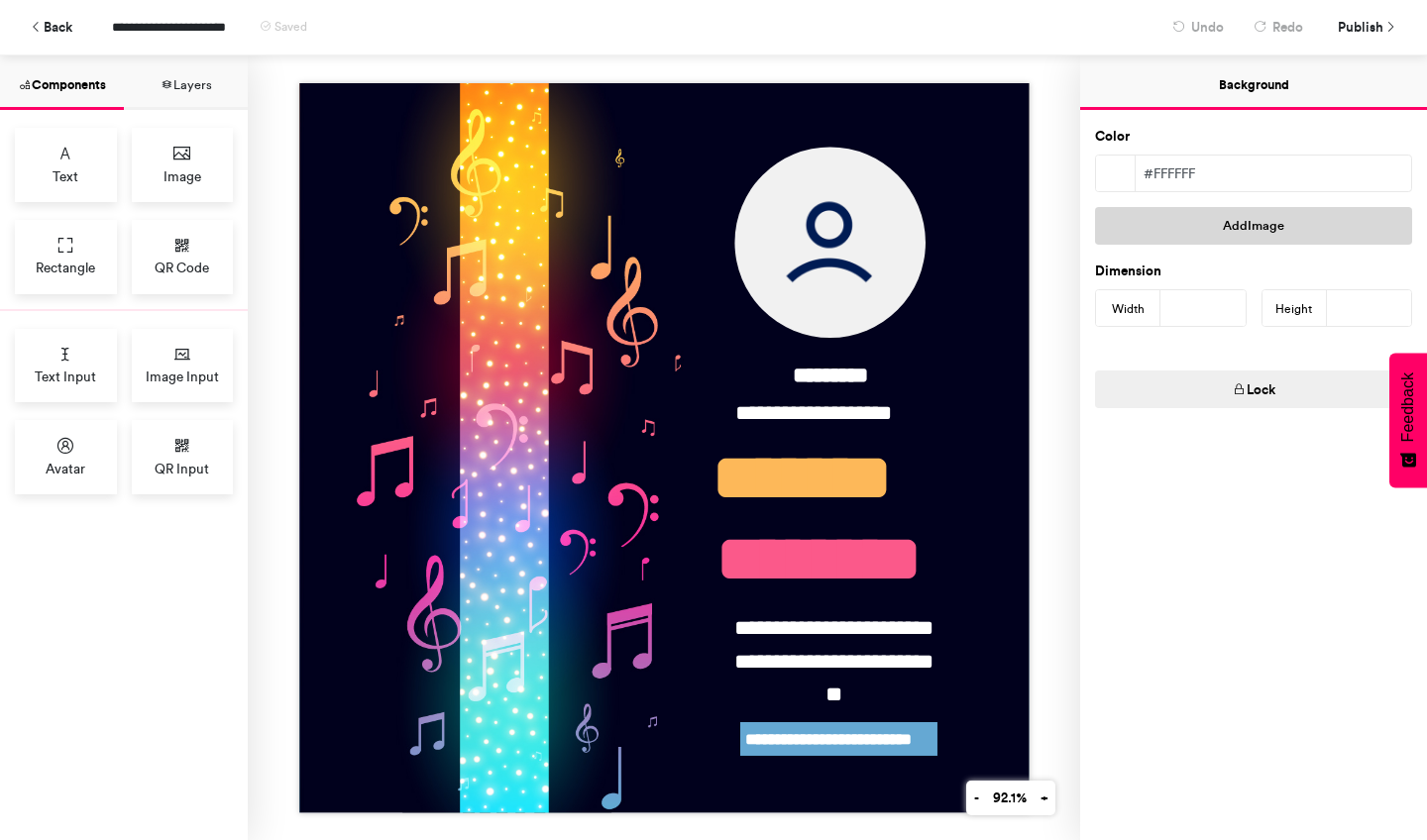 click on "Add  Image" at bounding box center (1254, 226) 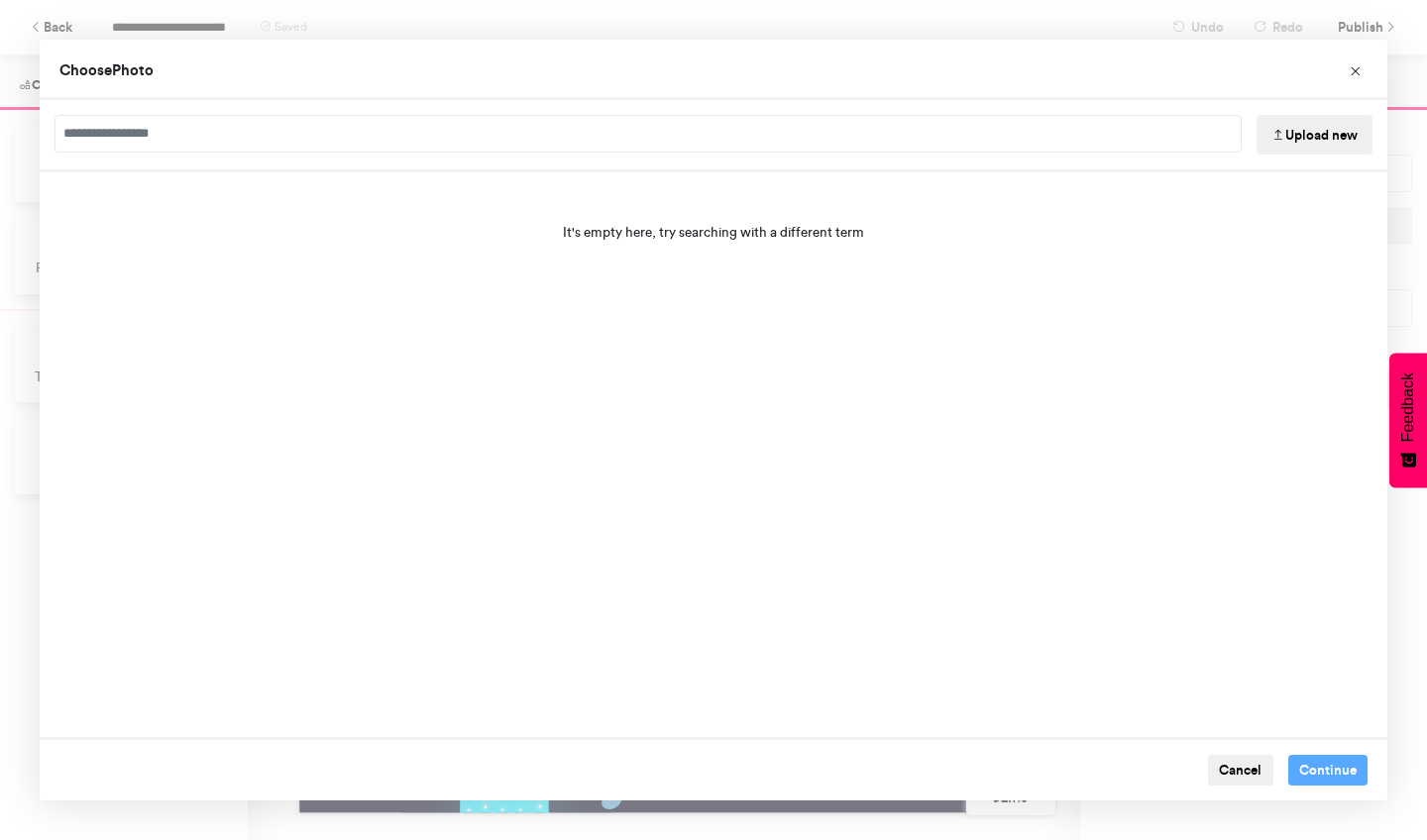 click on "Upload new" at bounding box center (1314, 135) 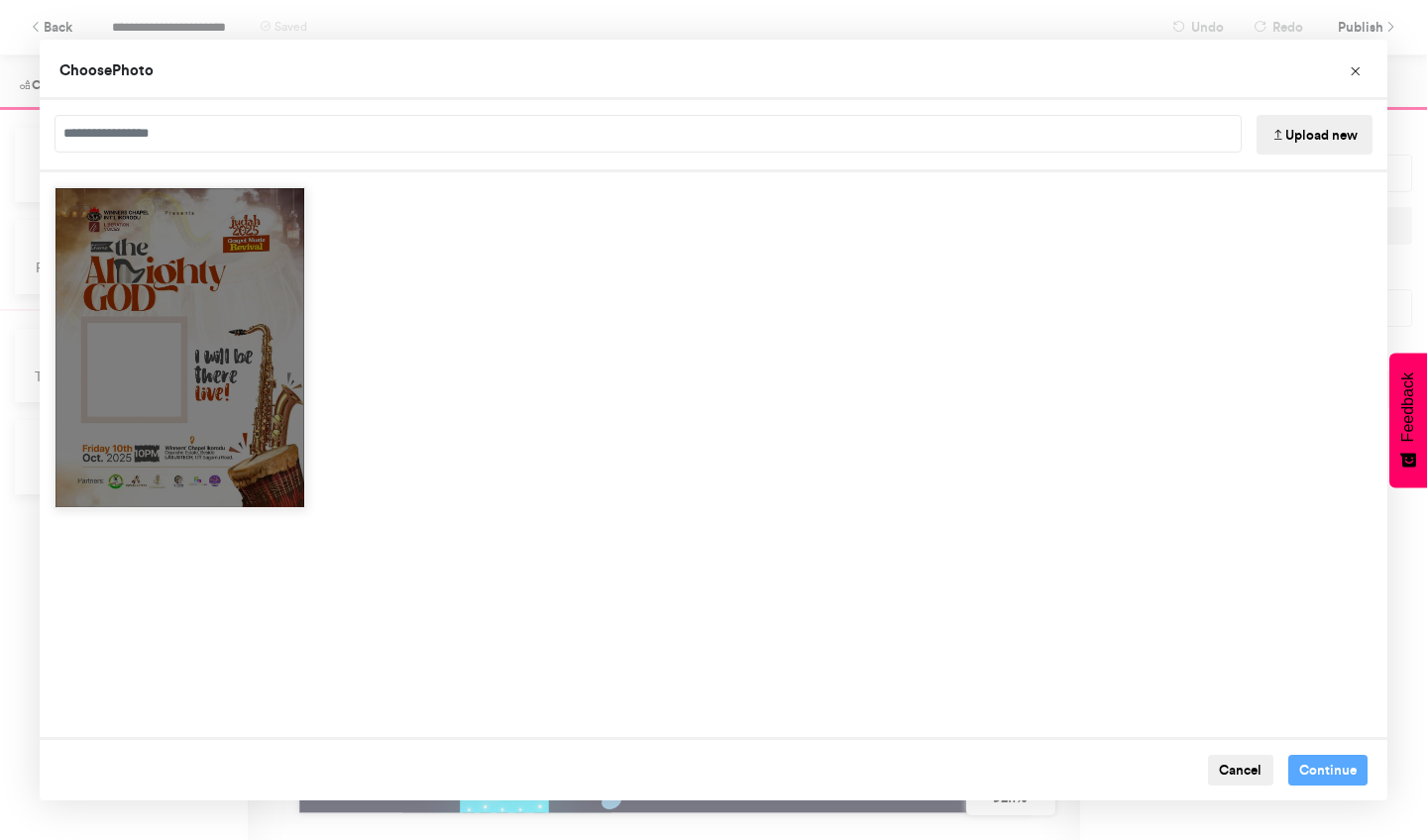 click at bounding box center [179, 348] 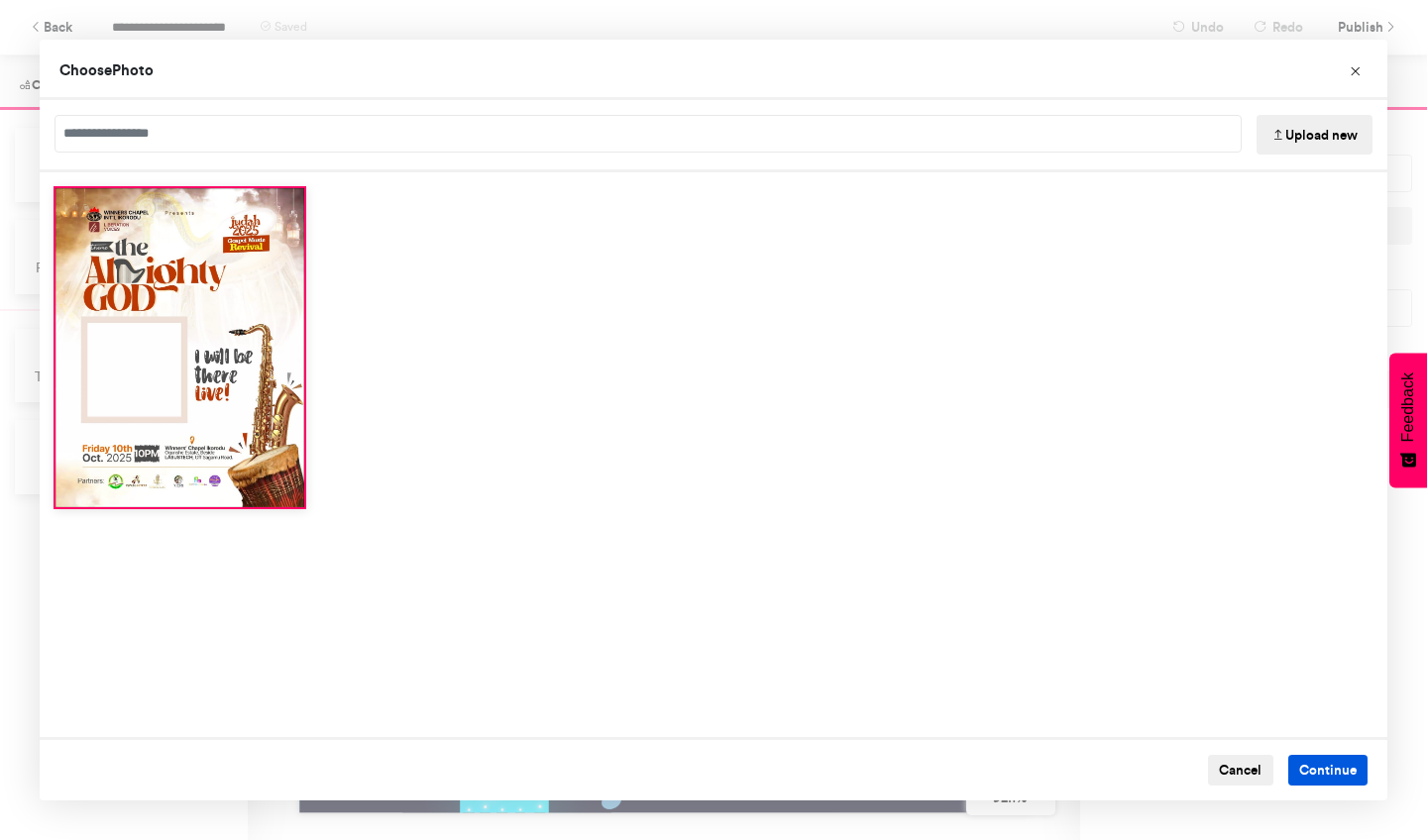 click on "Continue" at bounding box center (1328, 771) 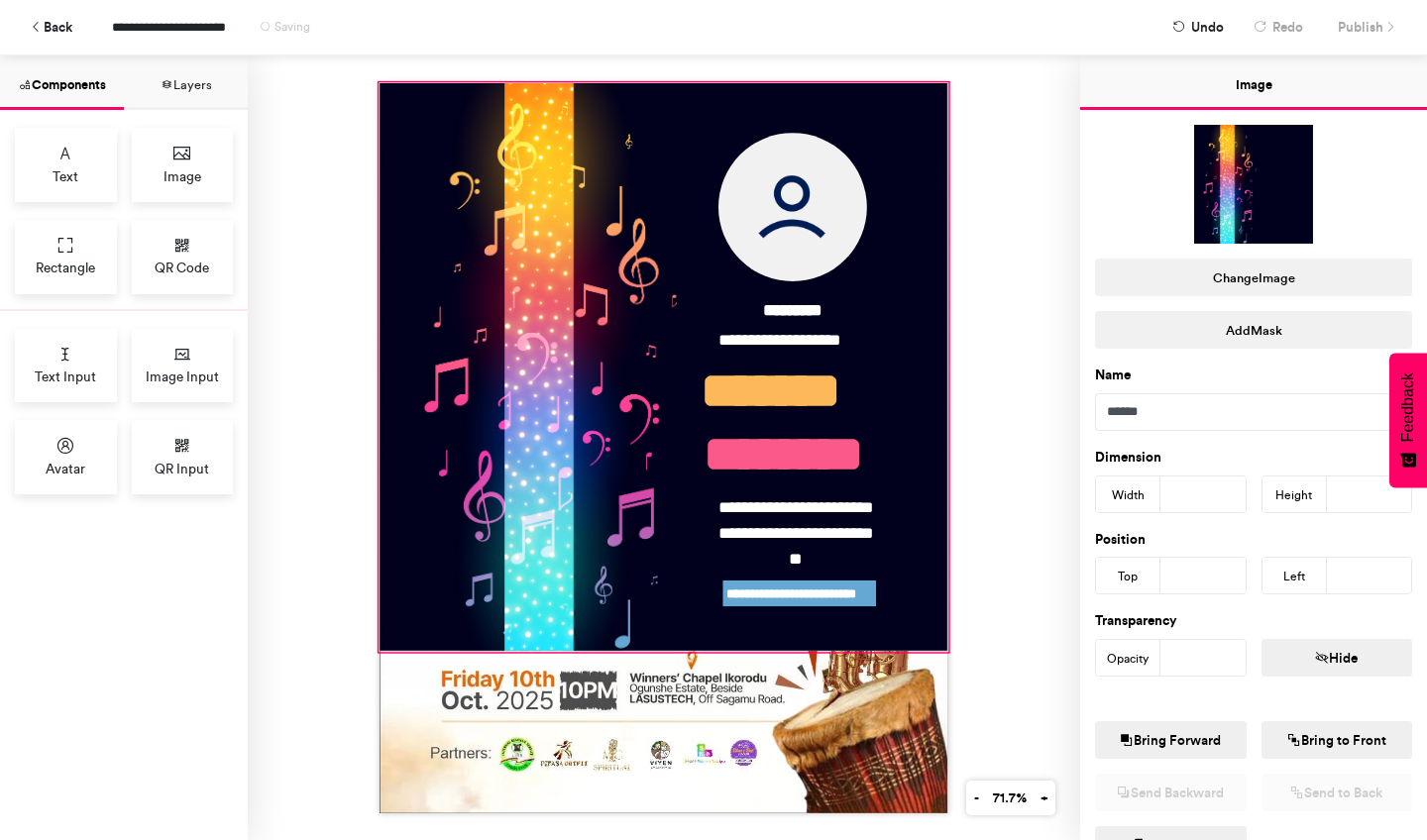 click at bounding box center (664, 368) 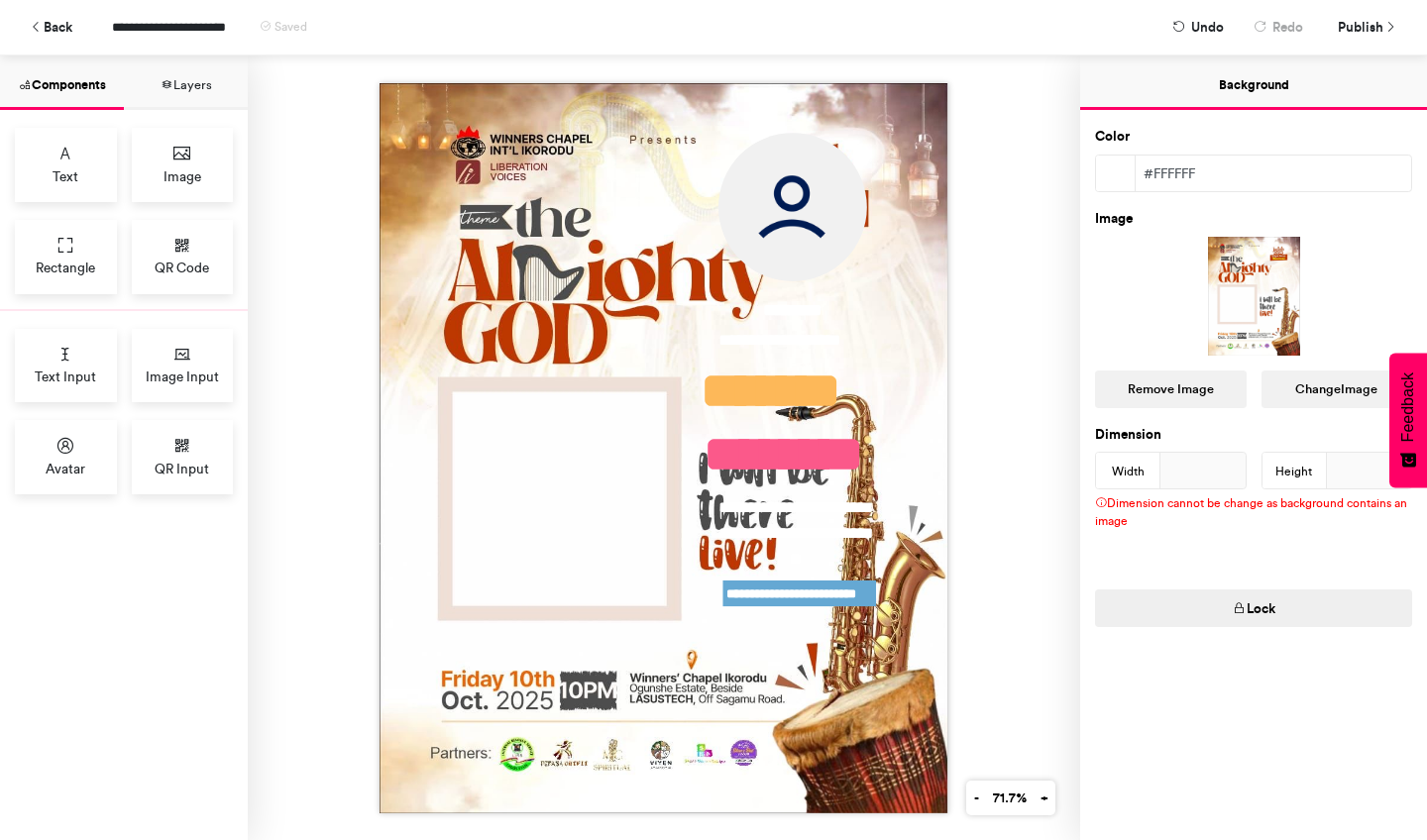 drag, startPoint x: 1044, startPoint y: 568, endPoint x: 658, endPoint y: 387, distance: 426.3297 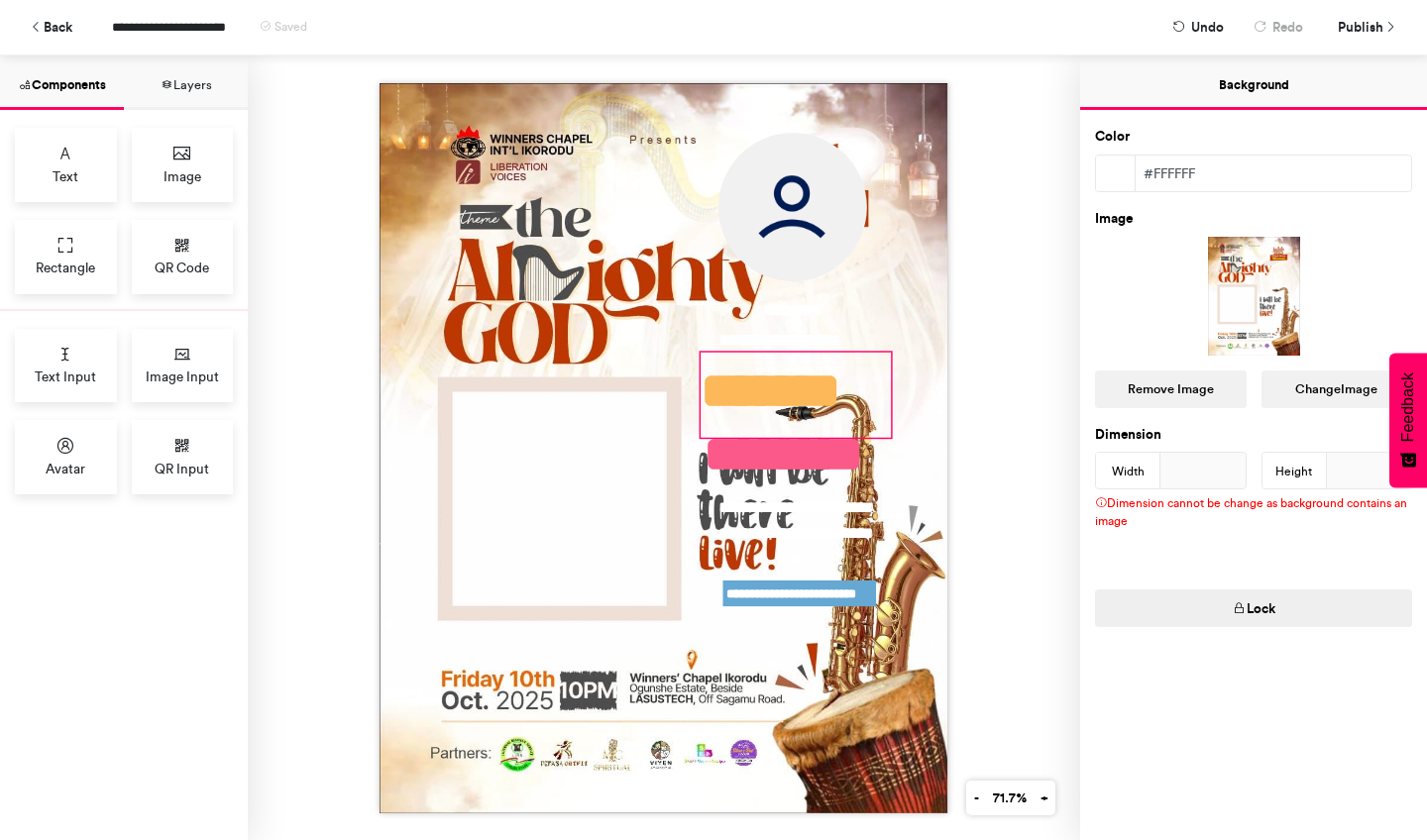 click on "*******" at bounding box center (797, 394) 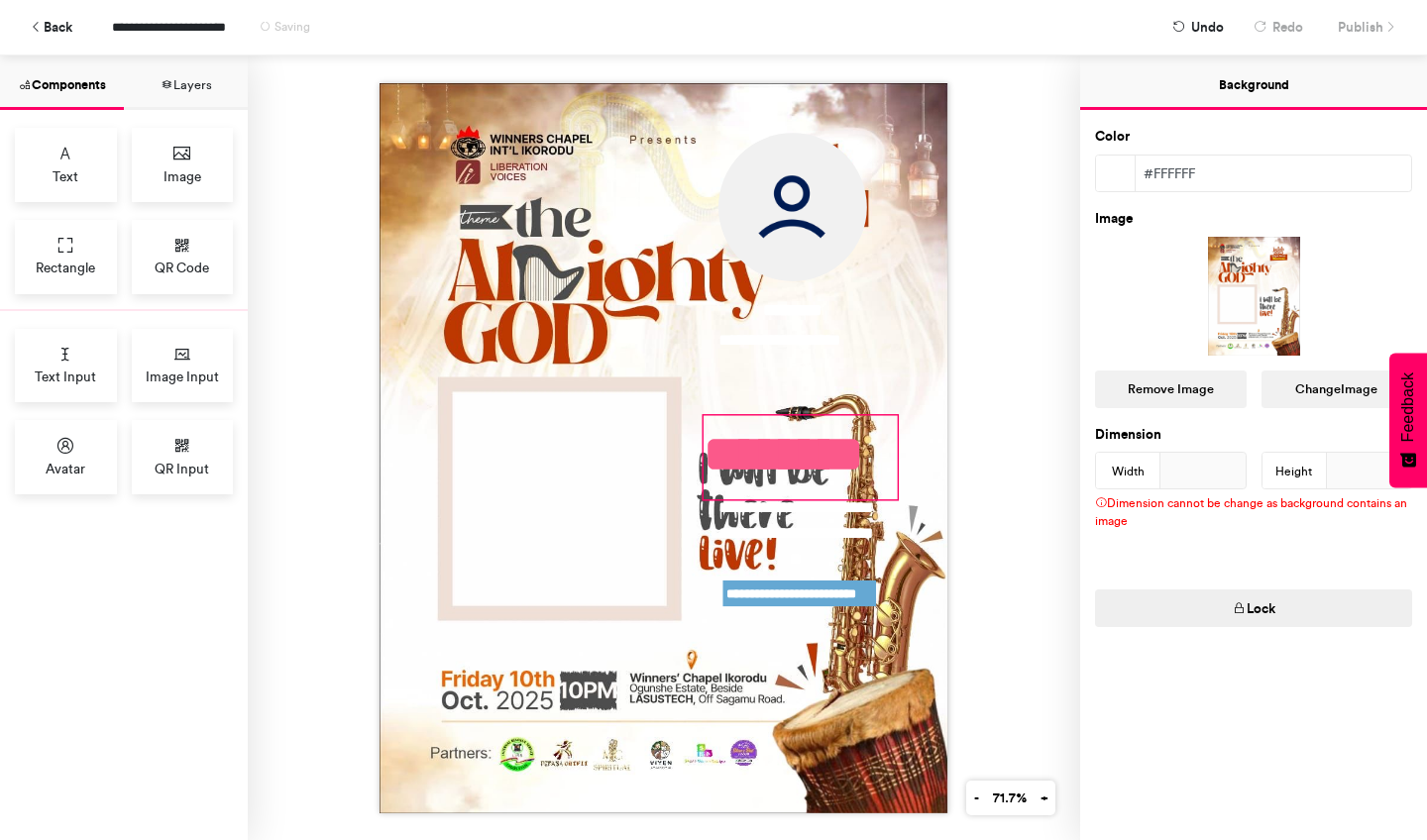 click on "********" at bounding box center [801, 457] 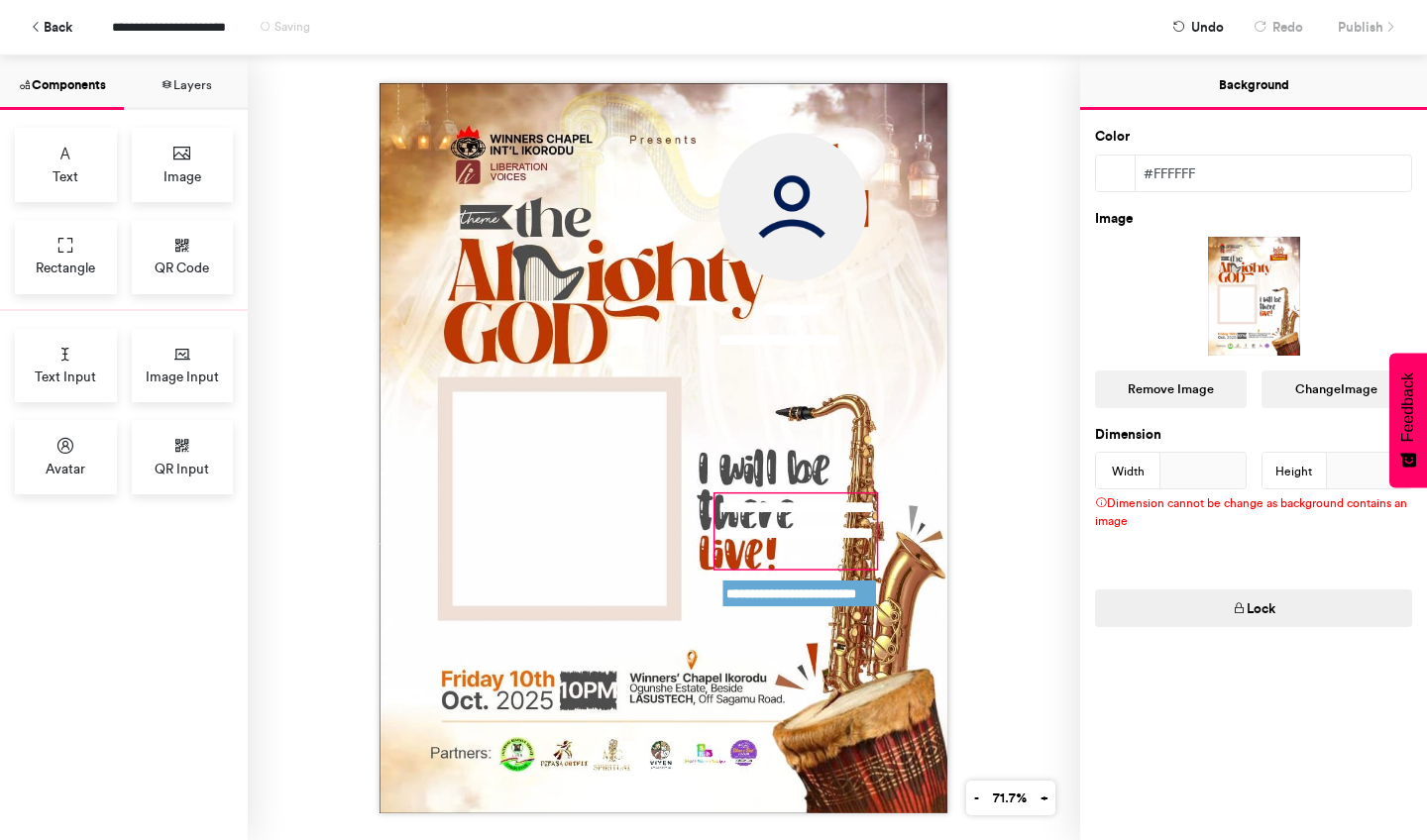 click on "**********" at bounding box center [796, 531] 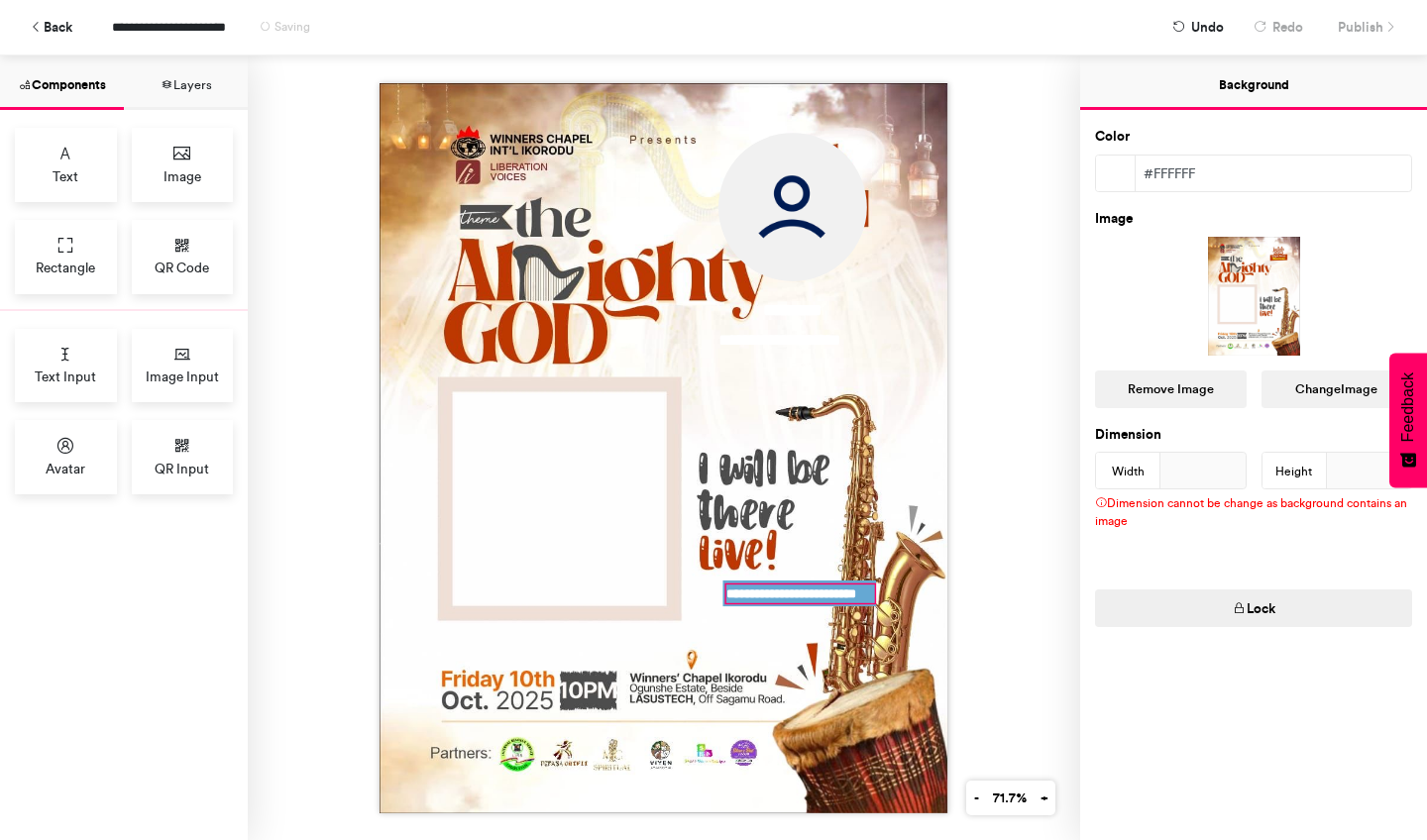 click on "**********" at bounding box center (801, 593) 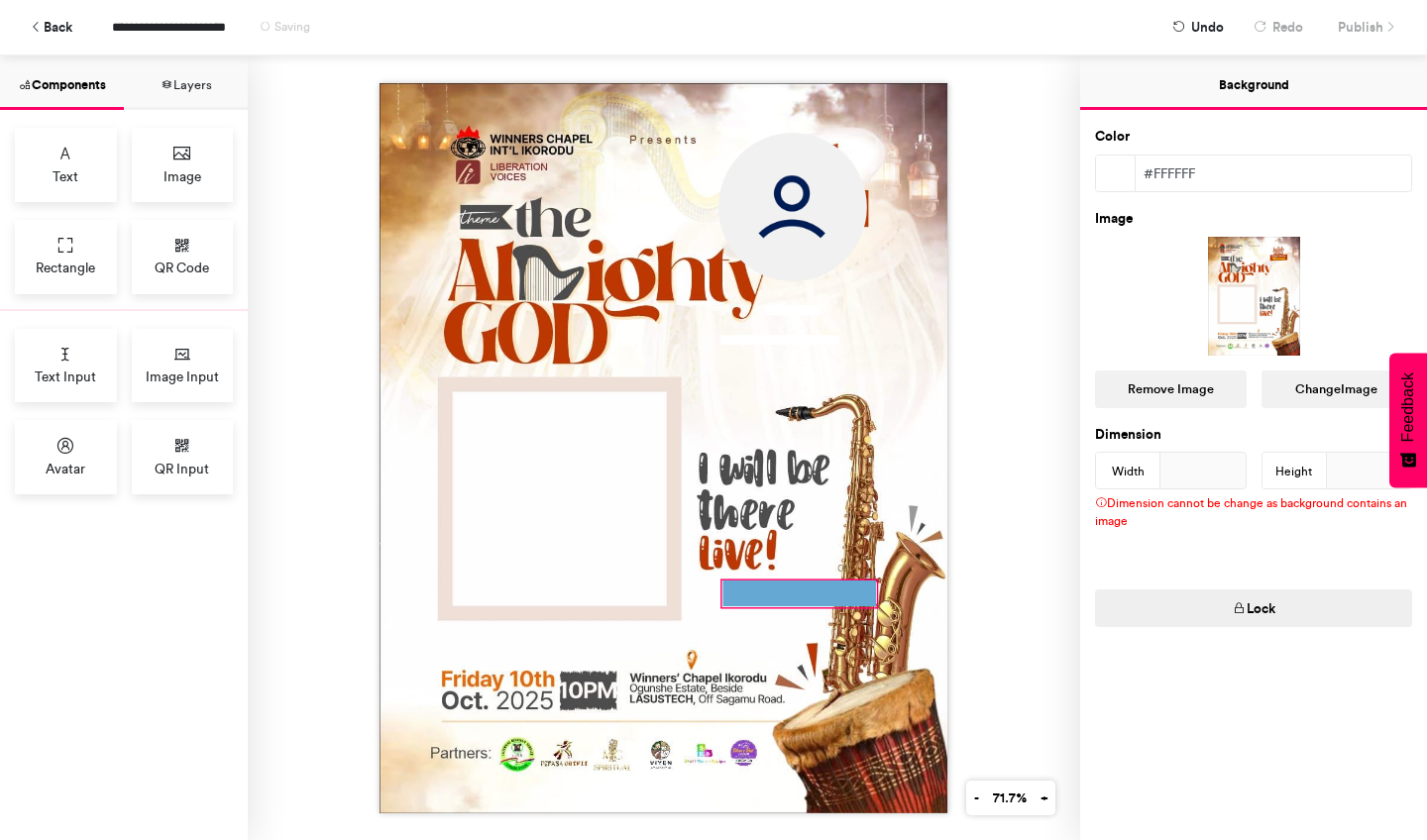click at bounding box center [800, 593] 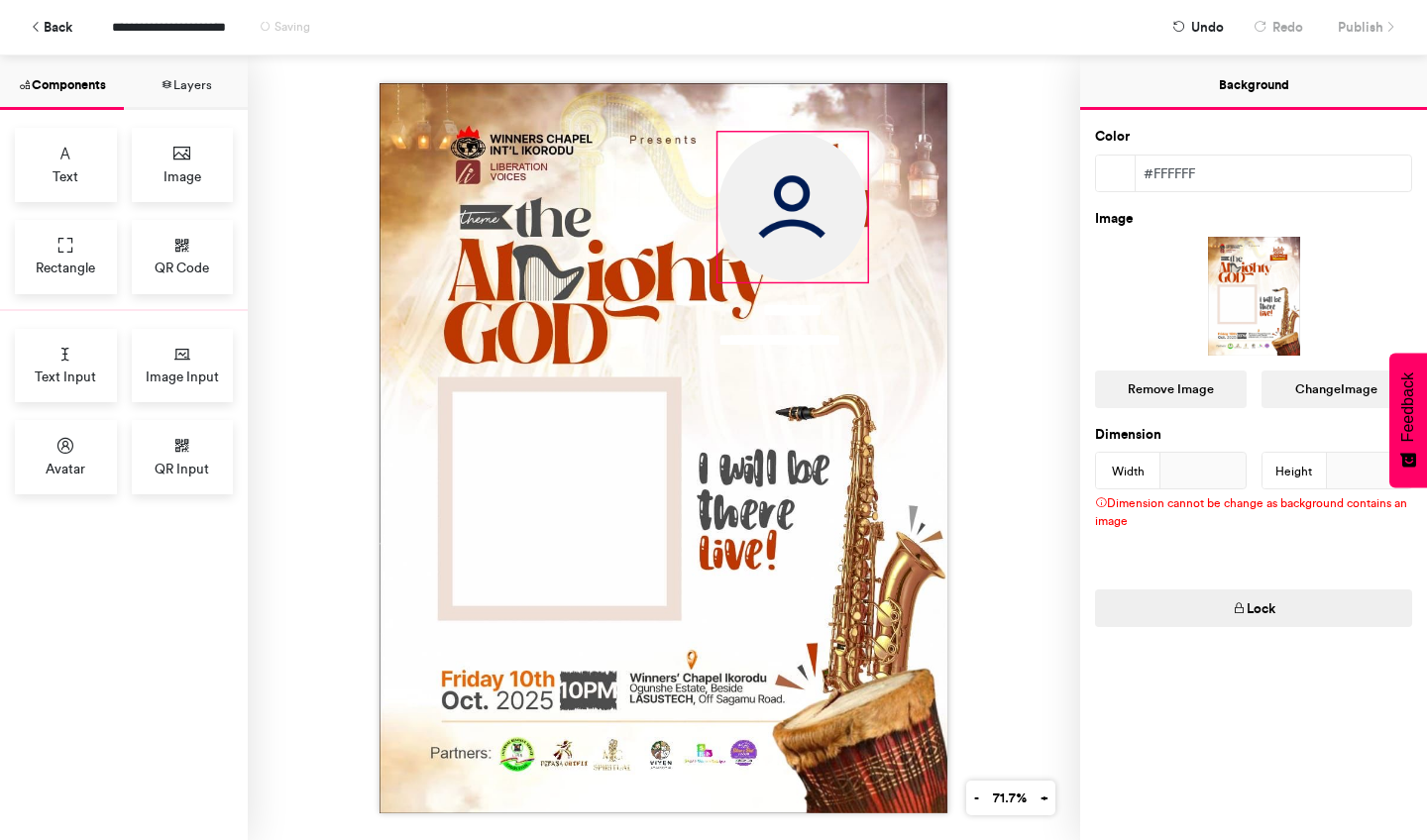 click at bounding box center (793, 207) 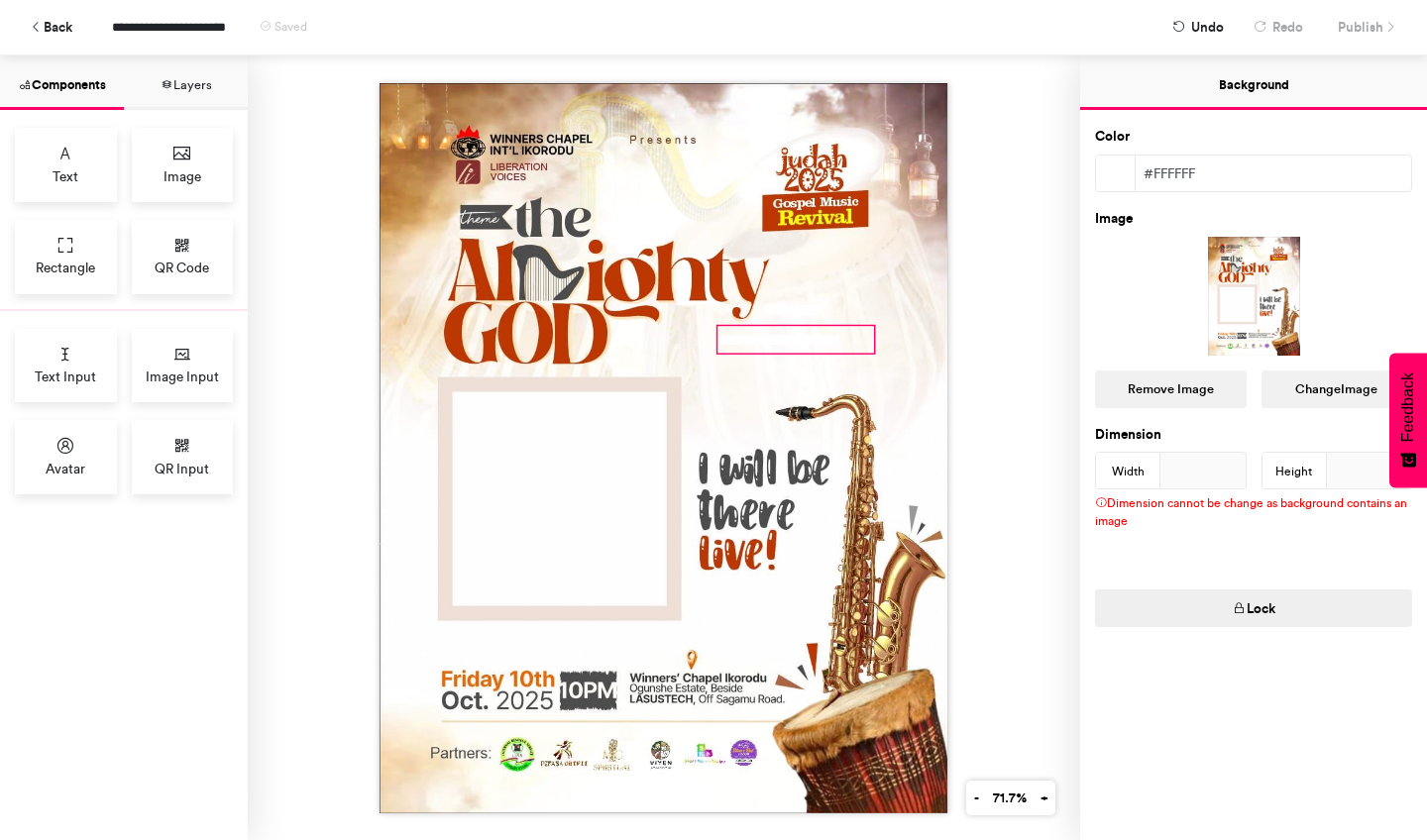 click on "**********" at bounding box center (796, 339) 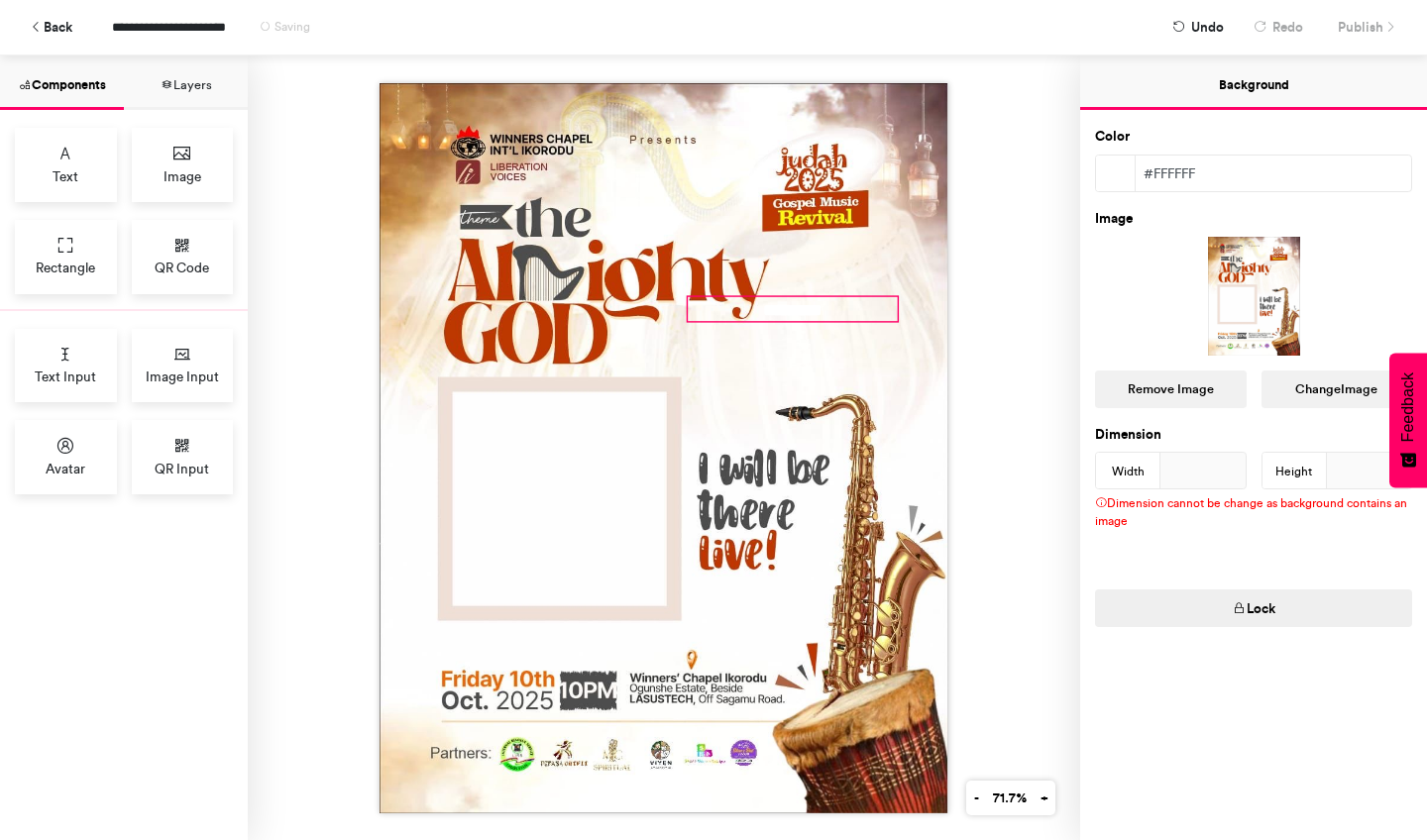 click on "*********" at bounding box center [793, 308] 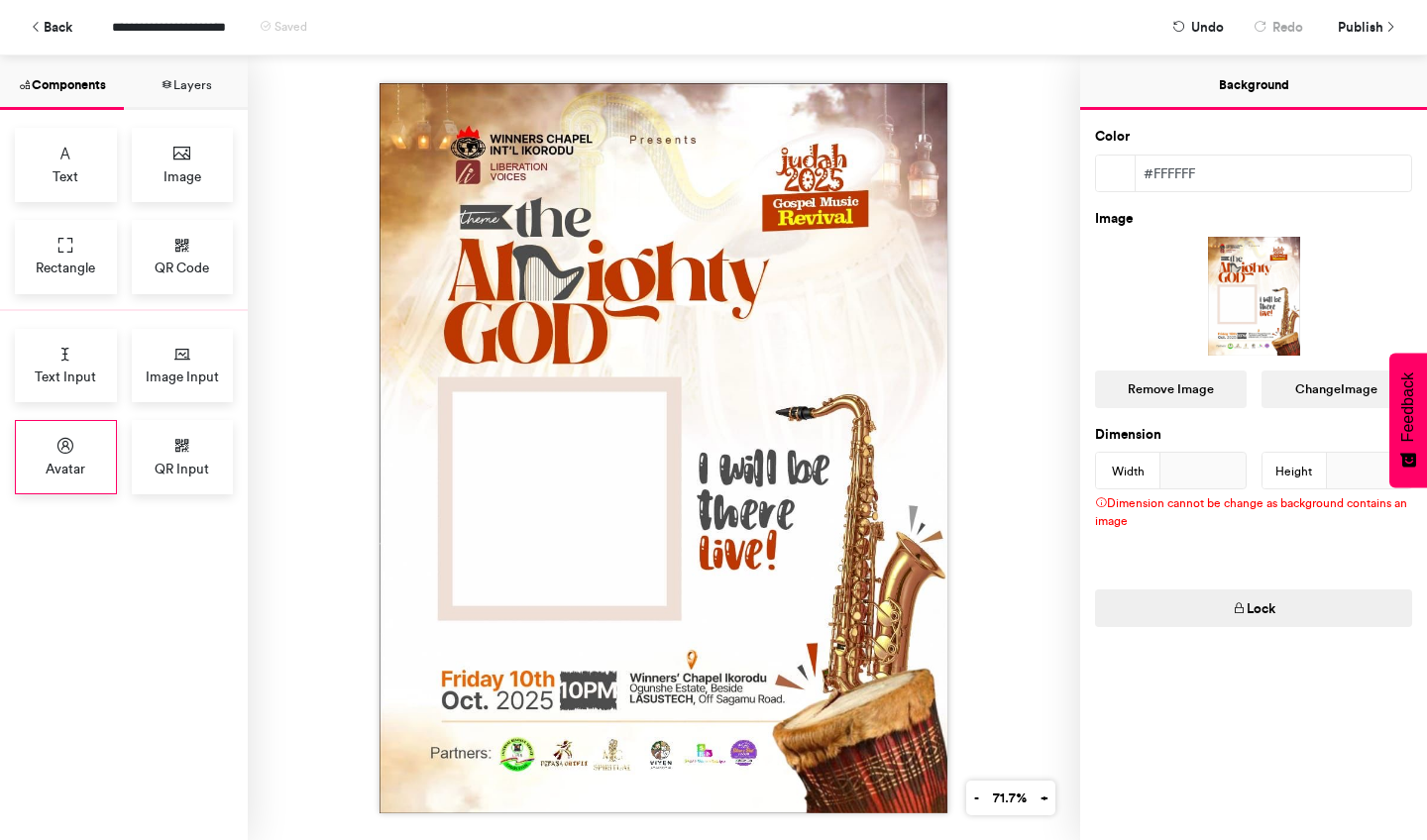 click at bounding box center [65, 446] 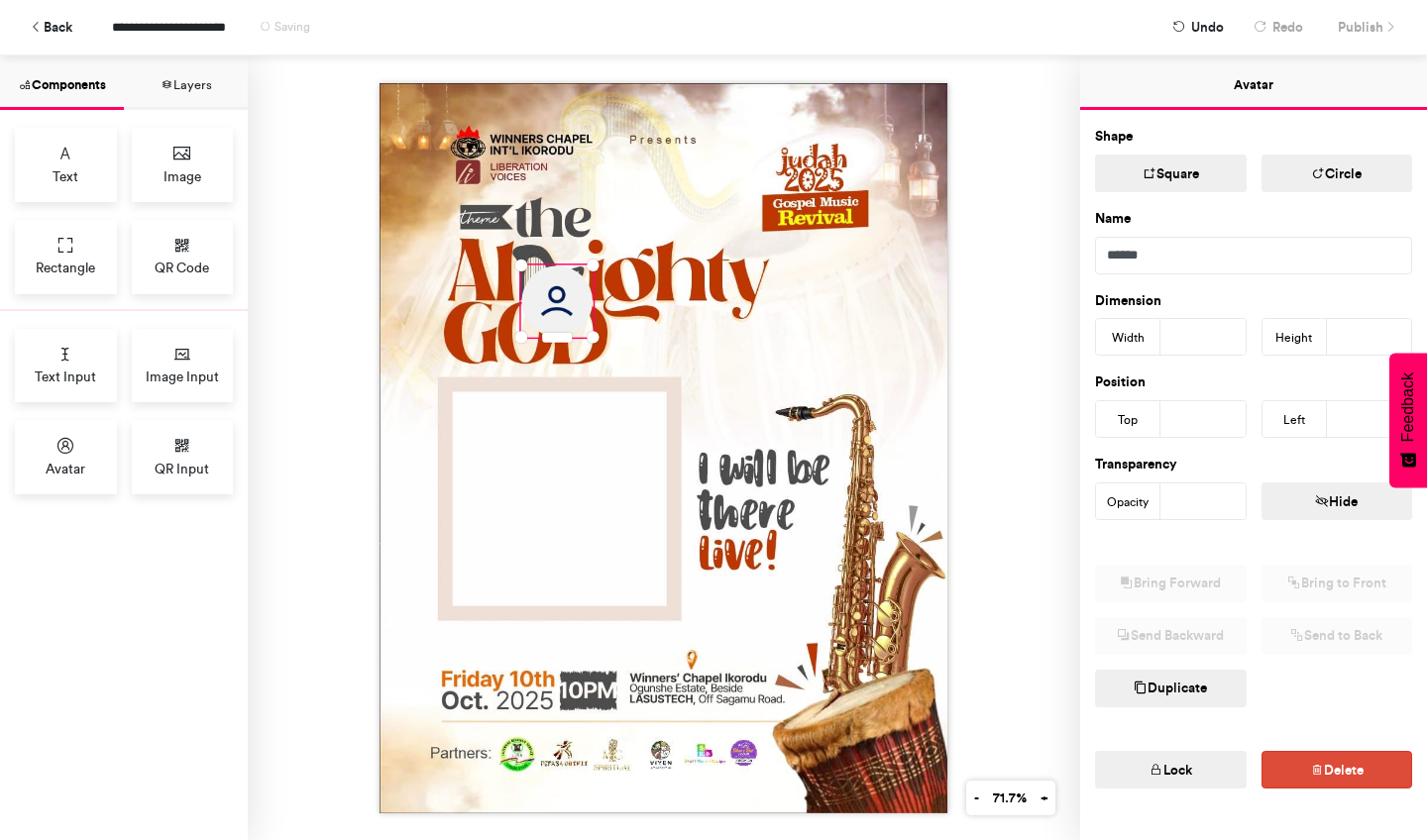 click at bounding box center (558, 301) 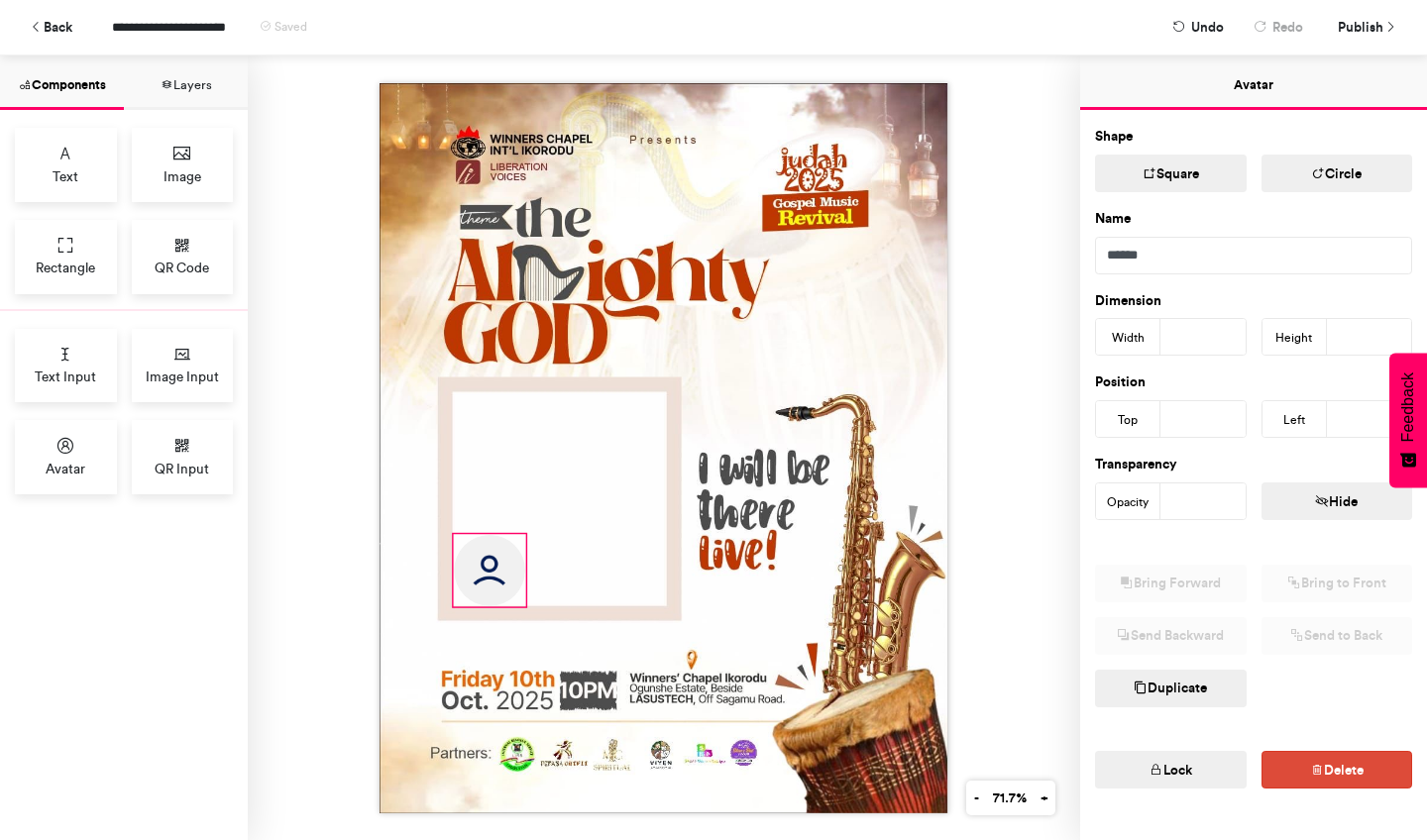 drag, startPoint x: 565, startPoint y: 299, endPoint x: 497, endPoint y: 569, distance: 278.4313 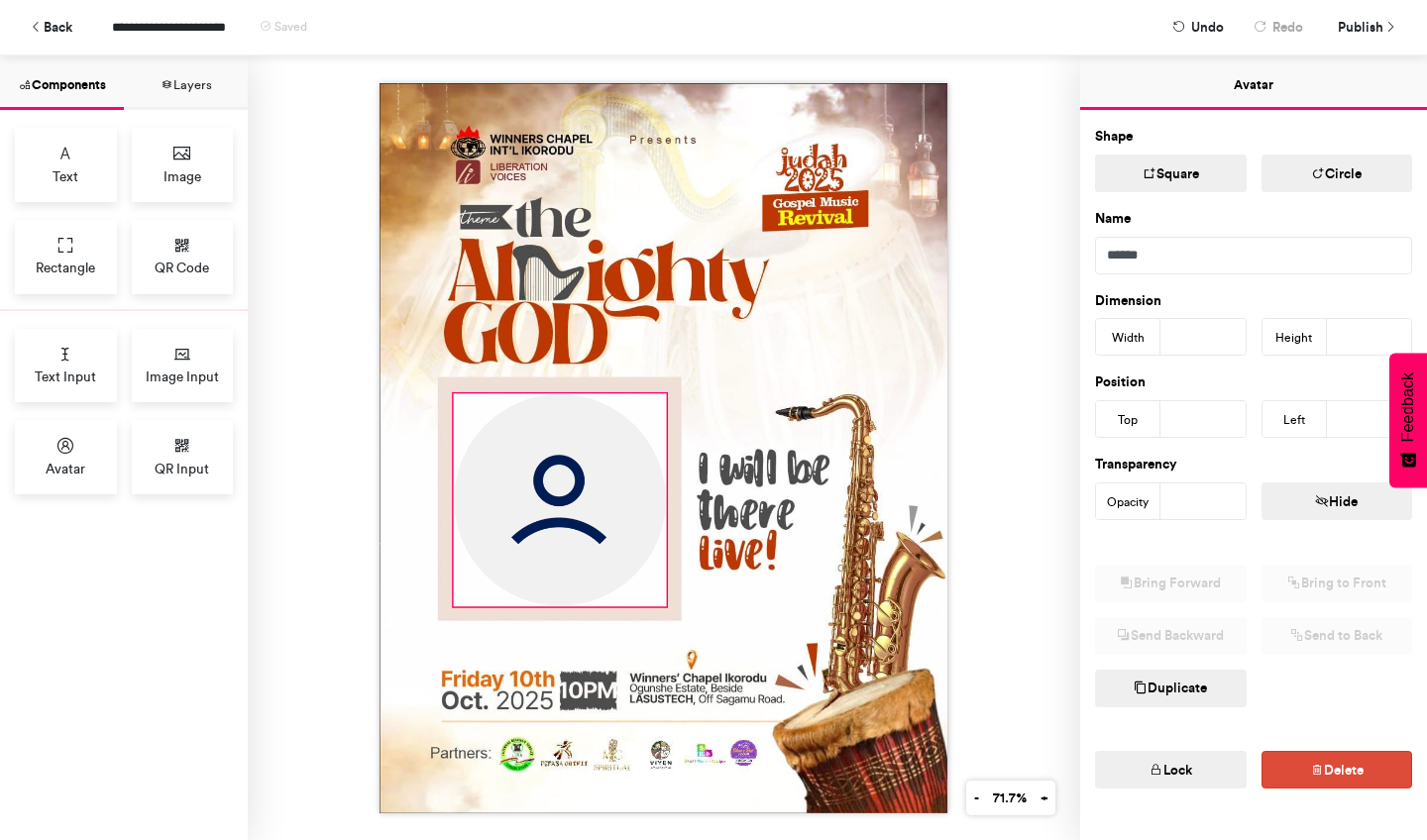 drag, startPoint x: 524, startPoint y: 531, endPoint x: 665, endPoint y: 385, distance: 202.97044 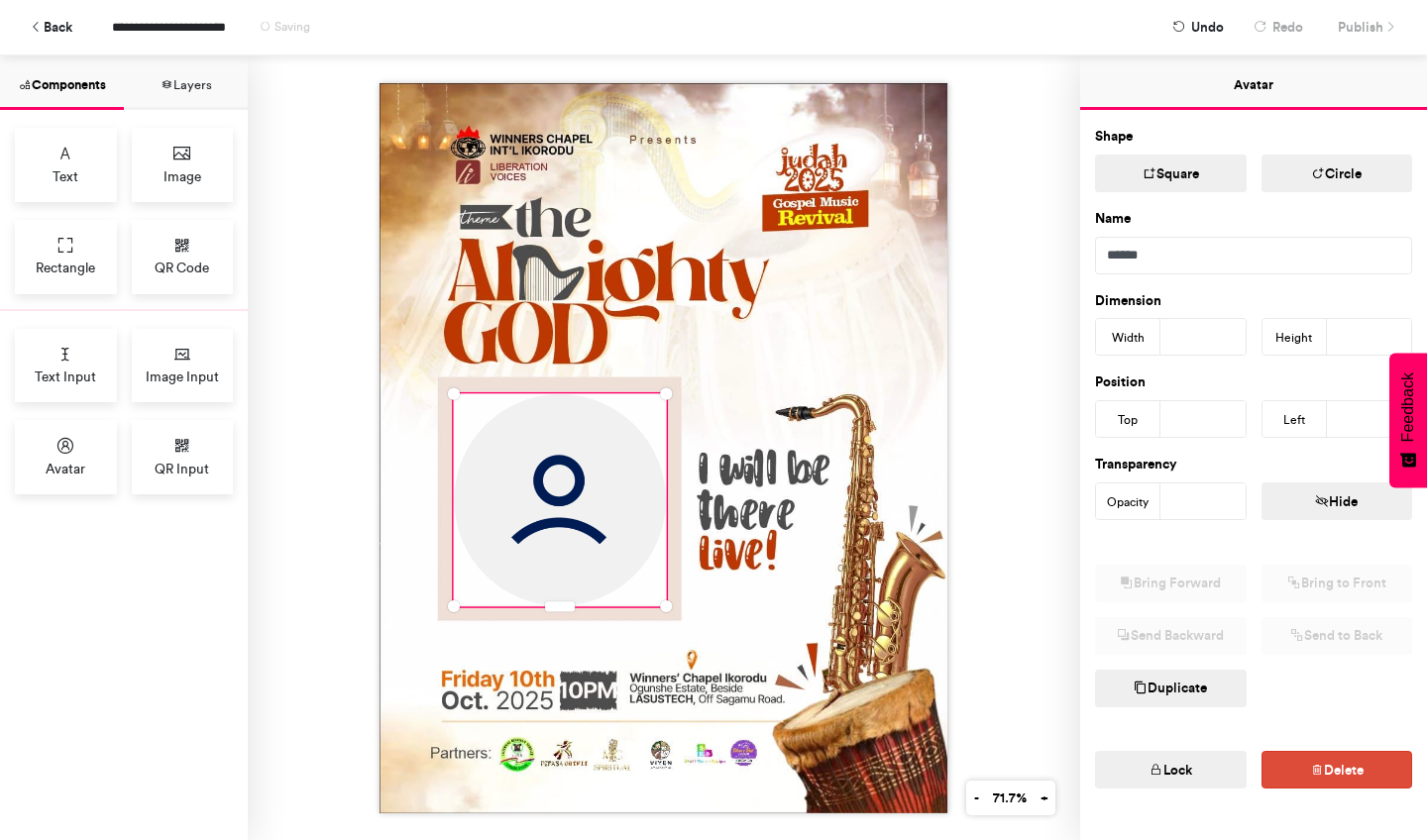 click at bounding box center (1150, 173) 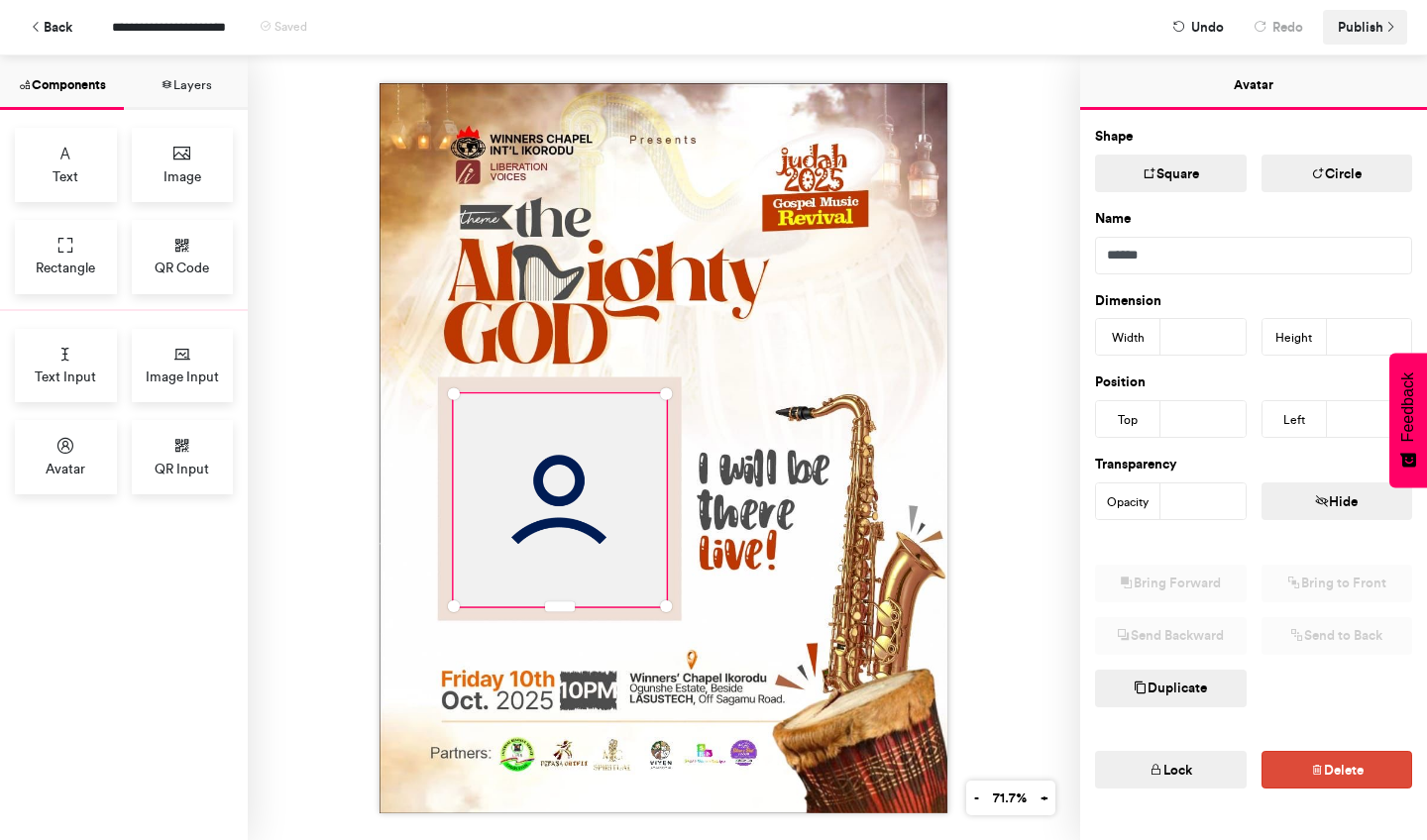 click on "Publish" at bounding box center (1361, 27) 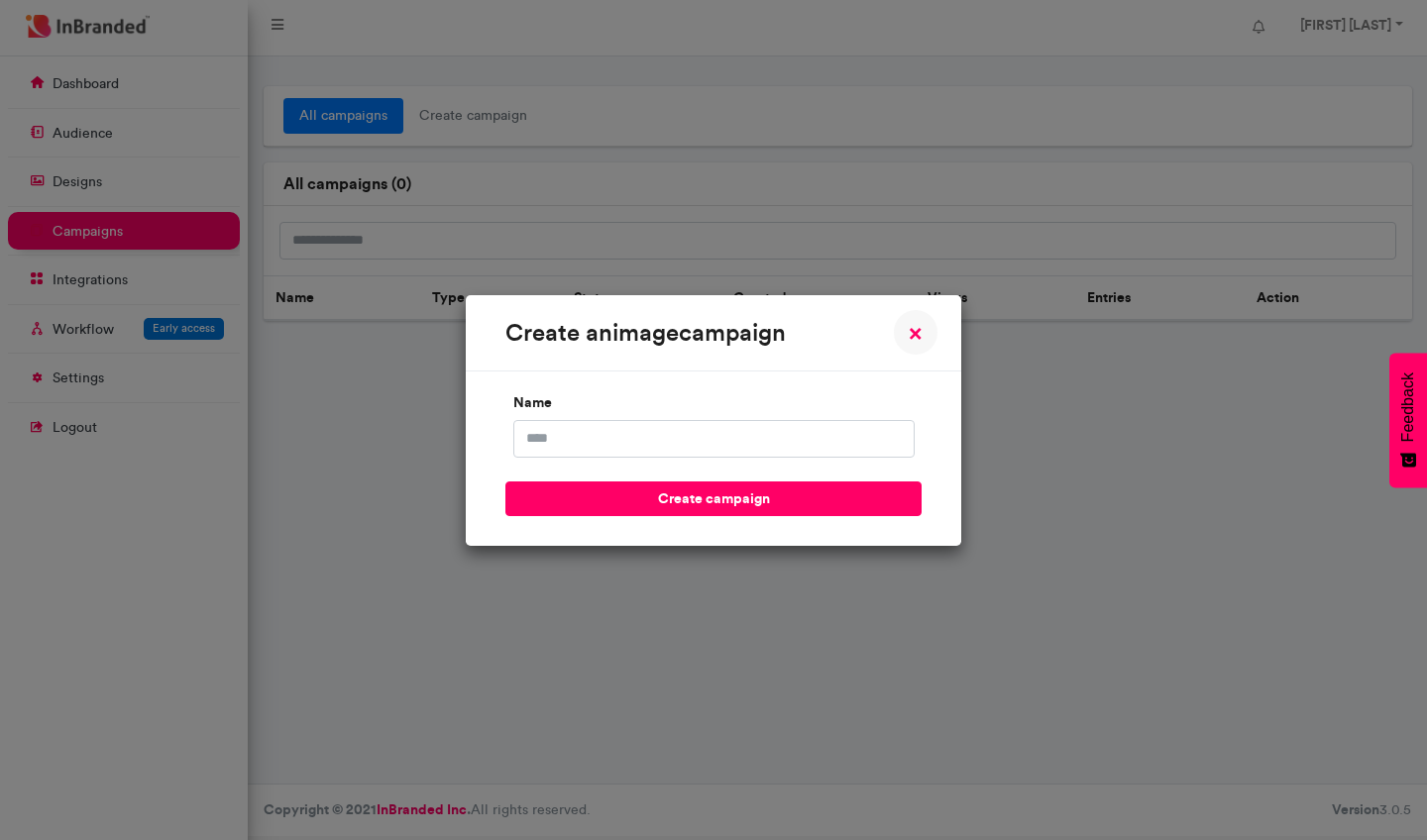 scroll, scrollTop: 0, scrollLeft: 0, axis: both 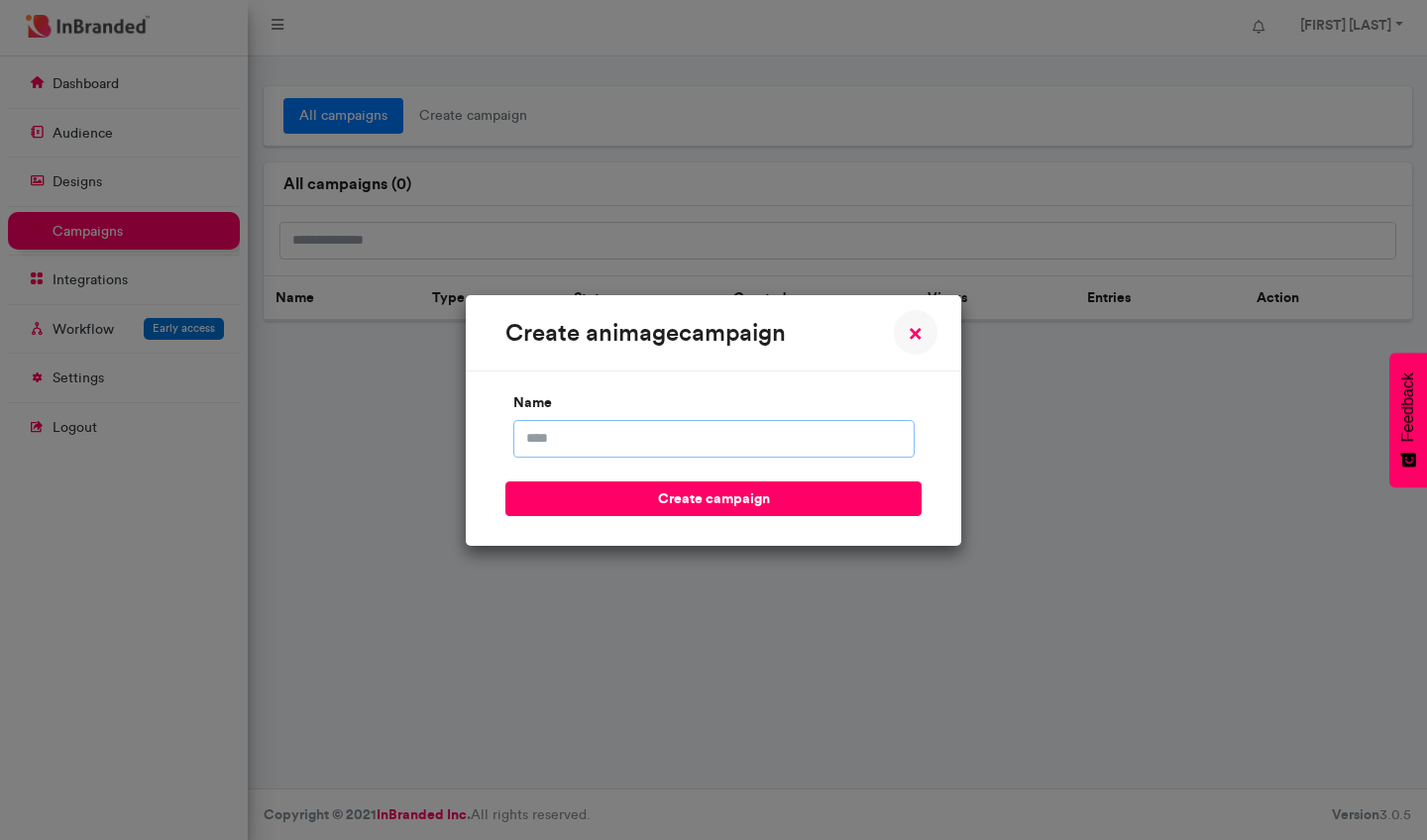click on "name" at bounding box center [714, 439] 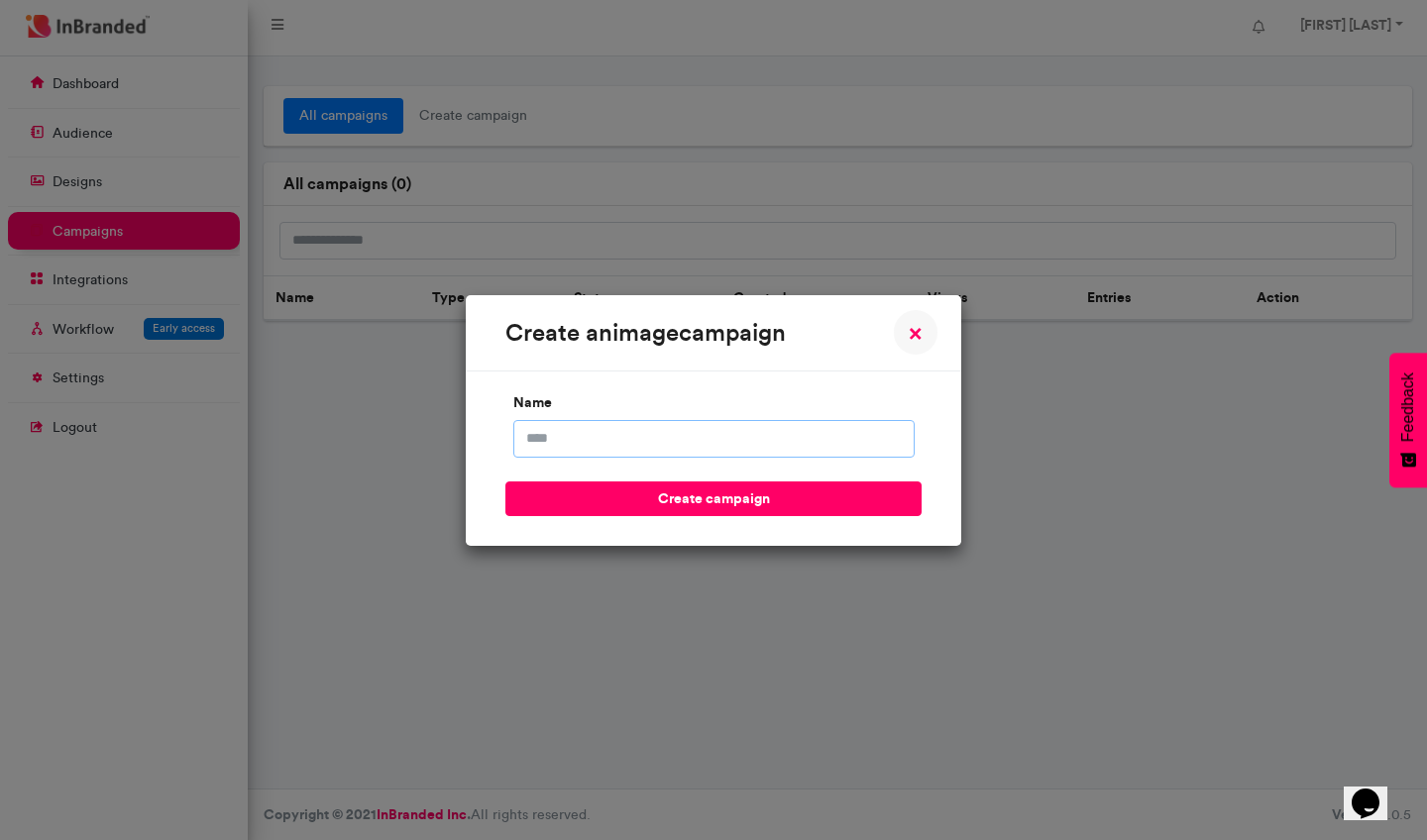 scroll, scrollTop: 0, scrollLeft: 0, axis: both 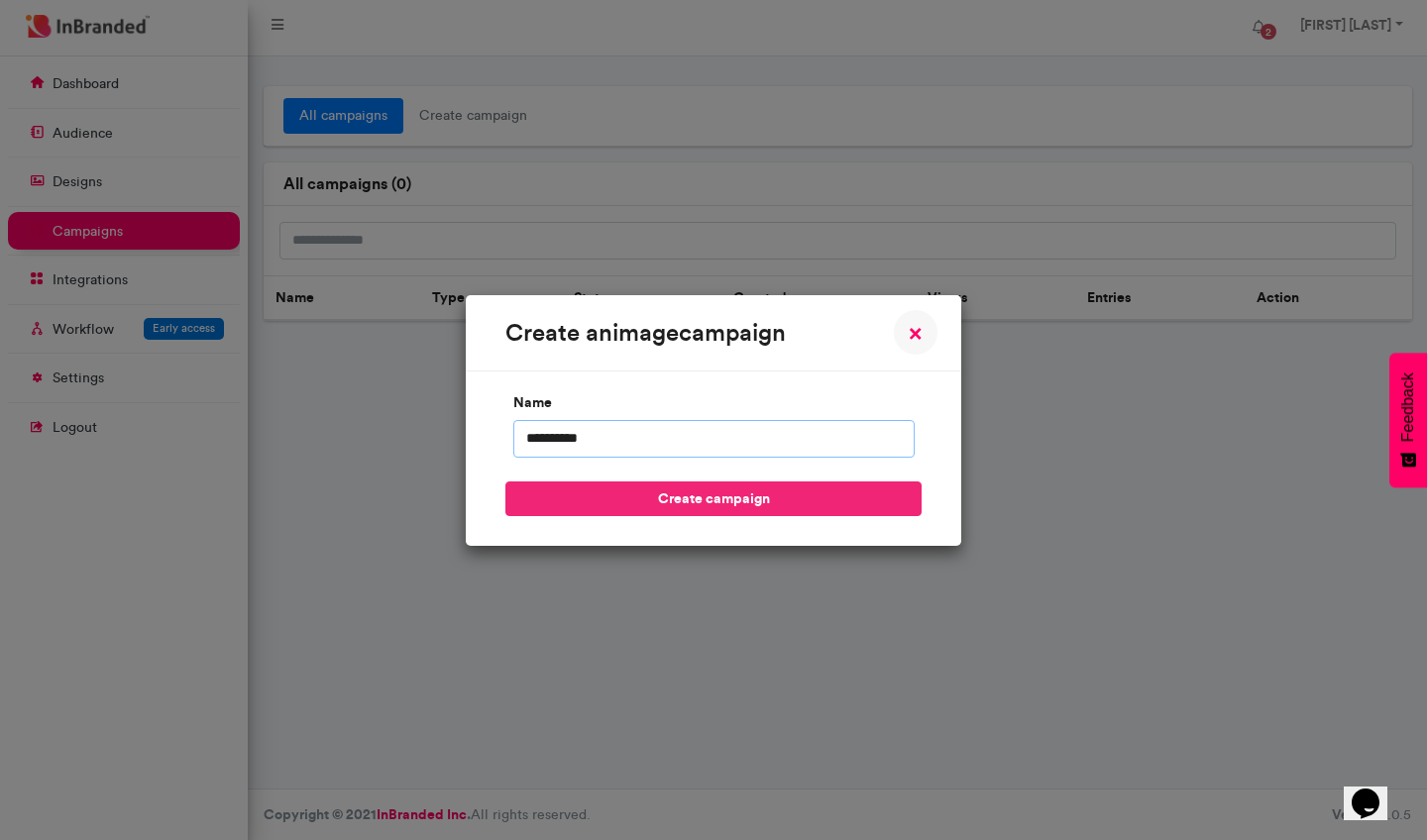 type on "**********" 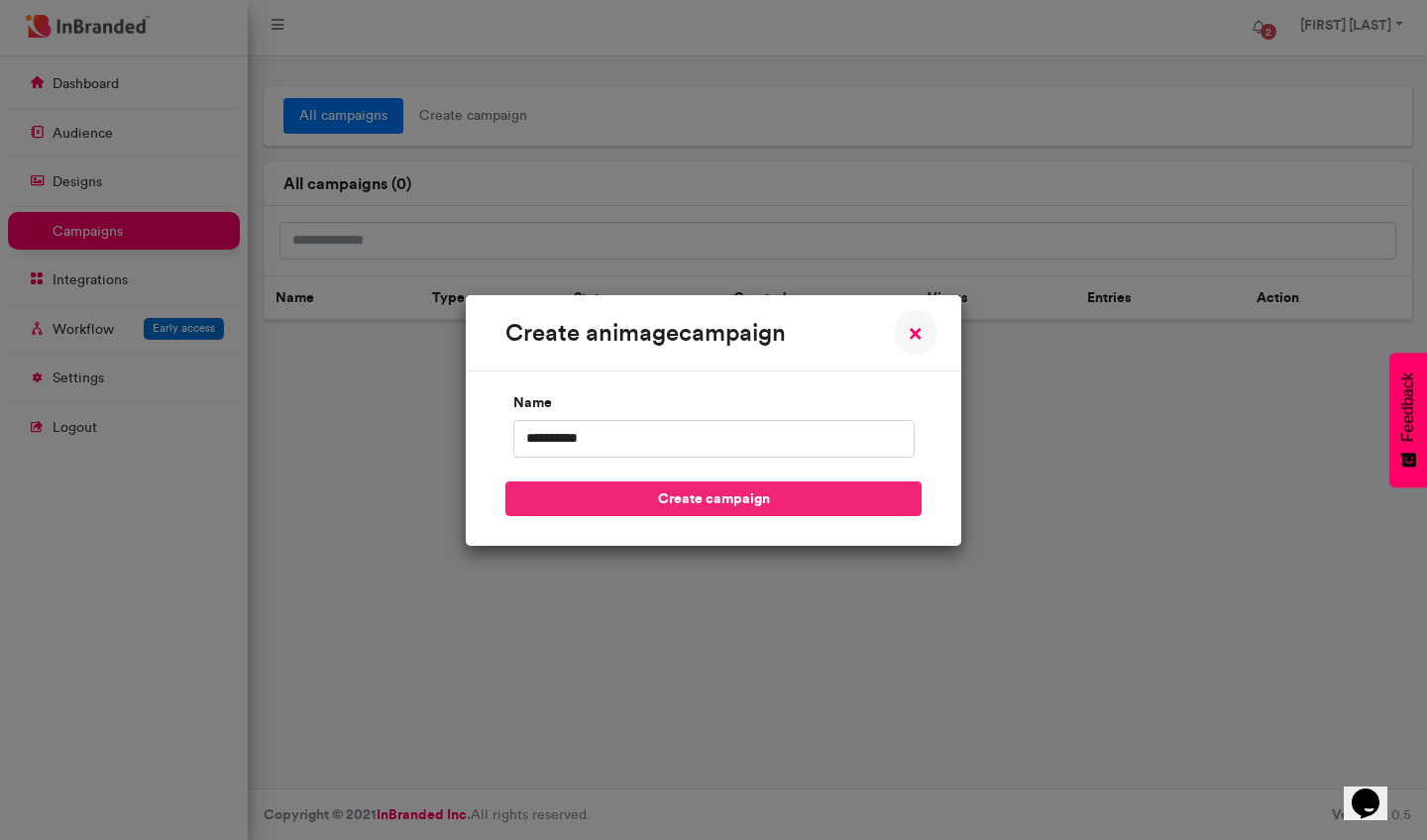 click on "create campaign" at bounding box center (714, 498) 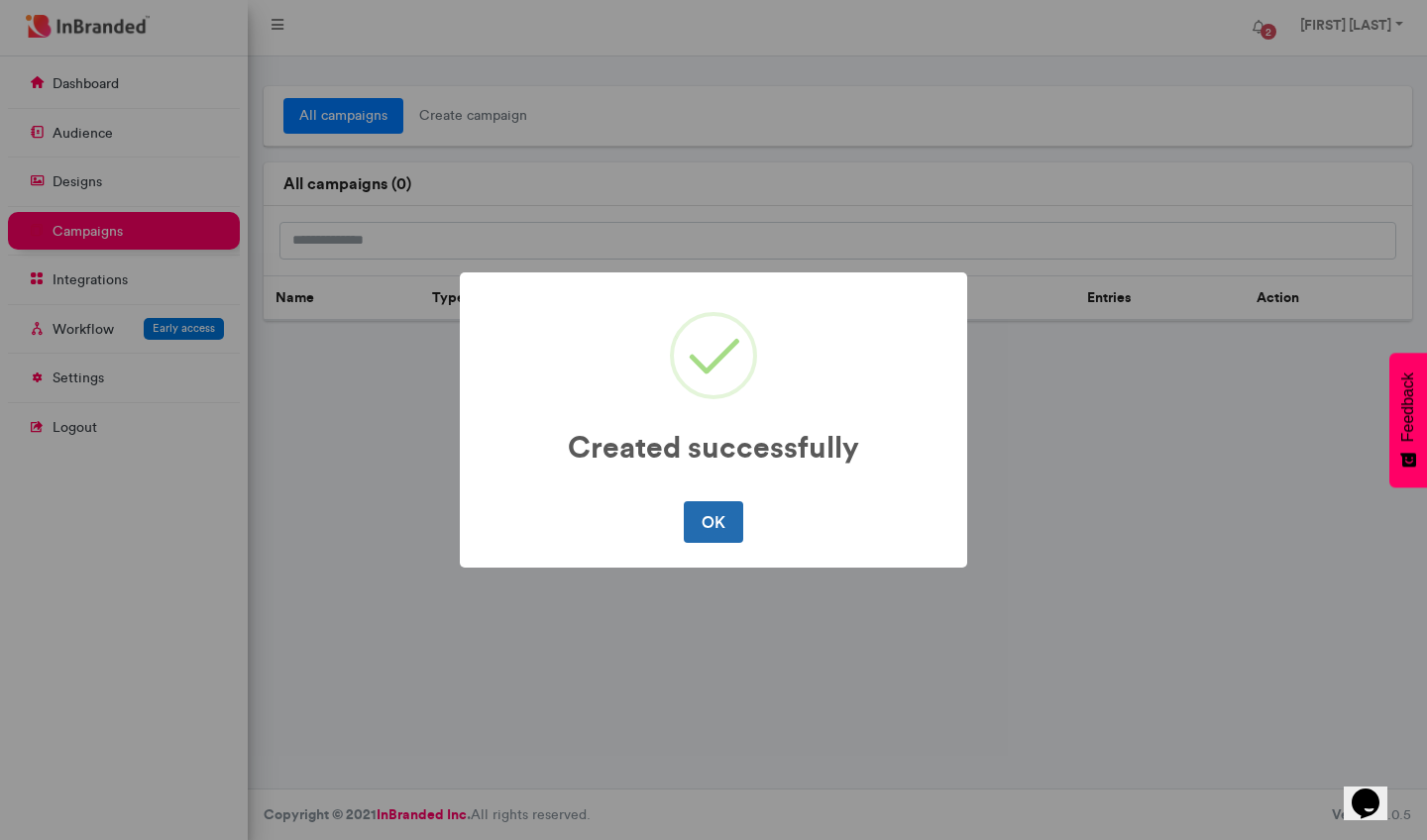 click on "OK" at bounding box center [713, 522] 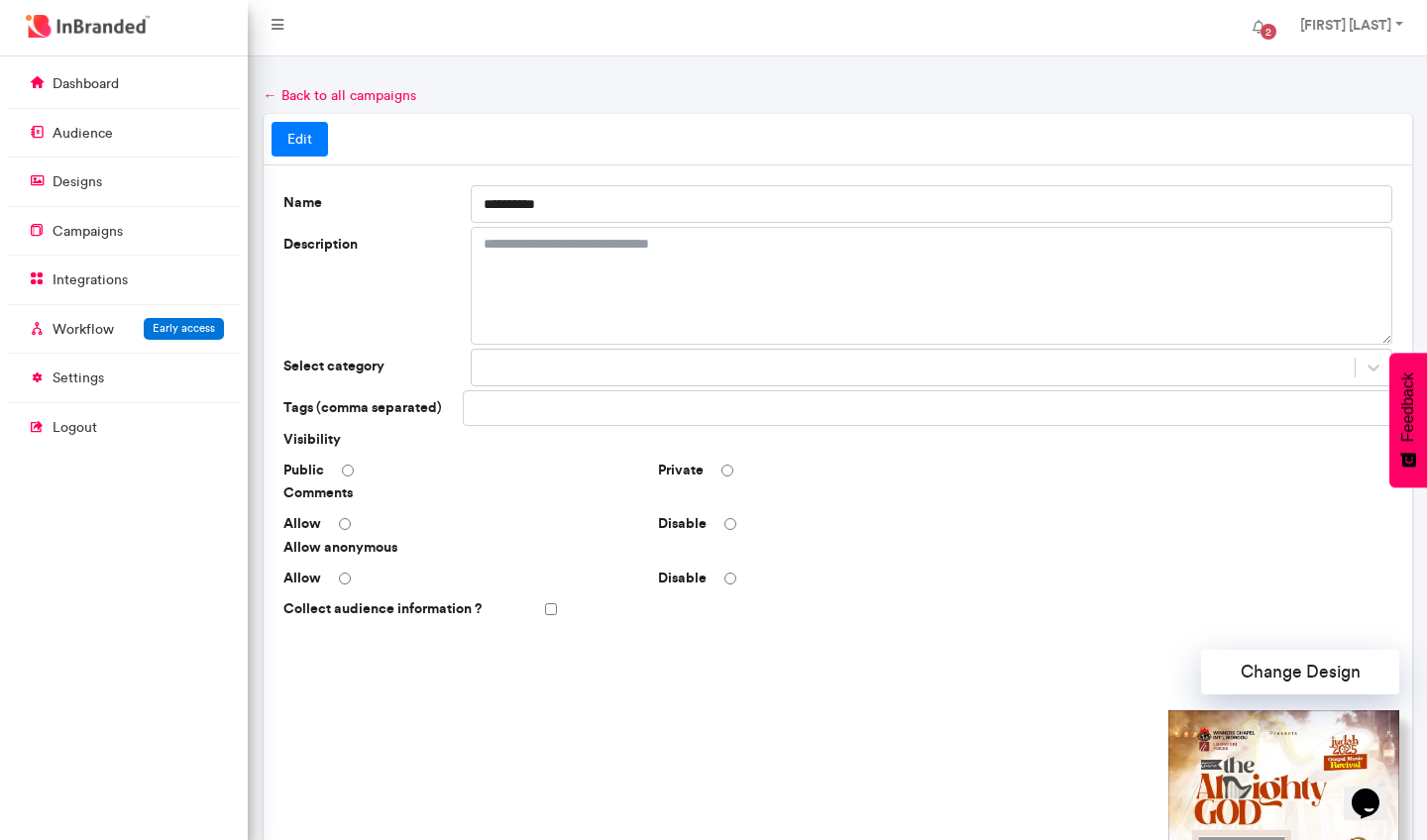 click on "Focus template selector Change Design Designs Templates Create design × Musical Festival - copy Modified  Just now Input count  1 Untitled Design Modified  8 minutes ago Input count  0 Happy New Month Published on  [DATE], [TIME] Input count :      1   Meritorious Service Award Published on  [DATE], [TIME] Input count :      2   Fashion Design Masterclass Attendee Badge Published on  [DATE], [TIME] Input count :      2   World Suicide Prevention Day Published on  [DATE], [TIME] Input count :      2   Handwashing 101 Published on  [DATE], [TIME] Input count :      8   Rock music audition Published on  [DATE], [TIME] Input count :      1   Happy Easter Message Template Published on  [DATE], [TIME] Input count :      1   Musical Festival Published on  [DATE], [TIME] Input count :      2   World Jazz Day Published on  [DATE], [TIME] Input count :      2   World Book Day Published on  [DATE], [TIME] Input count :      2   Faith life conference Published on" at bounding box center (837, 818) 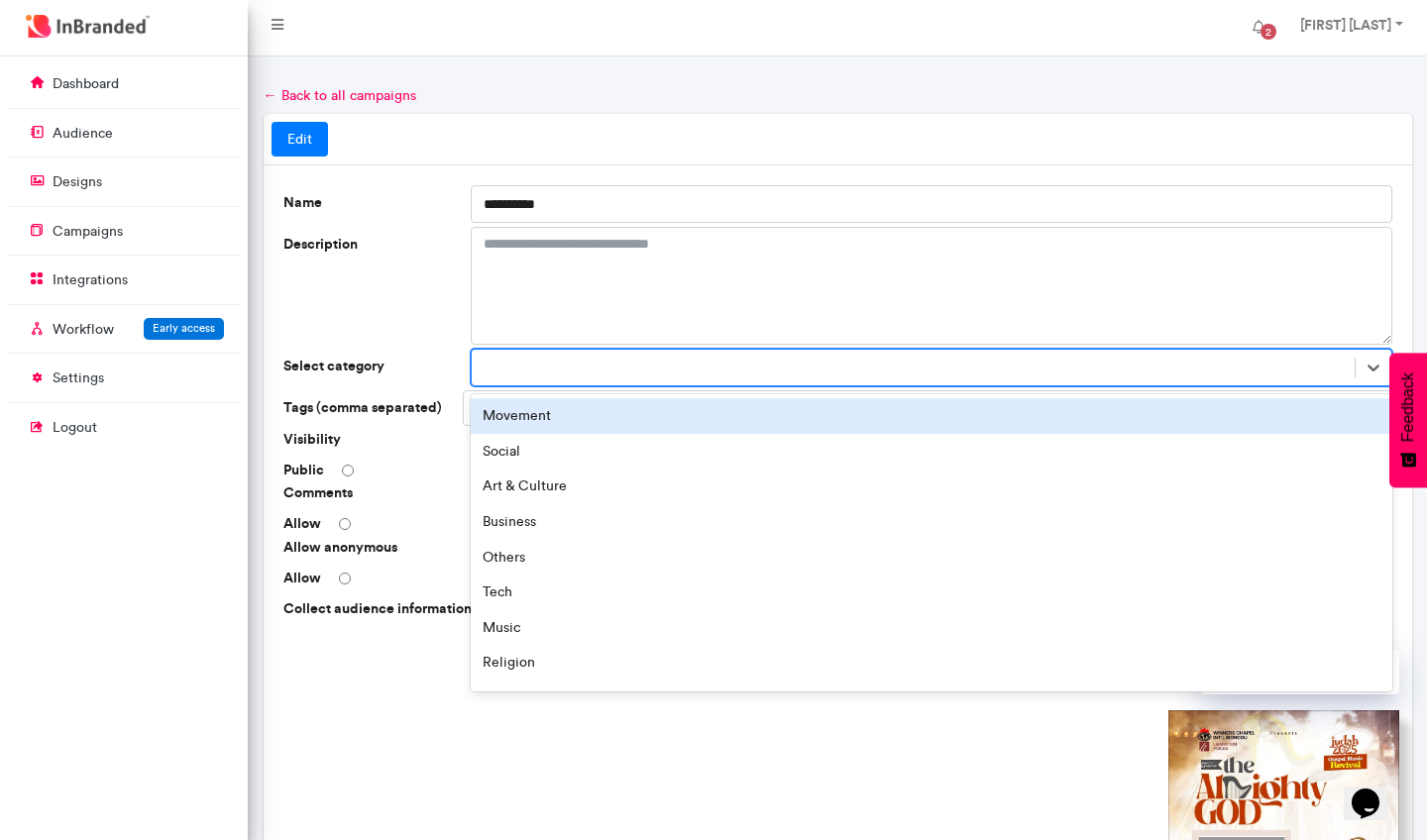 click at bounding box center [913, 368] 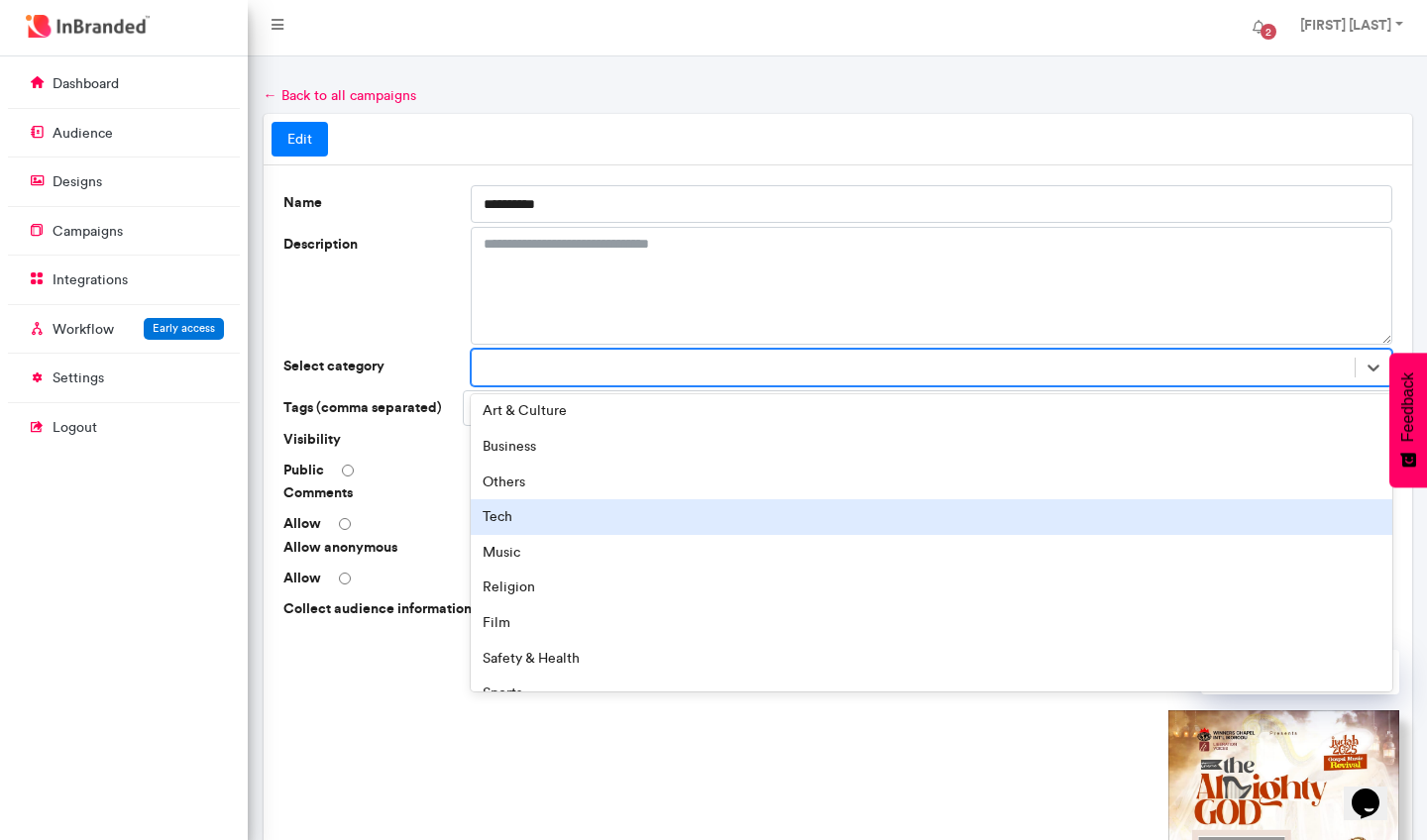 scroll, scrollTop: 77, scrollLeft: 0, axis: vertical 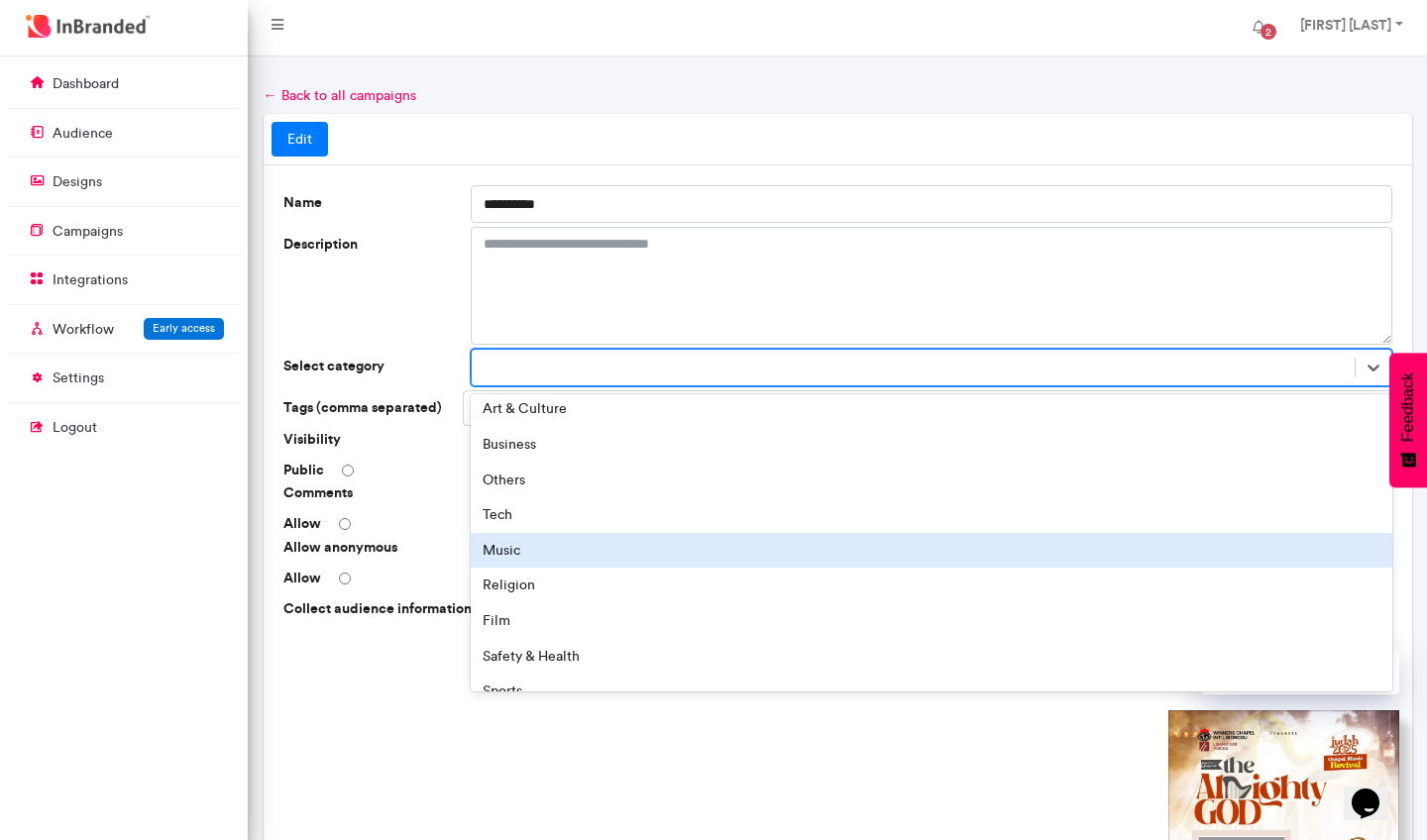 click on "Music" at bounding box center (932, 551) 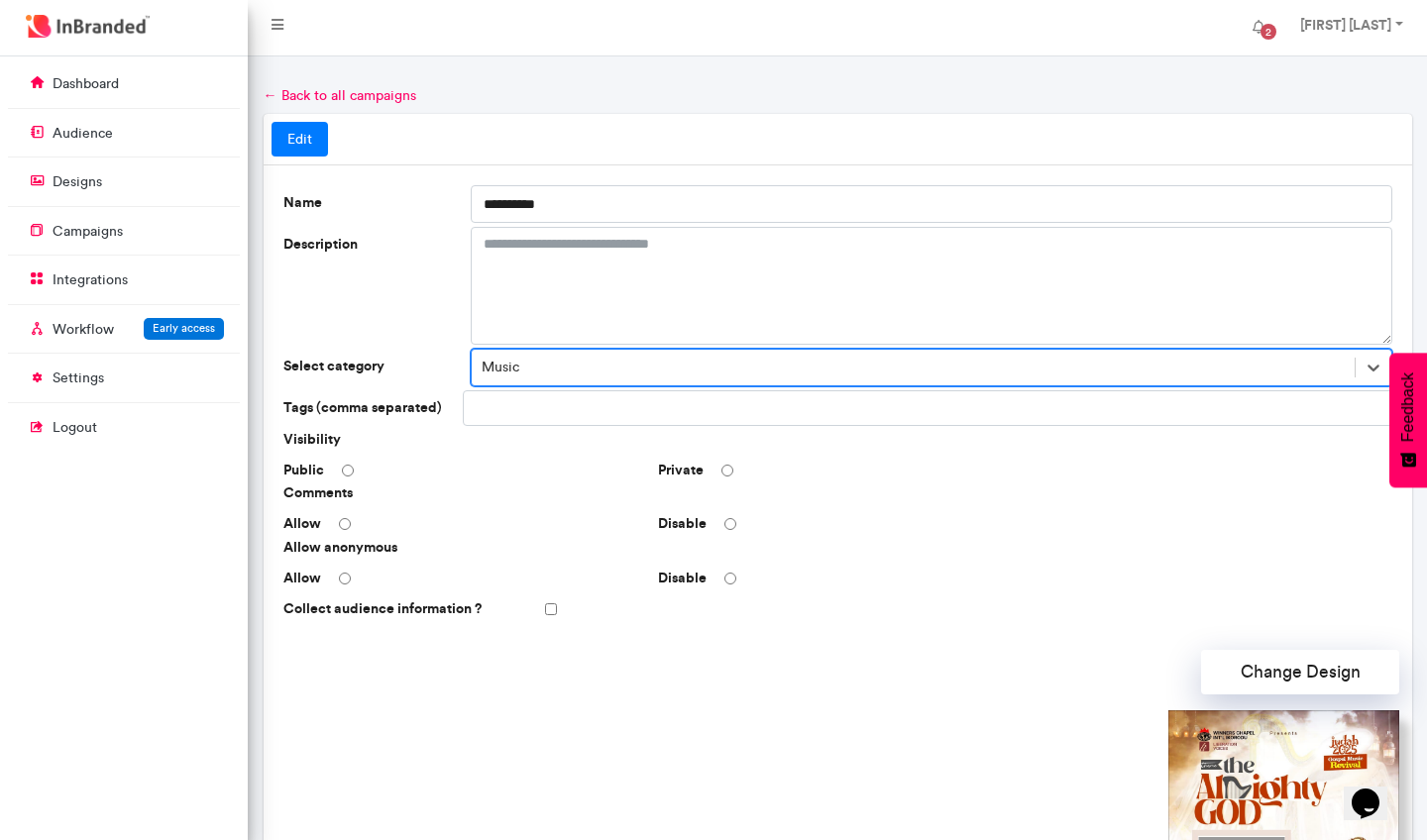click at bounding box center (542, 408) 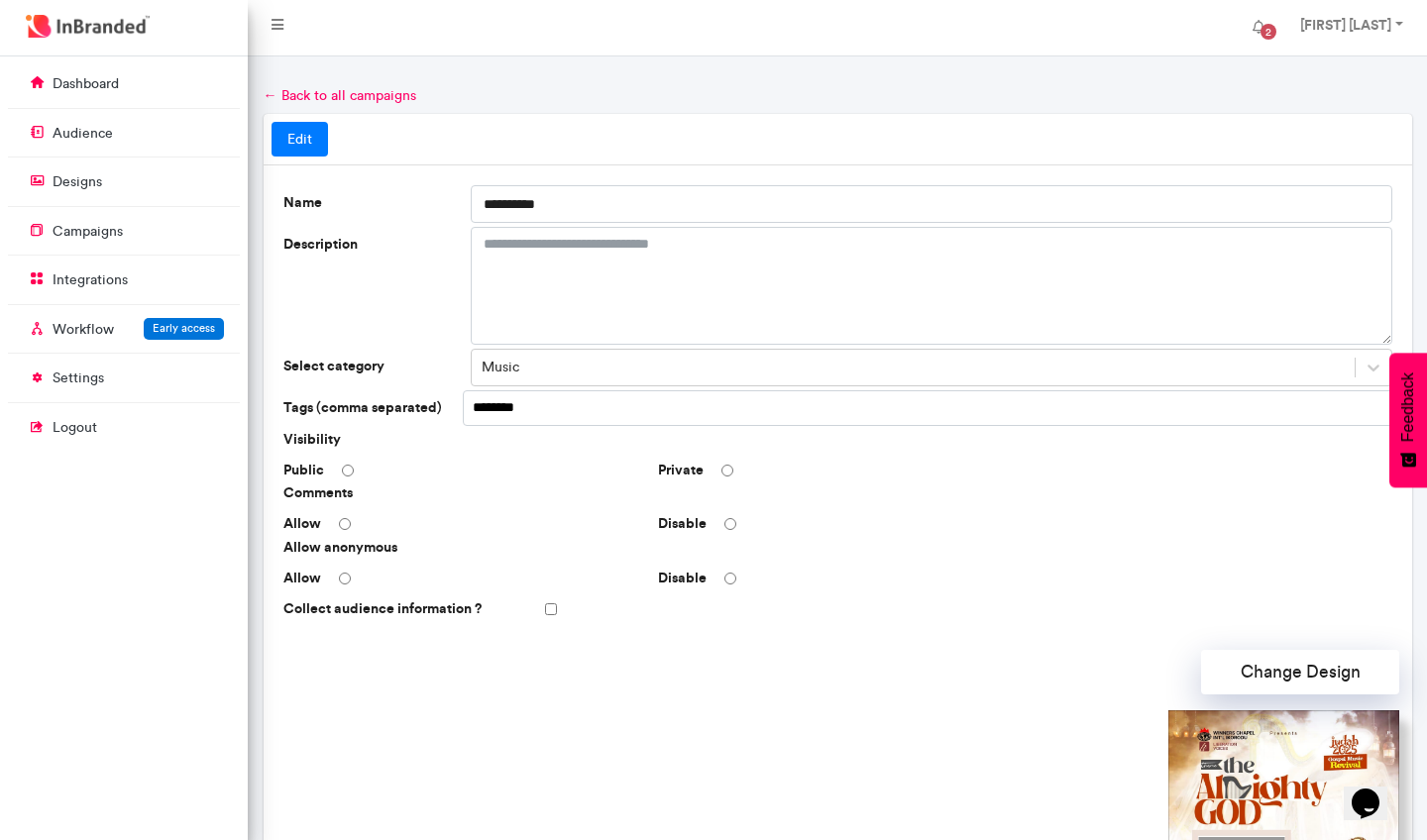type on "*********" 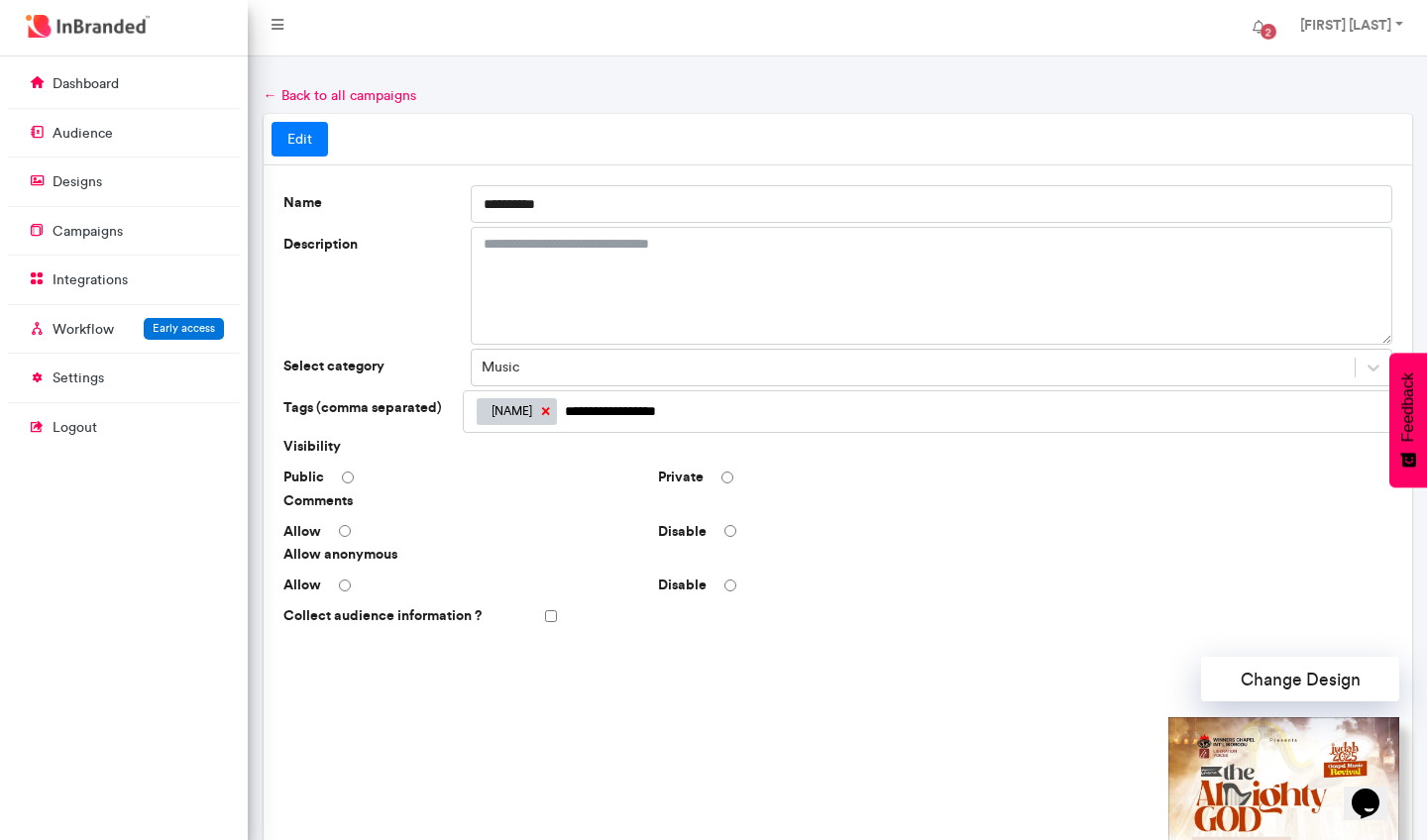 type on "**********" 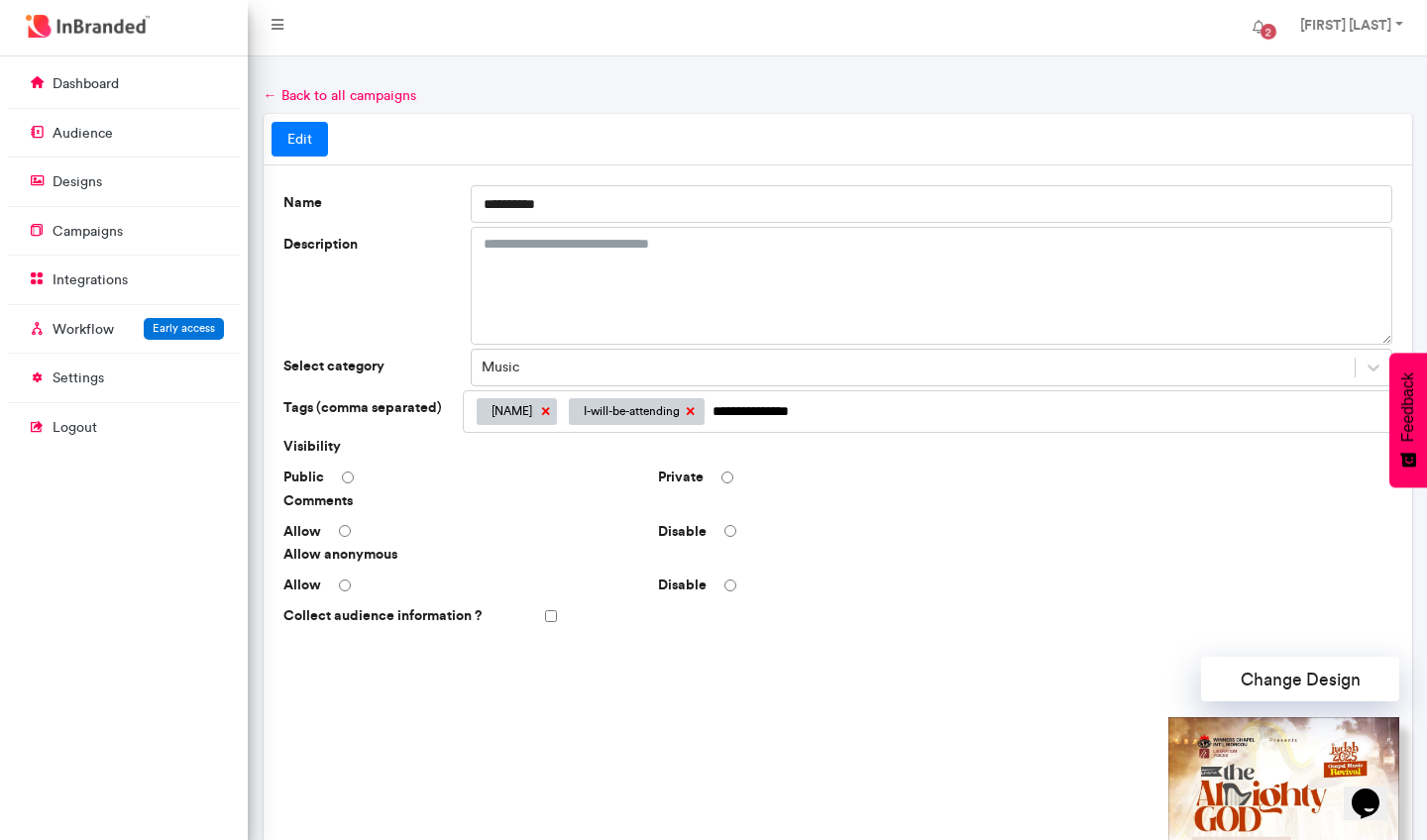 type on "**********" 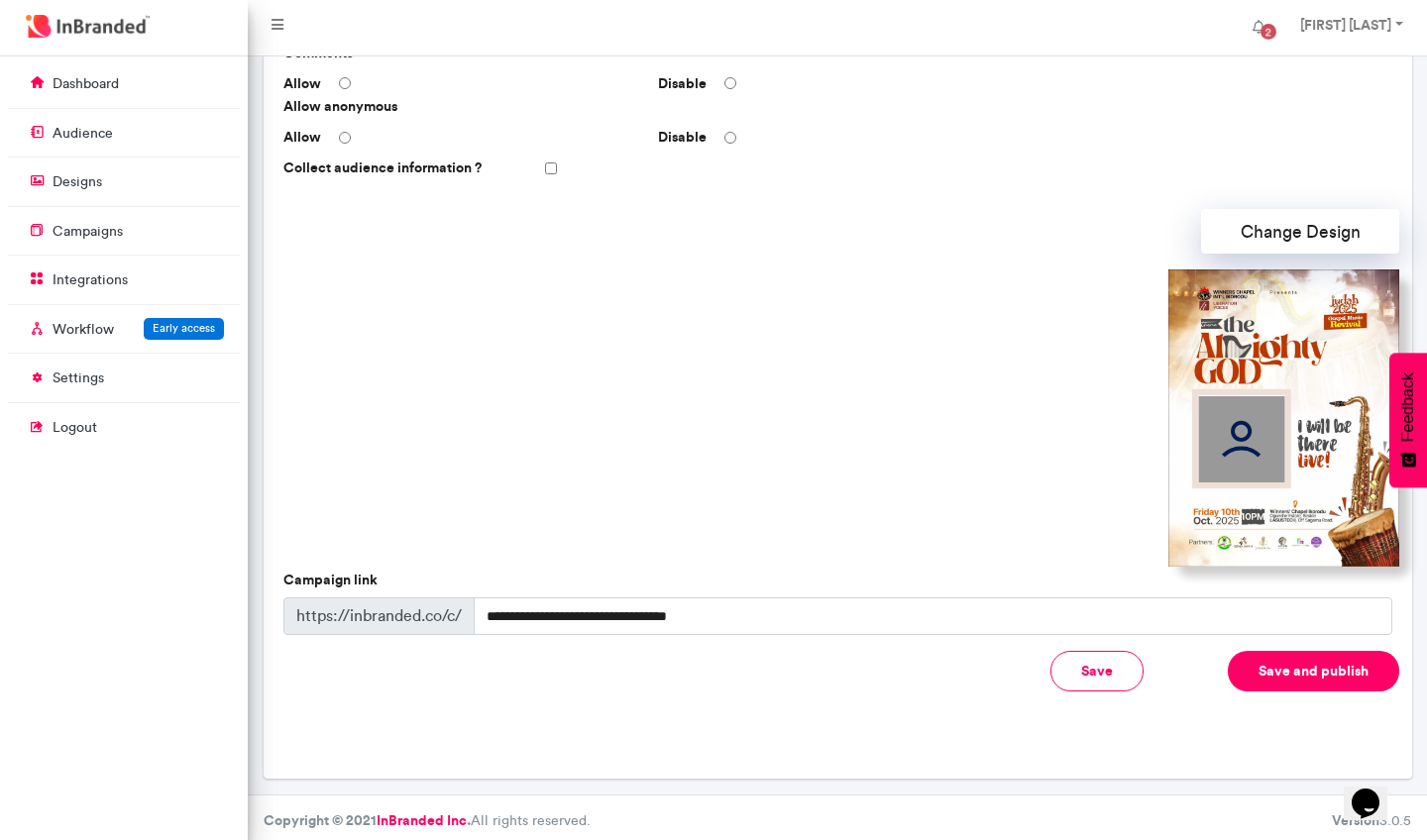 scroll, scrollTop: 447, scrollLeft: 0, axis: vertical 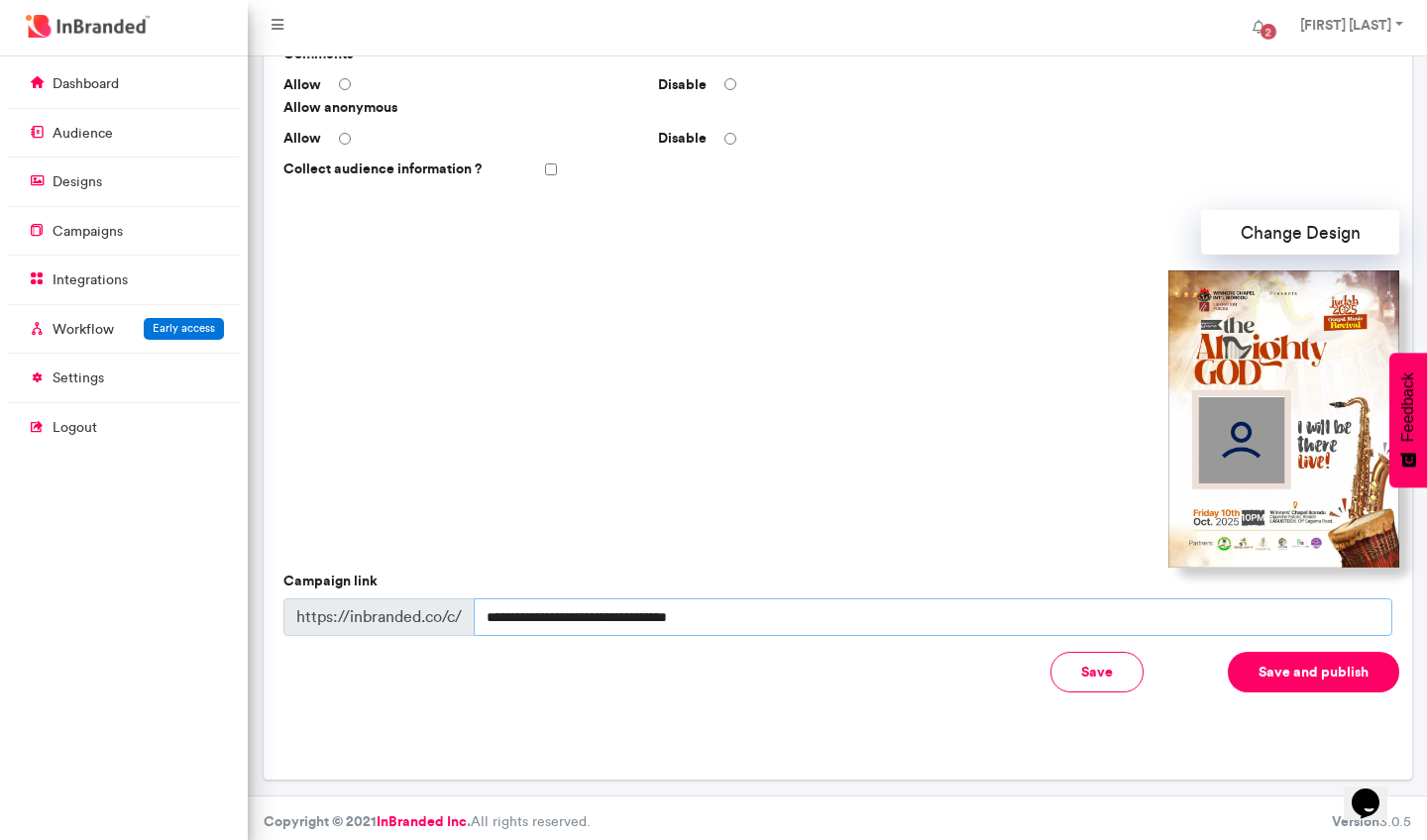 click on "**********" at bounding box center (933, 617) 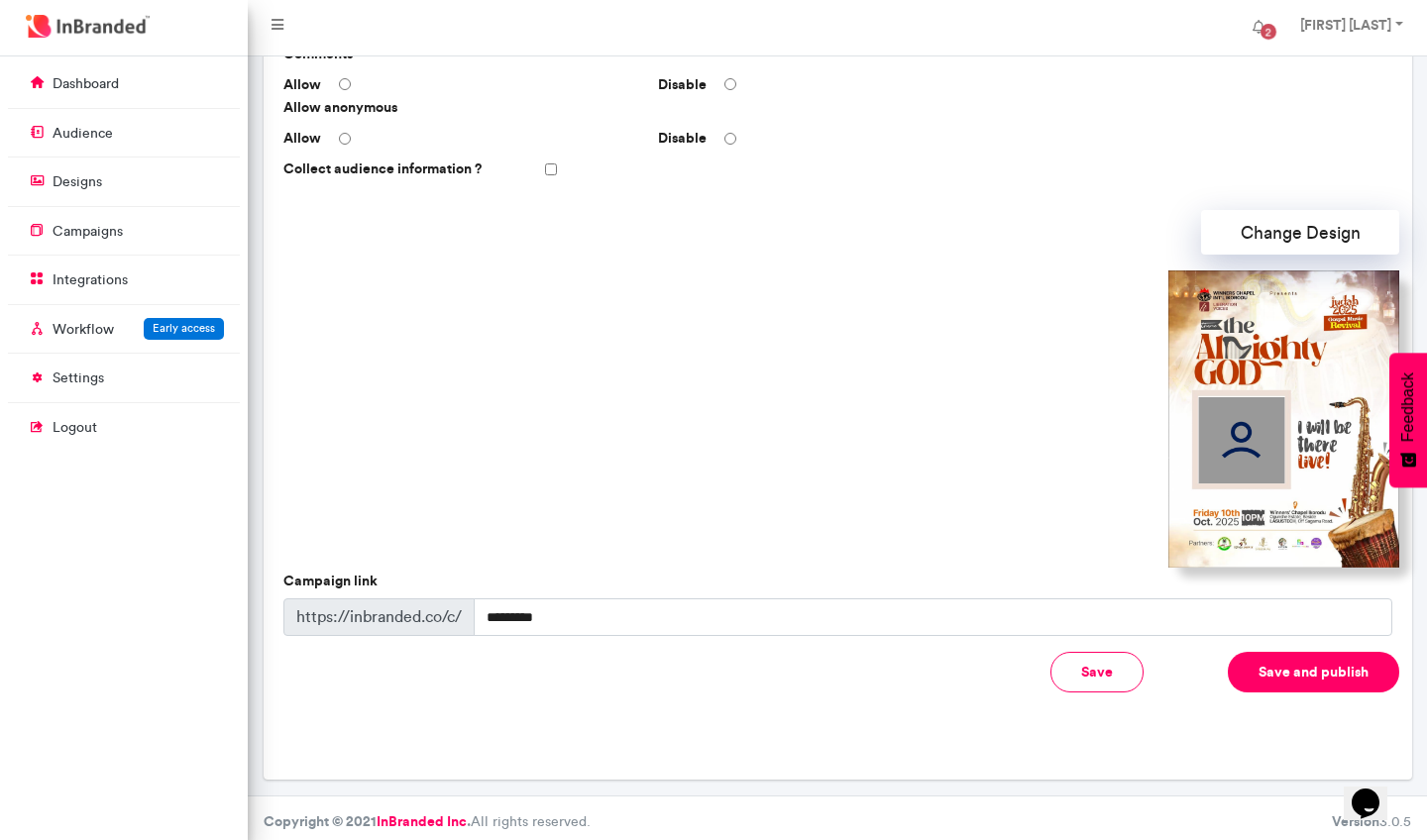 click on "Save and publish" at bounding box center [1313, 672] 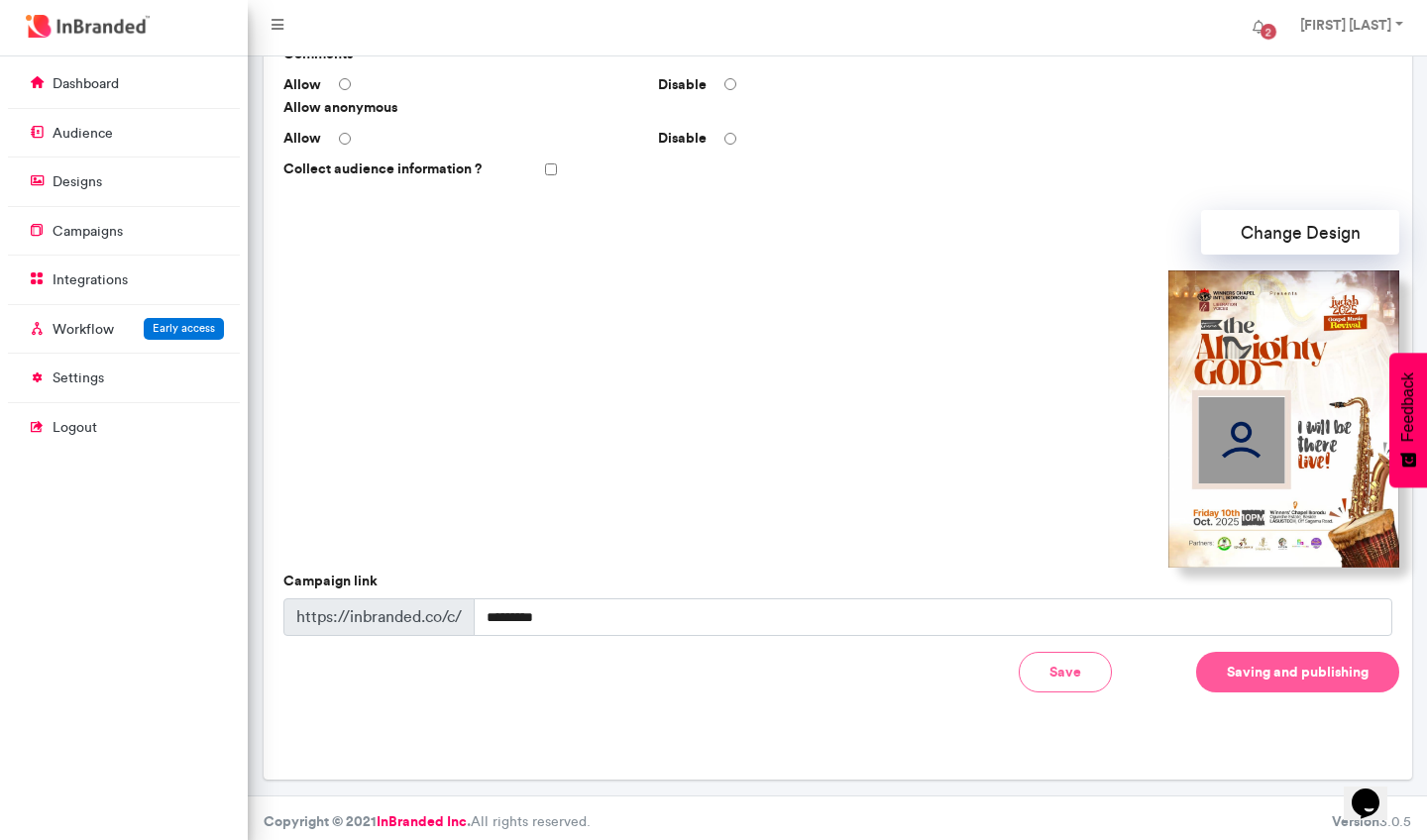 type on "**********" 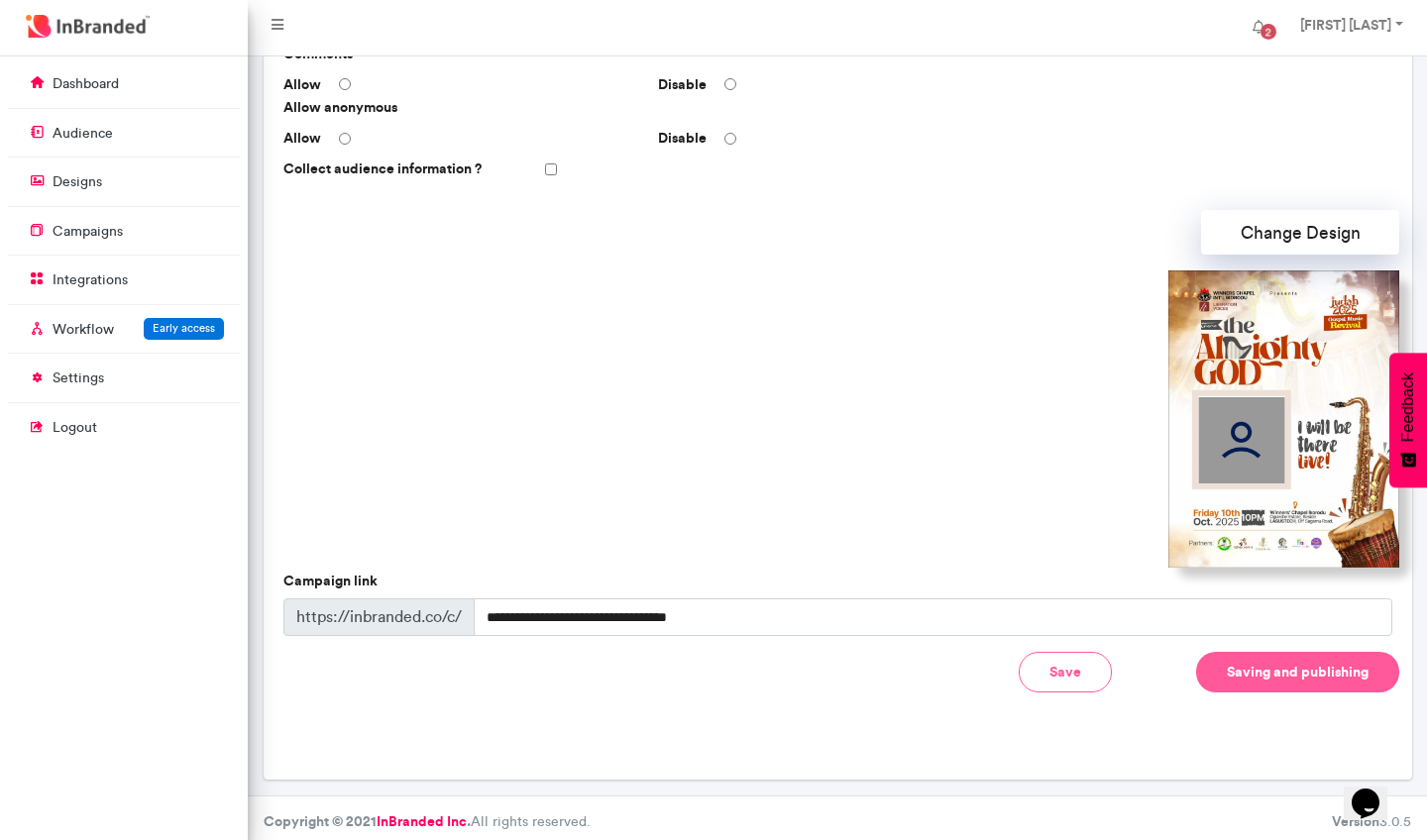 scroll, scrollTop: 441, scrollLeft: 0, axis: vertical 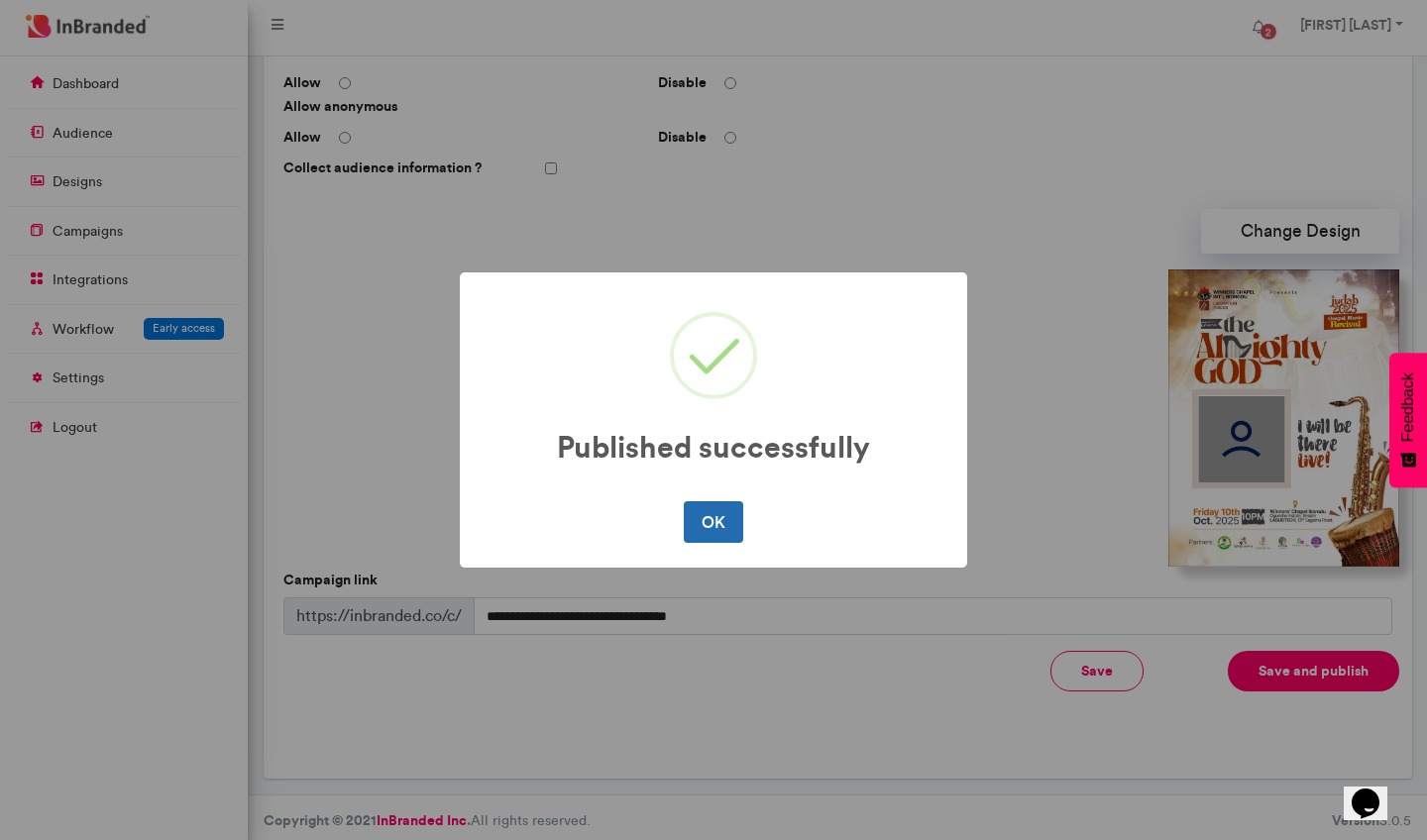 click on "OK" at bounding box center [713, 522] 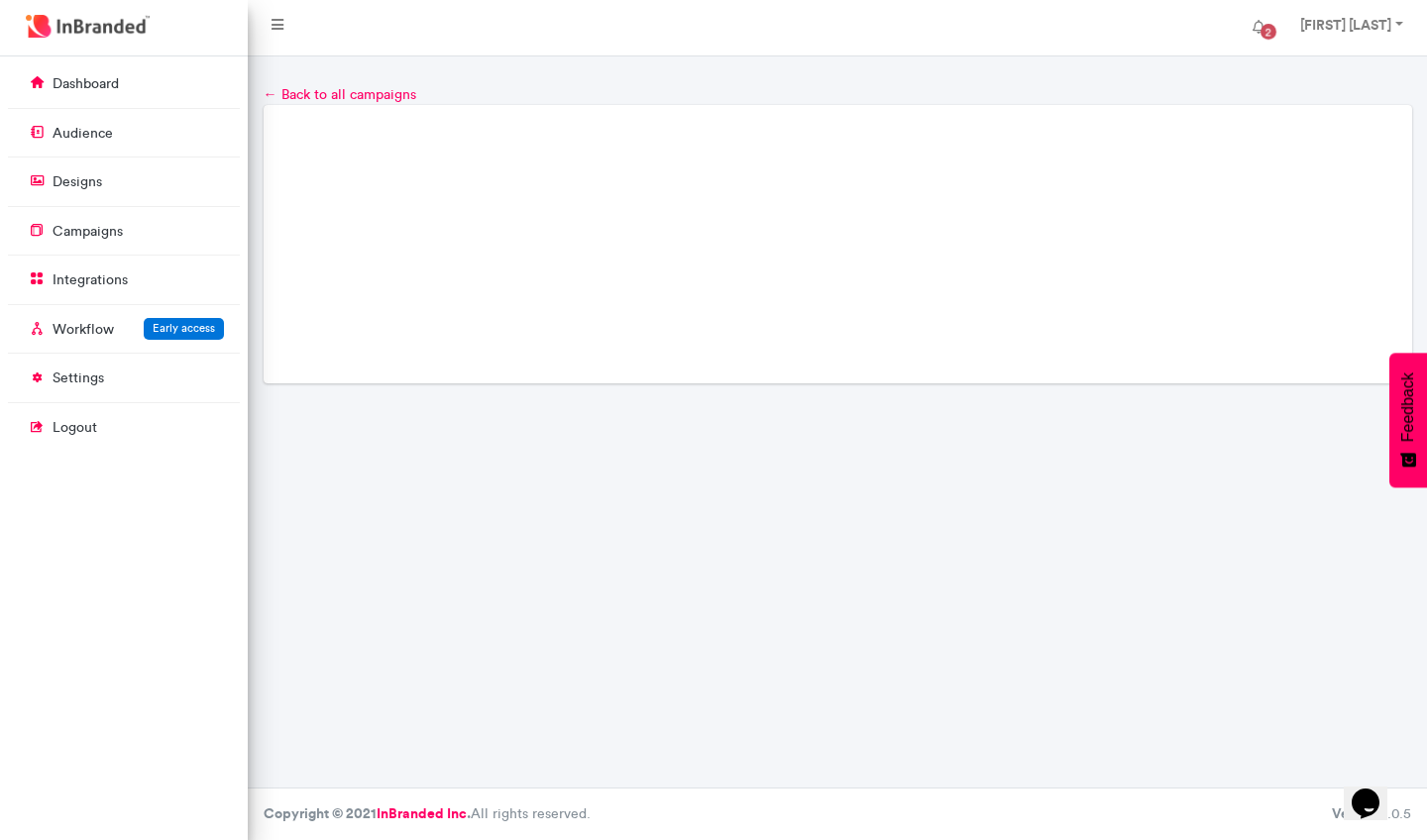 scroll, scrollTop: 16, scrollLeft: 0, axis: vertical 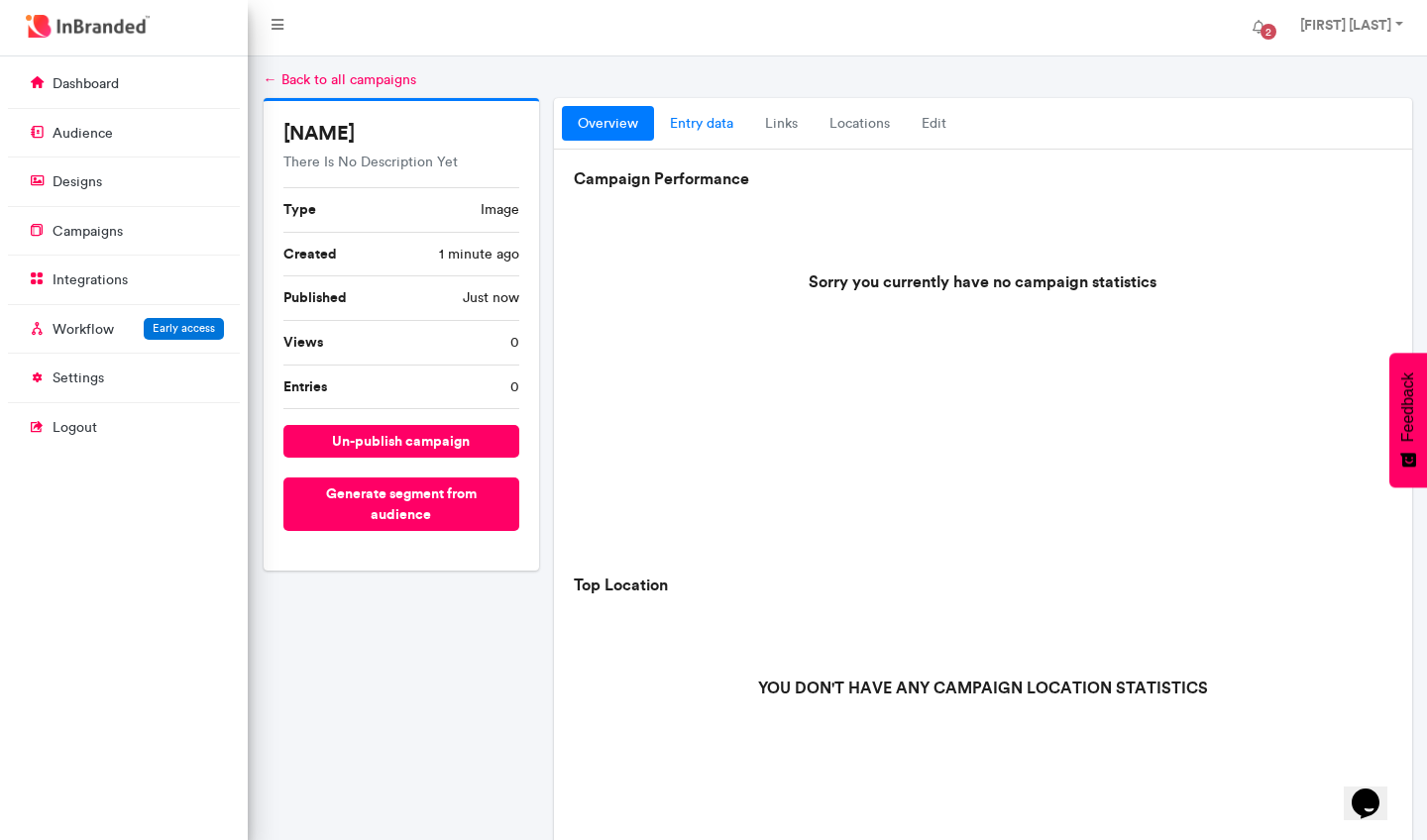 click on "entry data" at bounding box center [702, 124] 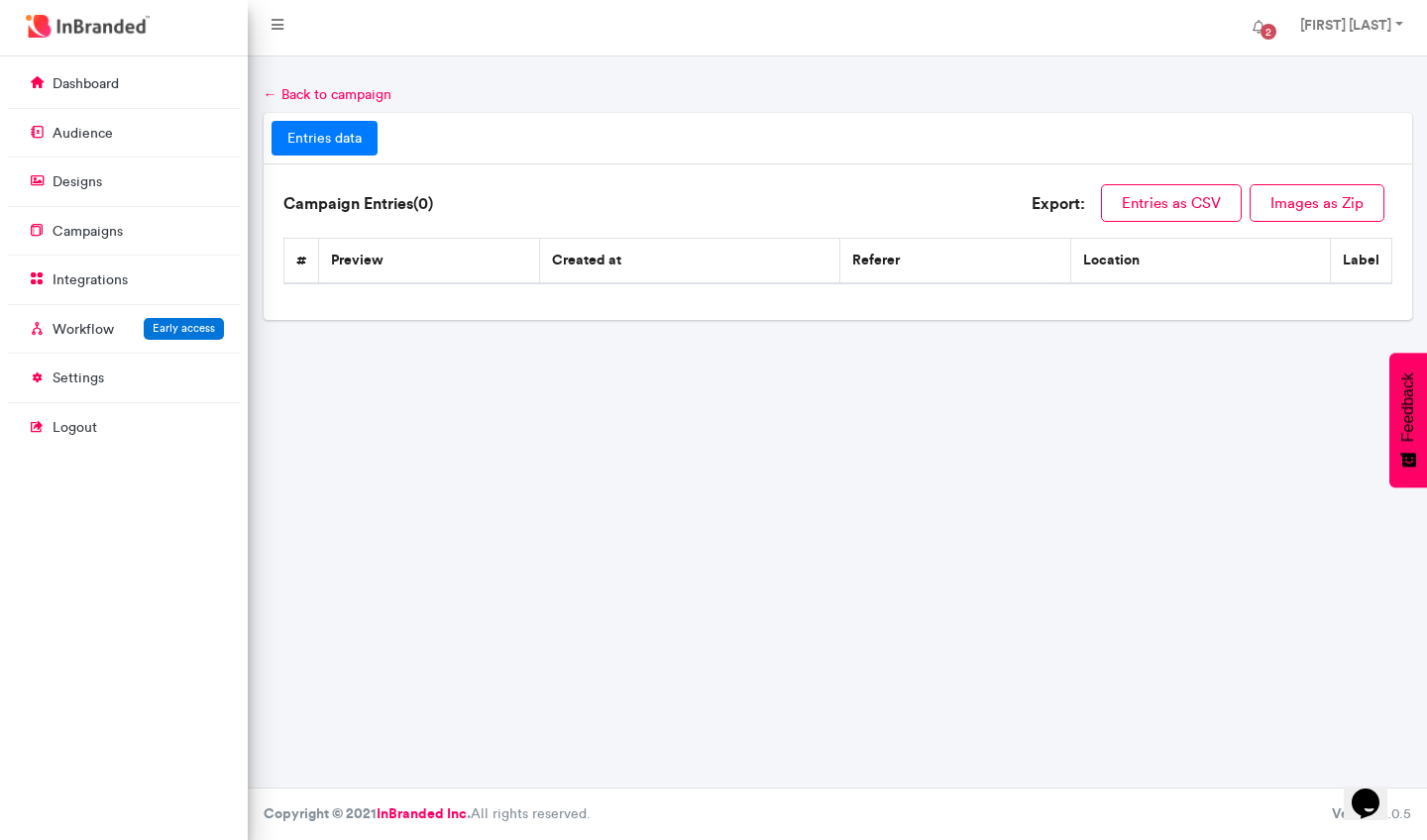 scroll, scrollTop: 0, scrollLeft: 0, axis: both 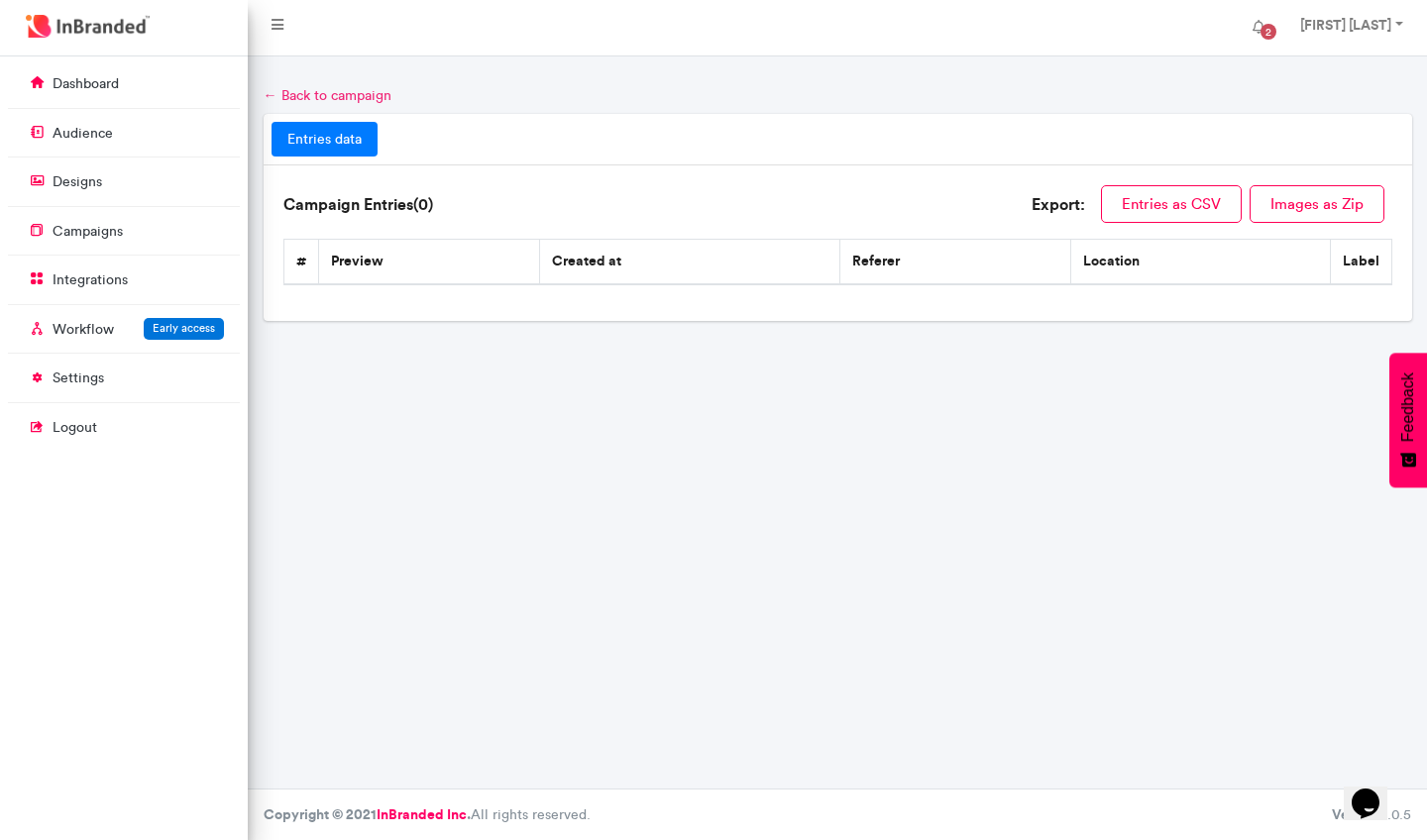 click on "← Back to campaign" at bounding box center [327, 95] 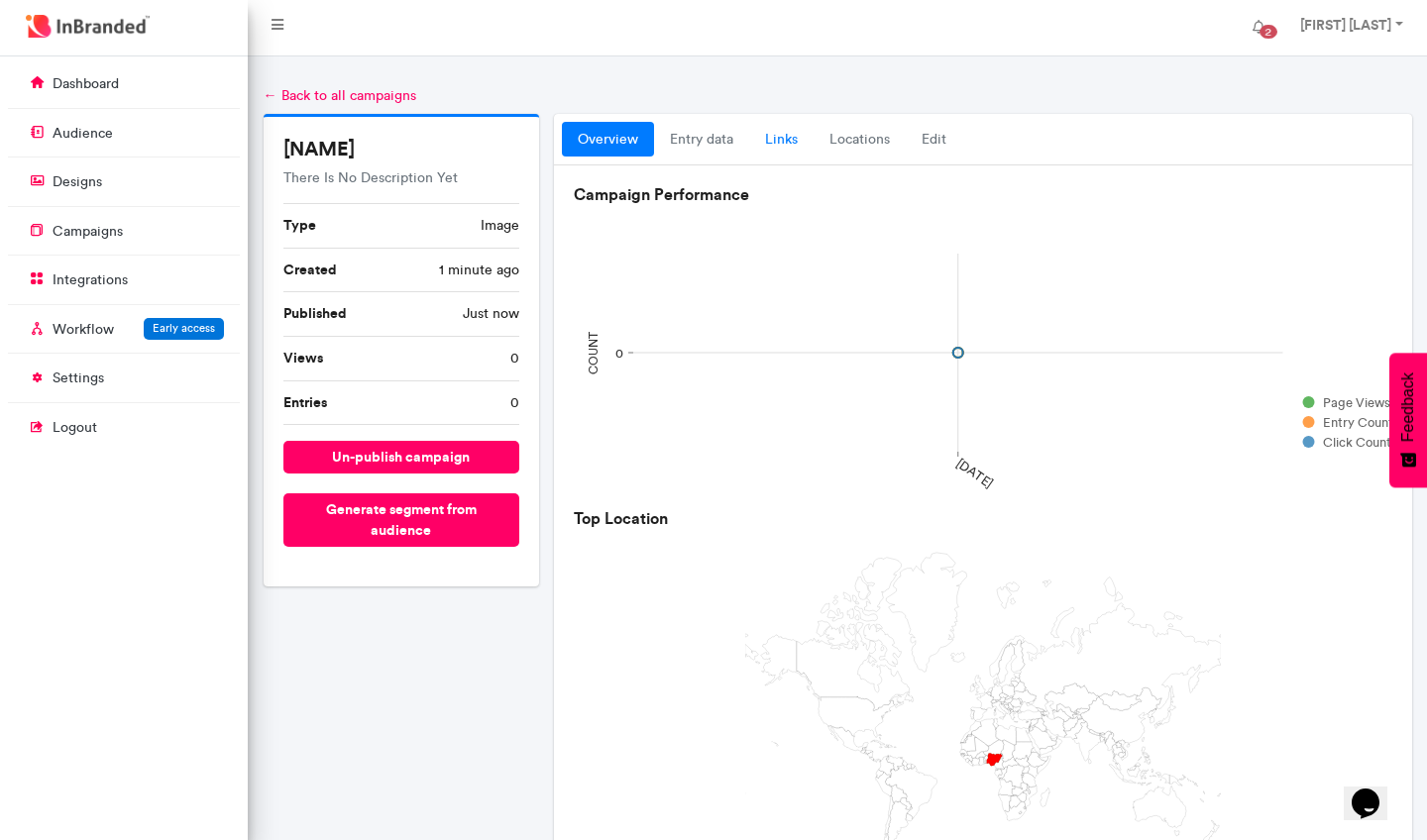 click on "links" at bounding box center (781, 140) 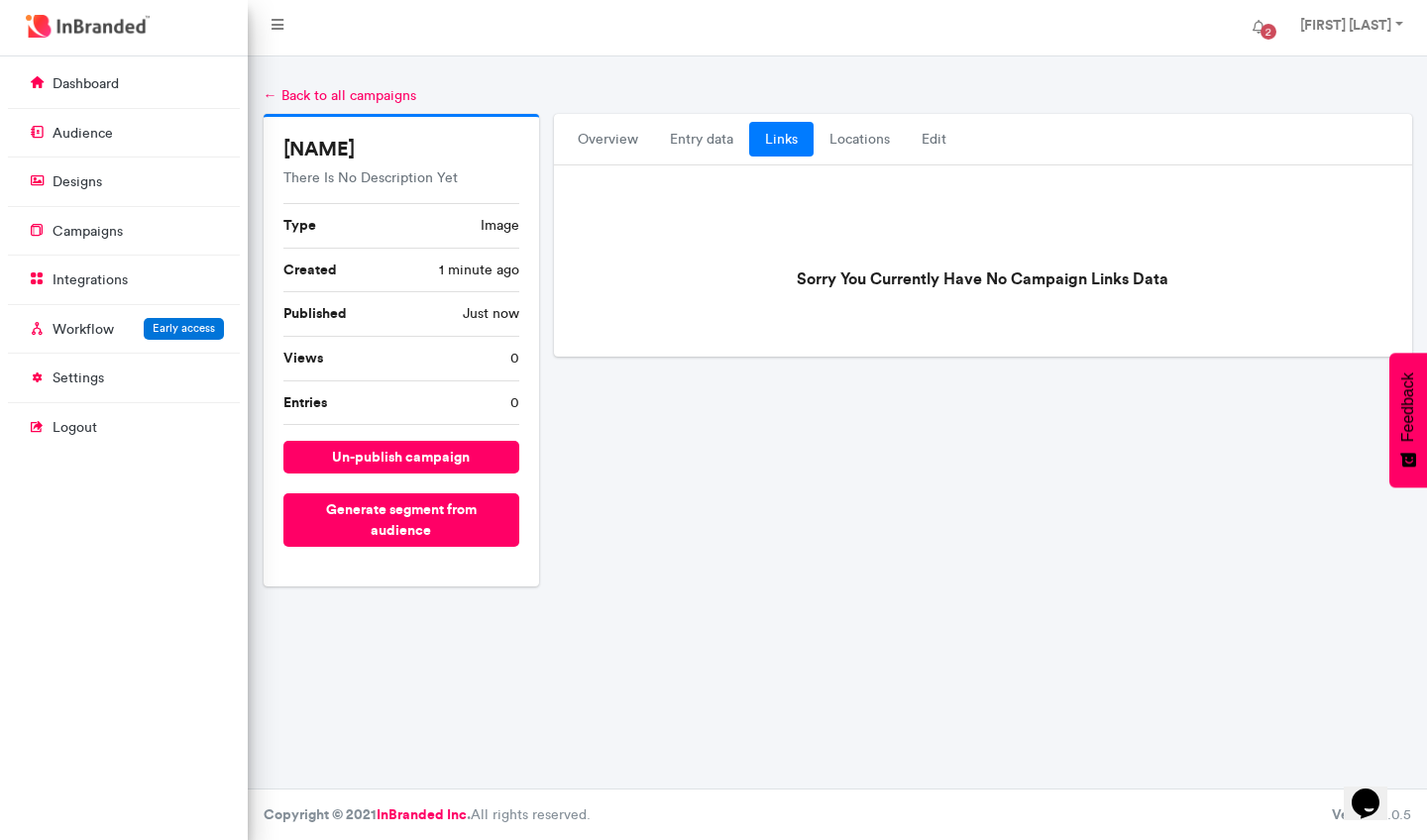 click on "← Back to all campaigns" at bounding box center [340, 95] 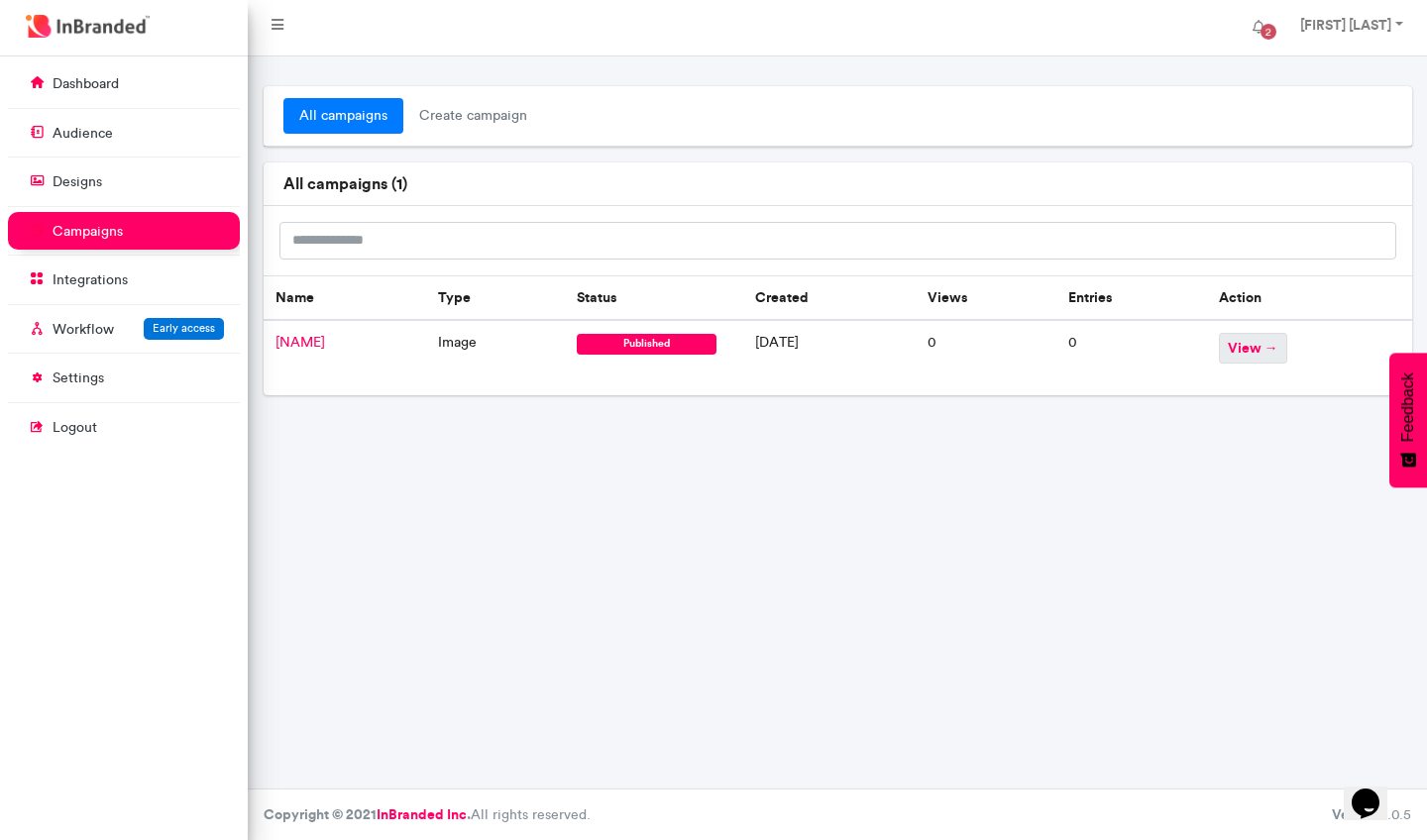 click on "view →" at bounding box center (1253, 348) 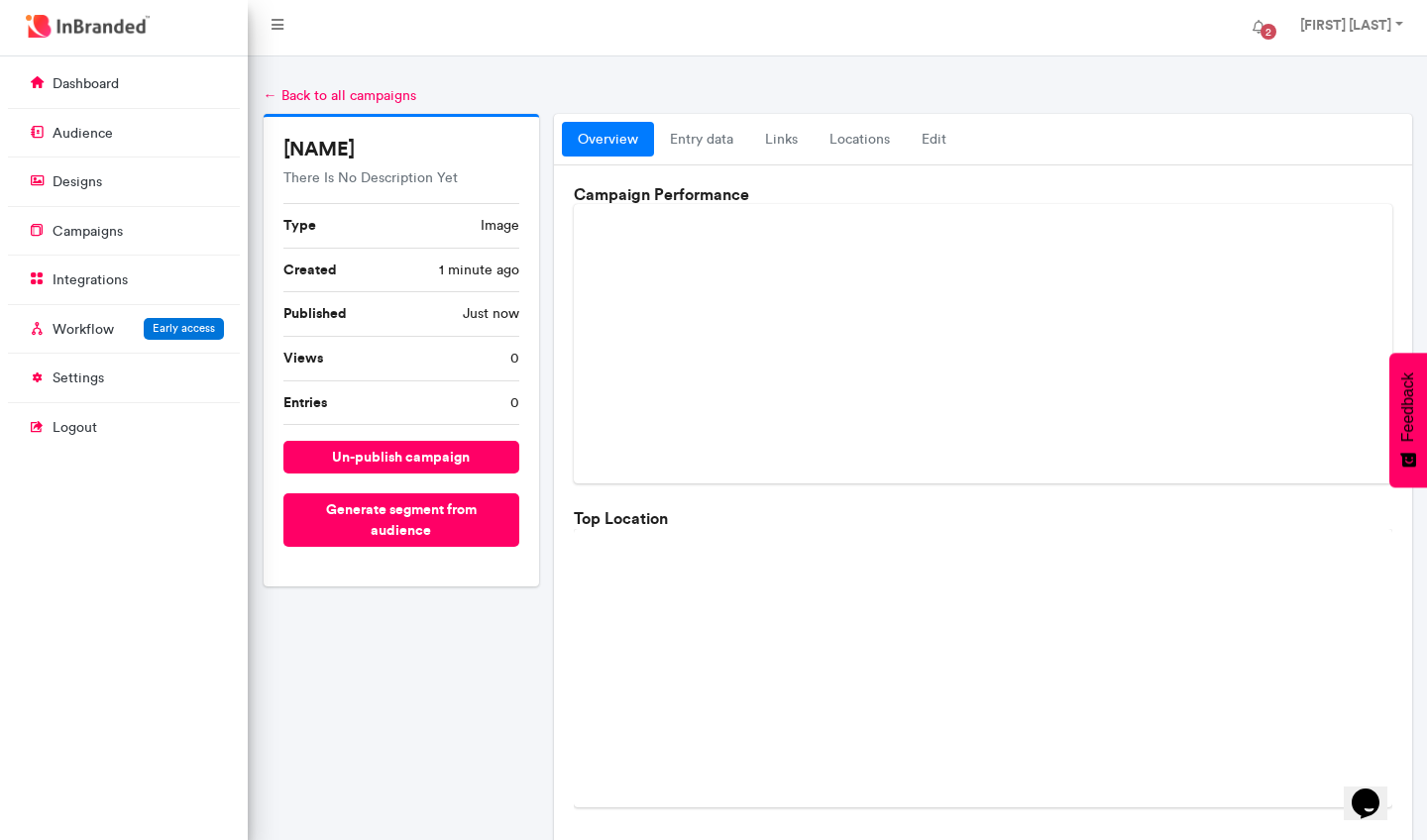click on "← Back to all campaigns" at bounding box center (340, 95) 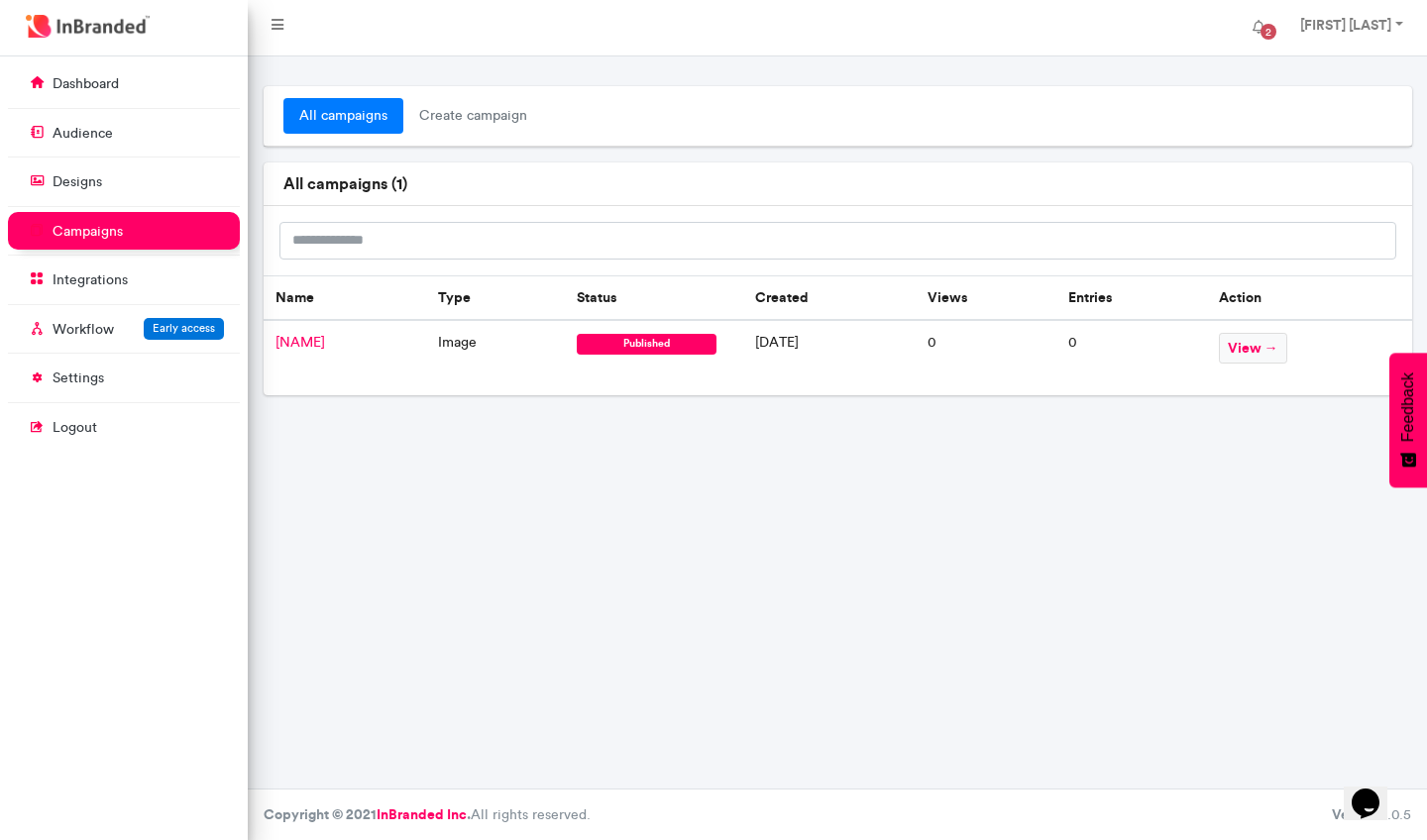 click on "Judah 2025" at bounding box center [300, 342] 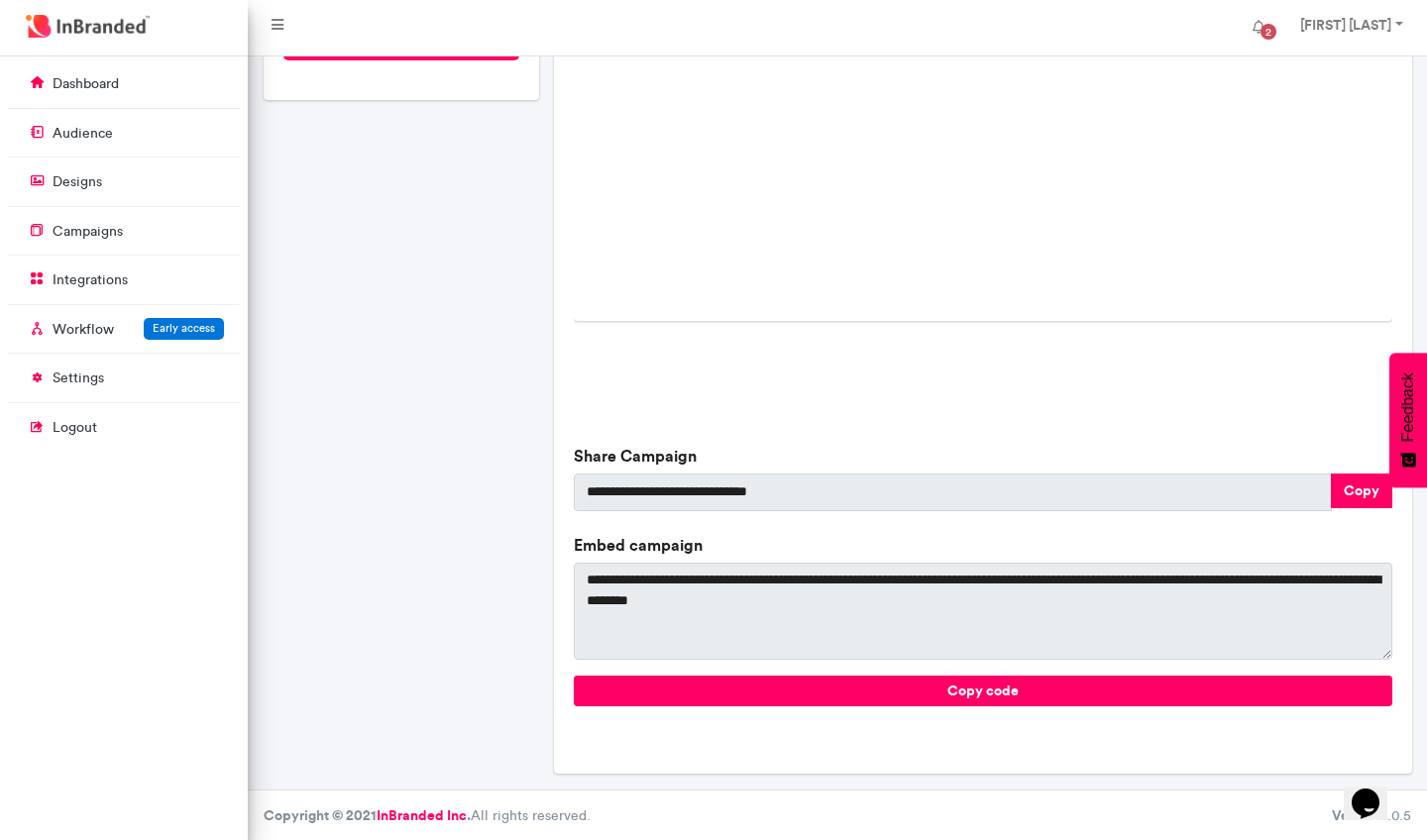 scroll, scrollTop: 485, scrollLeft: 0, axis: vertical 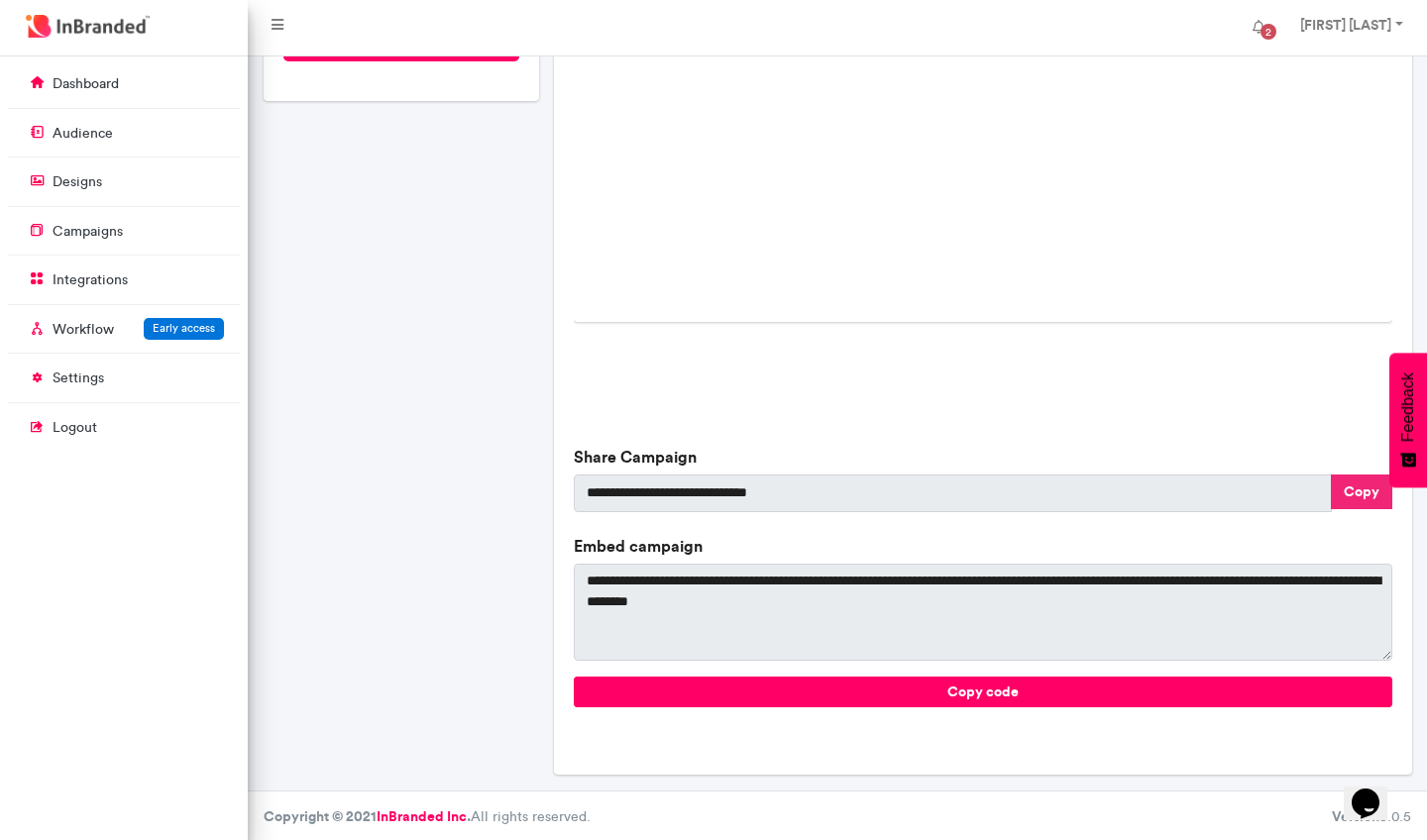 click on "Copy" at bounding box center (1362, 491) 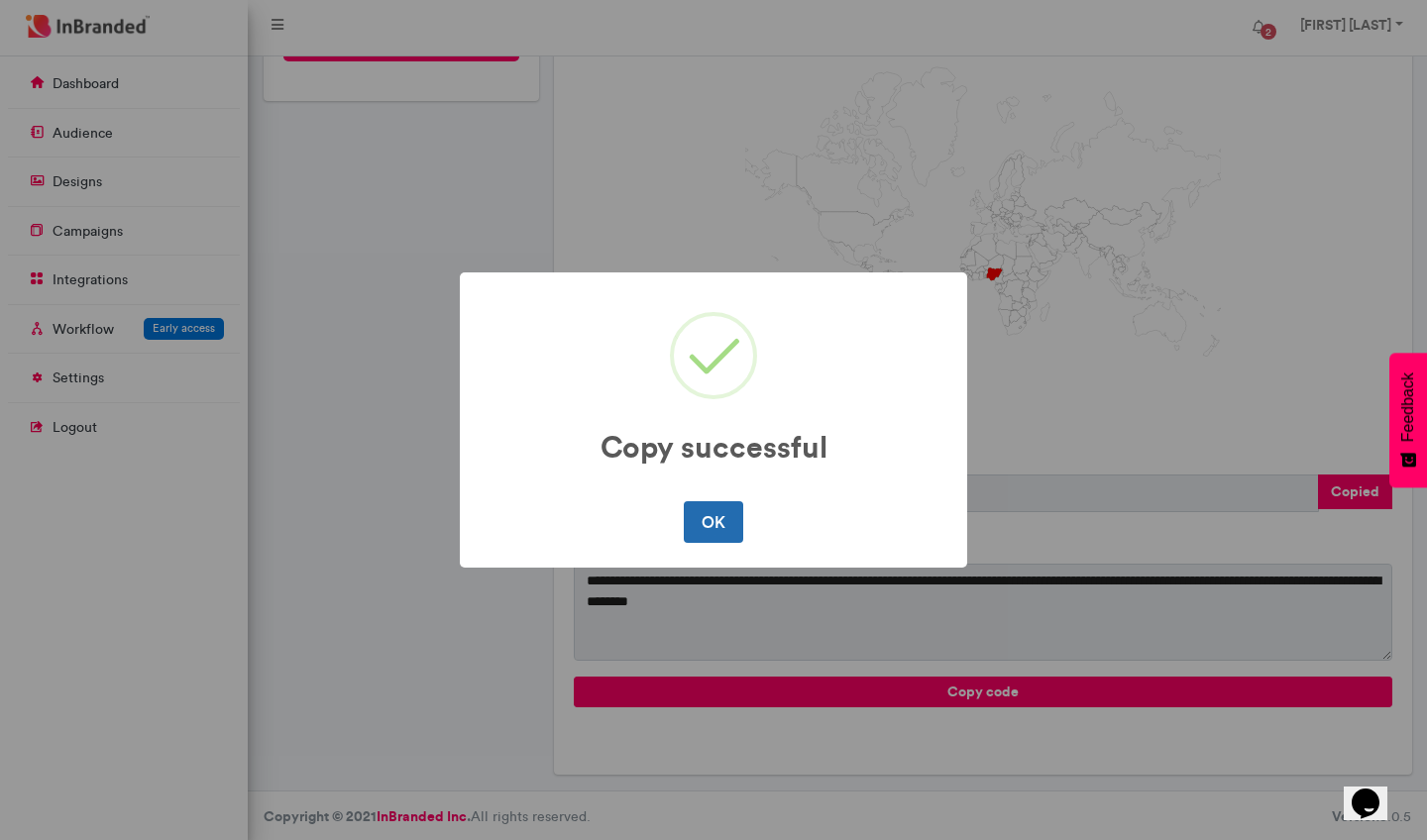 click on "OK" at bounding box center (713, 522) 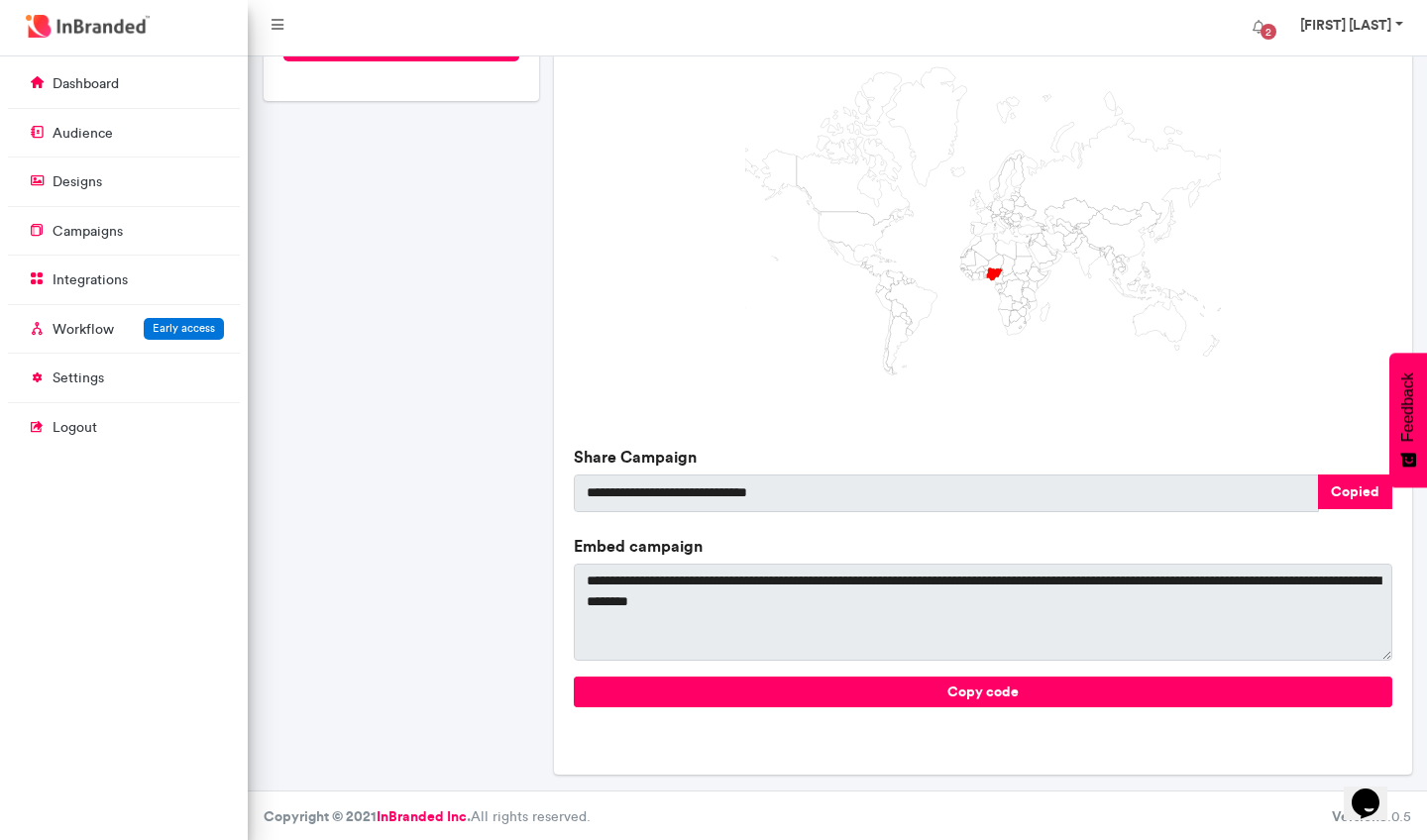 click on "Goodness Olajide" at bounding box center [1346, 25] 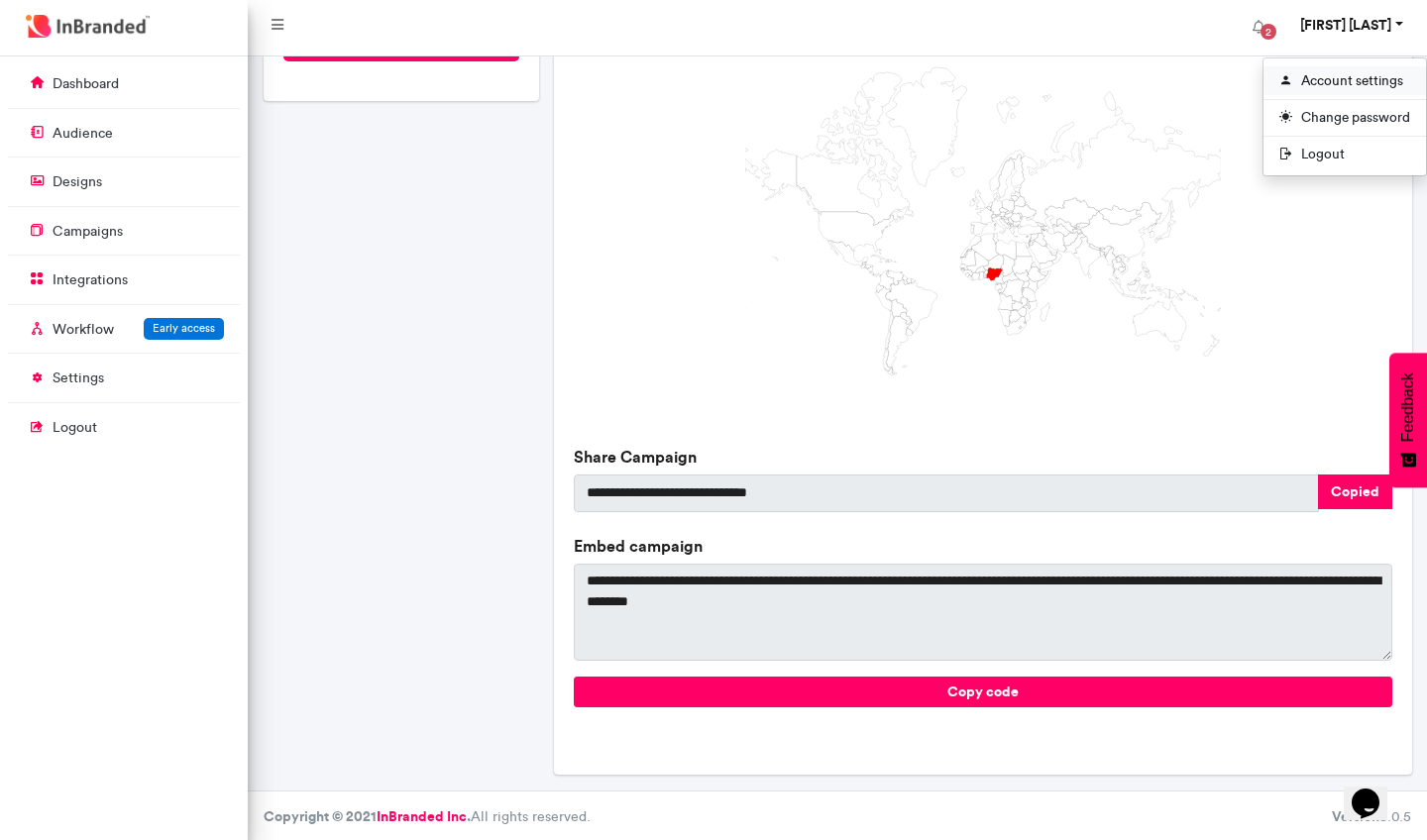 click on "Account settings" at bounding box center (1345, 80) 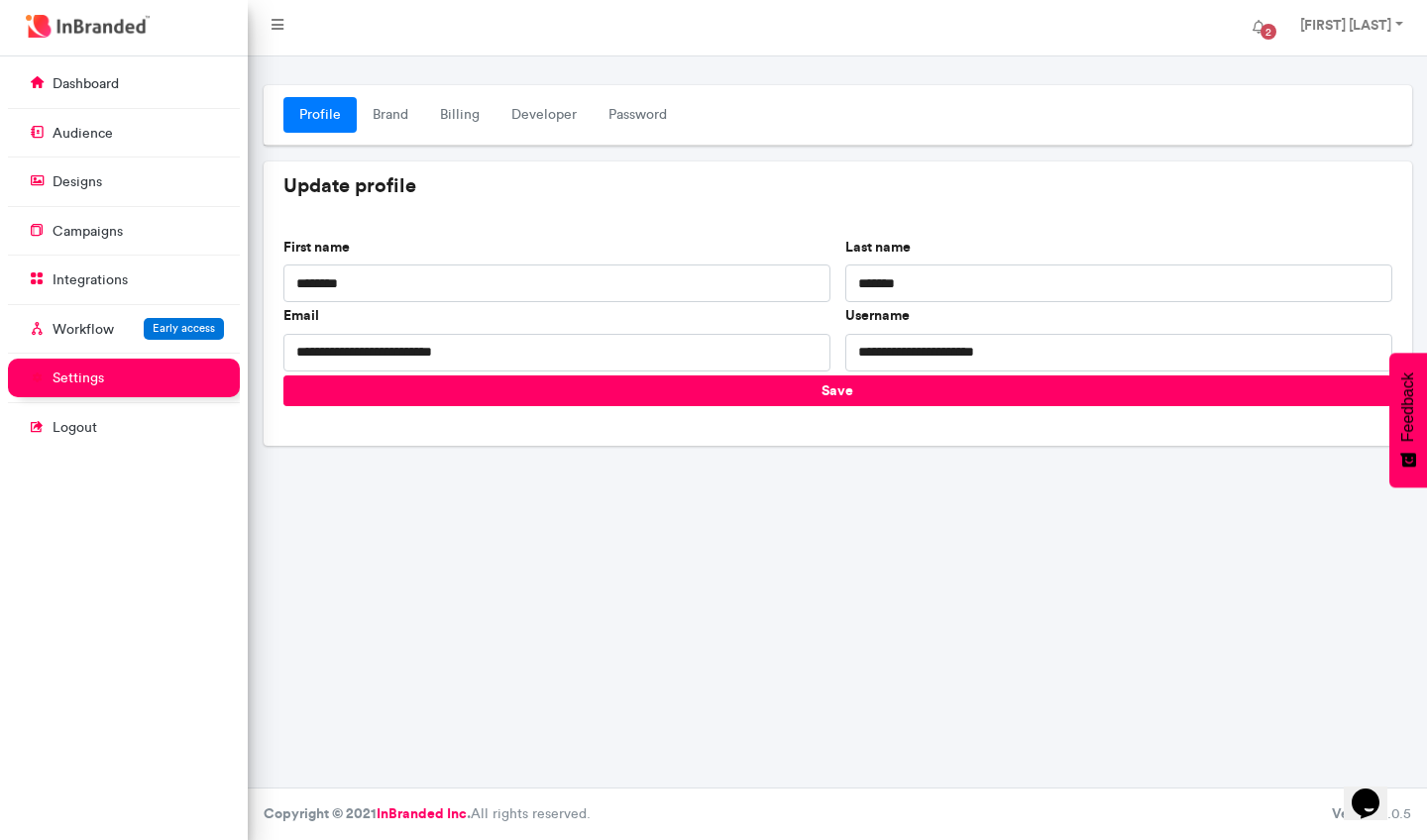 scroll, scrollTop: 16, scrollLeft: 0, axis: vertical 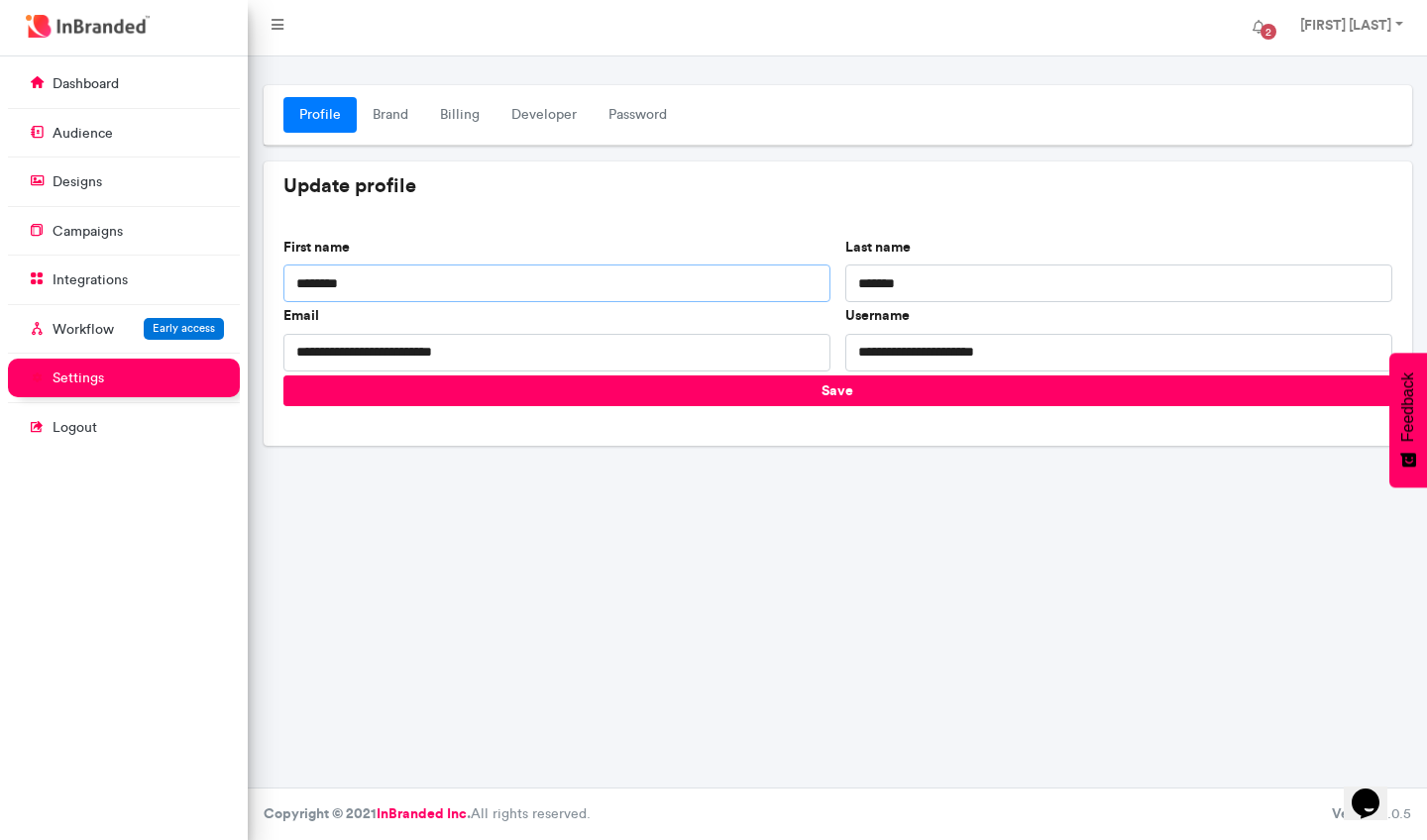 click on "********" at bounding box center (557, 283) 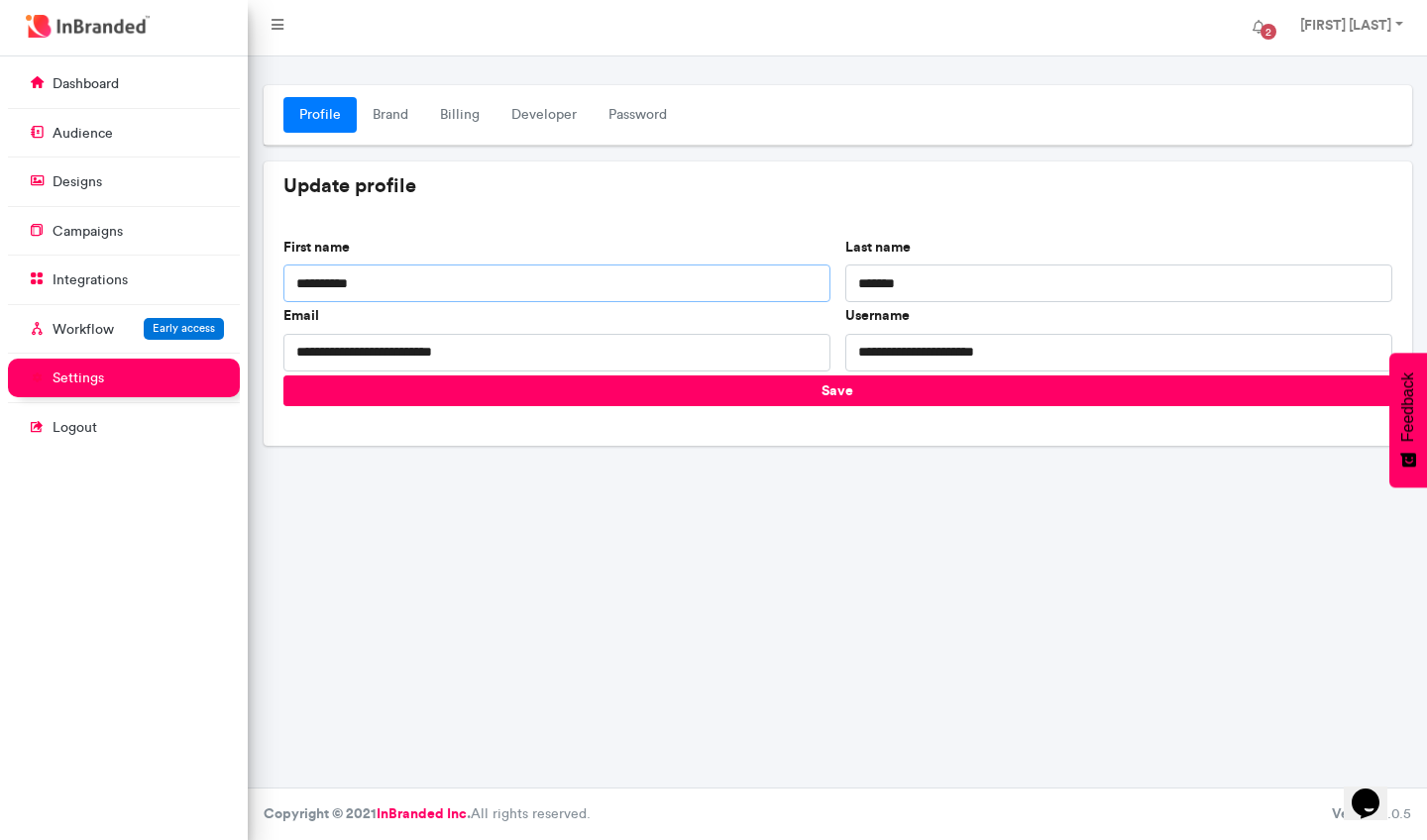 type on "**********" 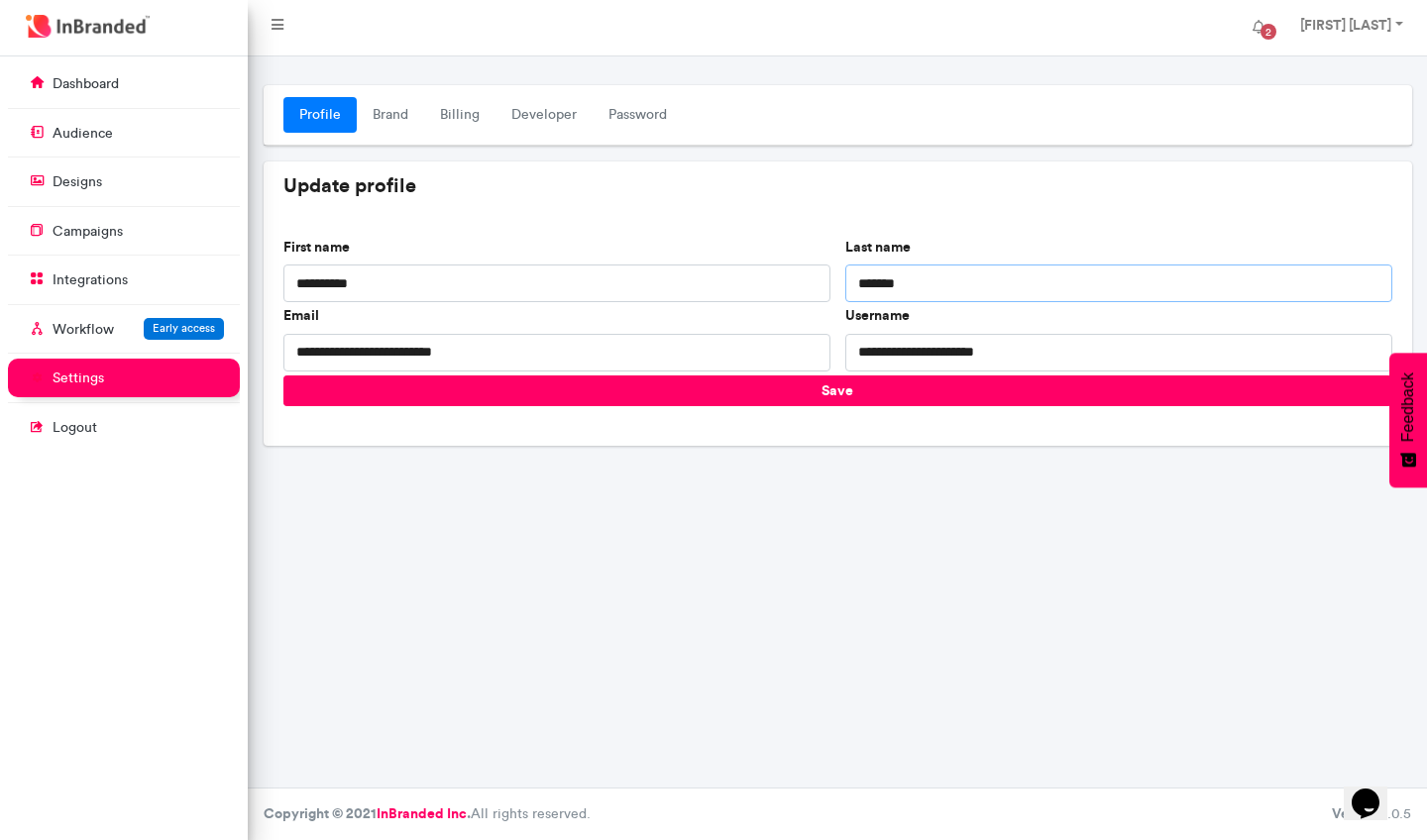 click on "*******" at bounding box center [1119, 283] 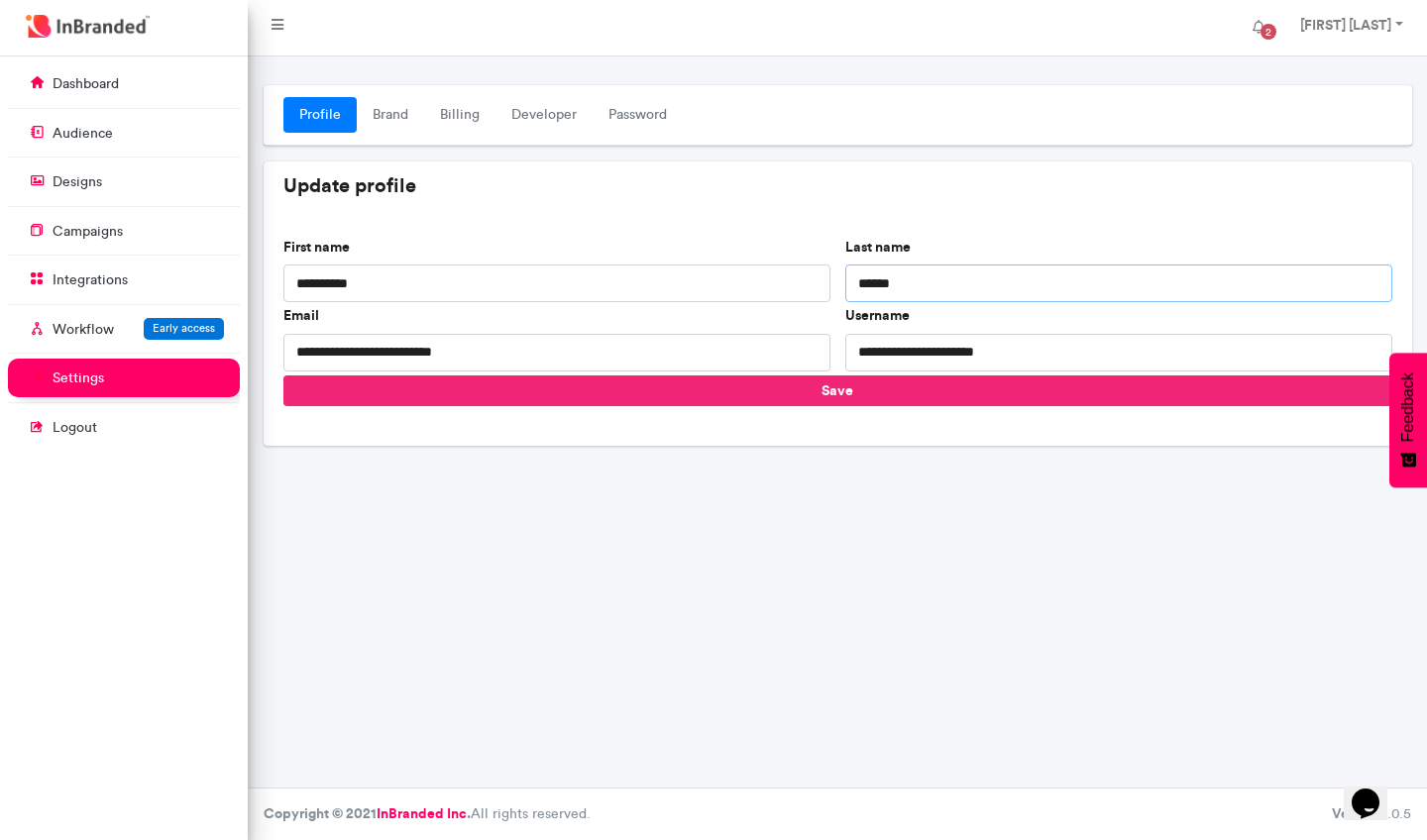 type on "******" 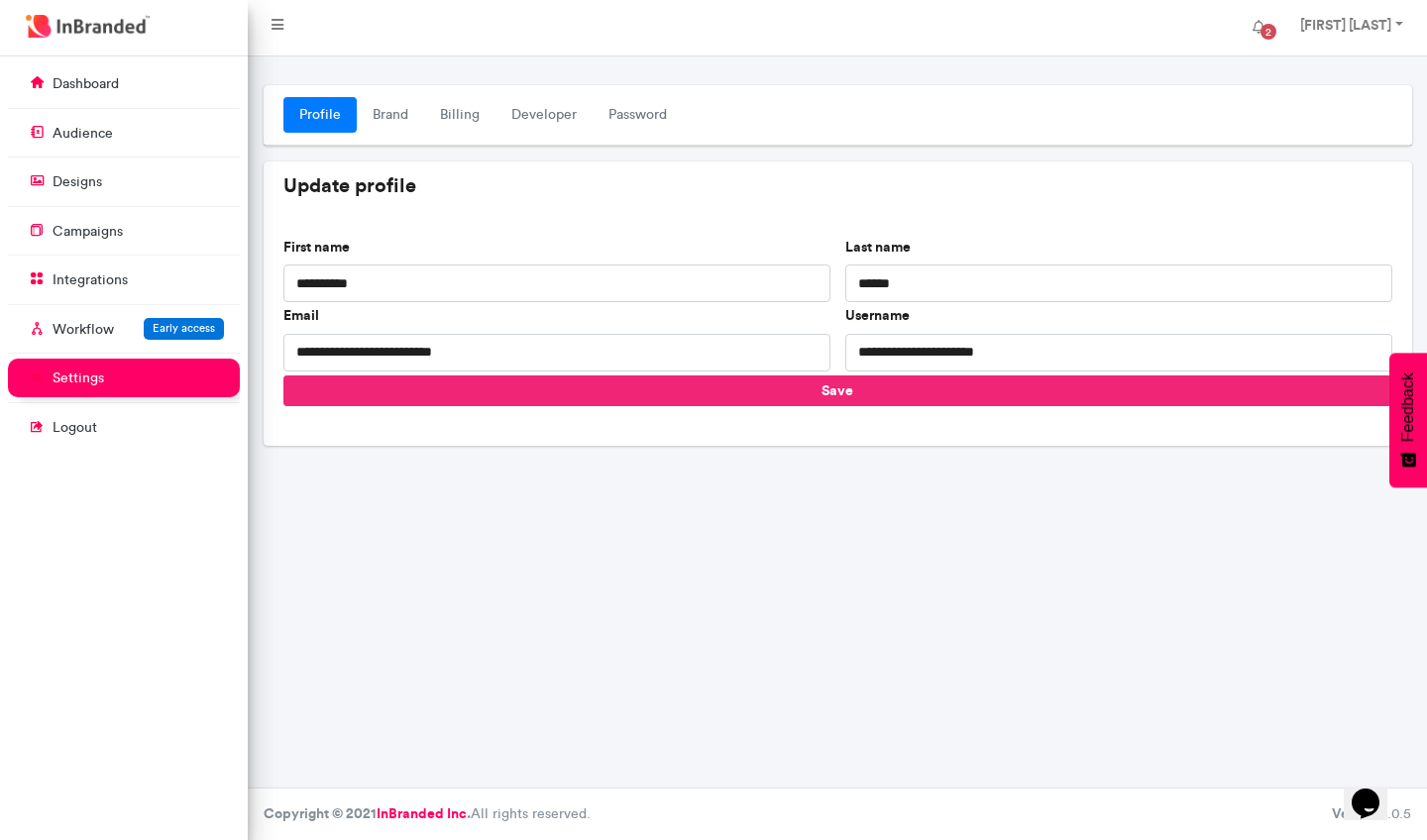 click on "Save" at bounding box center [837, 390] 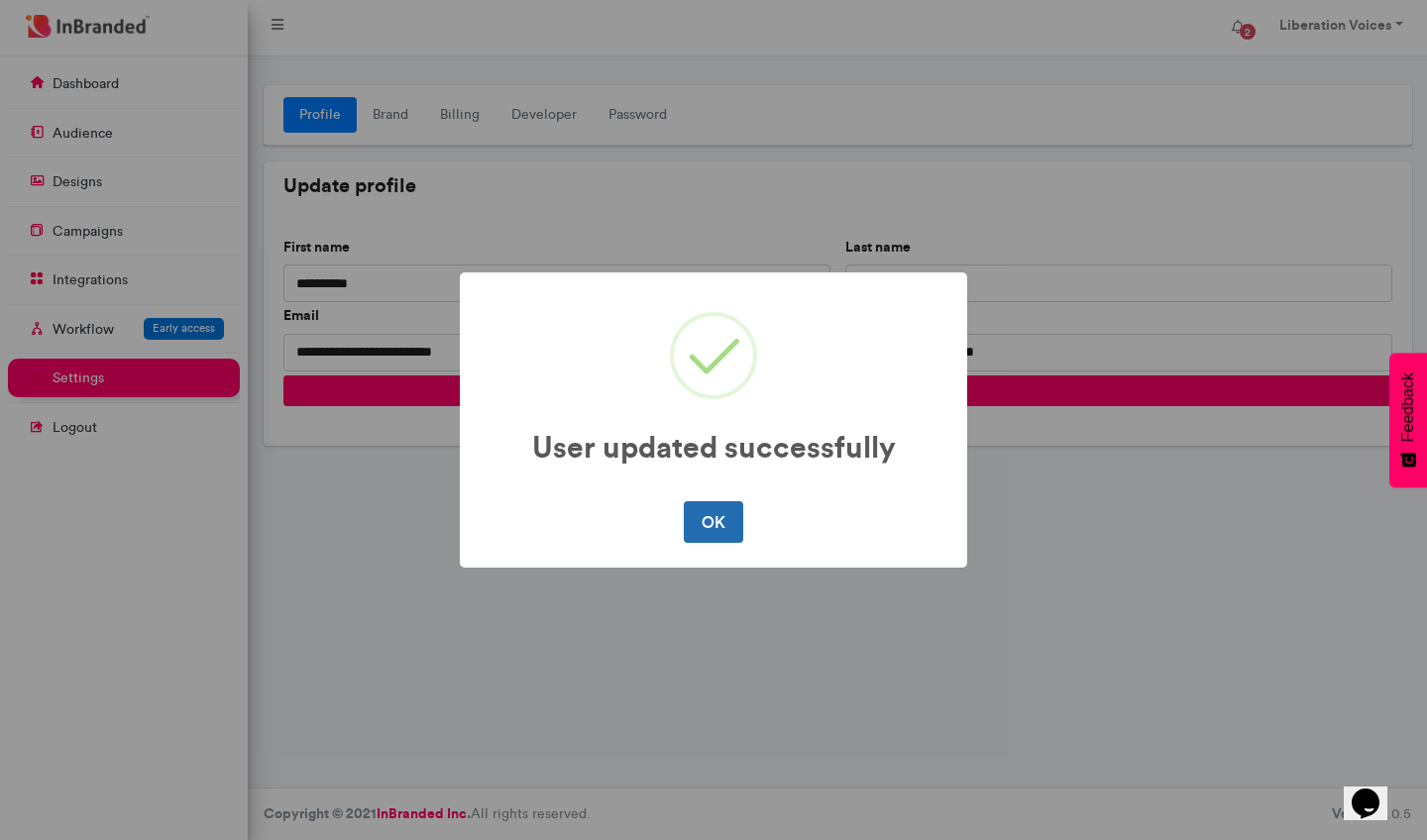 click on "OK" at bounding box center [713, 522] 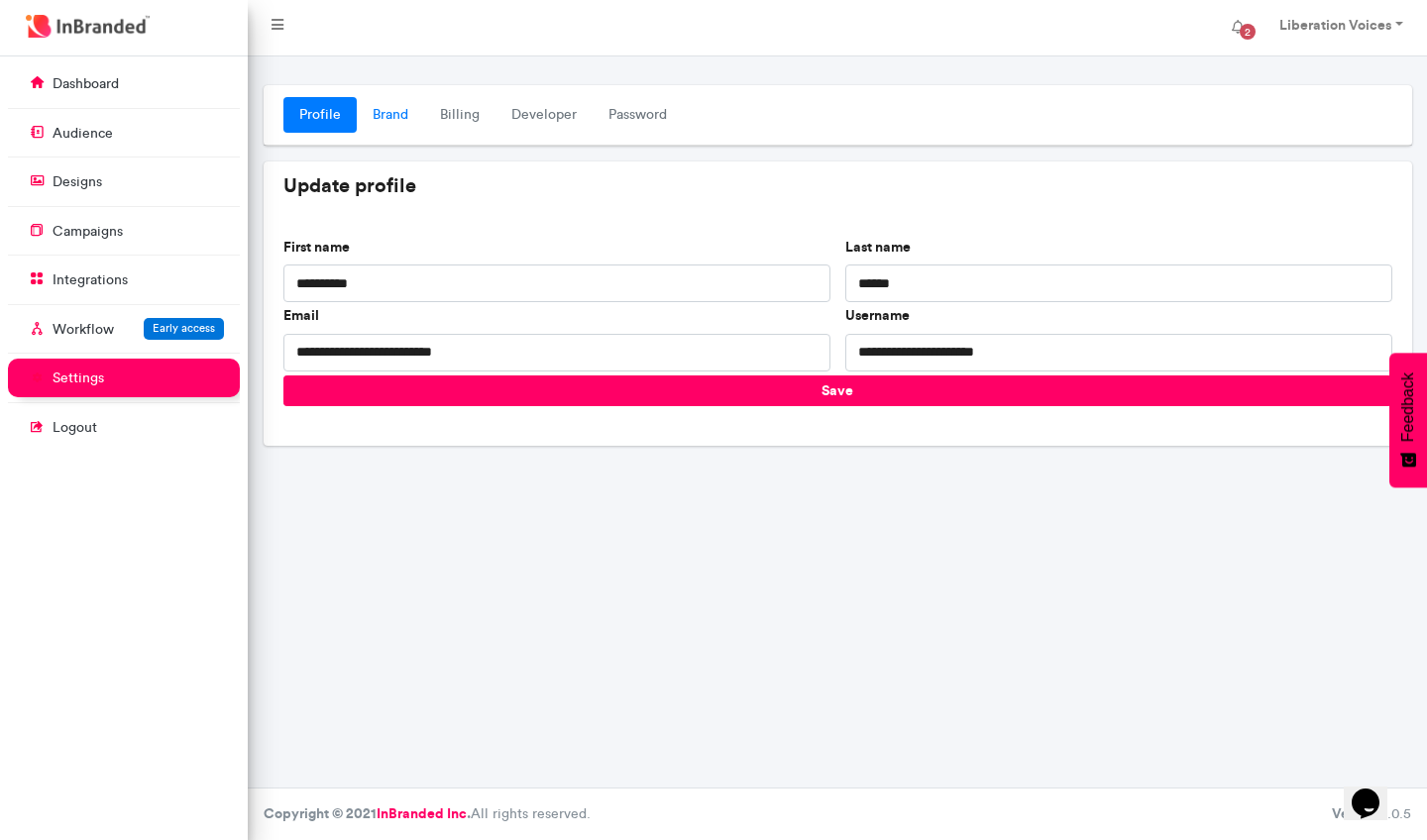 click on "Brand" at bounding box center (390, 115) 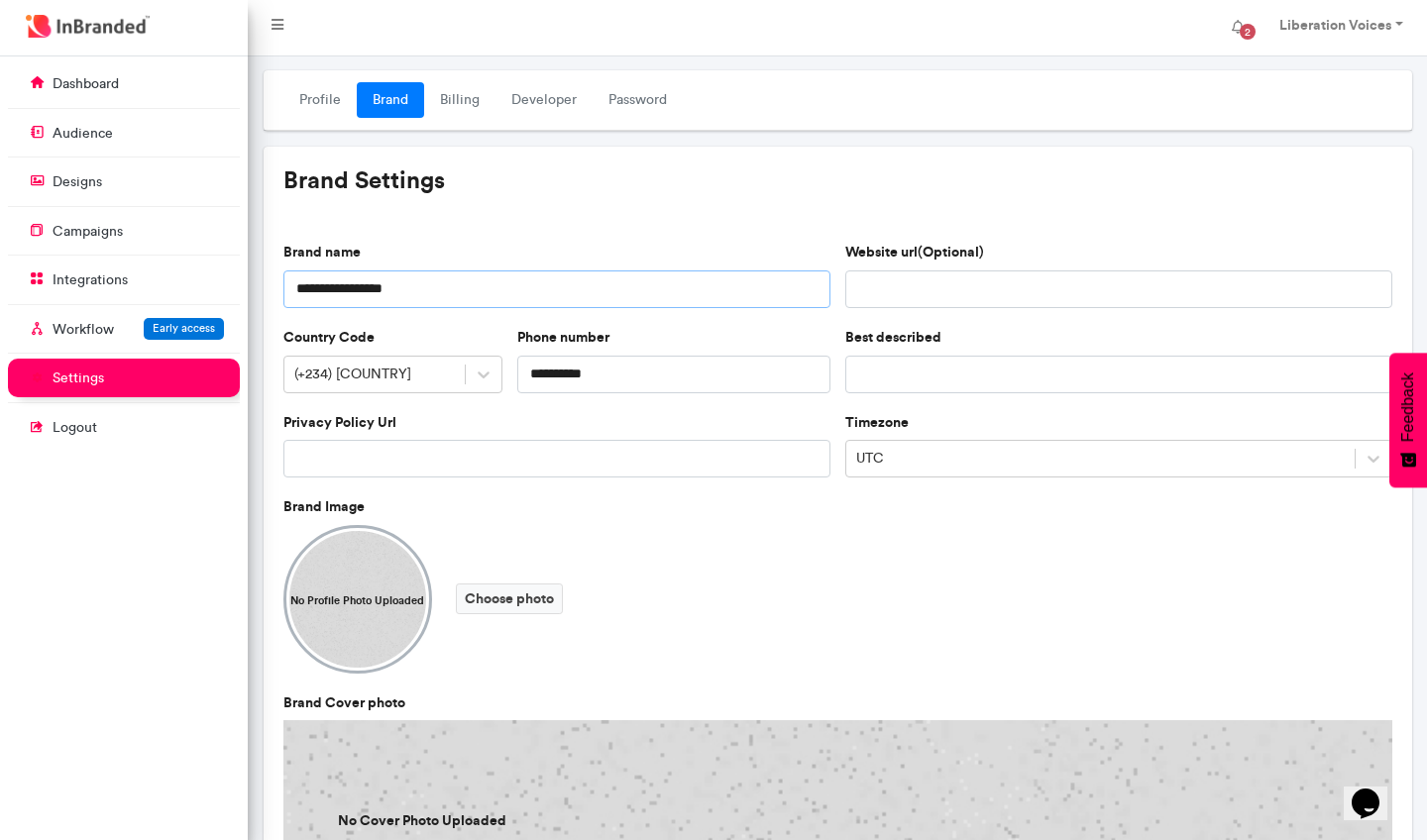 click on "**********" at bounding box center (557, 289) 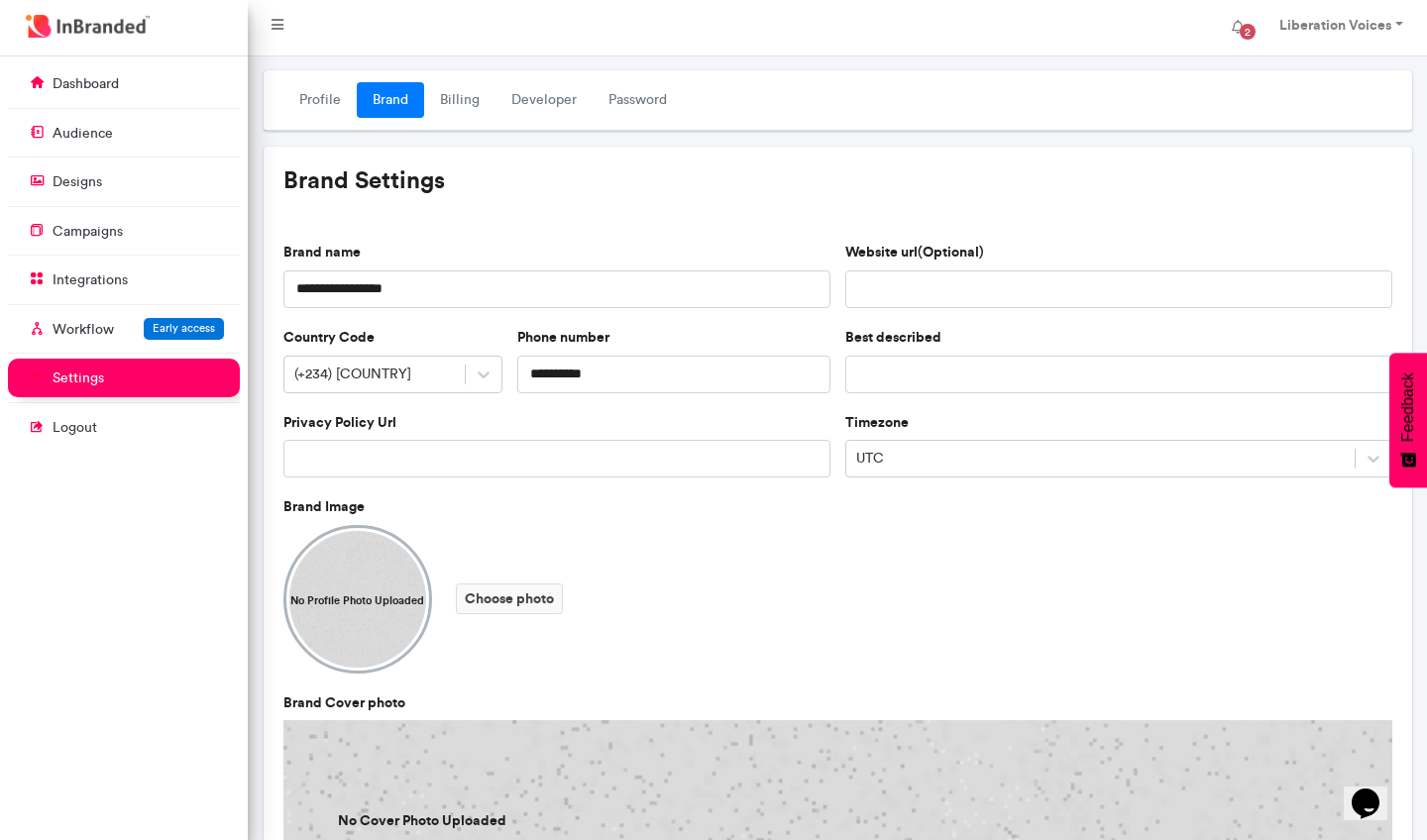 click on "**********" at bounding box center (837, 675) 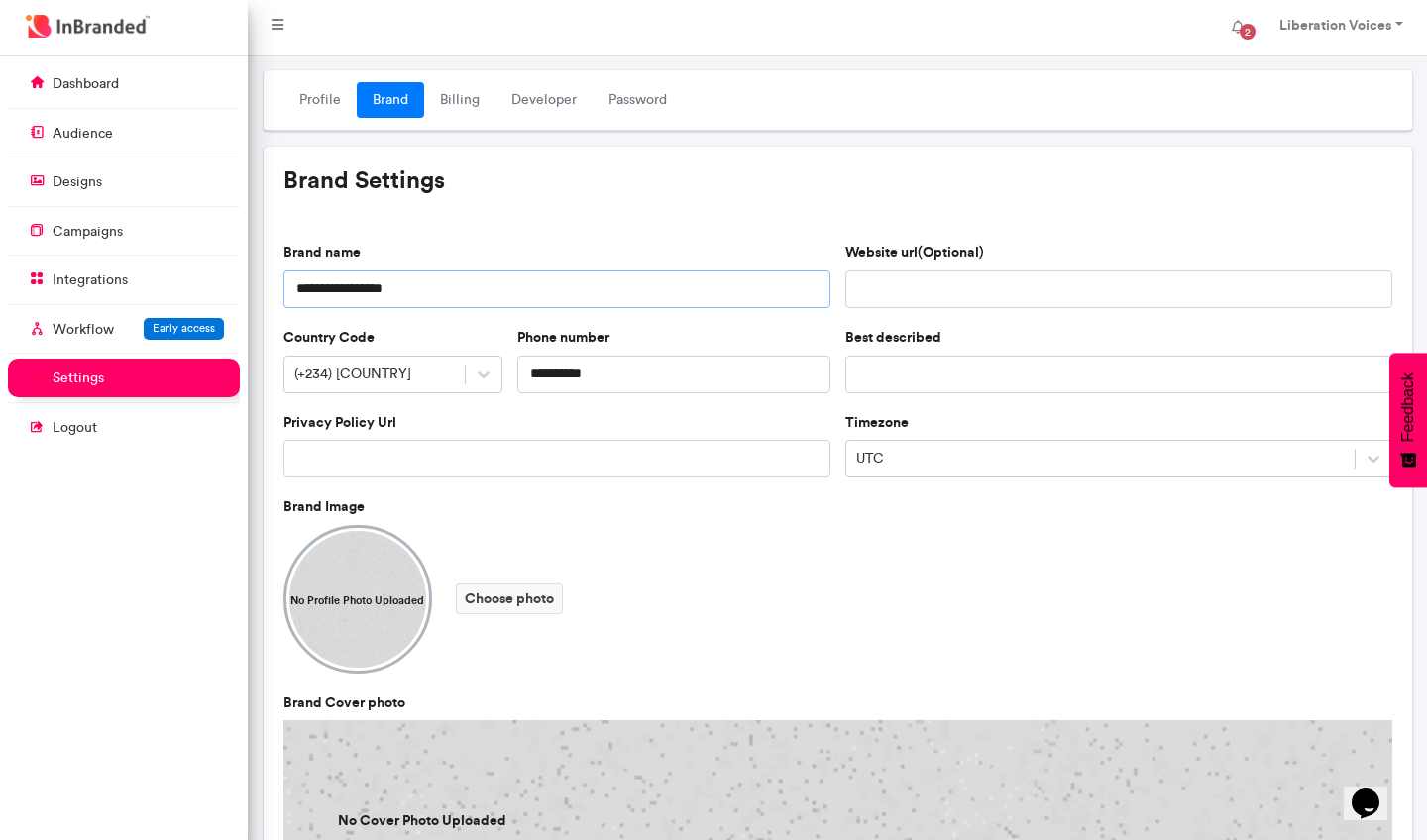 click on "**********" at bounding box center (557, 289) 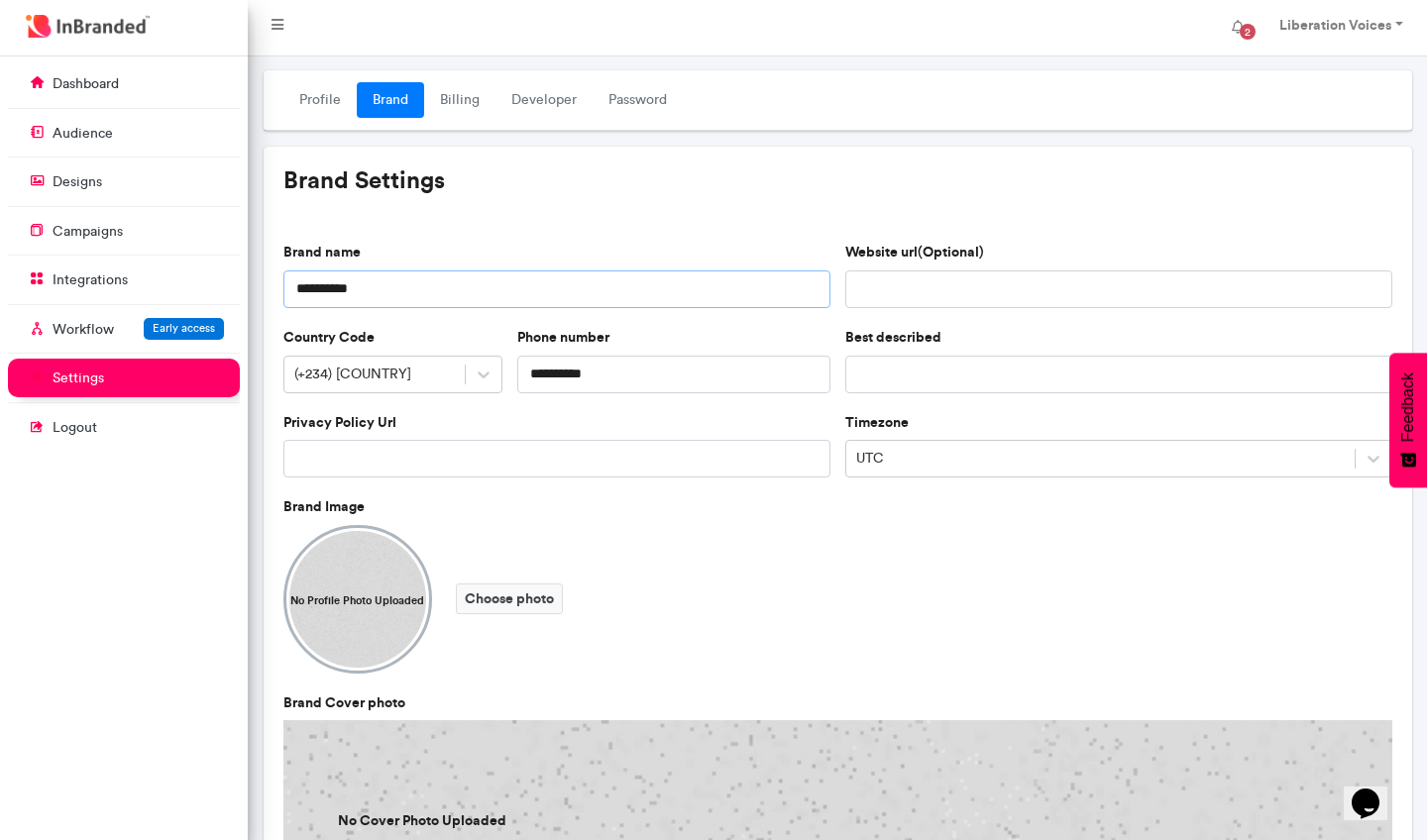 type on "**********" 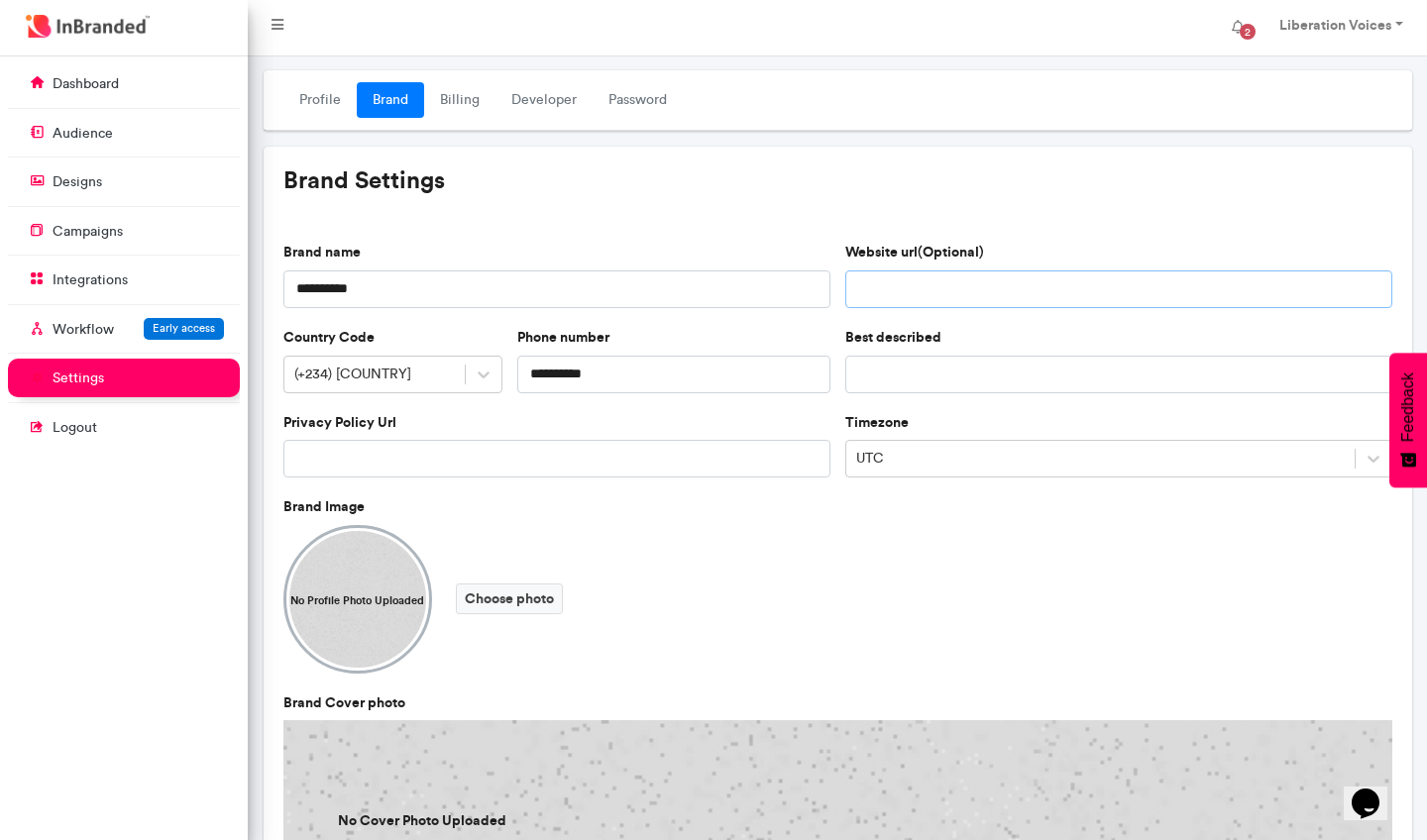 click on "Website url(Optional)" at bounding box center [1119, 289] 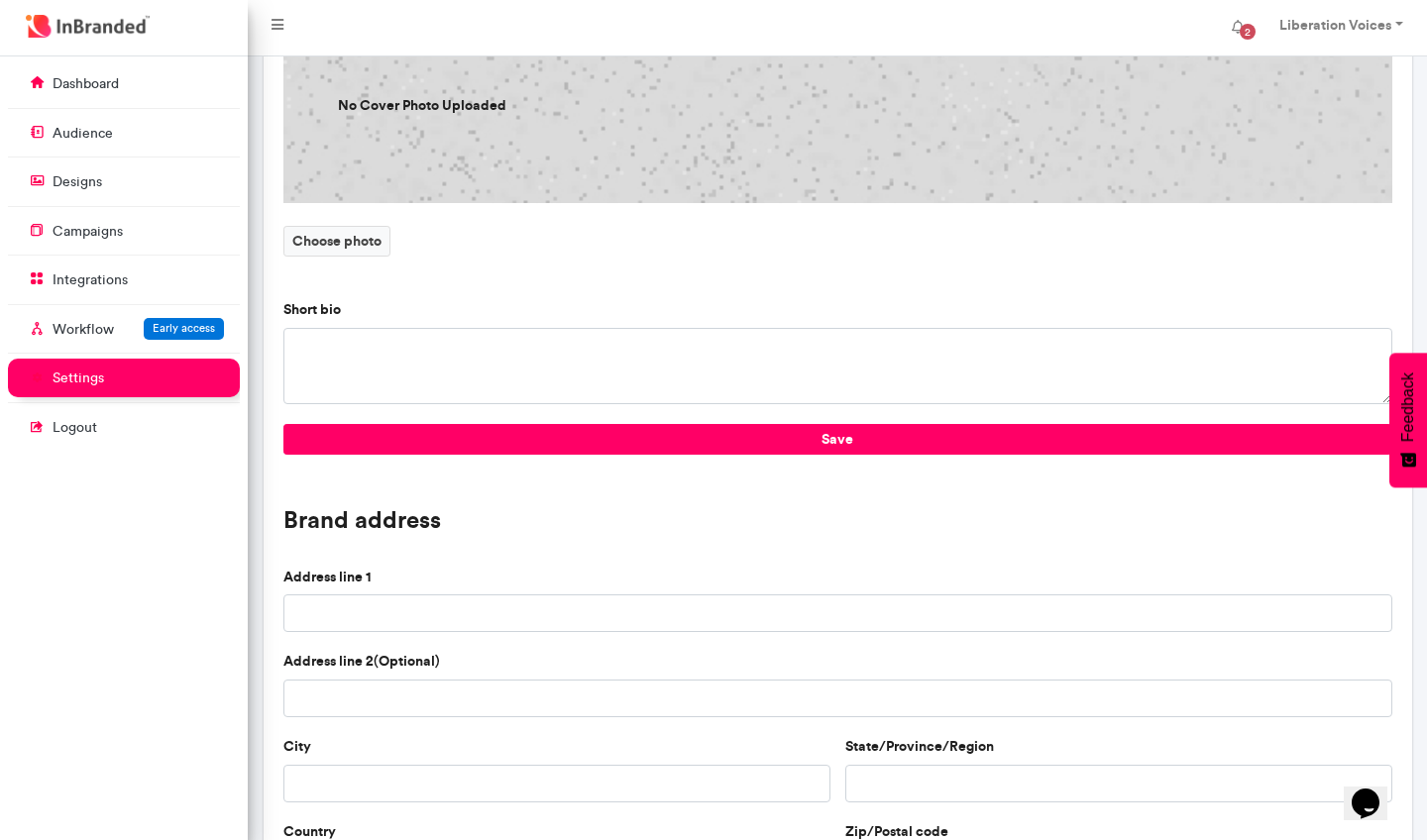 scroll, scrollTop: 733, scrollLeft: 0, axis: vertical 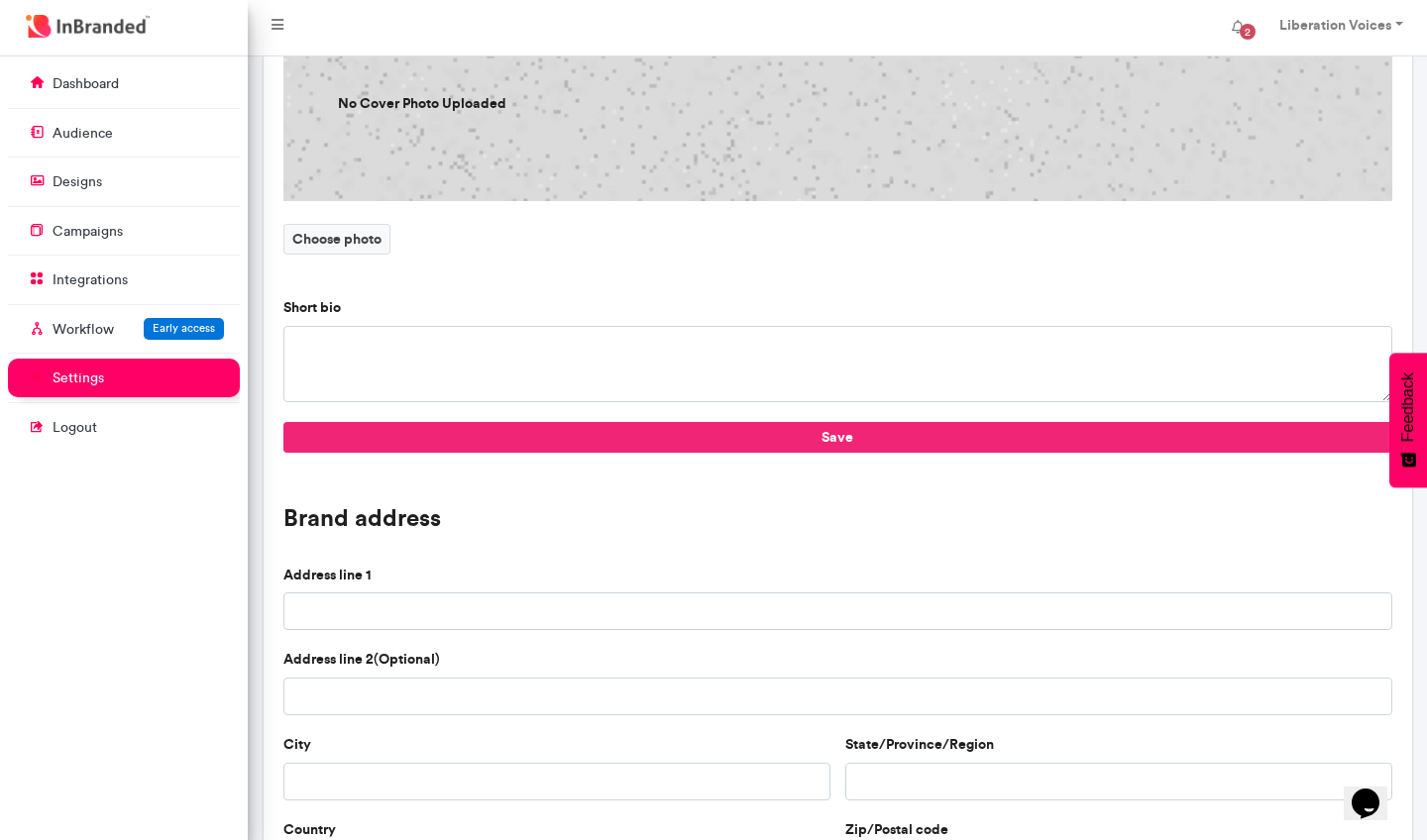 type on "**********" 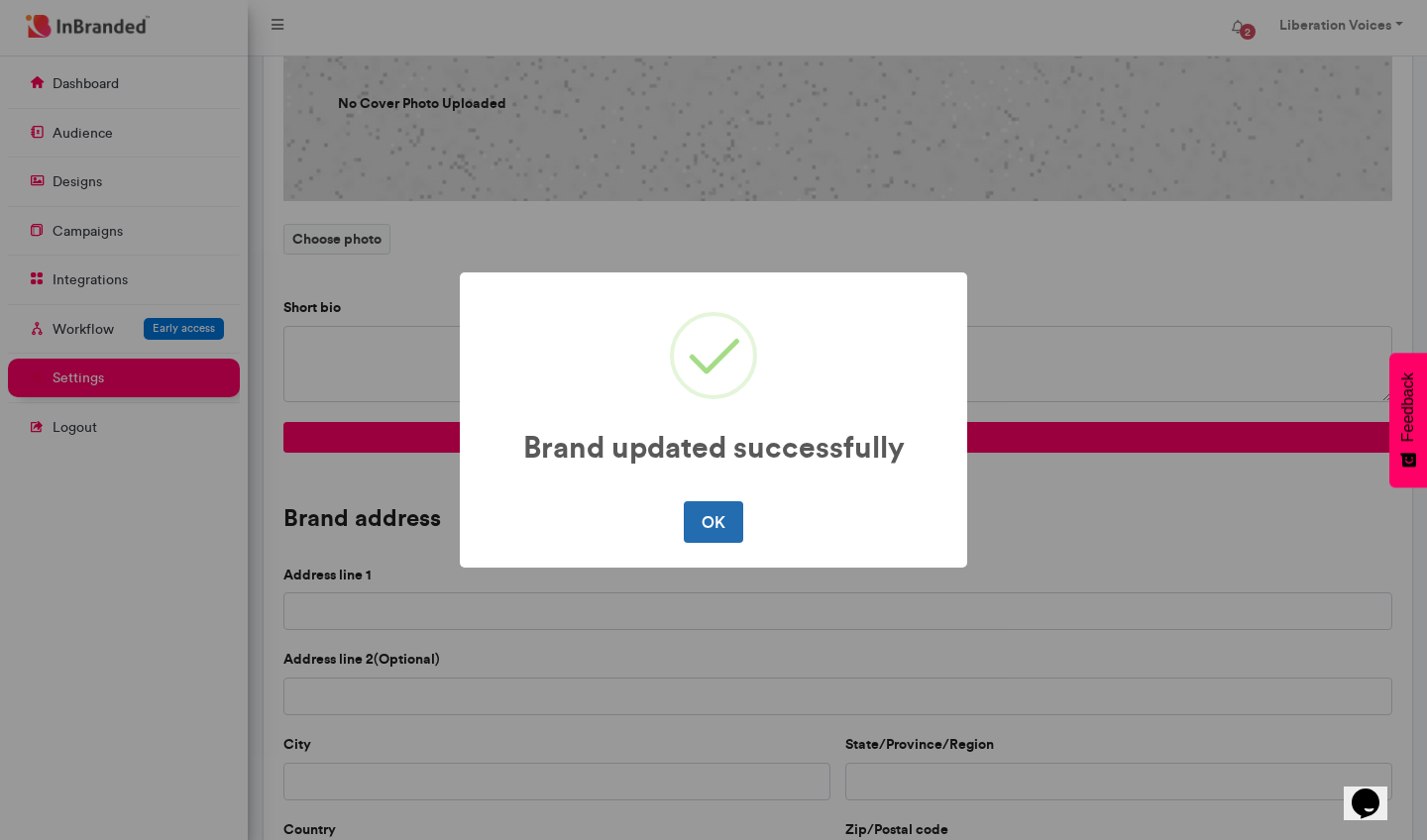 click on "OK" at bounding box center [713, 522] 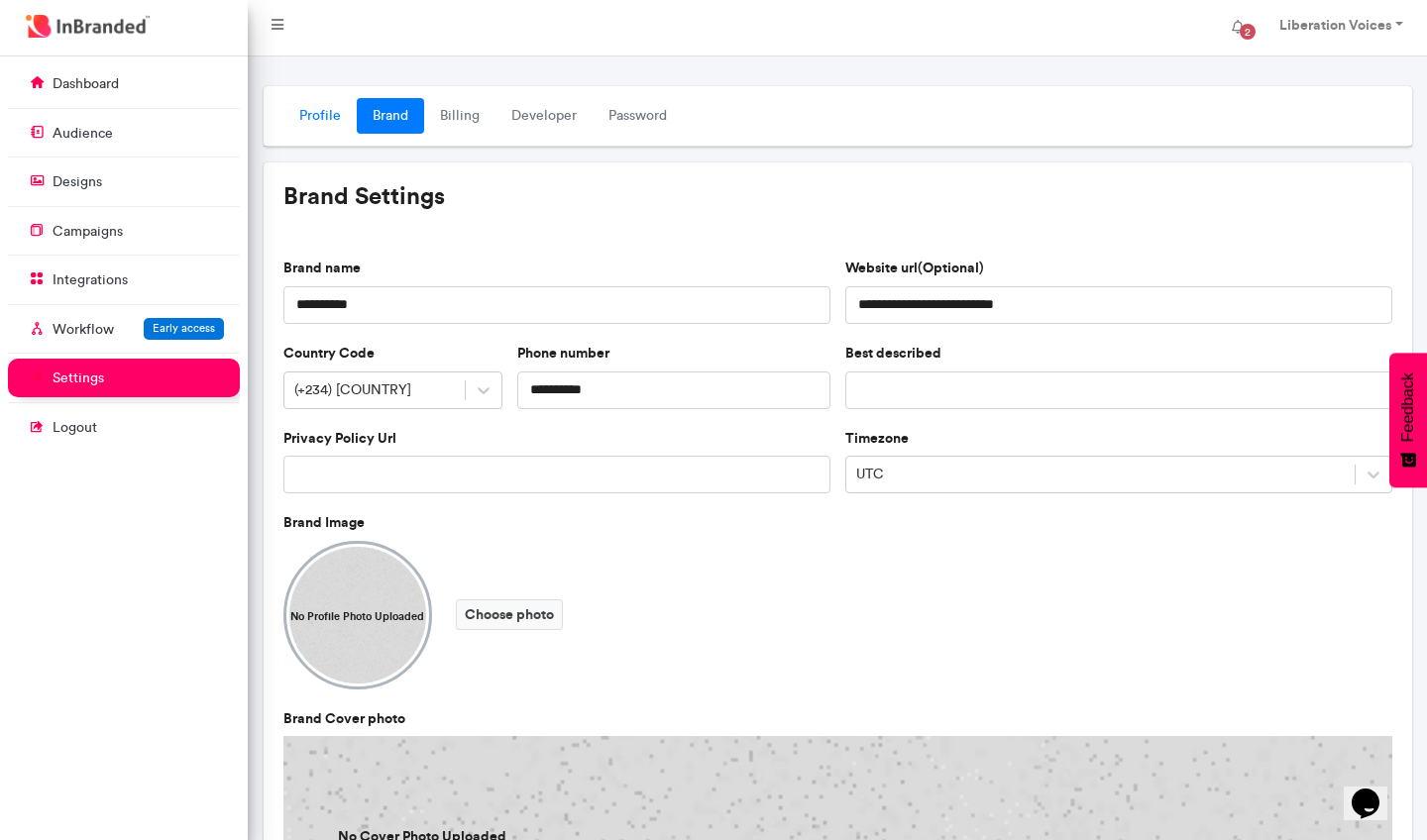 scroll, scrollTop: 0, scrollLeft: 0, axis: both 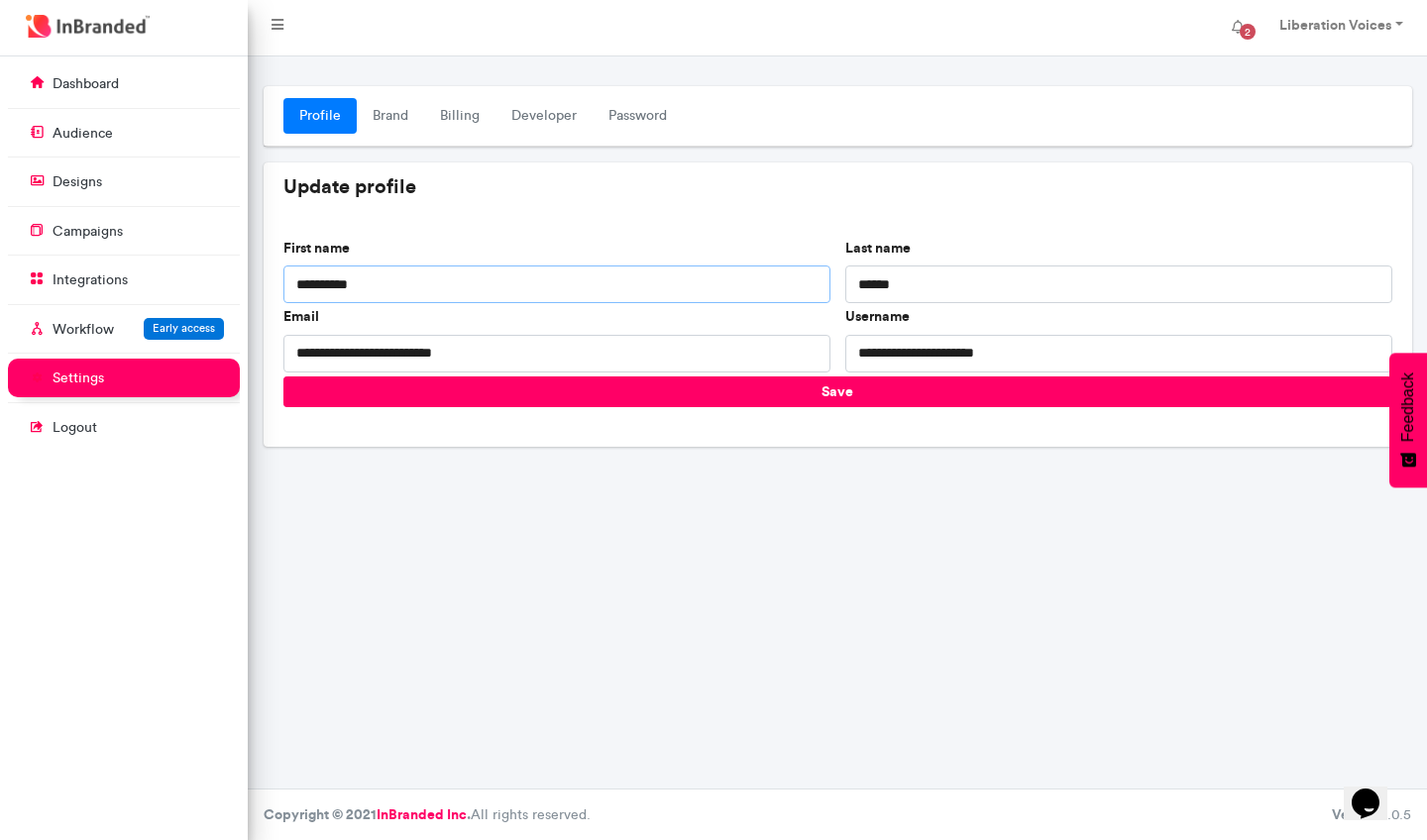click on "**********" at bounding box center [557, 284] 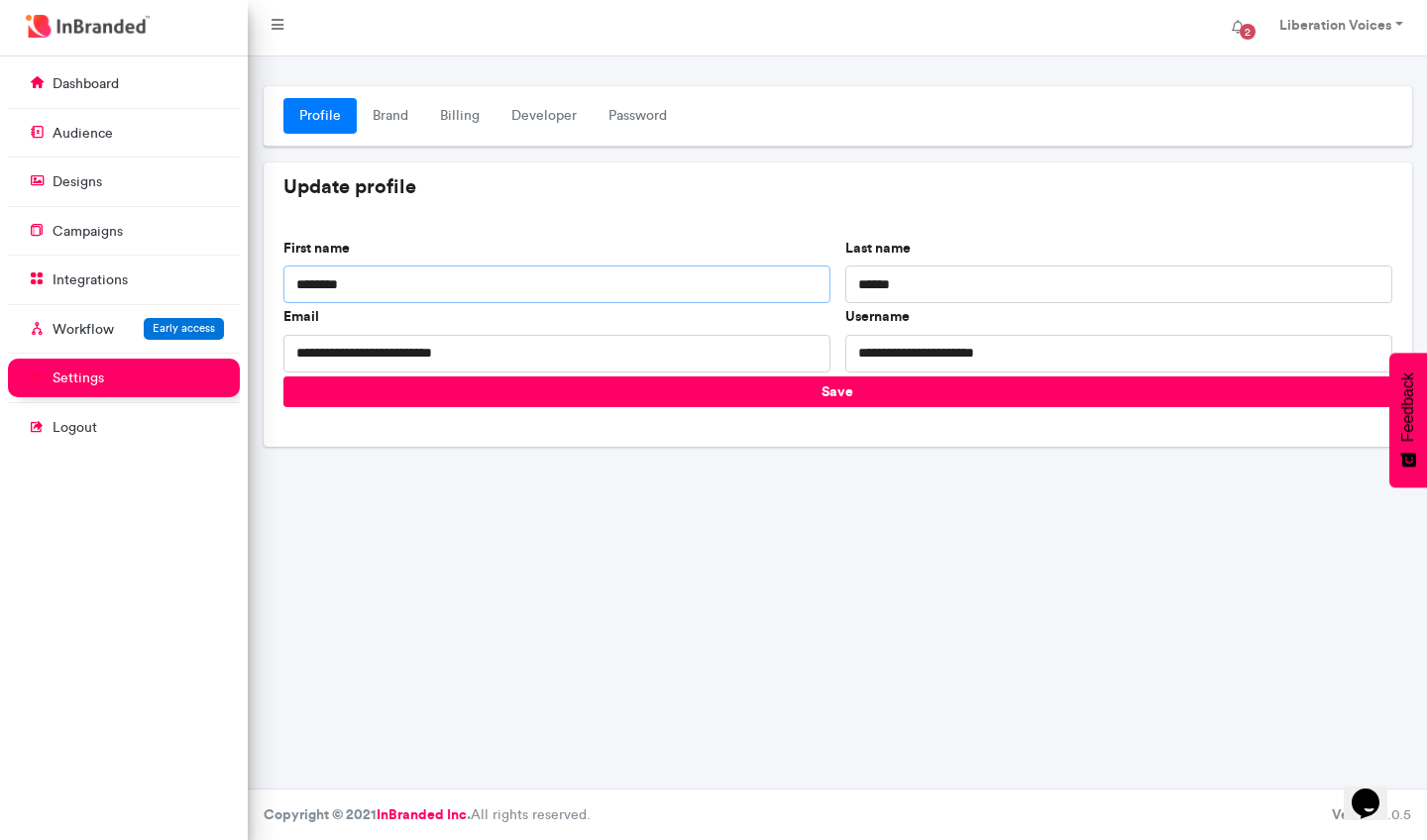 type on "********" 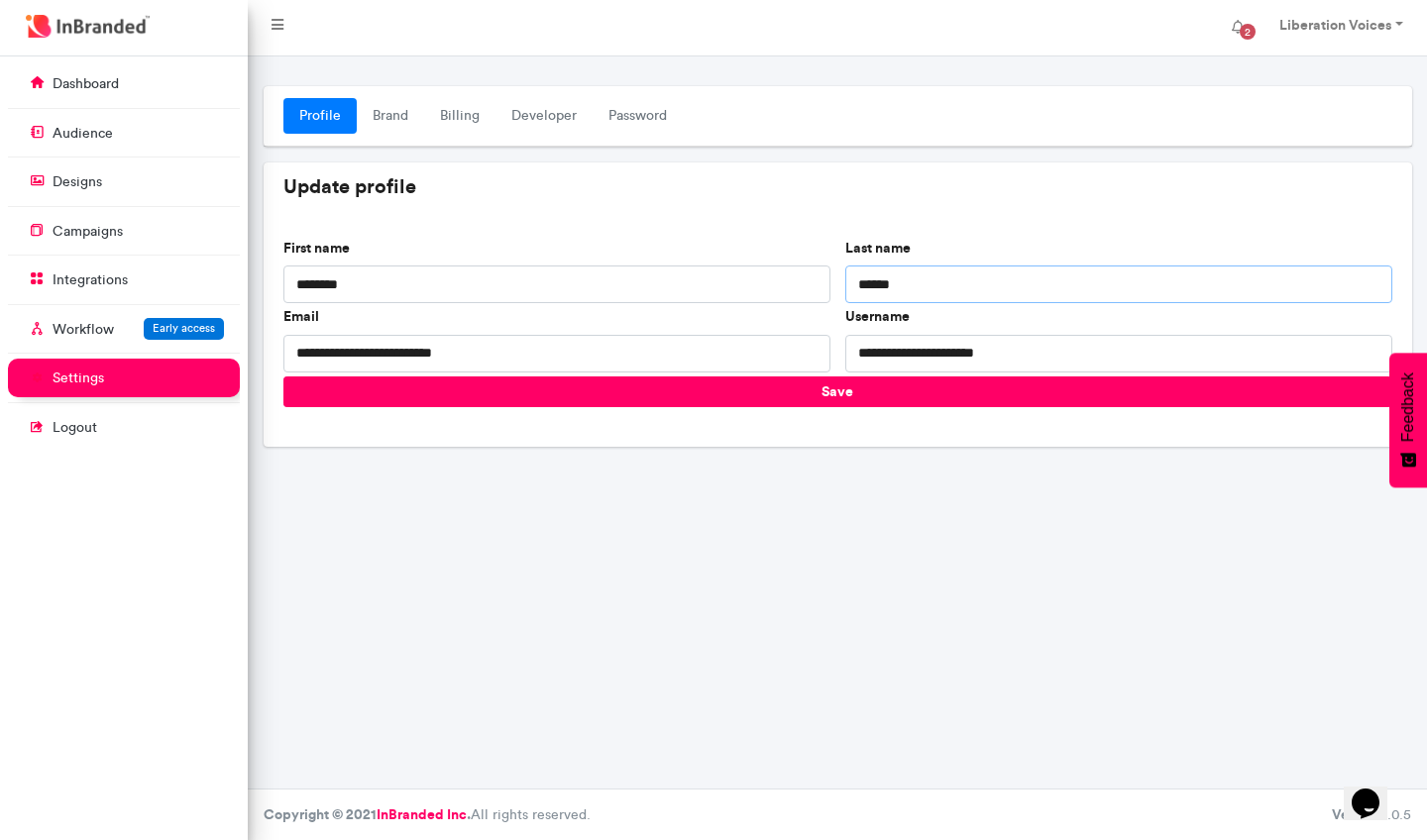 click on "******" at bounding box center (1119, 284) 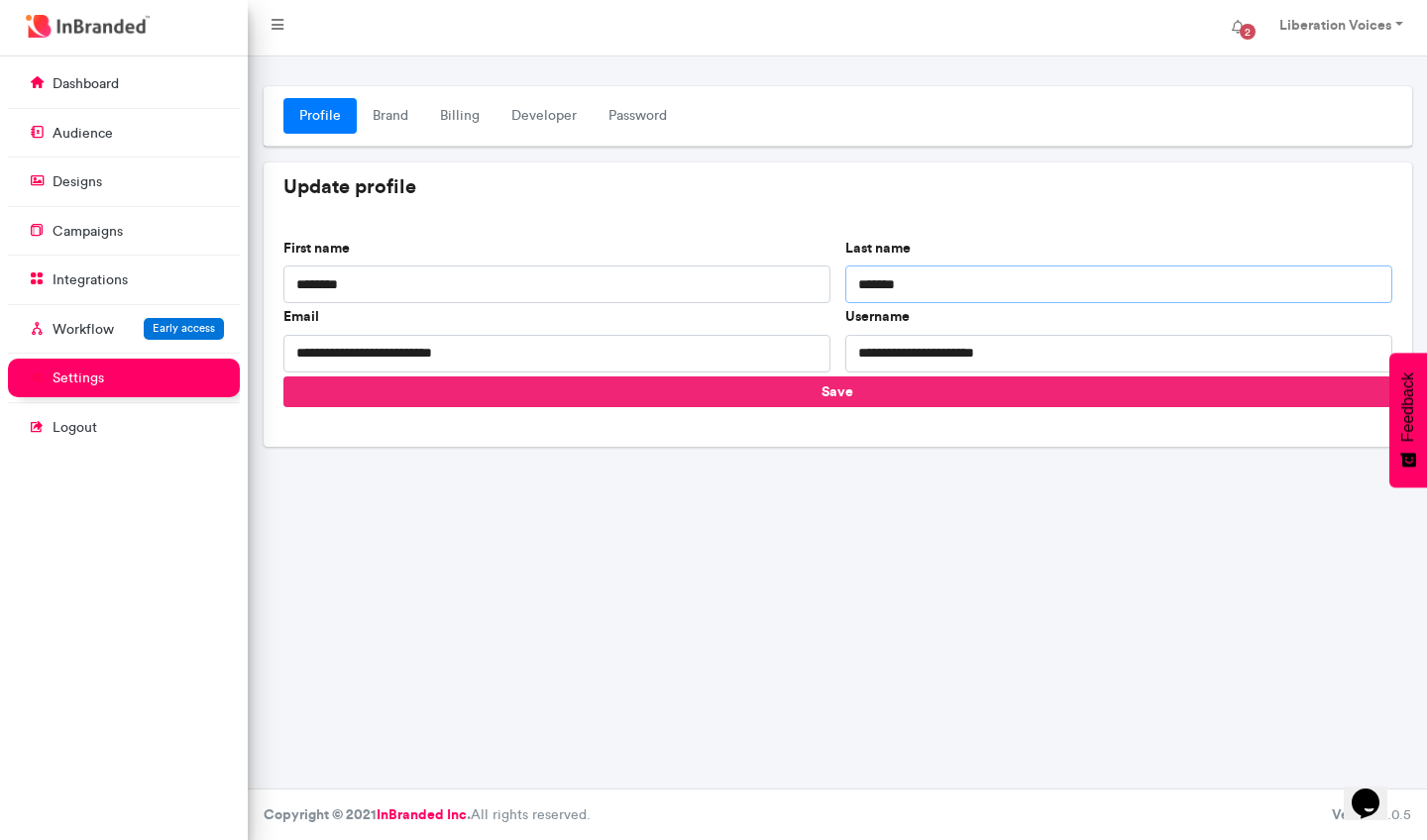 type on "*******" 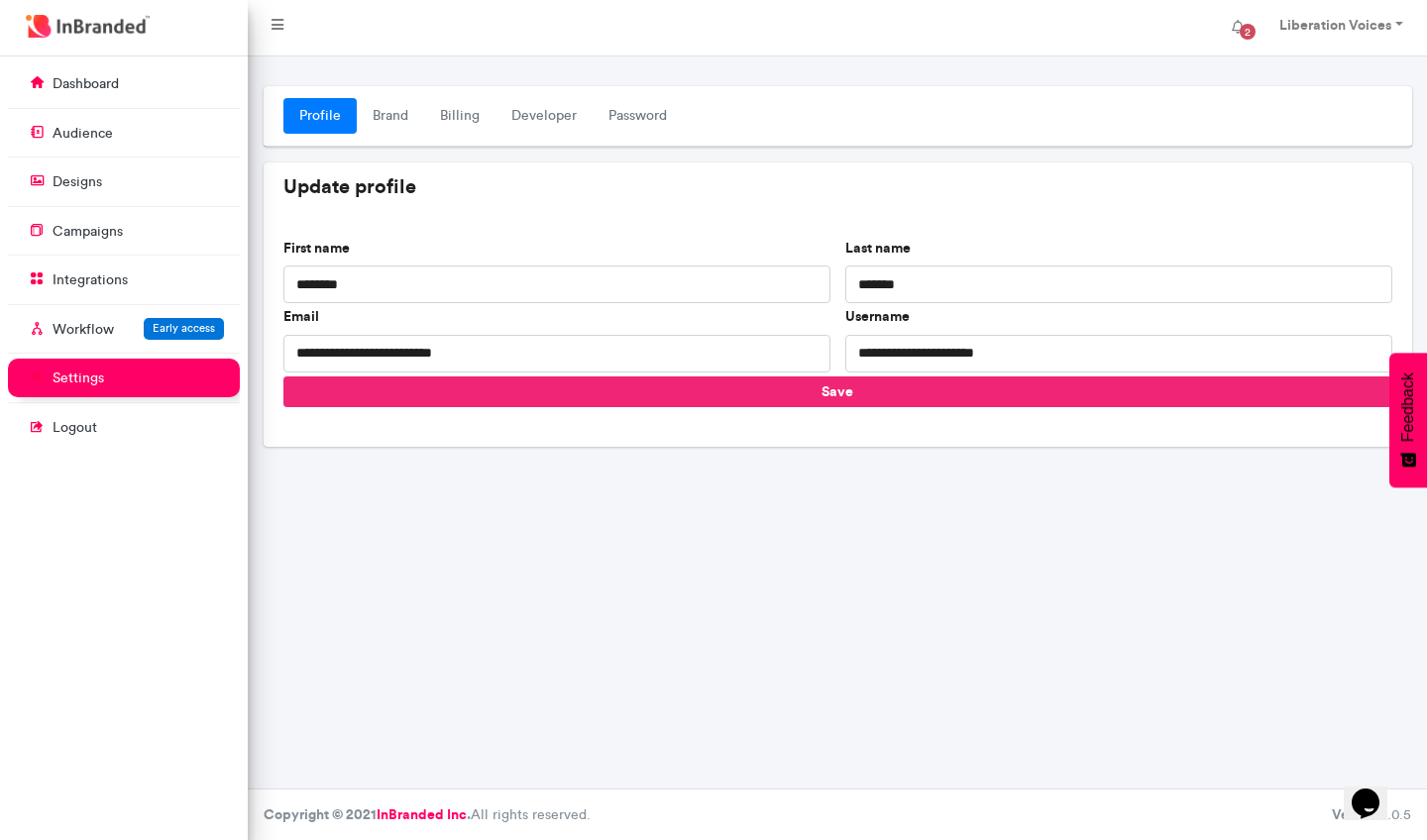 click on "Save" at bounding box center (837, 391) 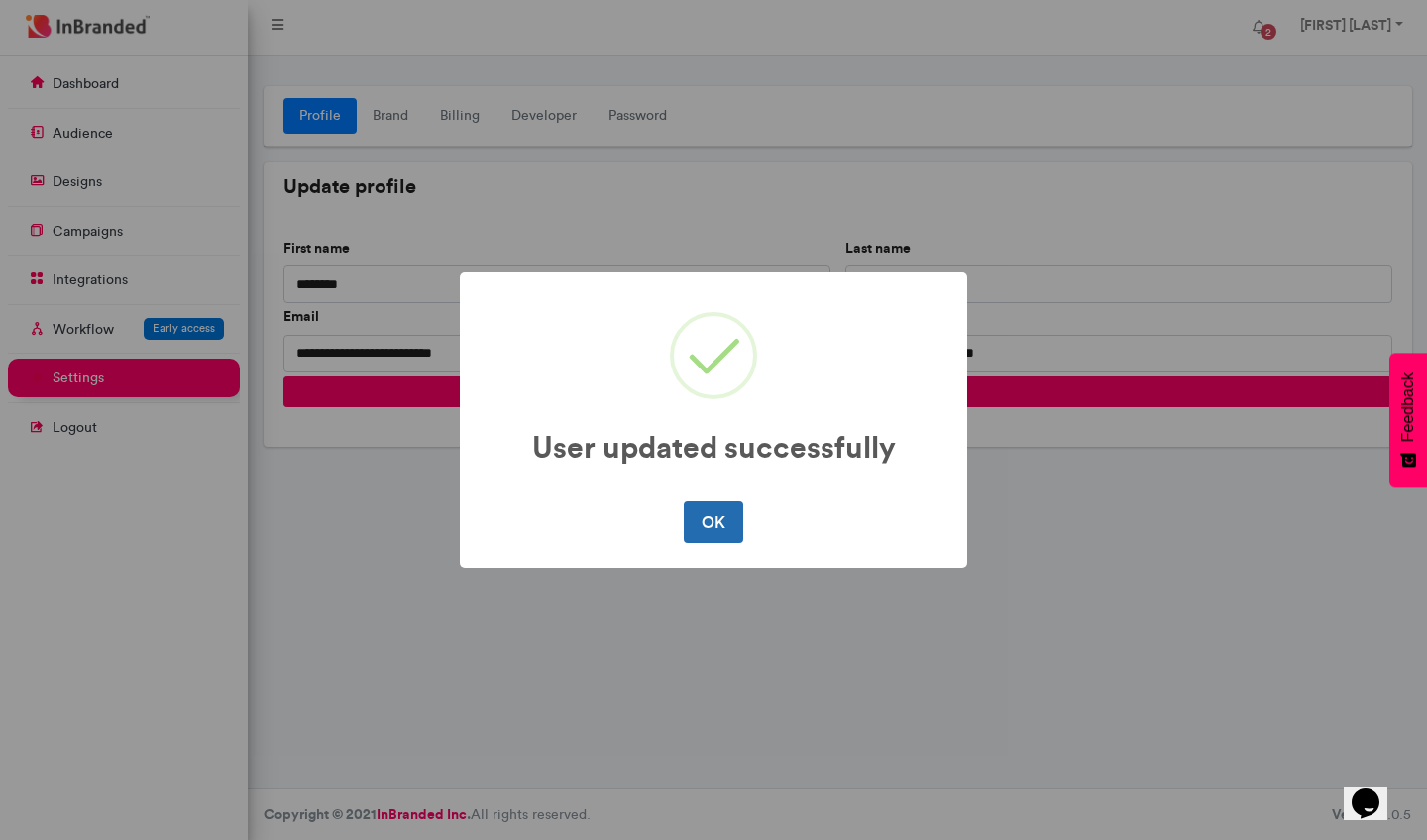 click on "OK" at bounding box center [713, 522] 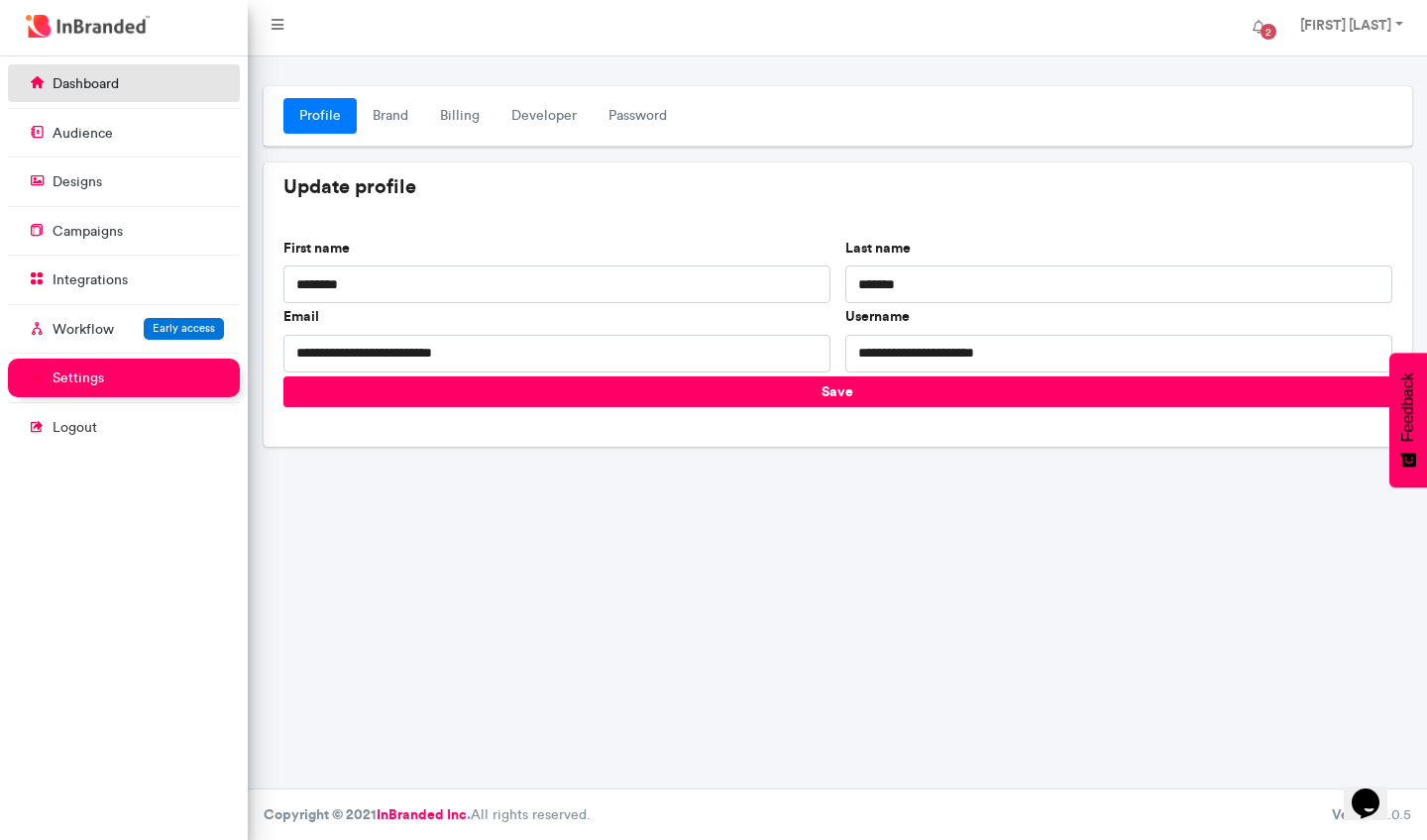 click on "dashboard" at bounding box center (85, 84) 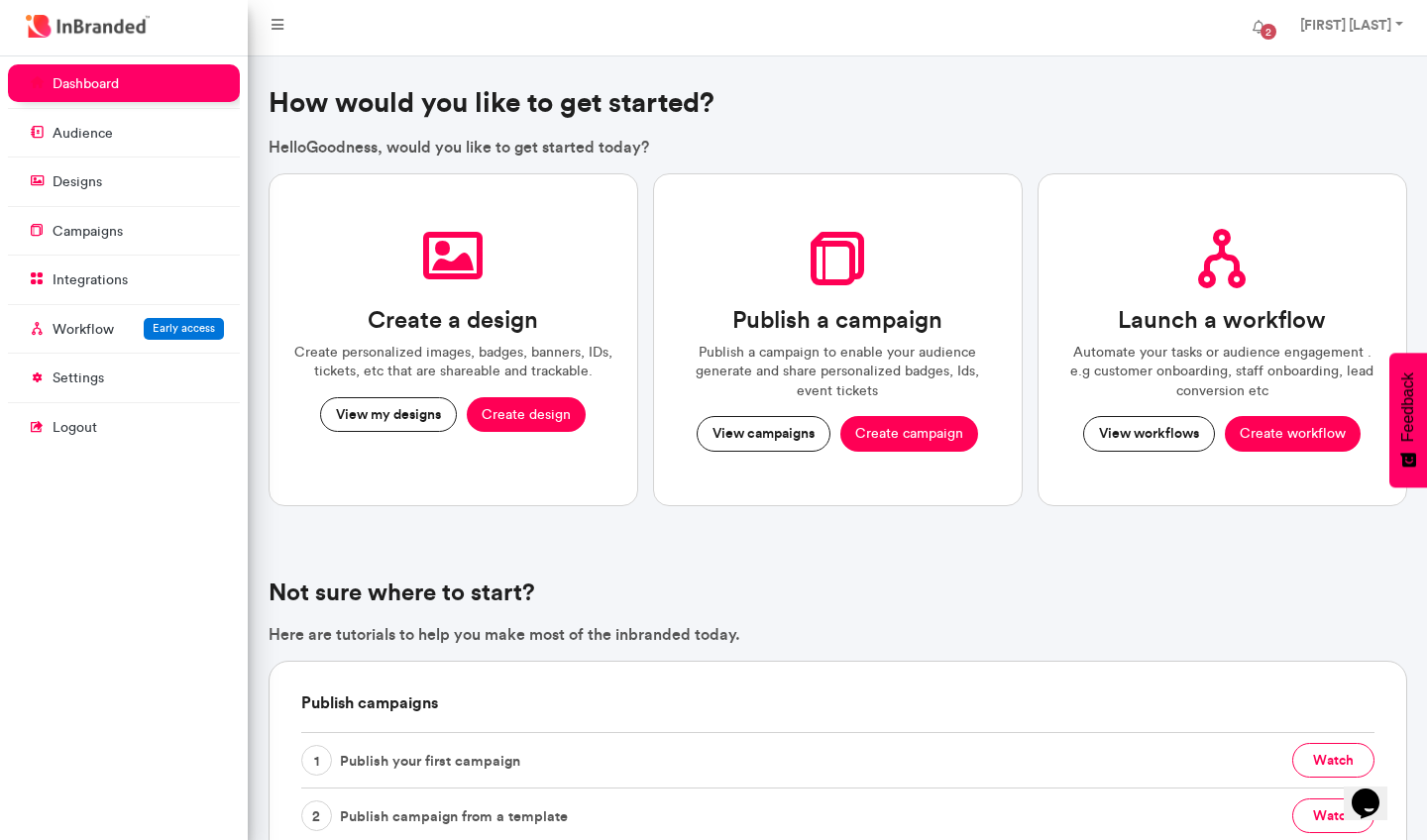 scroll, scrollTop: 0, scrollLeft: 0, axis: both 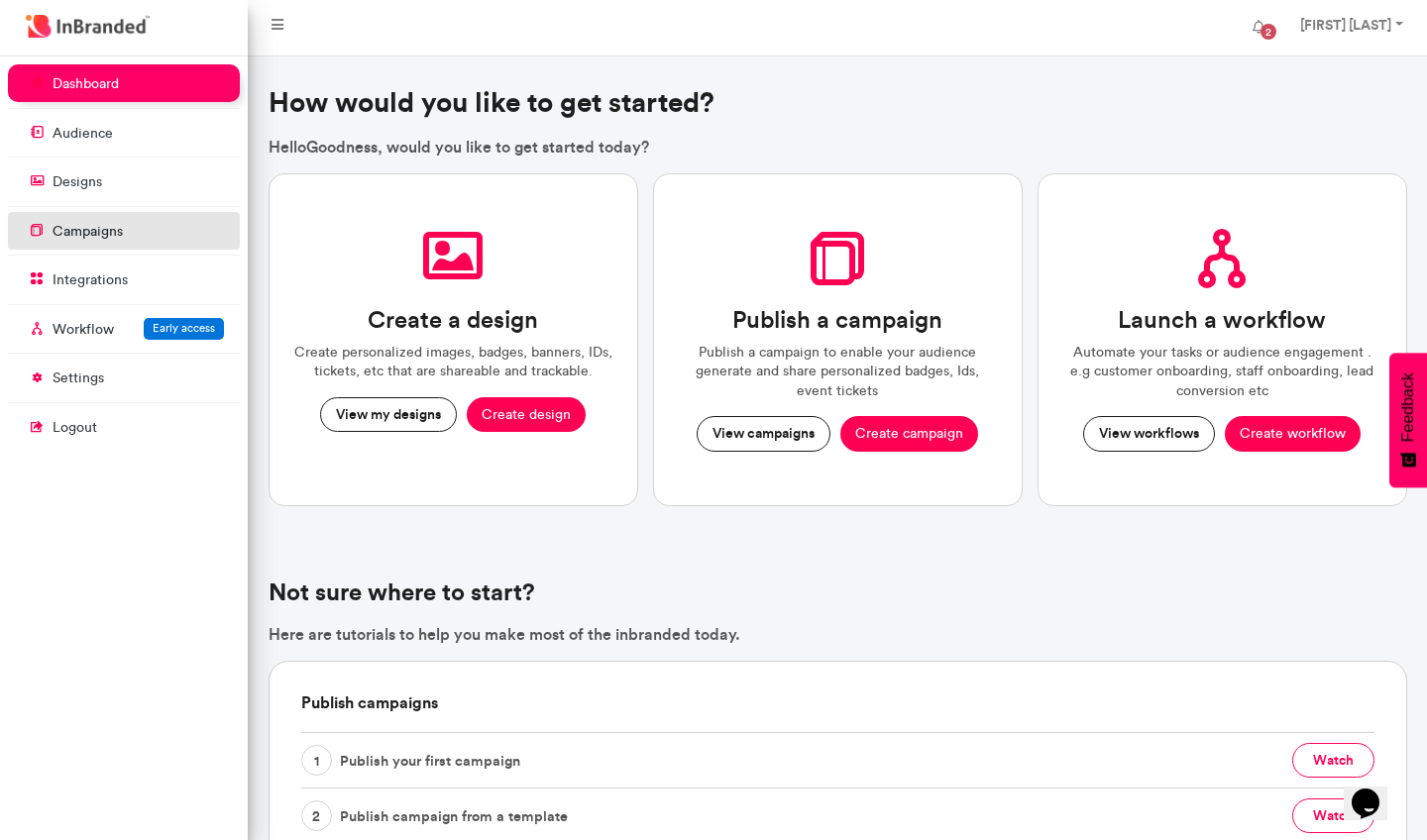click on "campaigns" at bounding box center [124, 231] 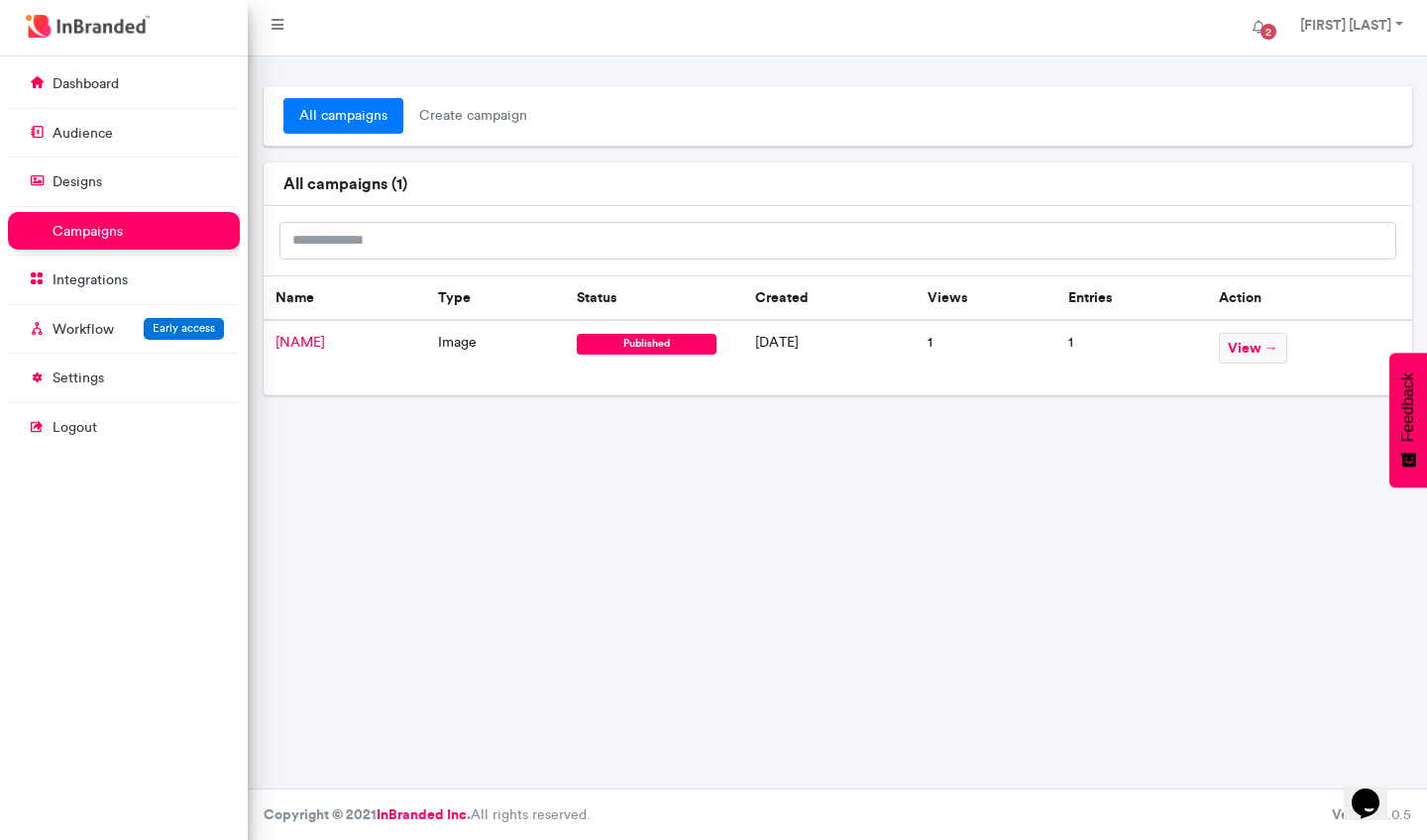 click on "[PERSON] 2025" at bounding box center (300, 342) 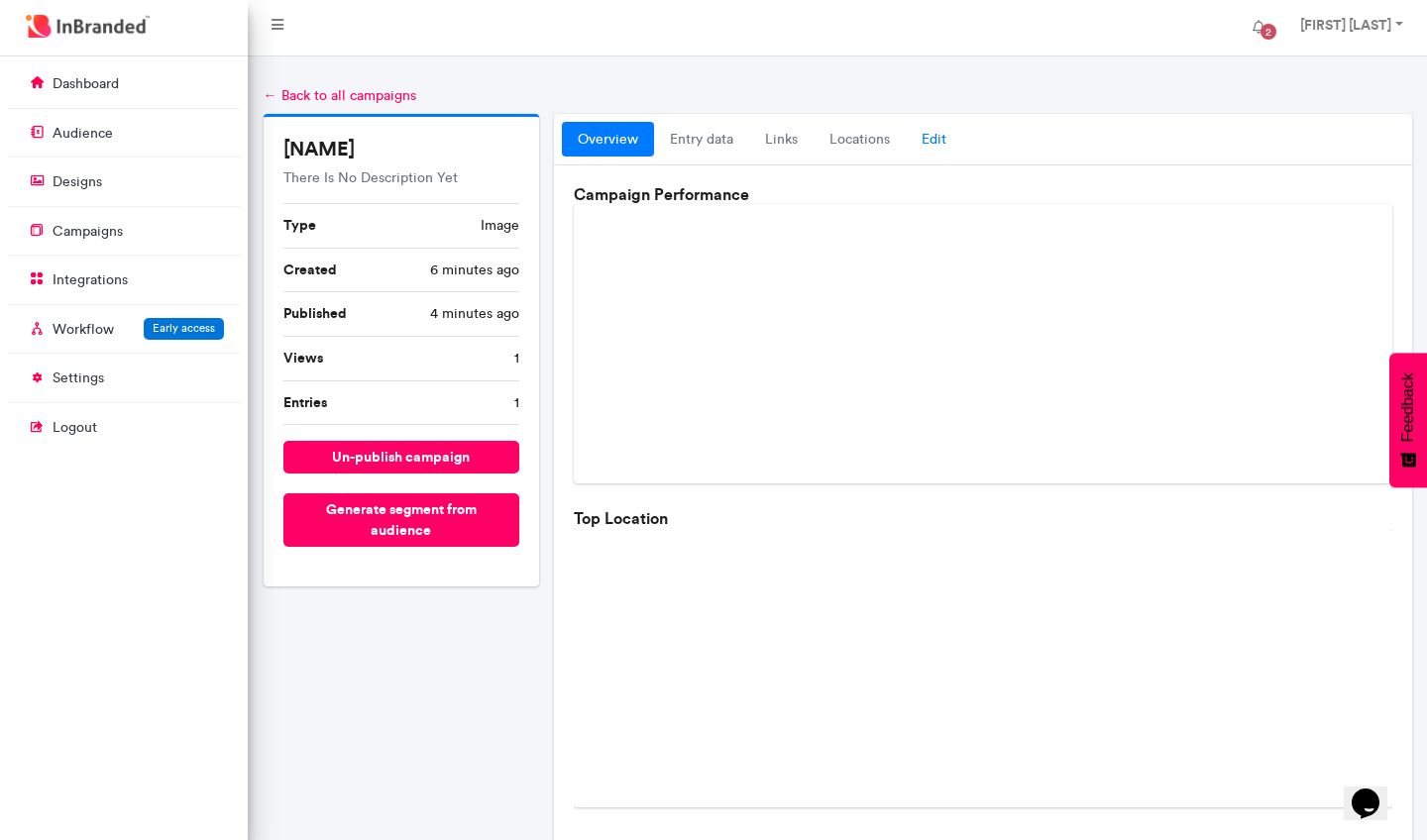 click on "Edit" at bounding box center (933, 140) 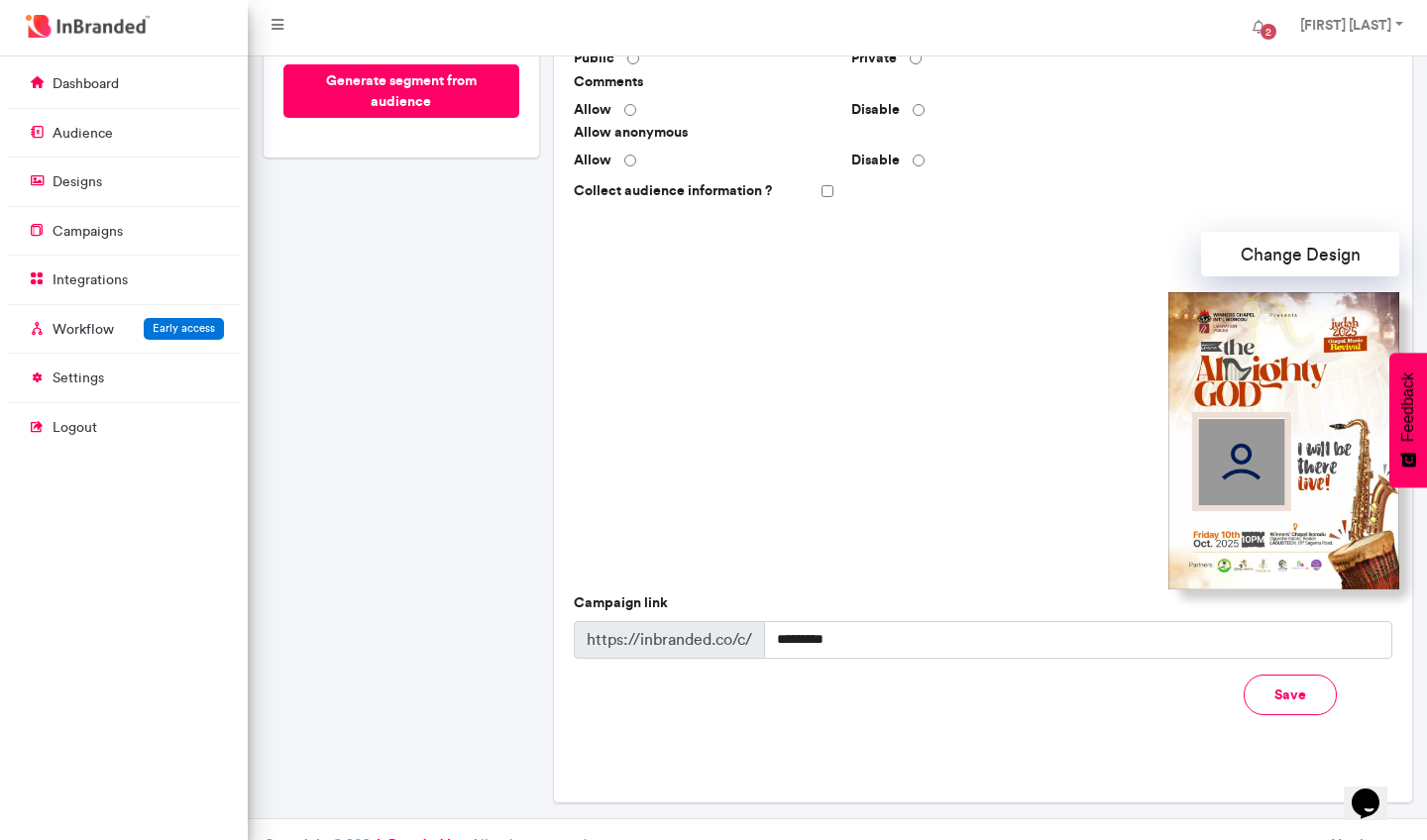 scroll, scrollTop: 431, scrollLeft: 0, axis: vertical 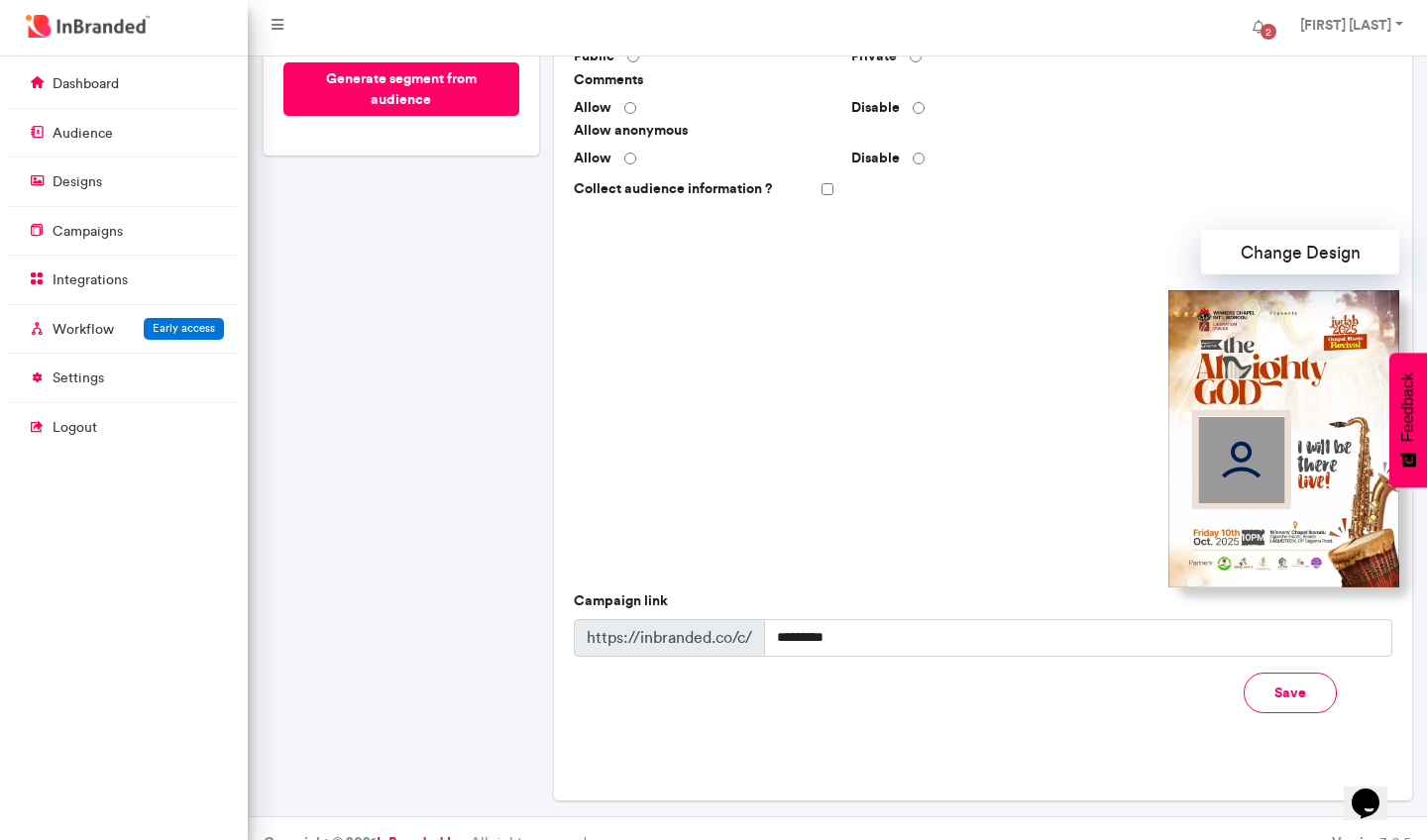 click on "Change Design" at bounding box center [1300, 252] 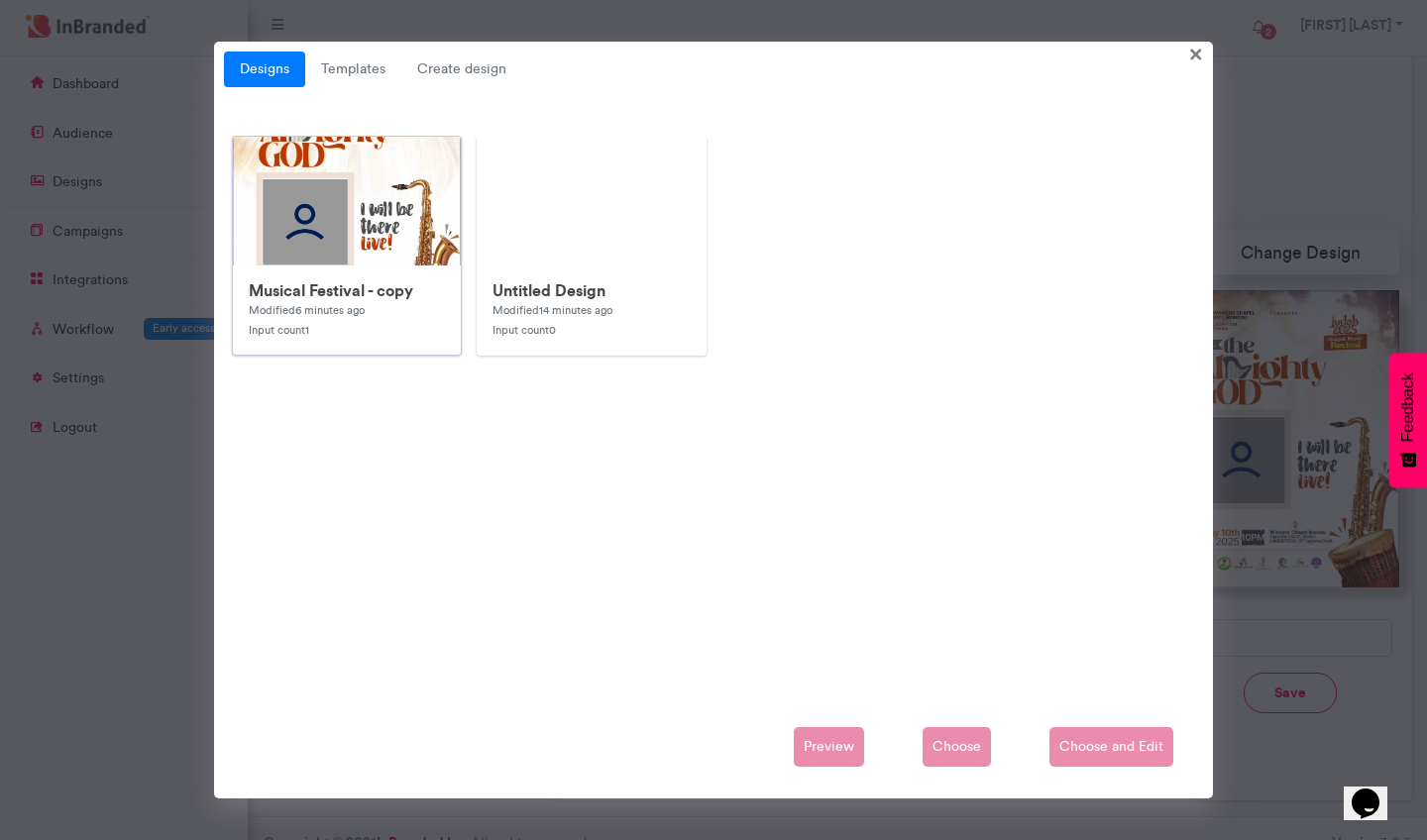 click on "Musical Festival - copy Modified  6 minutes ago Input count  1" at bounding box center (347, 310) 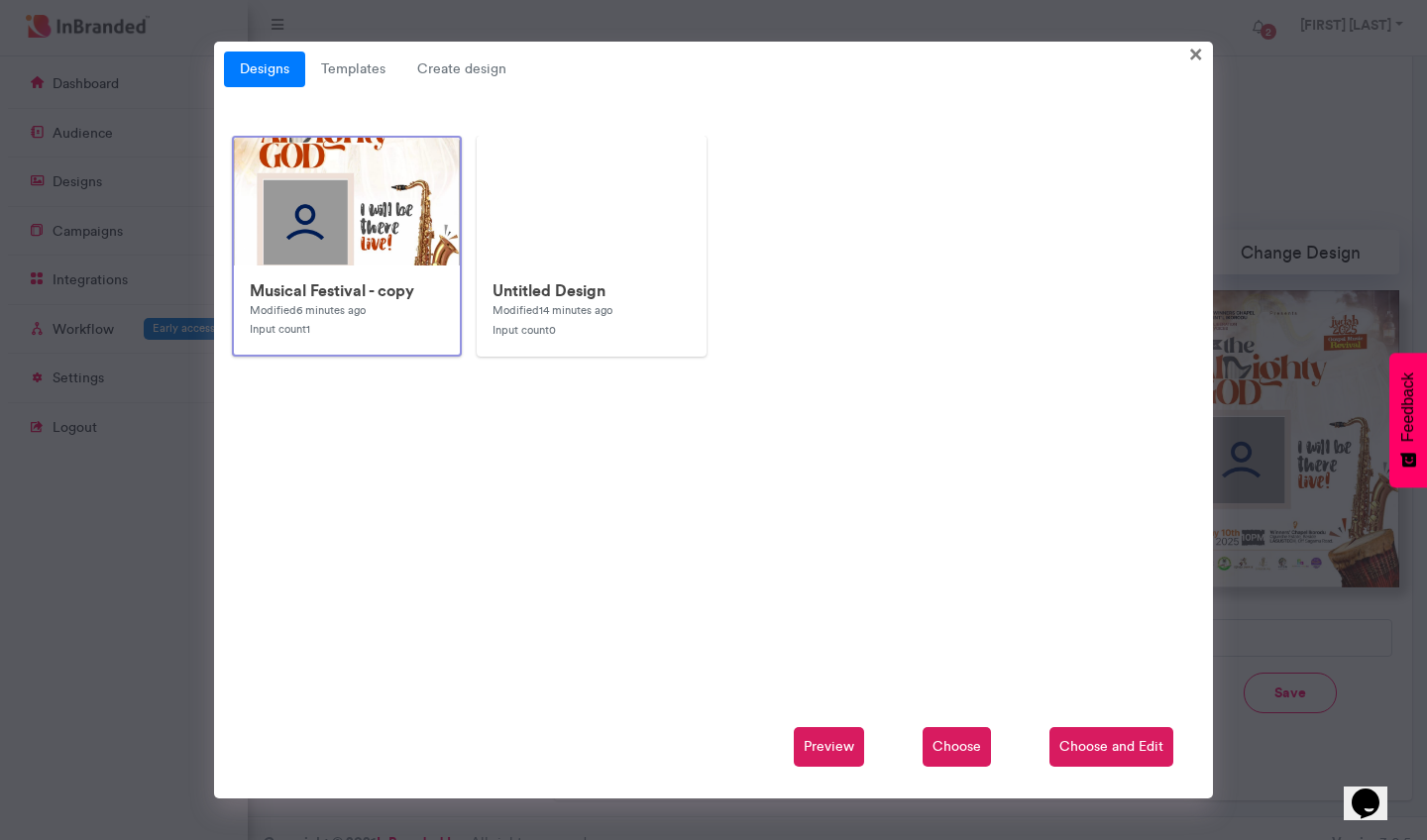click on "Choose and Edit" at bounding box center (1111, 747) 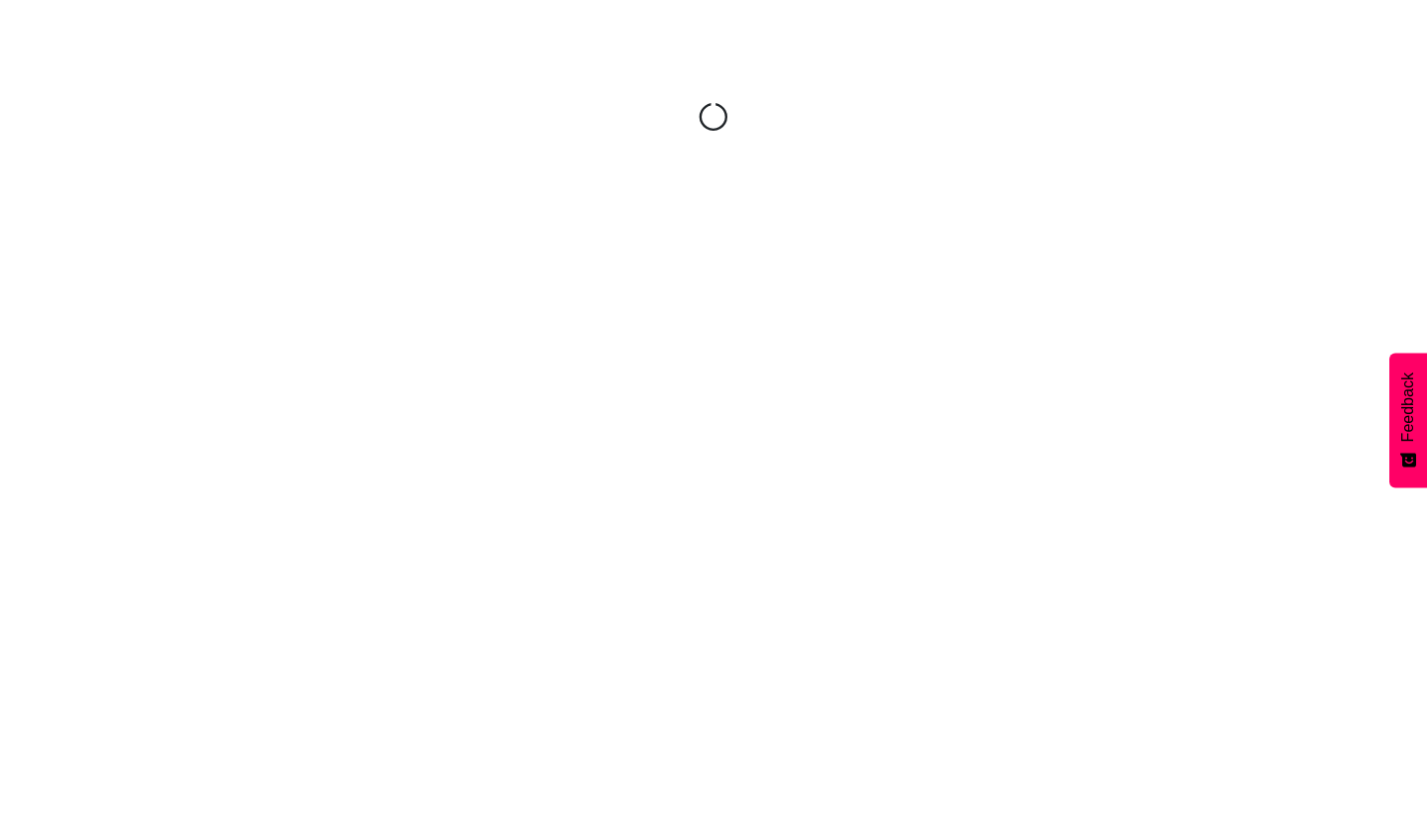 scroll, scrollTop: 0, scrollLeft: 0, axis: both 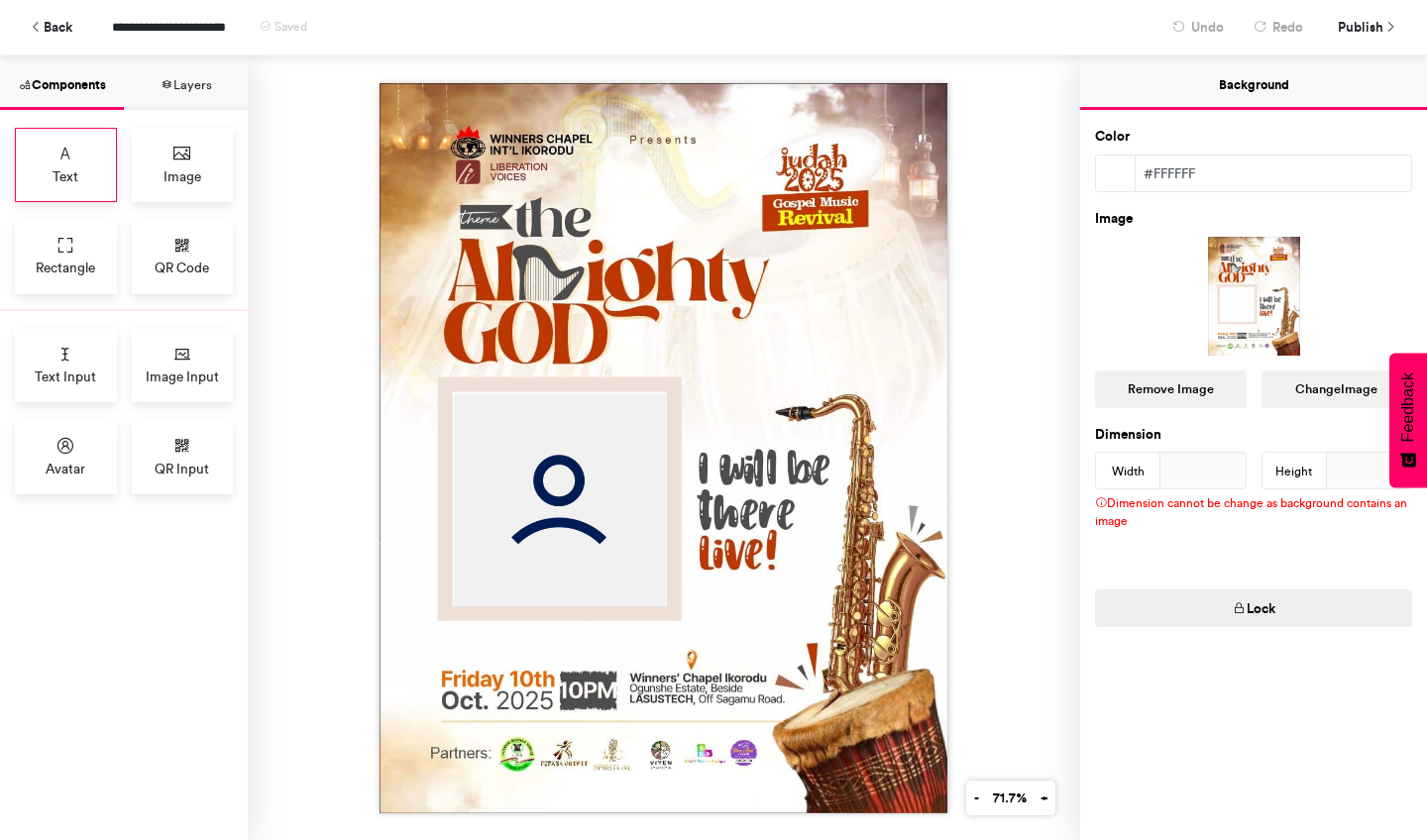 click on "Text" at bounding box center [65, 164] 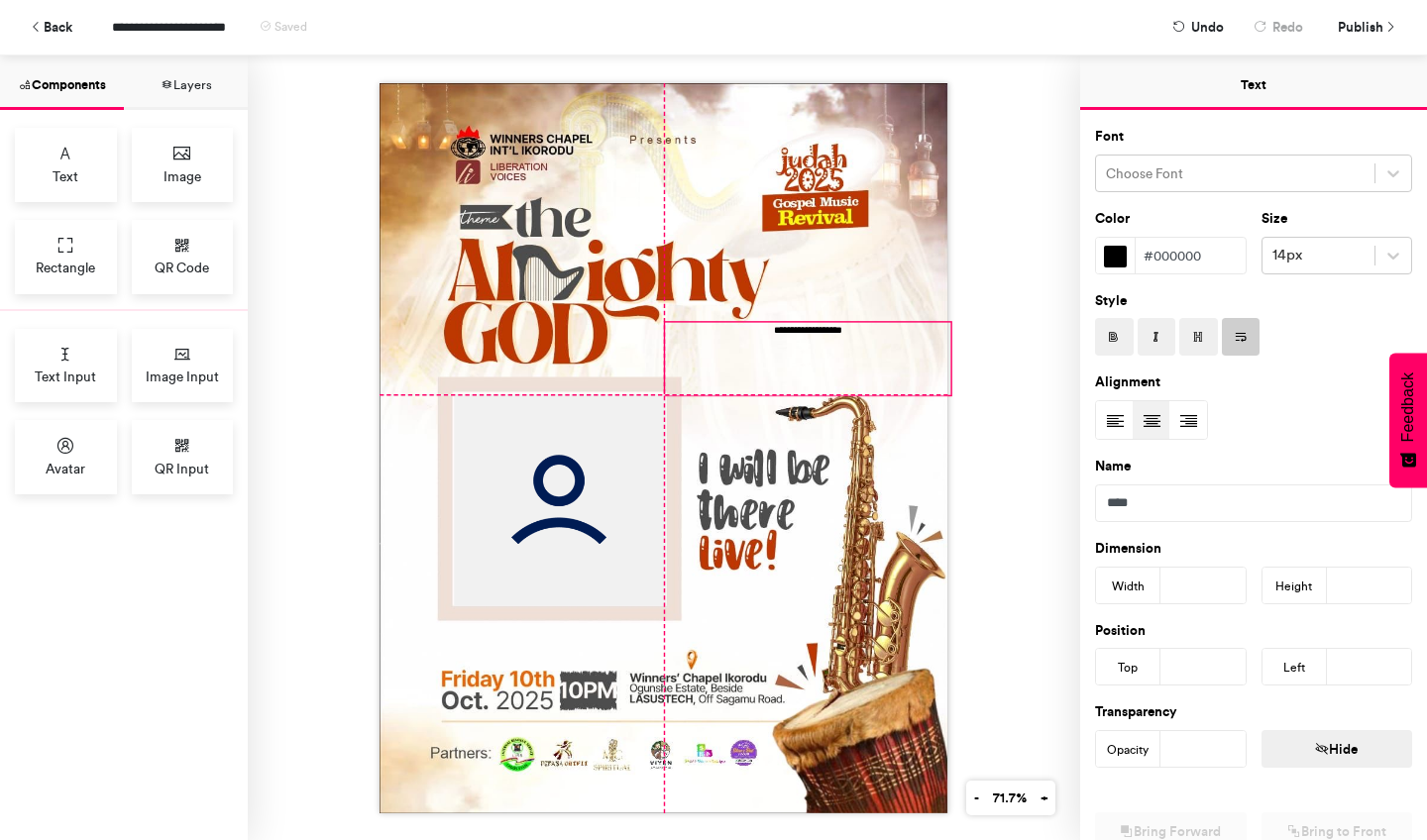 drag, startPoint x: 664, startPoint y: 336, endPoint x: 803, endPoint y: 391, distance: 149.48579 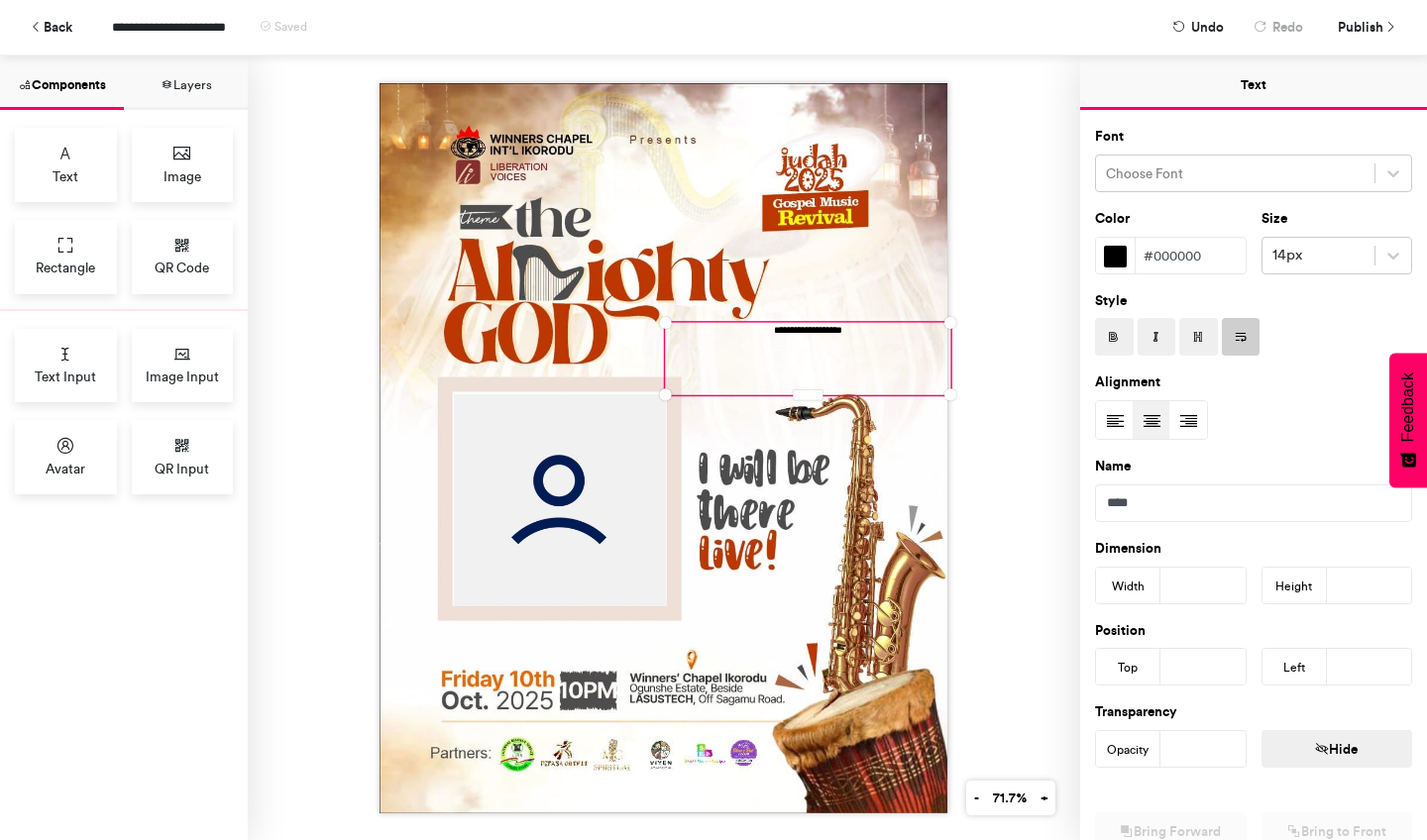 click on "**********" at bounding box center [808, 359] 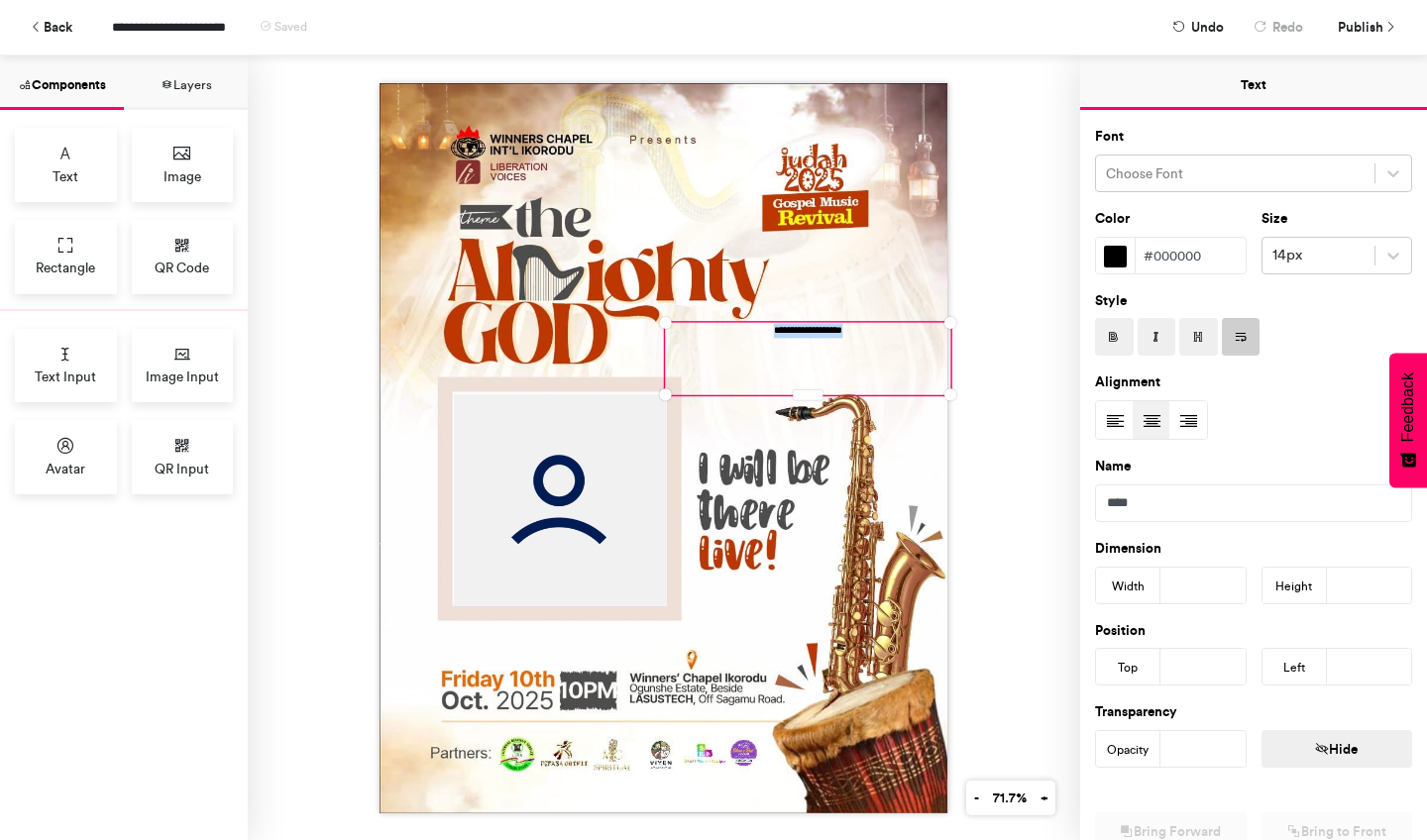 type 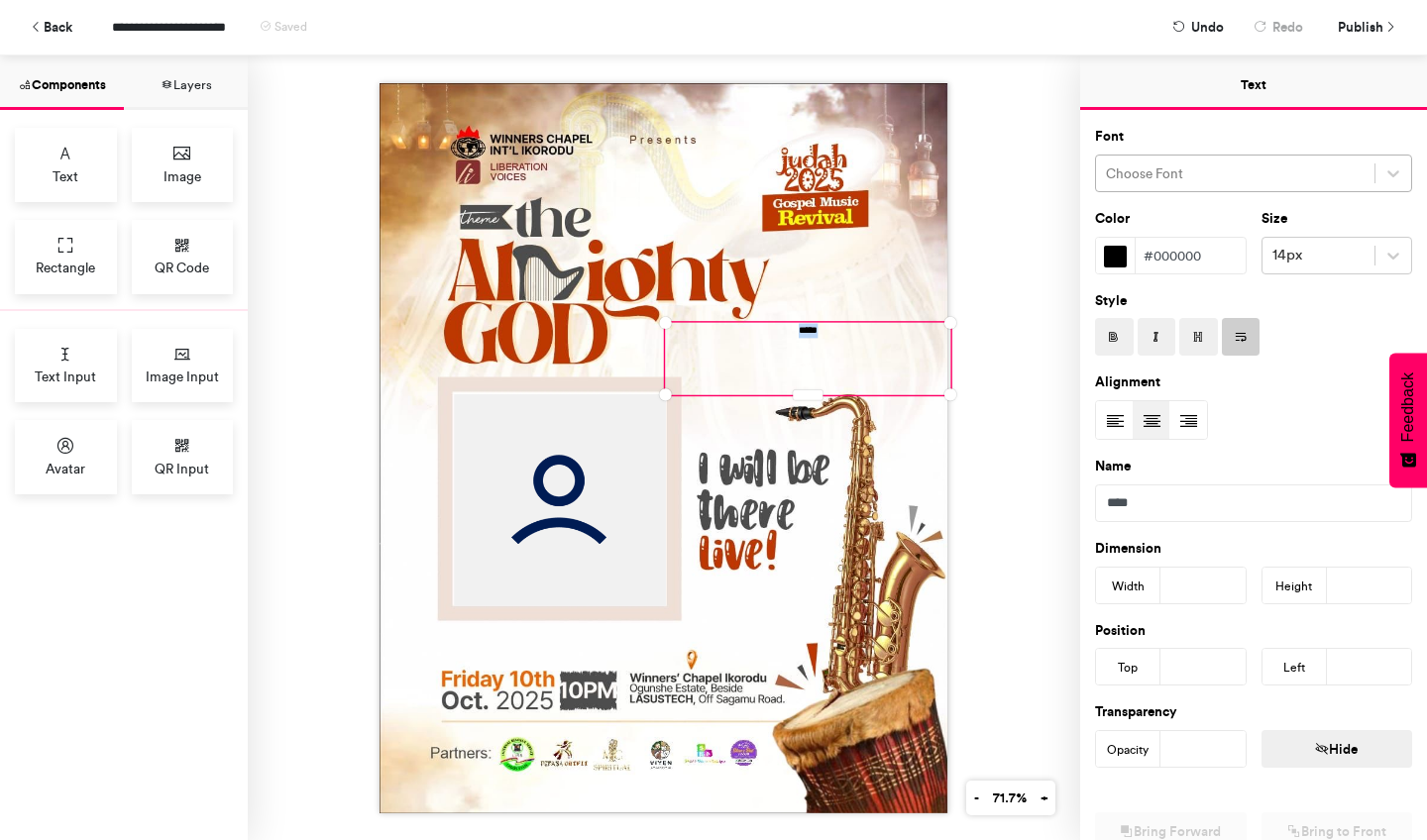 click at bounding box center [1235, 173] 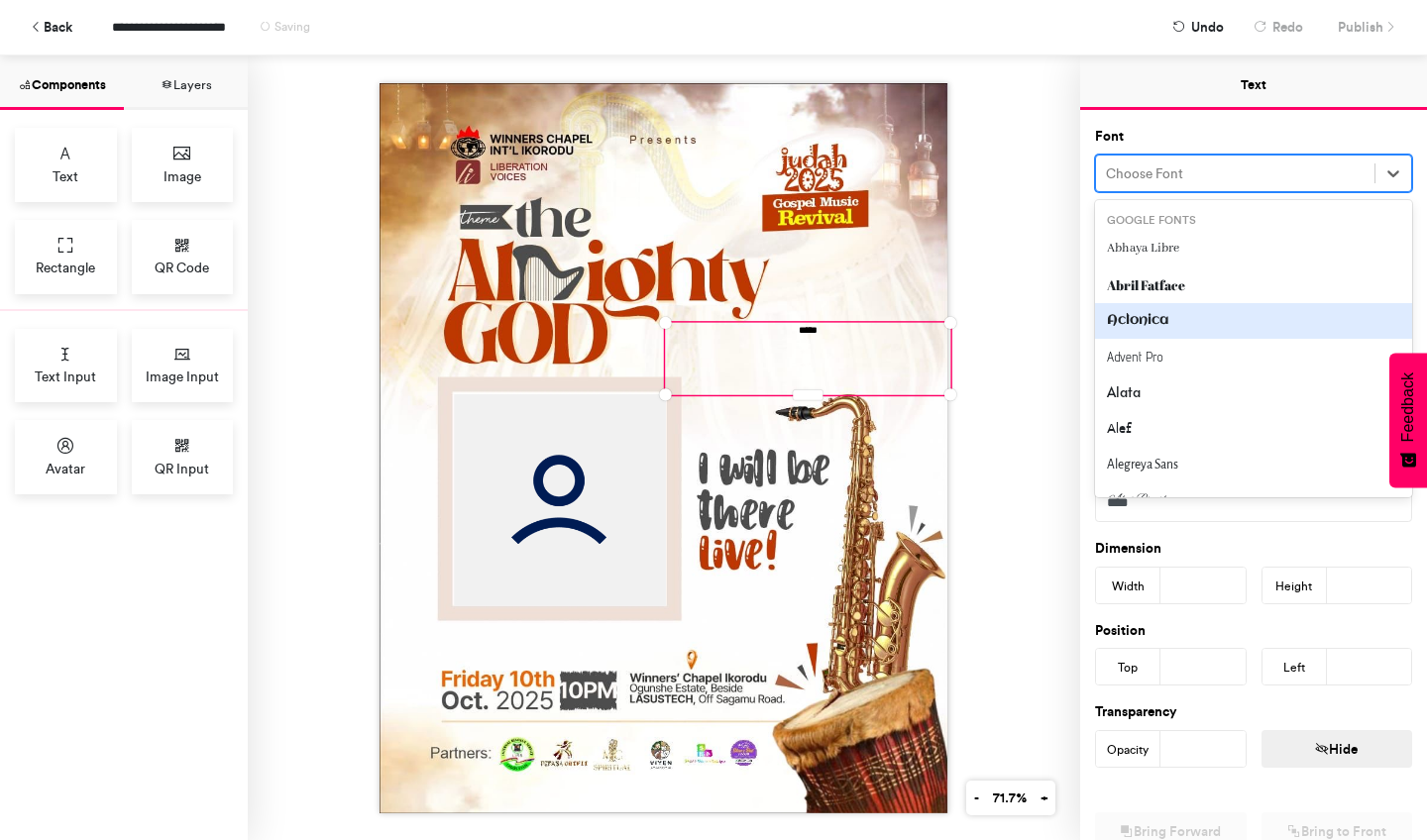 click on "Aclonica" at bounding box center (1254, 321) 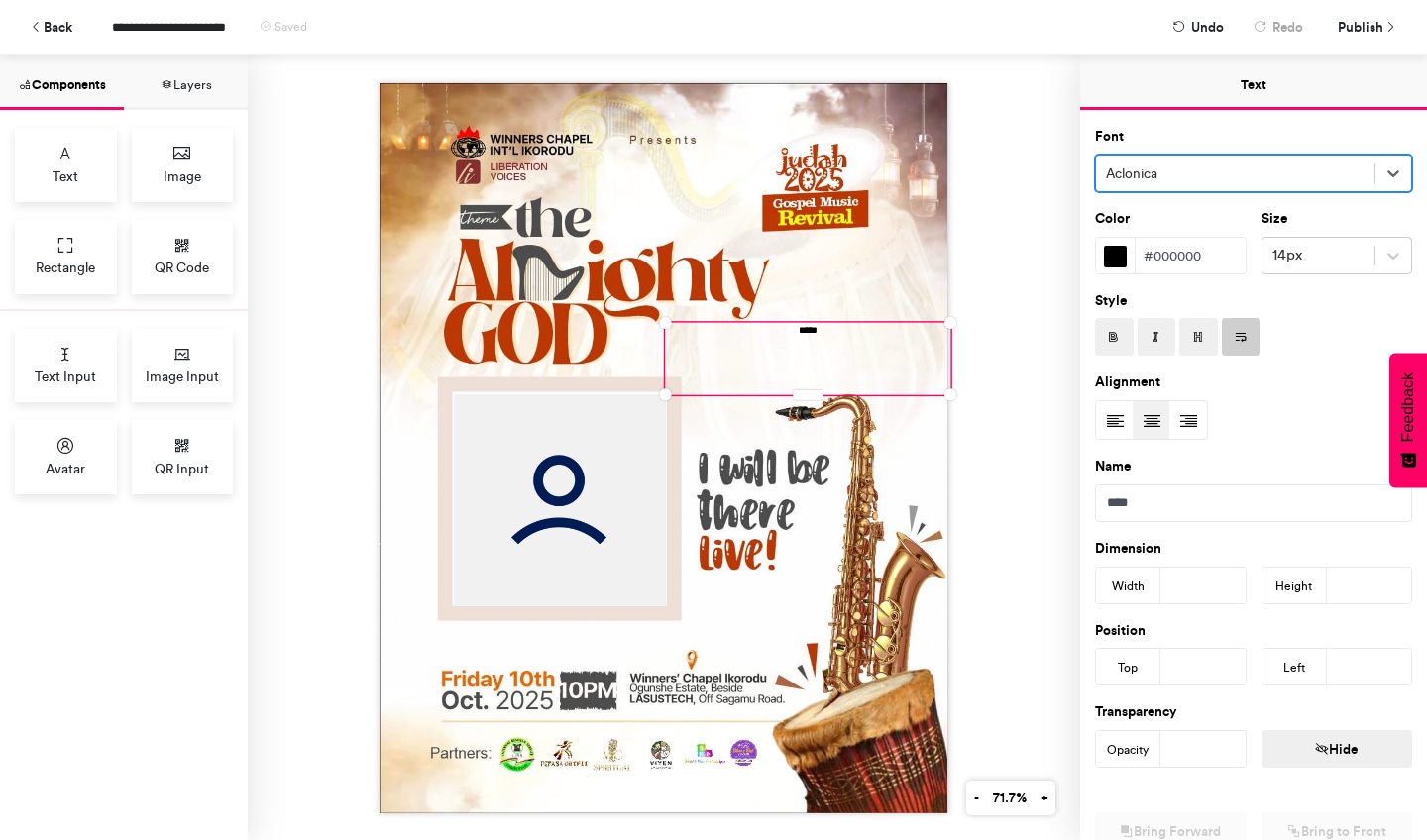 click on "#000000" at bounding box center [1190, 256] 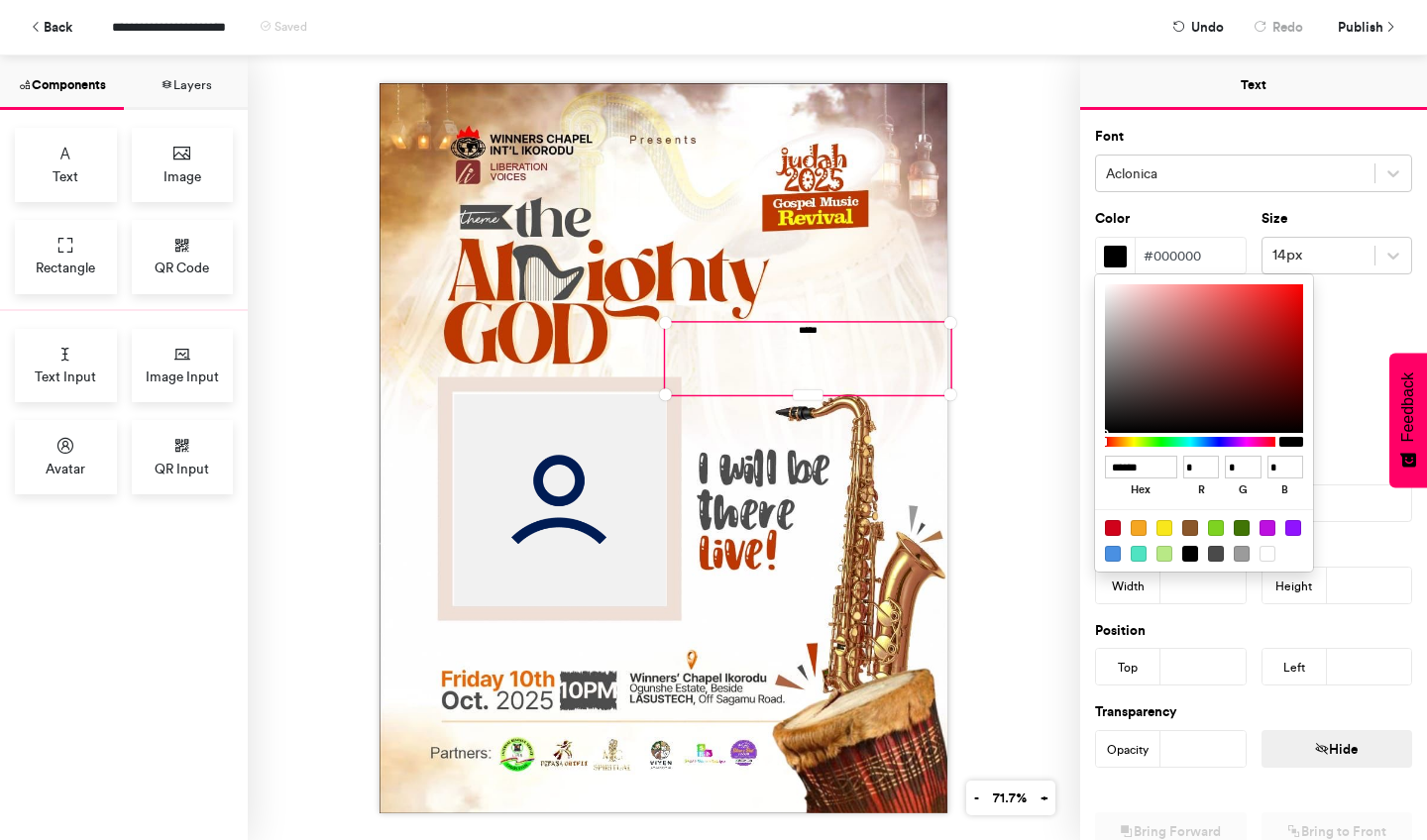 click at bounding box center (1139, 528) 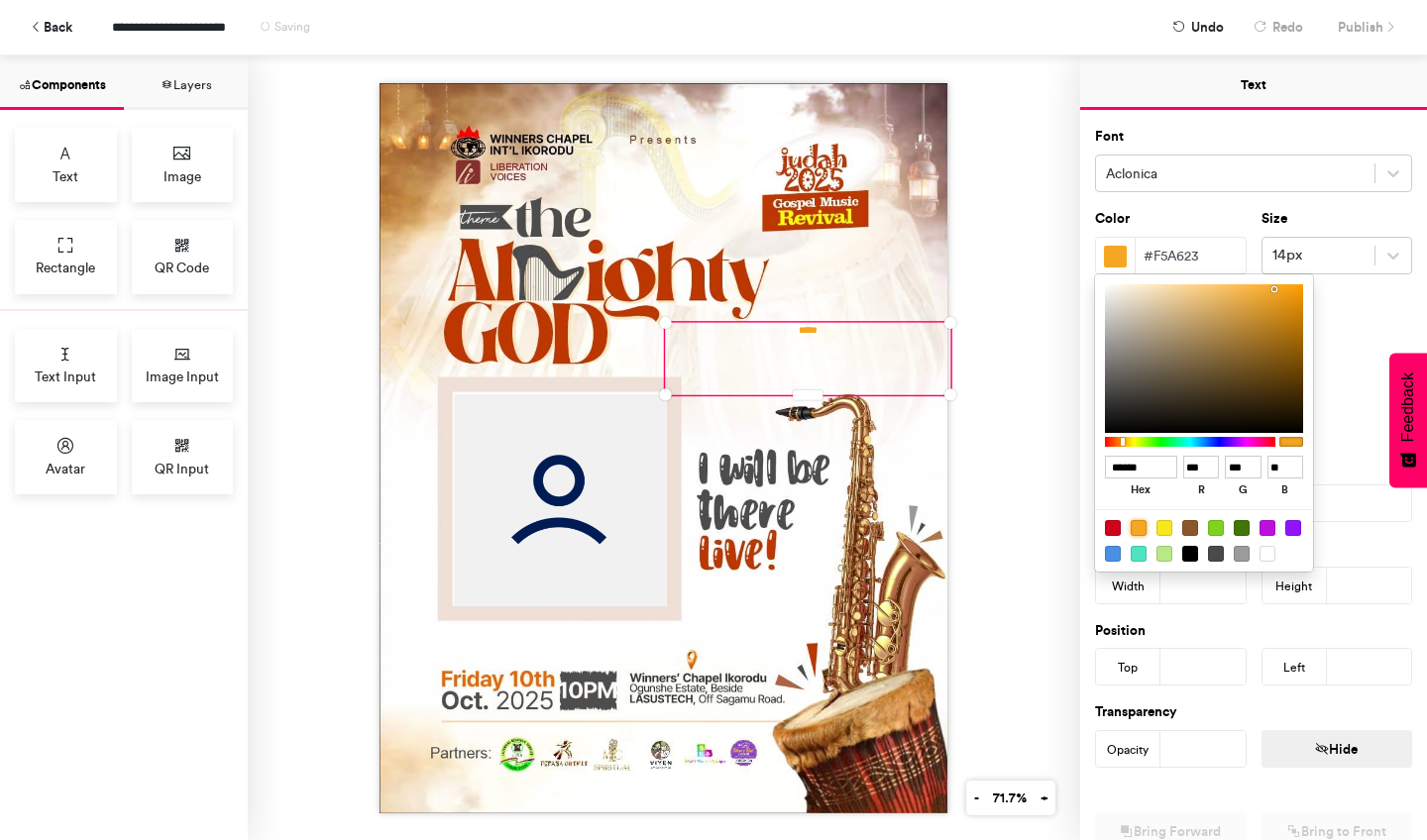 type on "******" 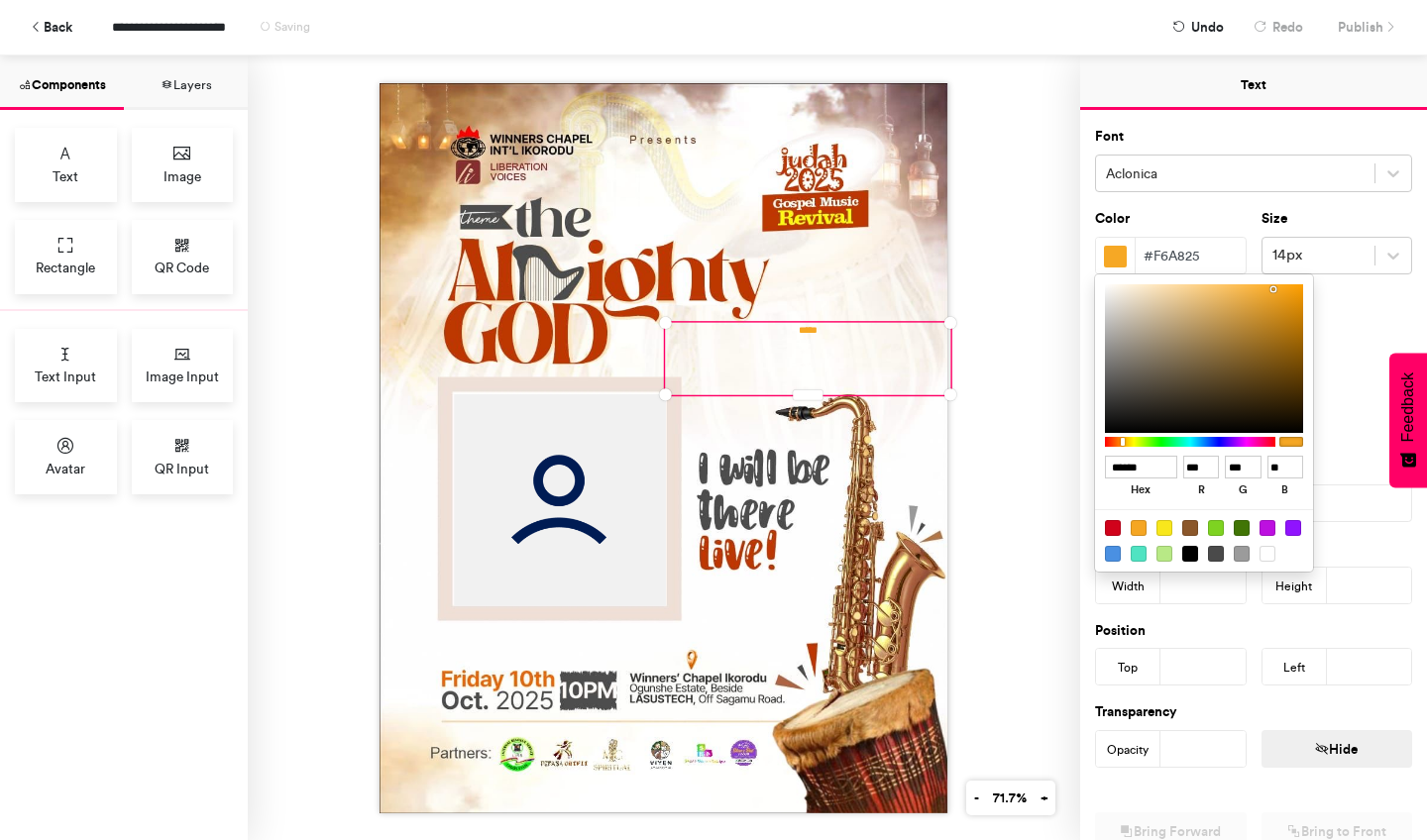type on "******" 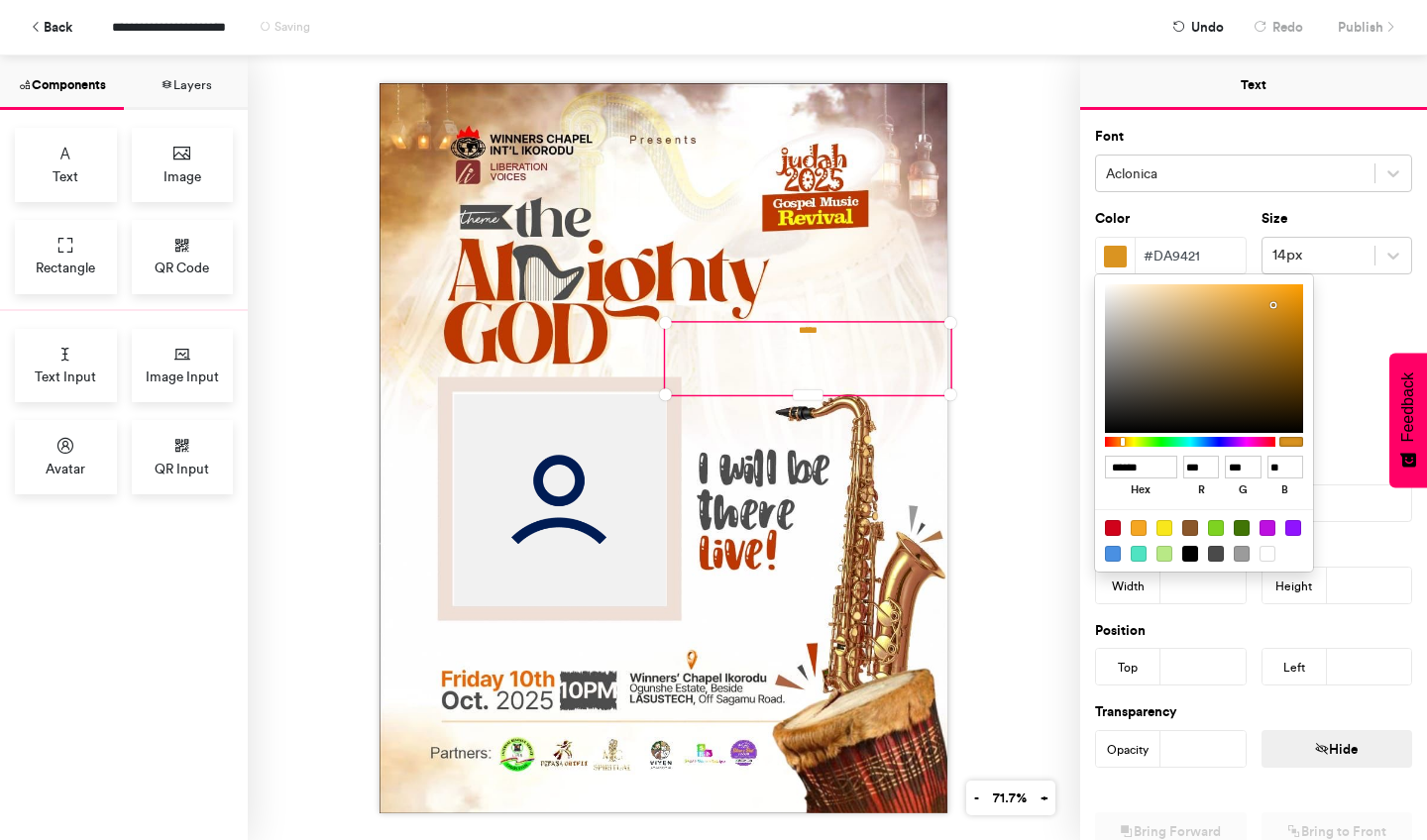 type on "******" 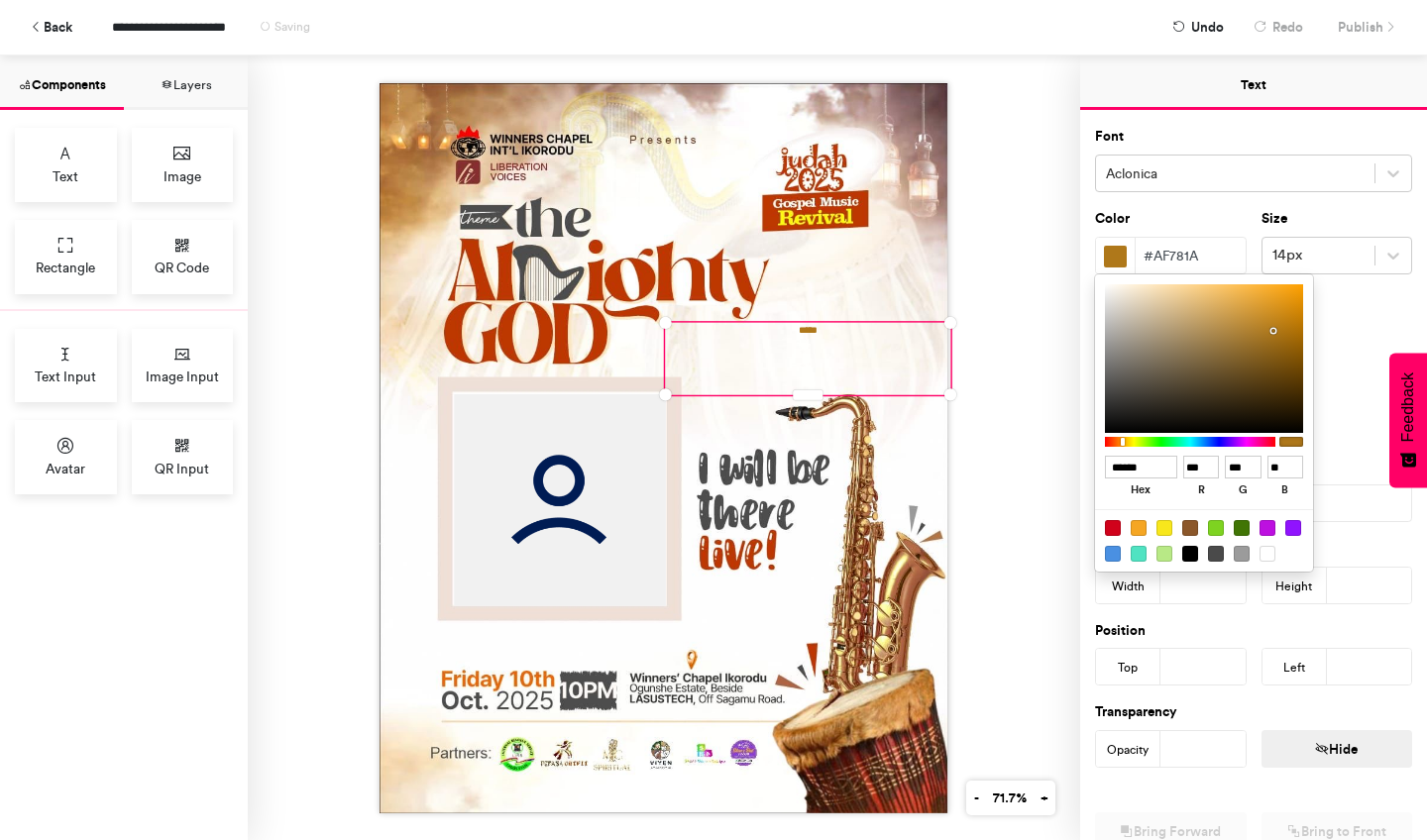 type on "******" 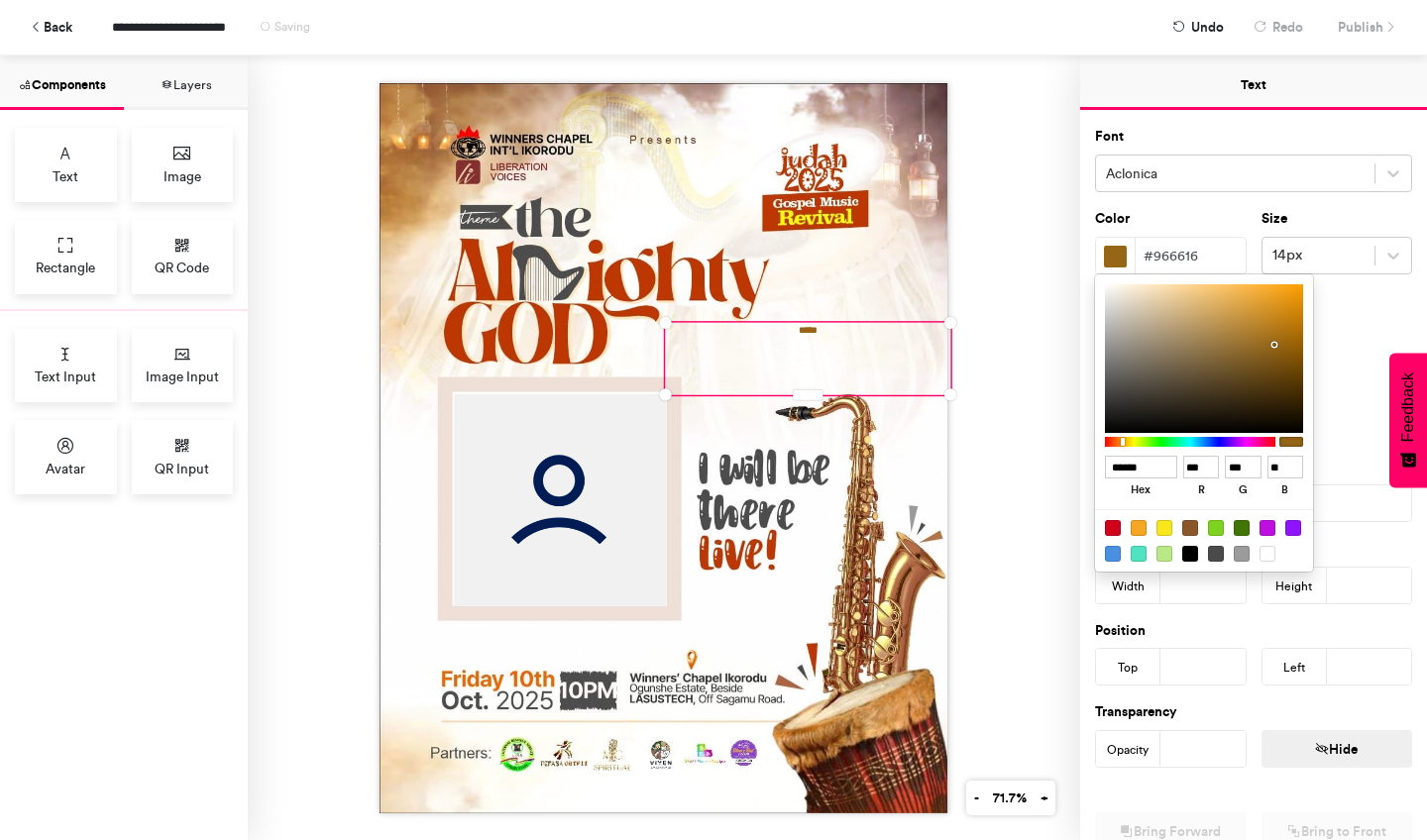type on "******" 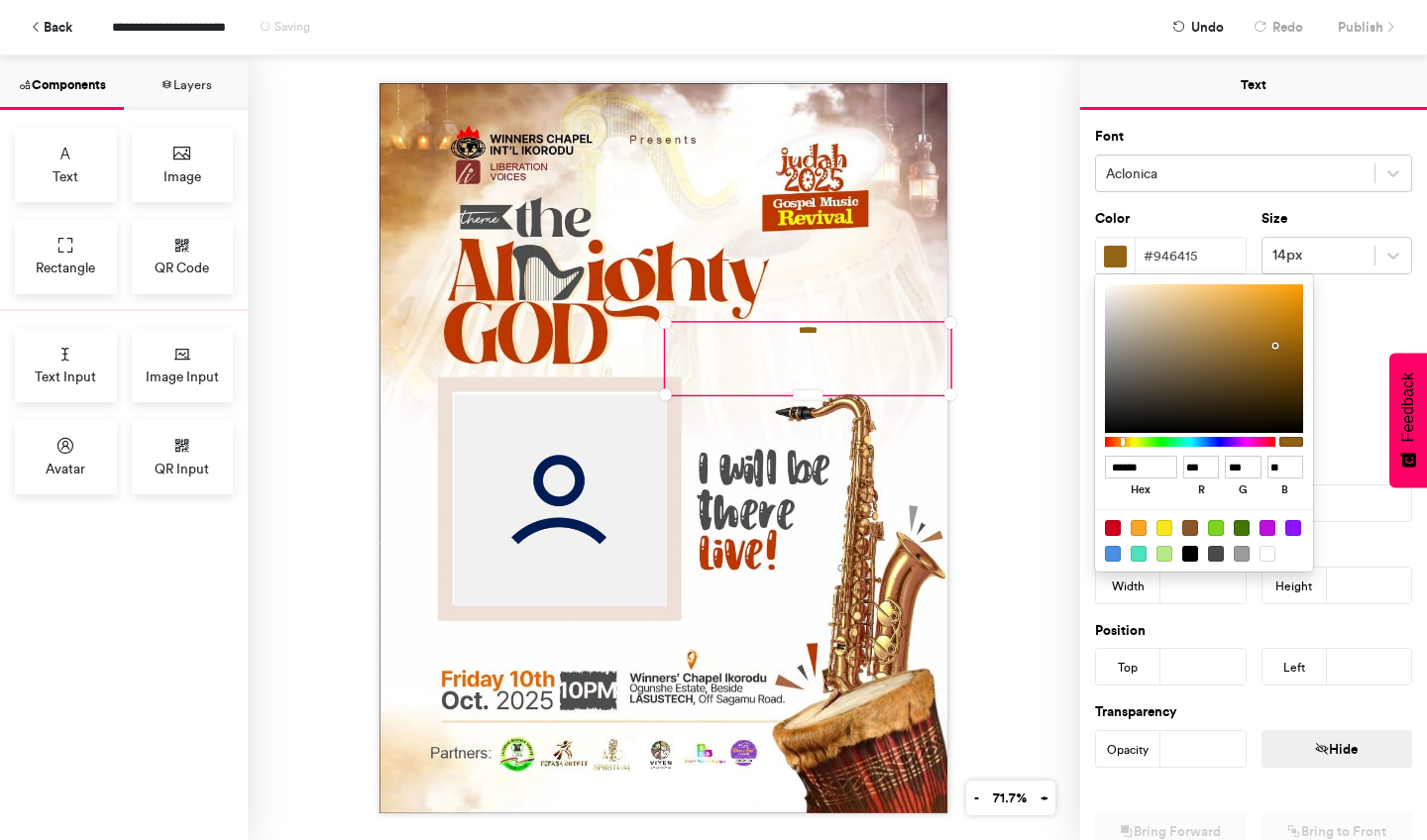 type on "******" 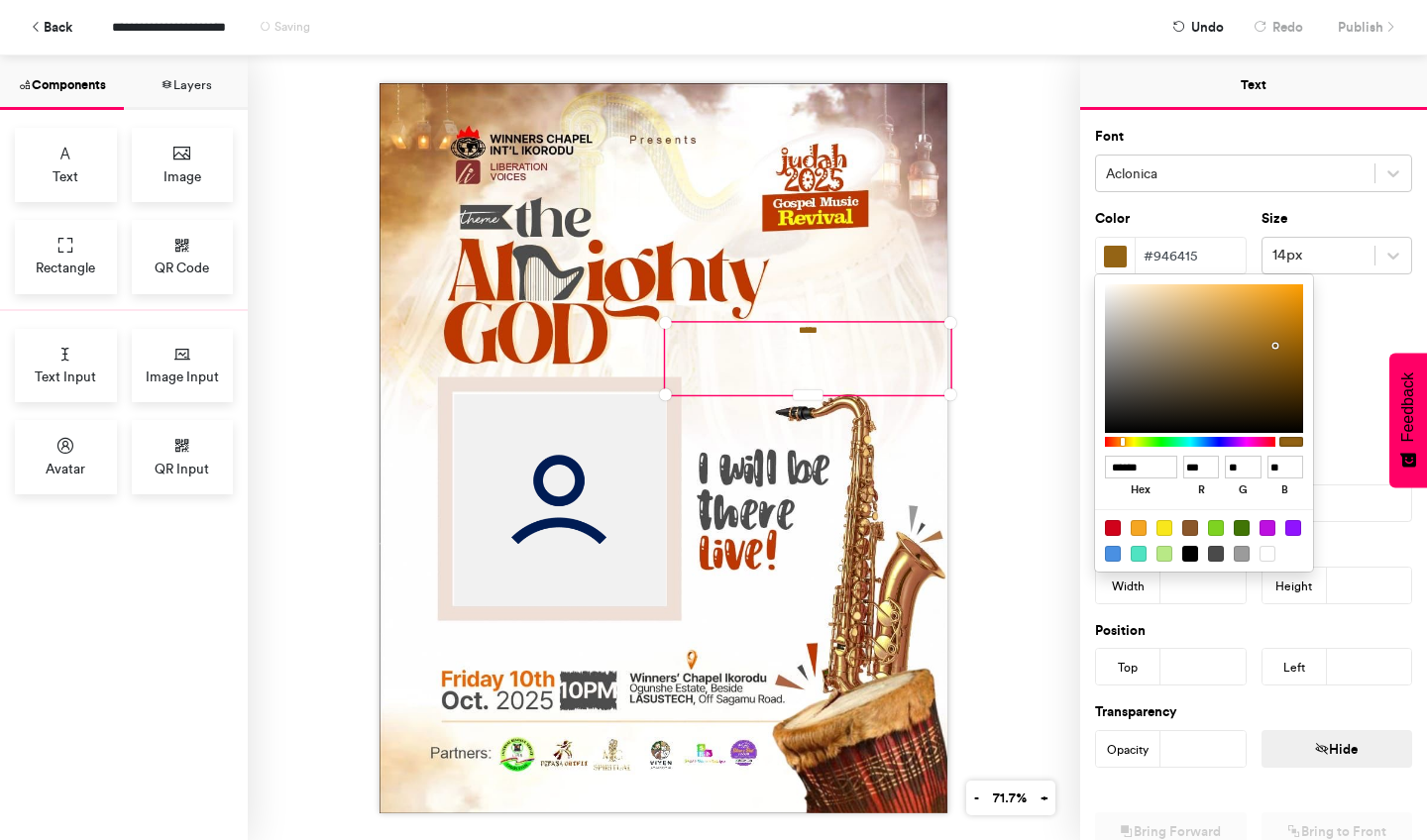 type on "******" 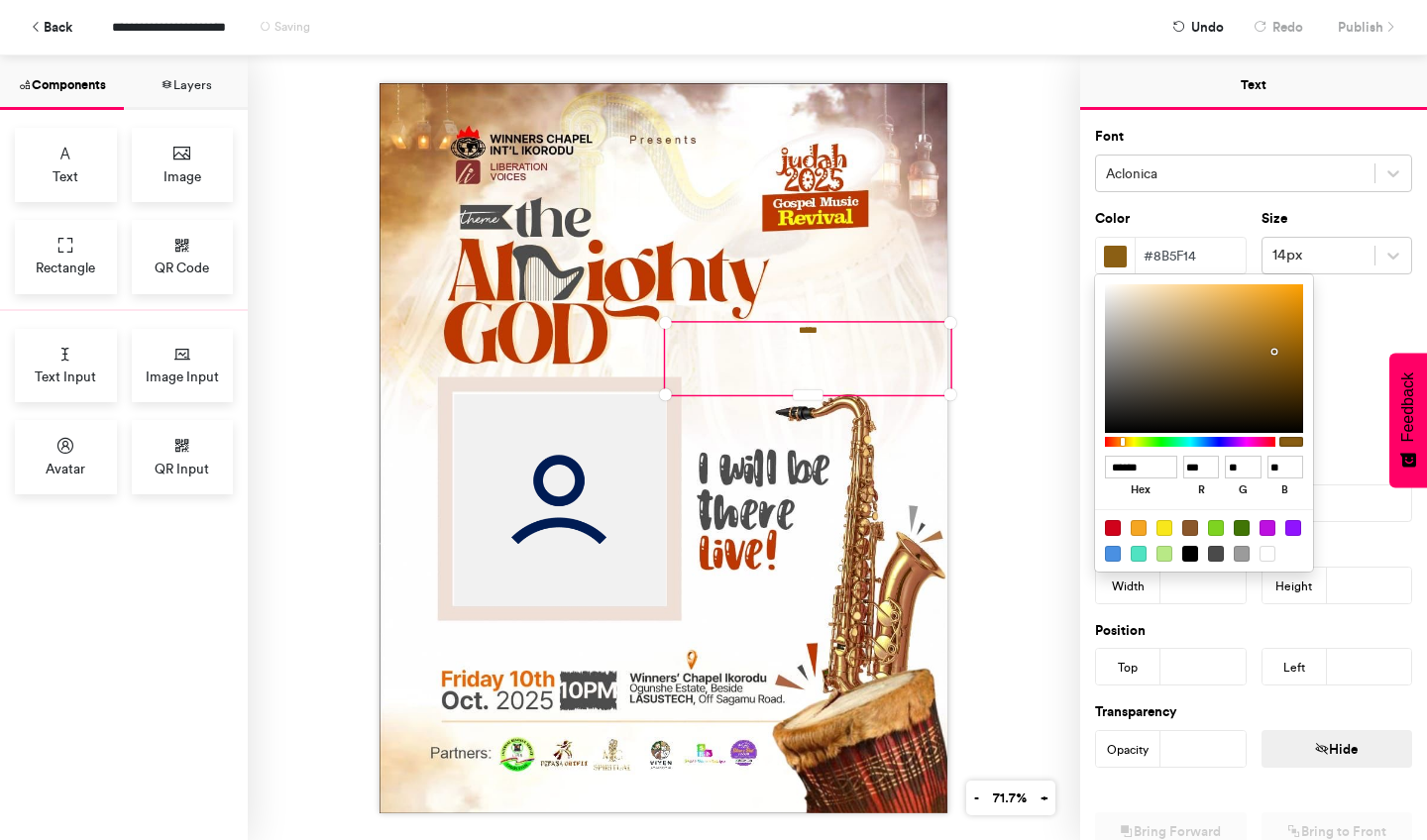 type on "******" 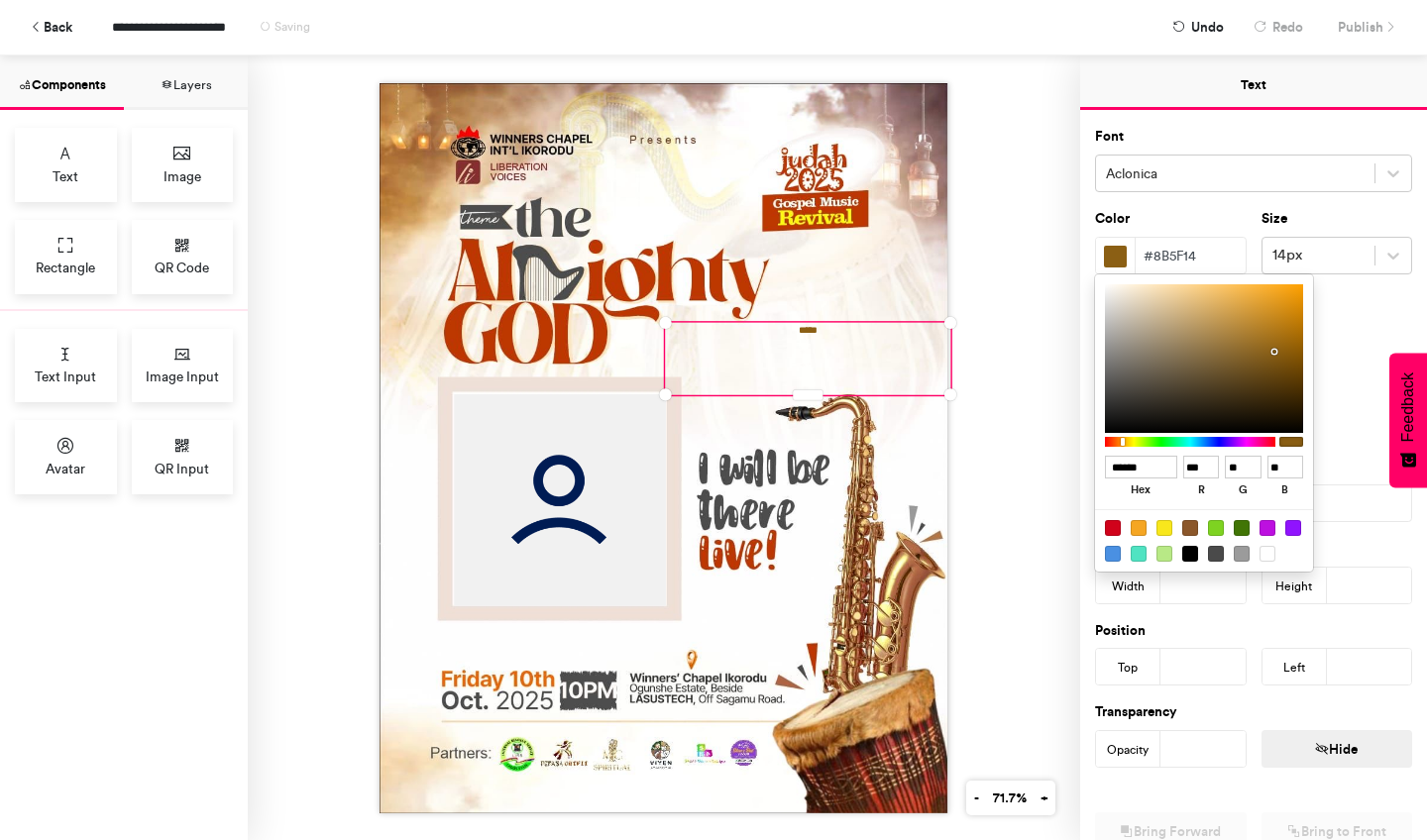 type on "***" 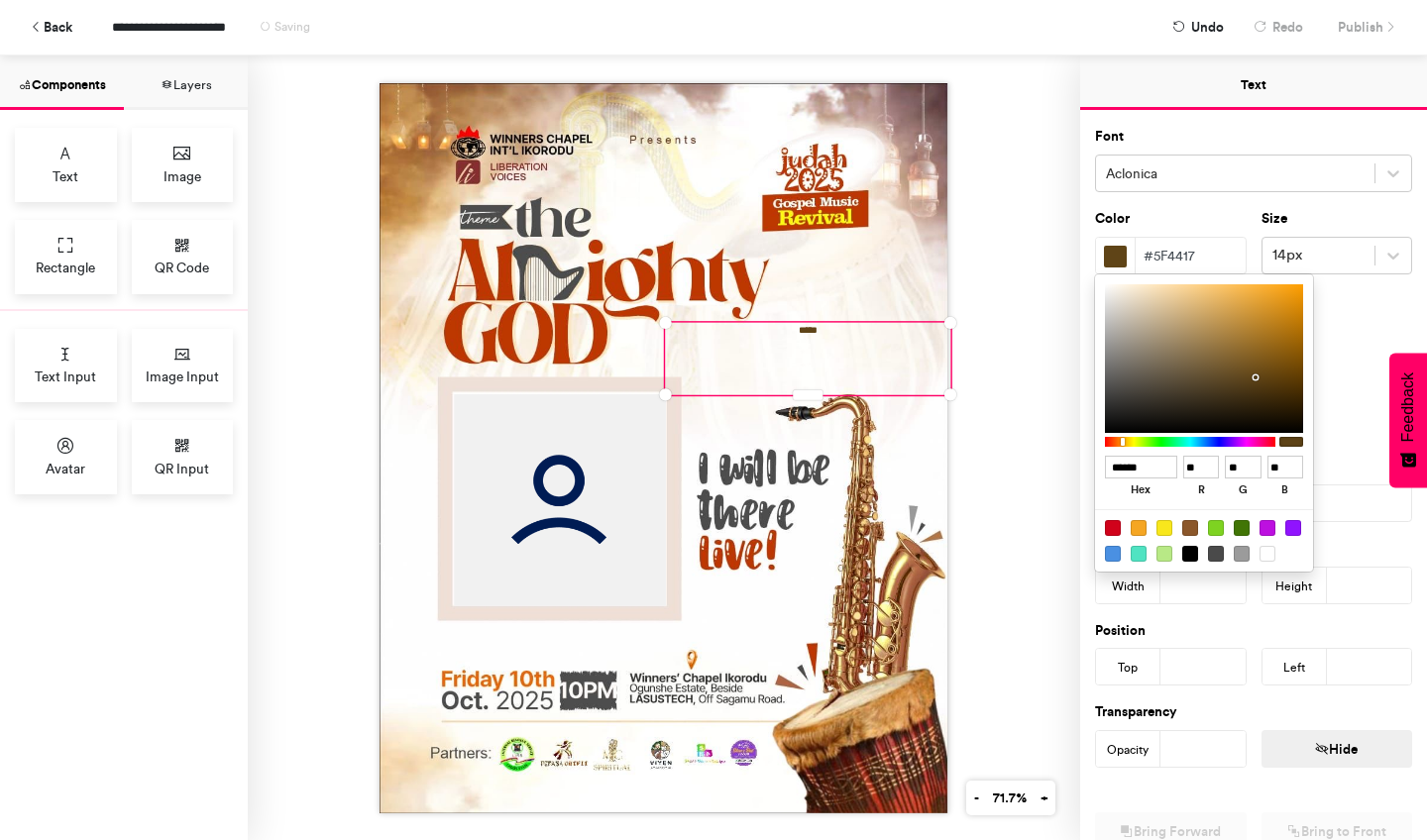 type on "******" 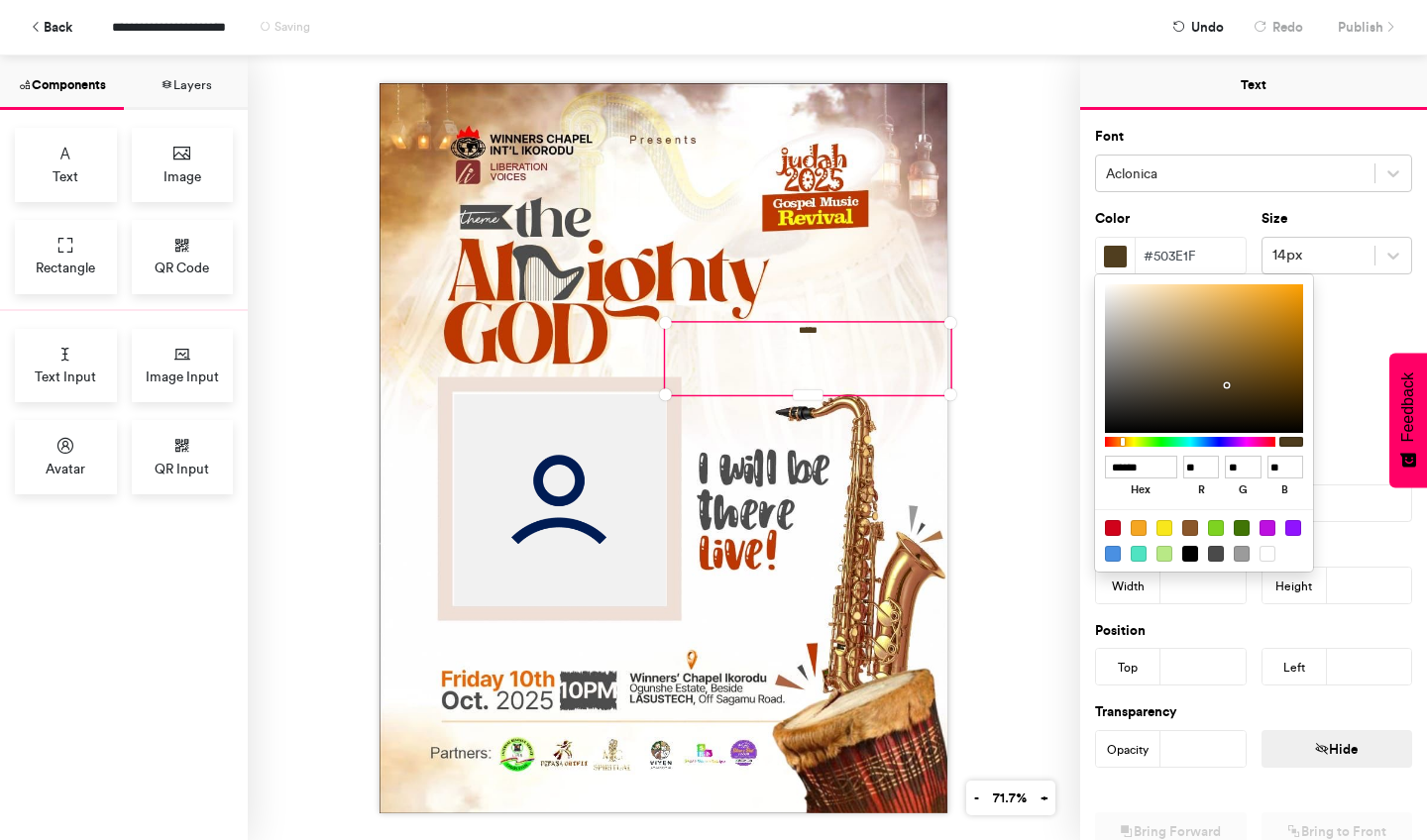 drag, startPoint x: 1273, startPoint y: 288, endPoint x: 1226, endPoint y: 385, distance: 107.78683 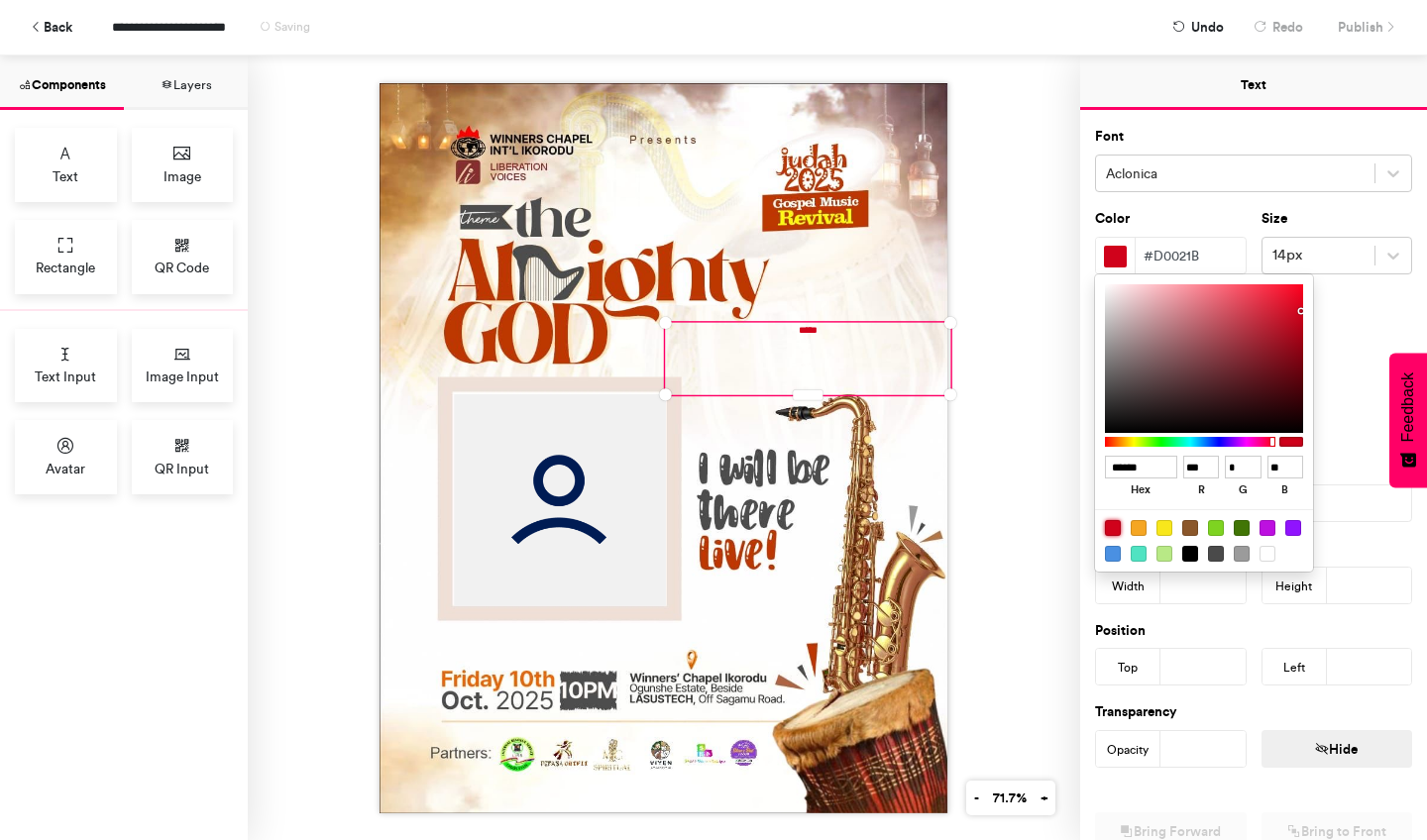type on "******" 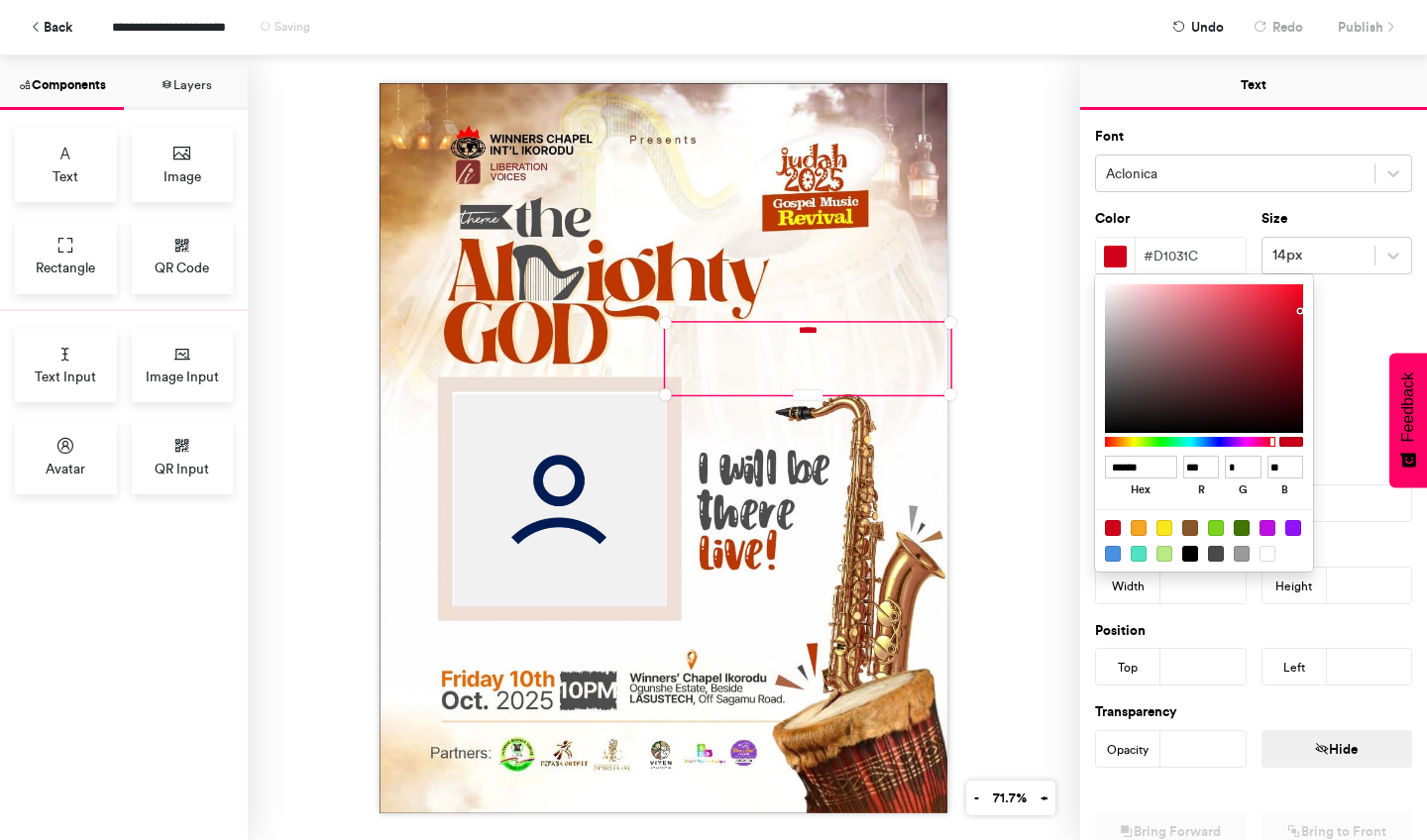 type on "******" 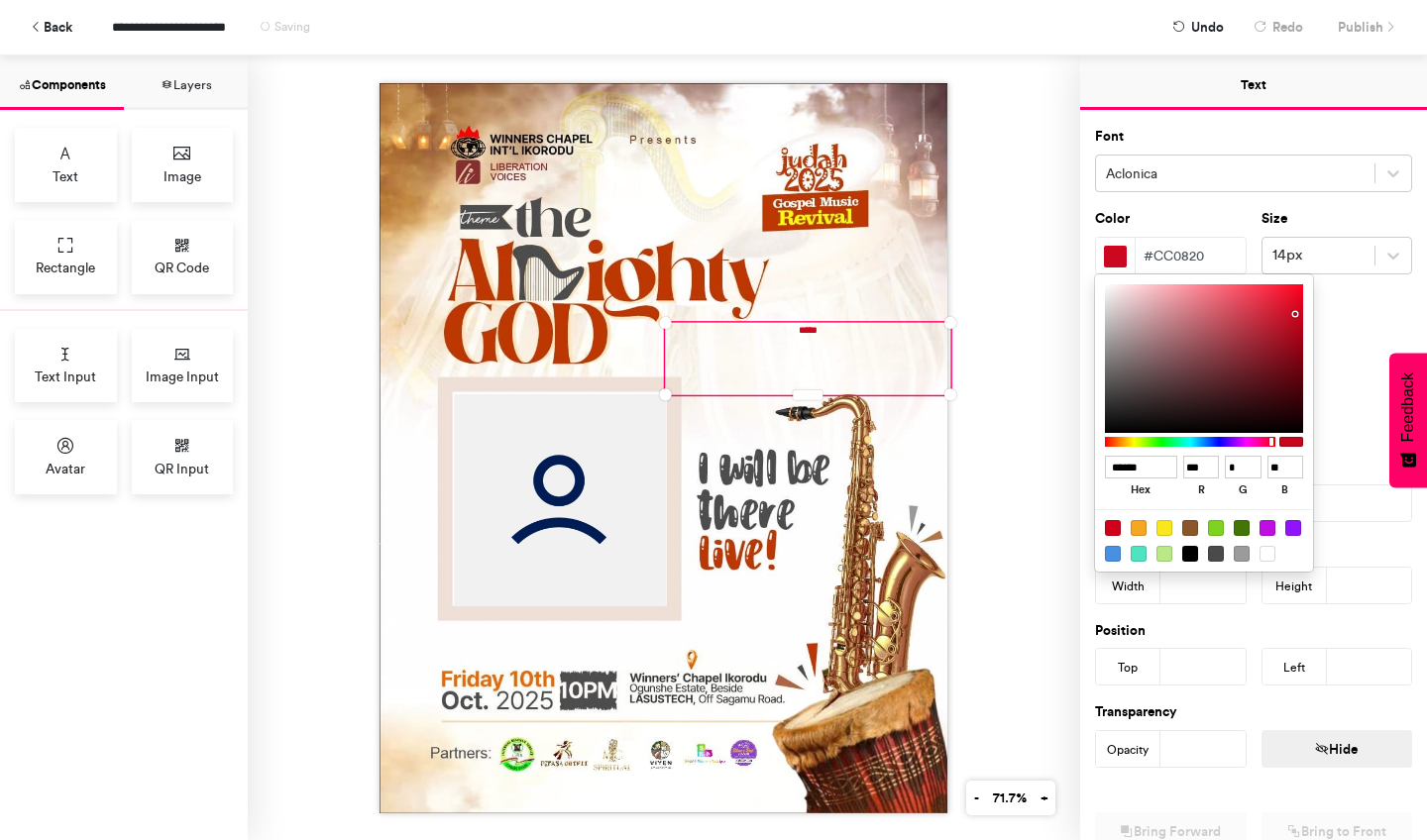 type on "******" 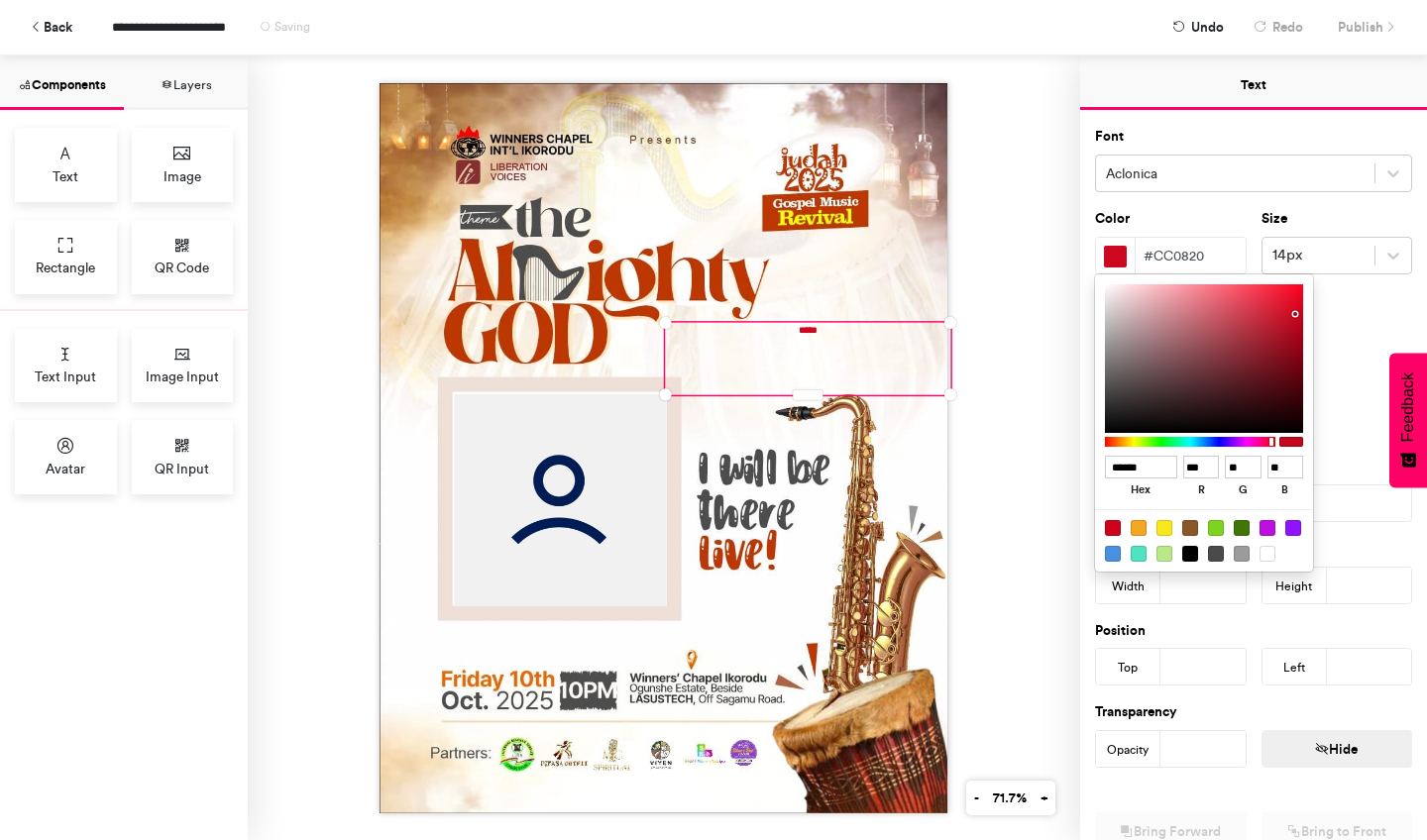 type on "******" 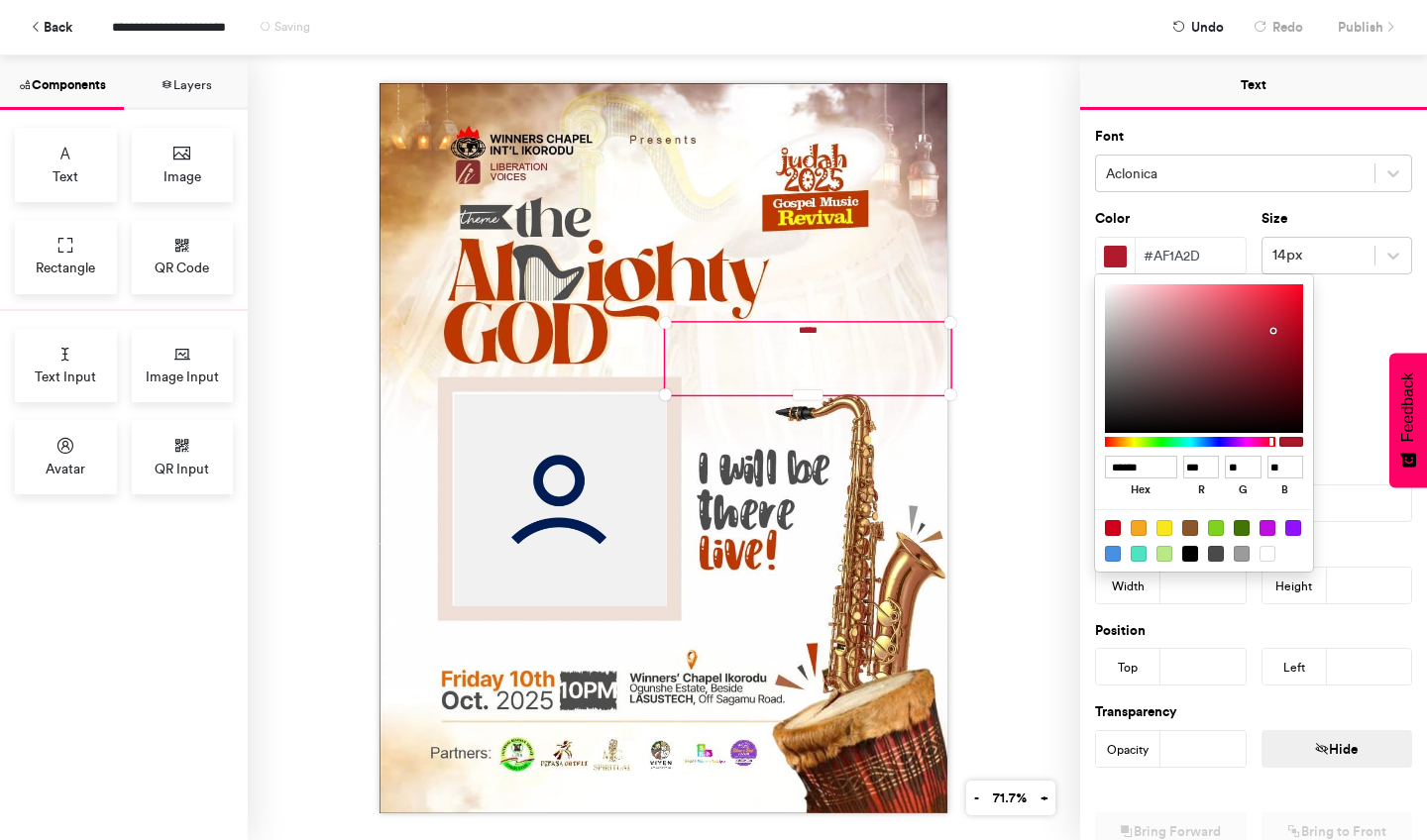 type on "******" 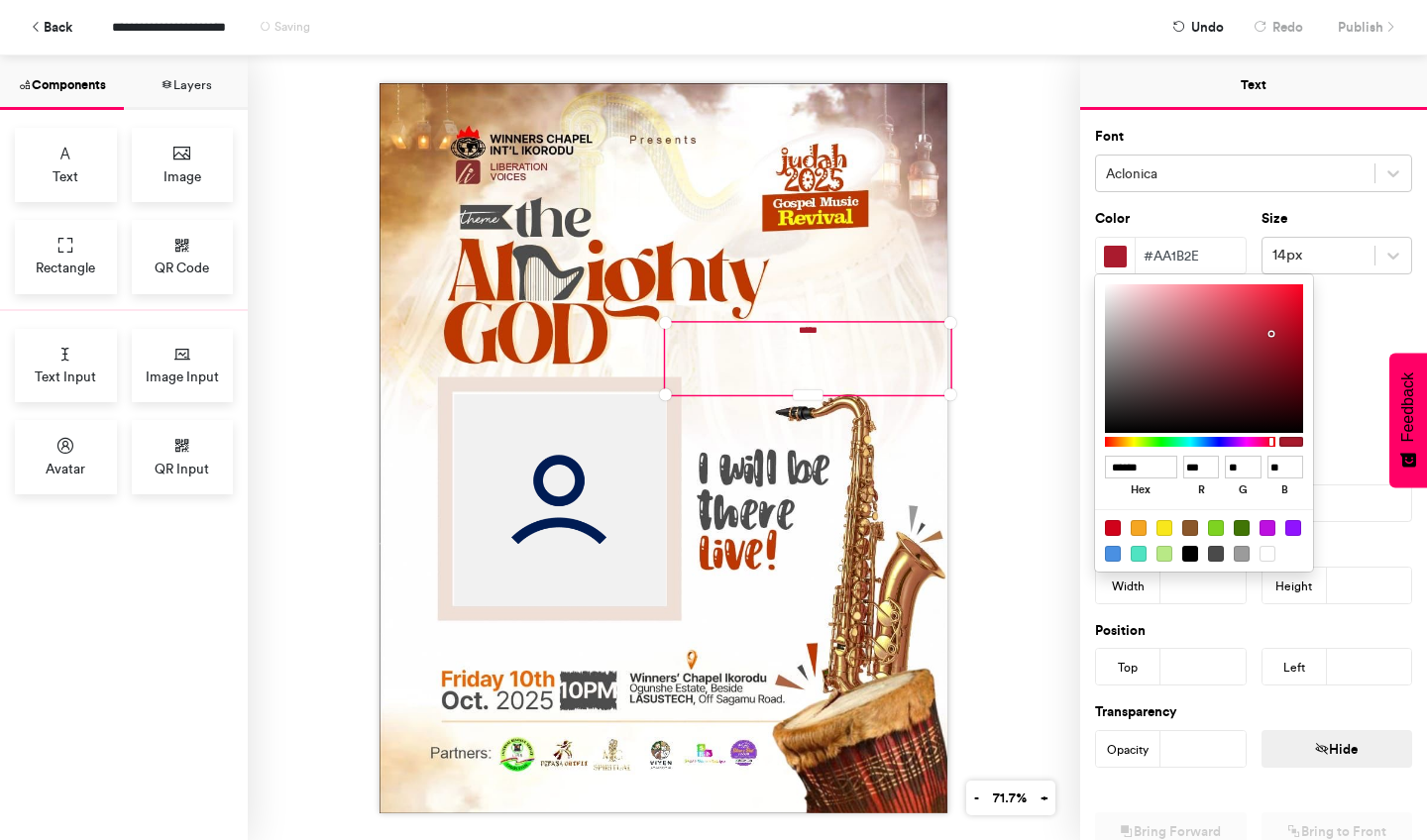 type on "******" 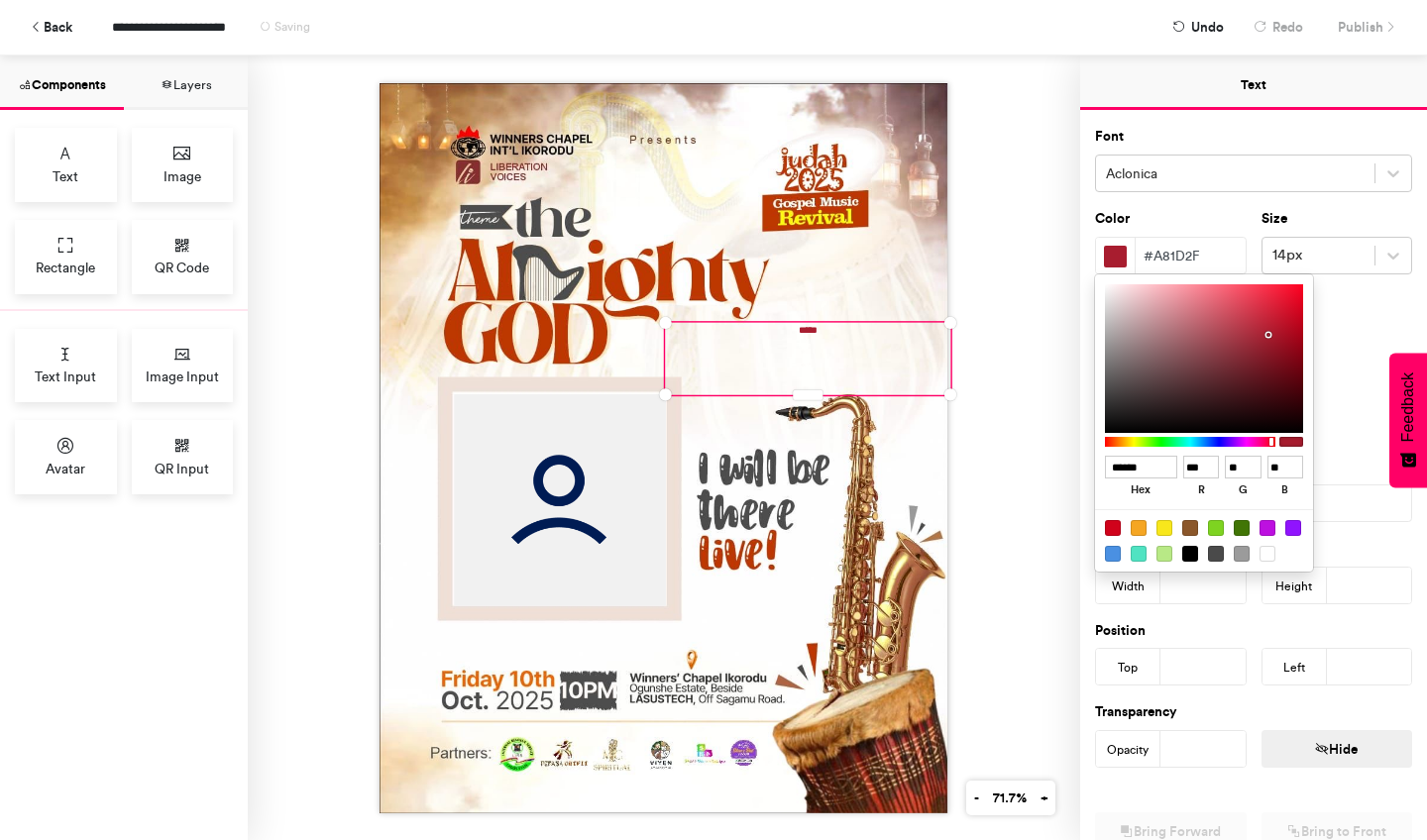 type on "******" 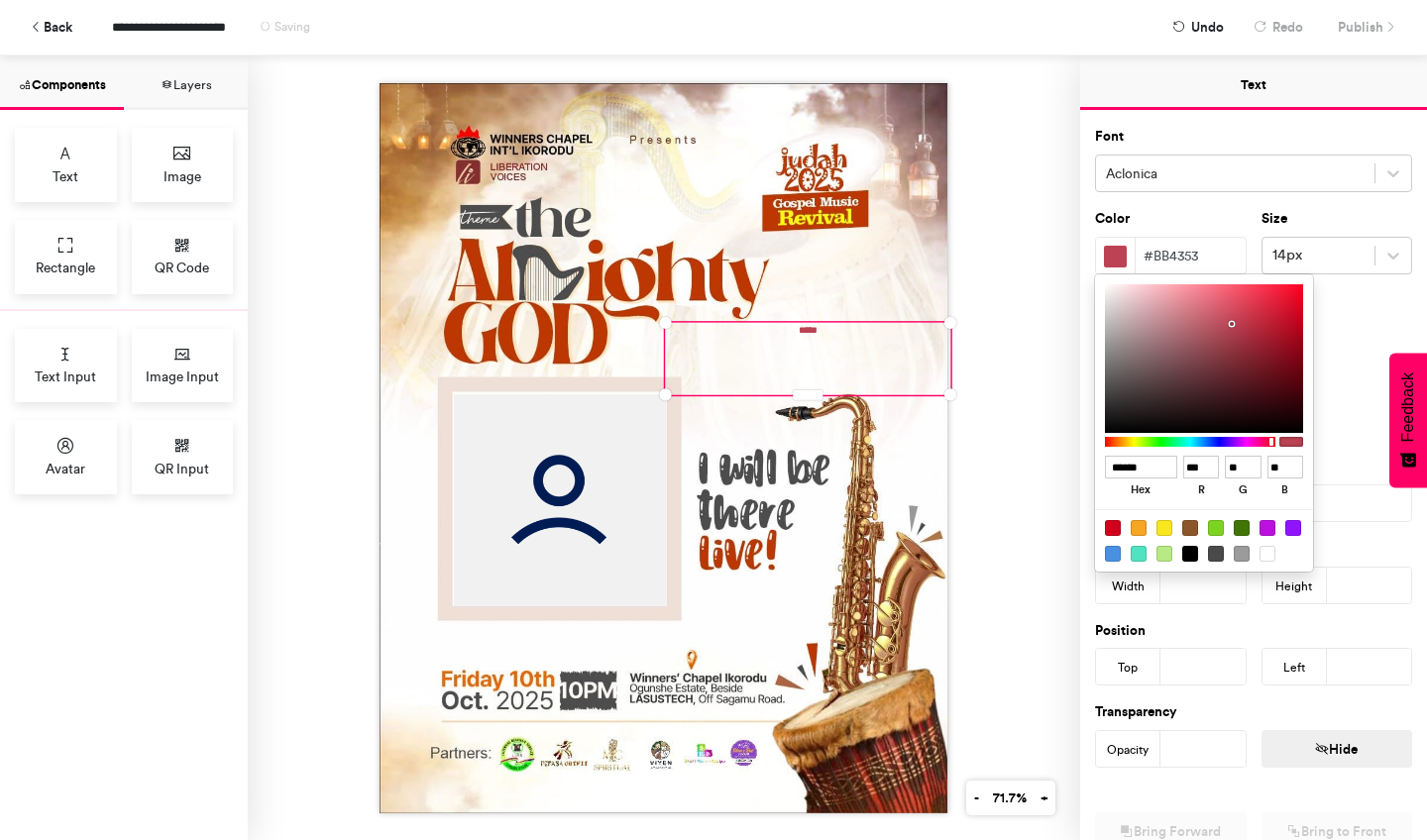 type on "******" 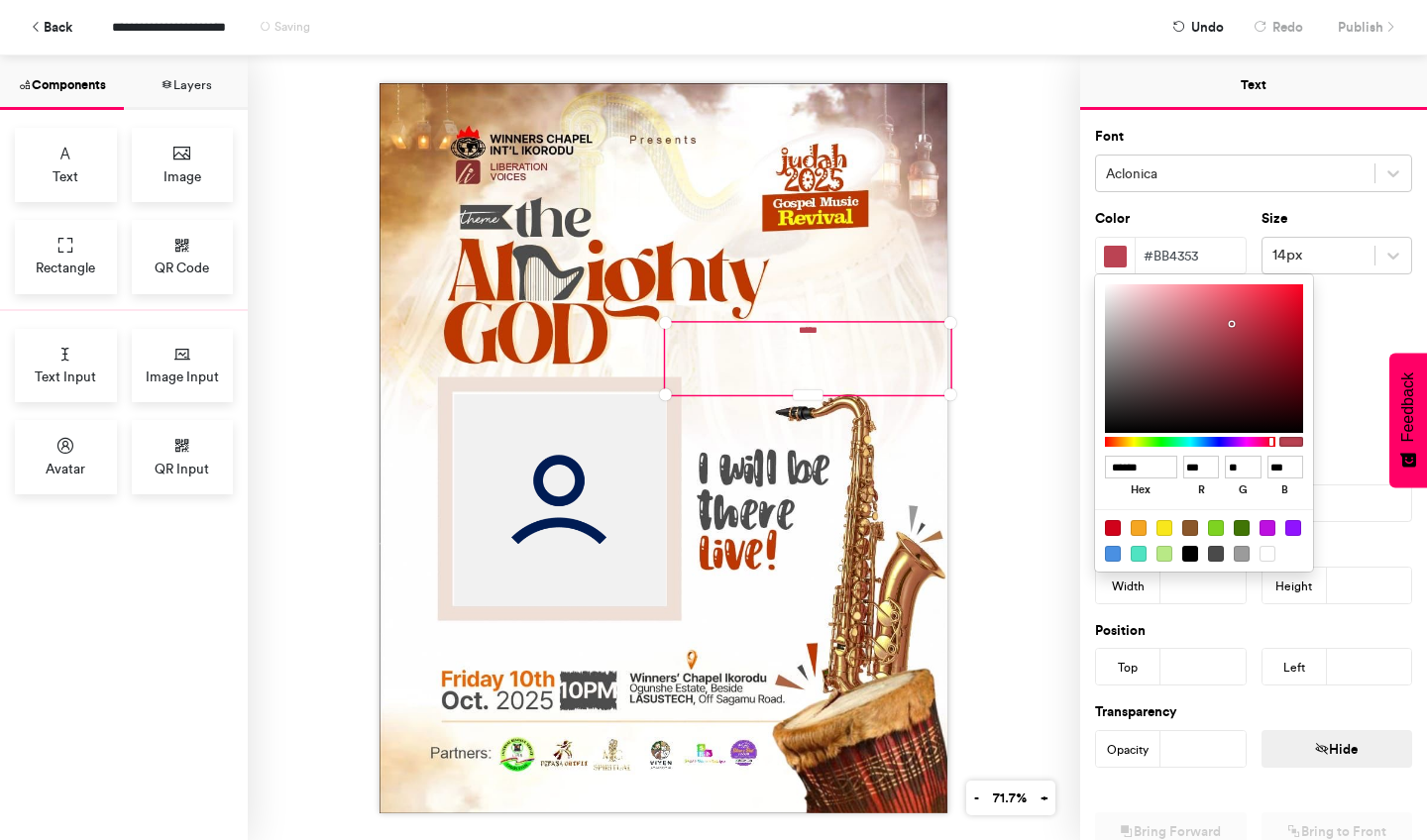 type on "******" 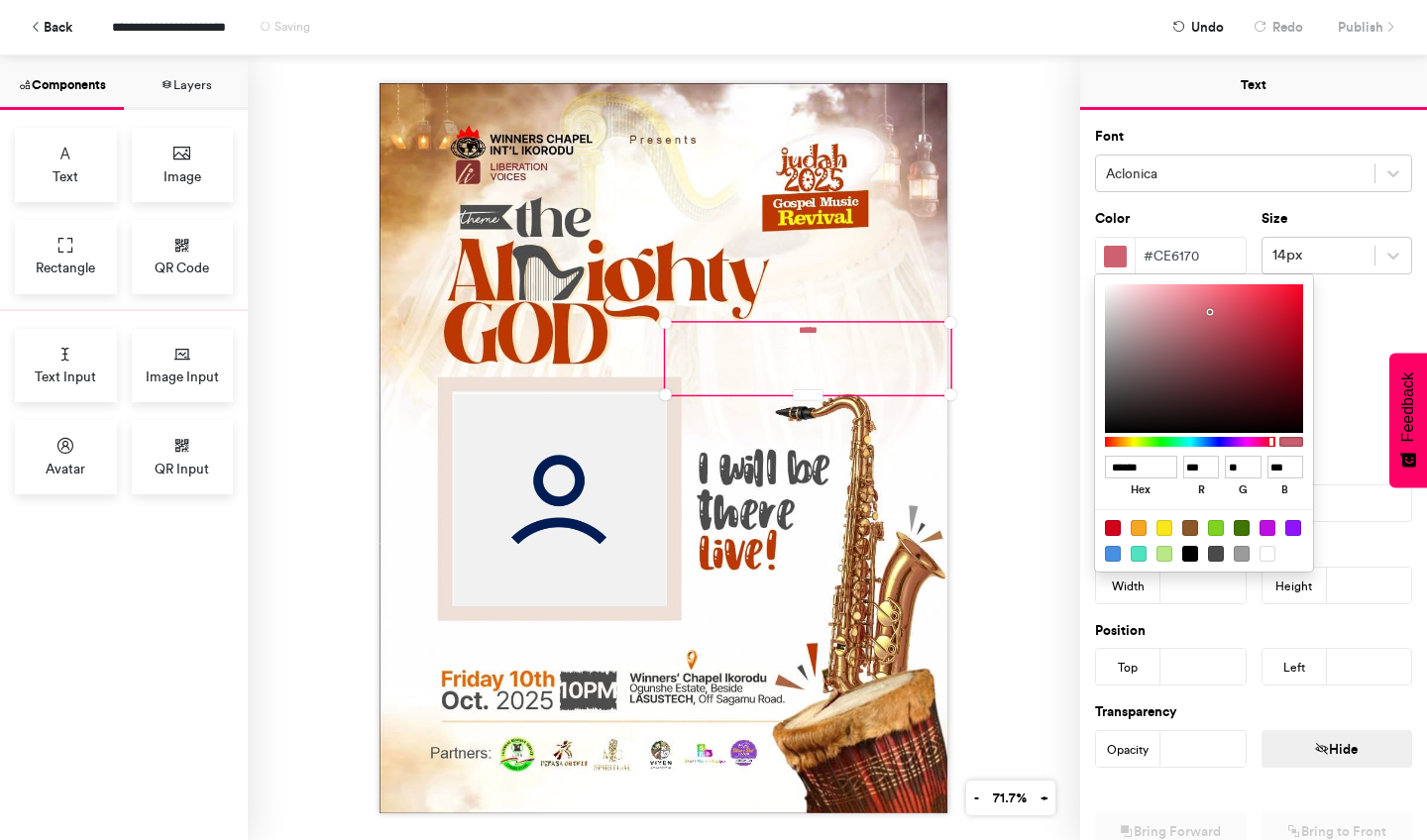 type on "******" 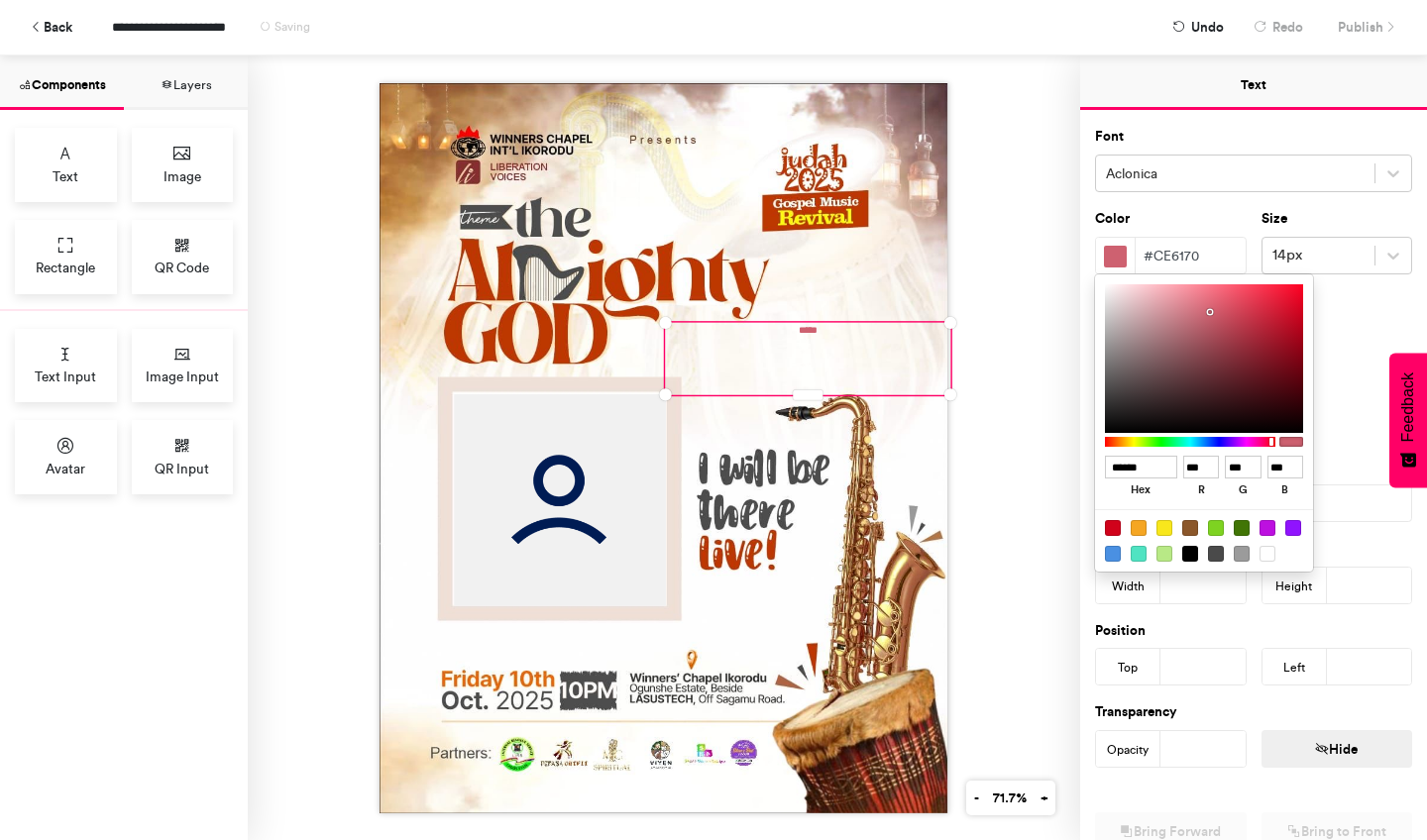type on "******" 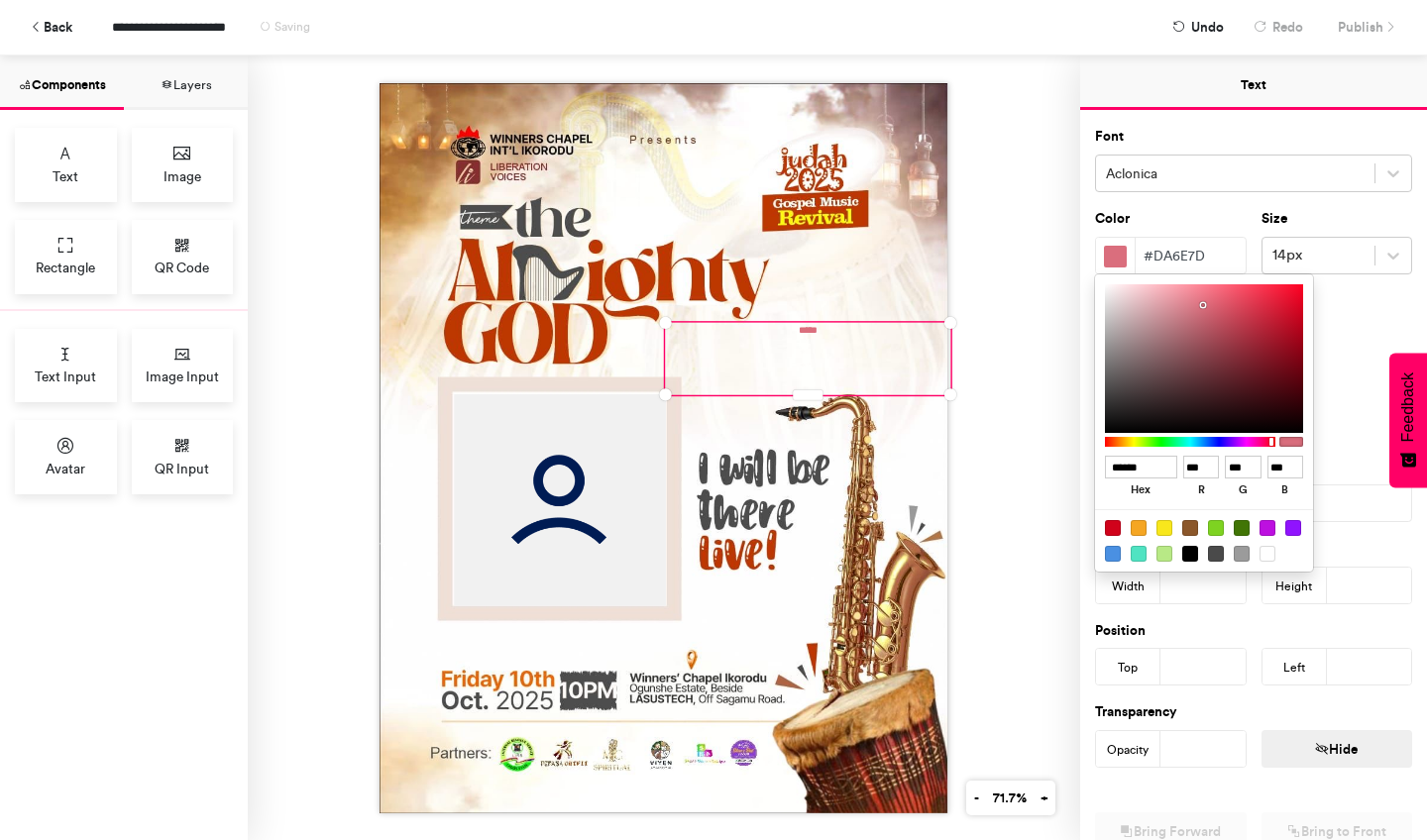 type 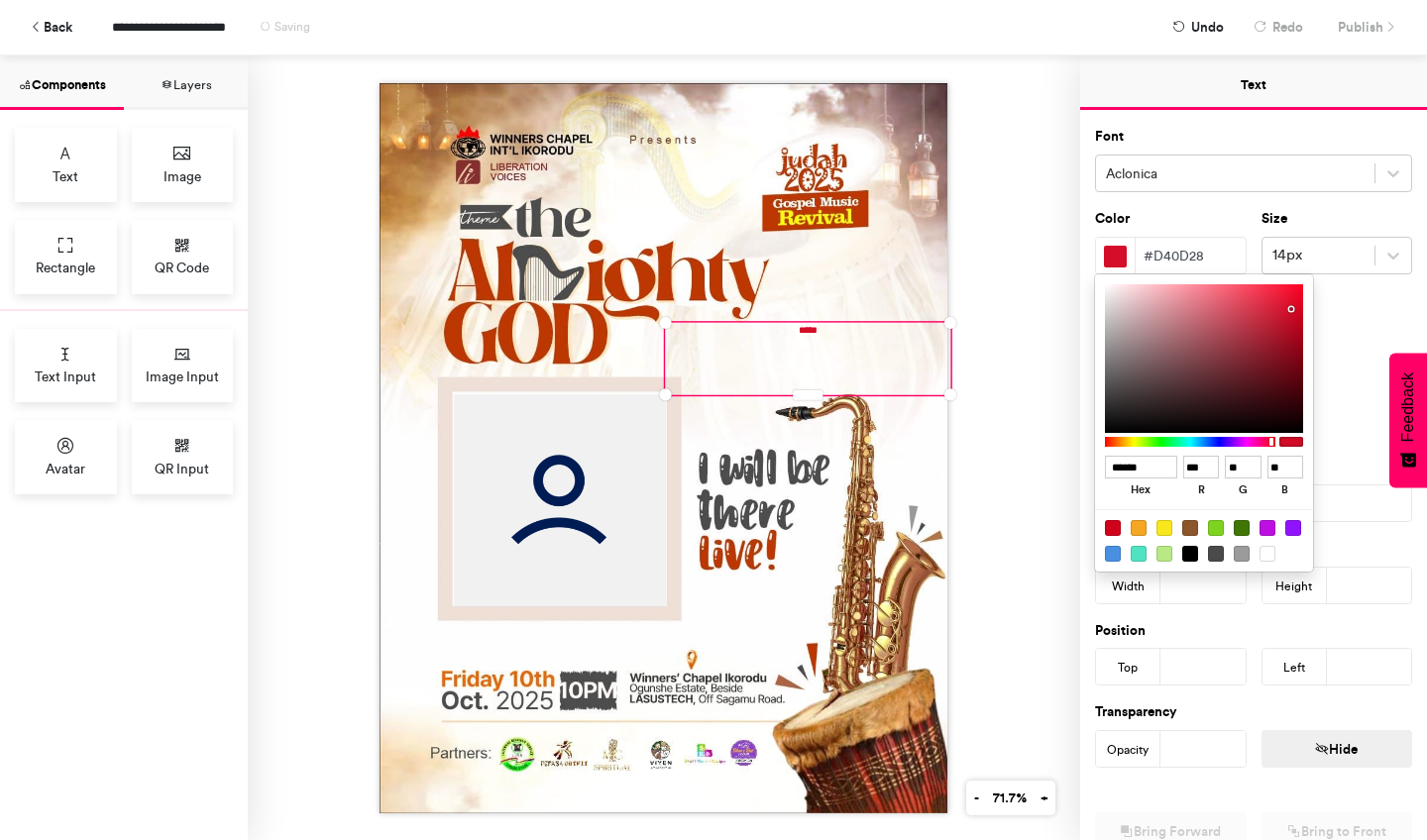 click at bounding box center [1291, 309] 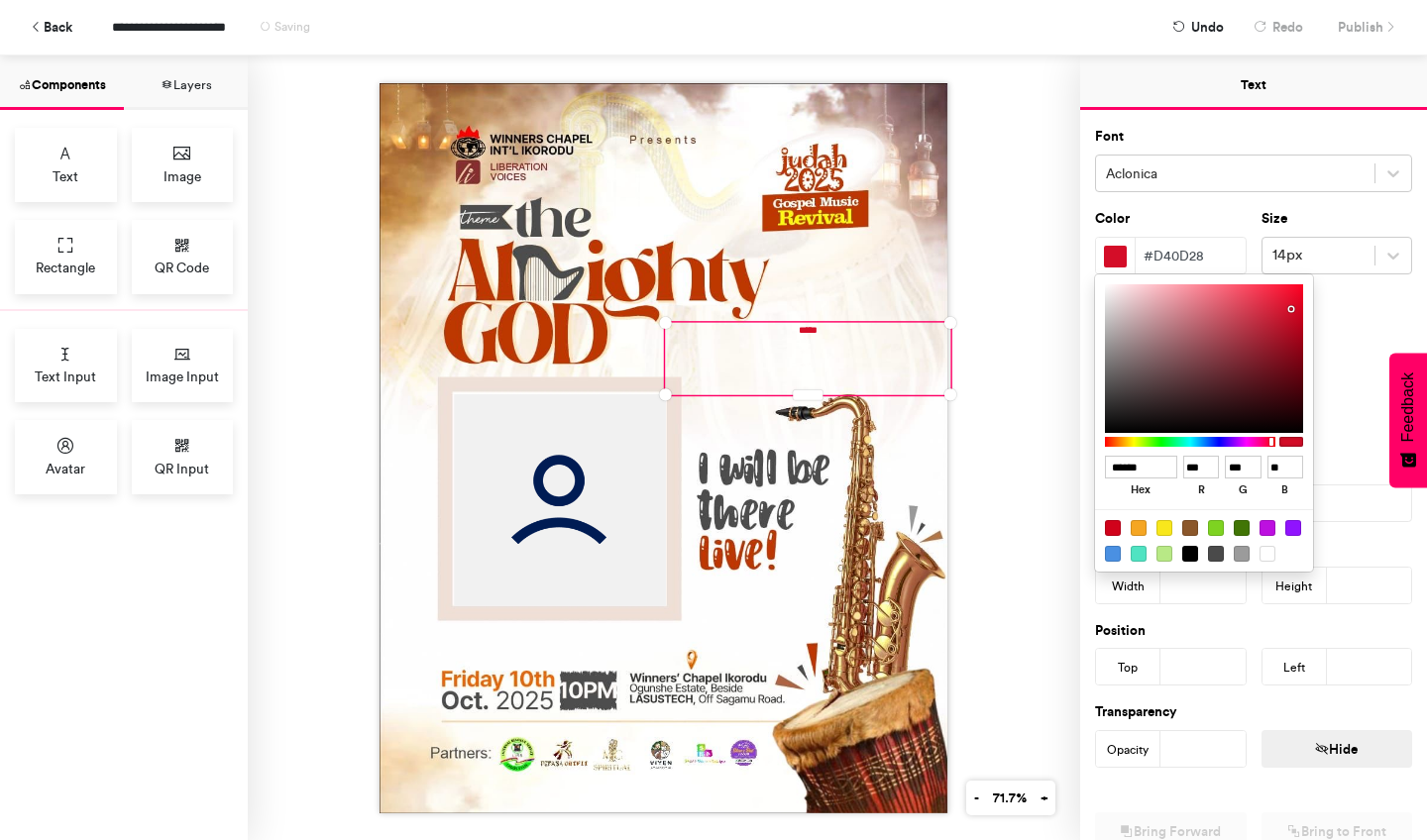 click at bounding box center (1190, 442) 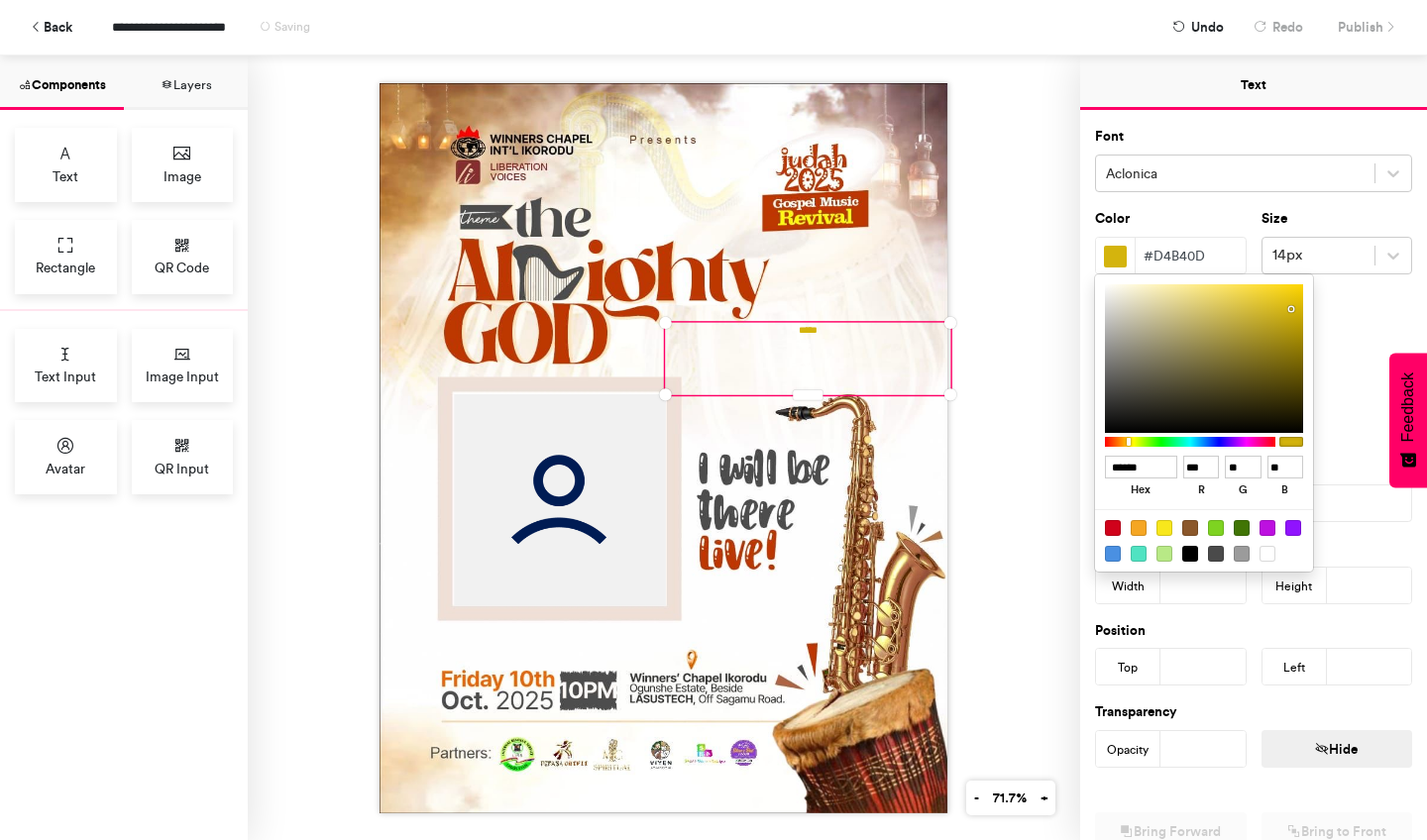 click at bounding box center (1190, 442) 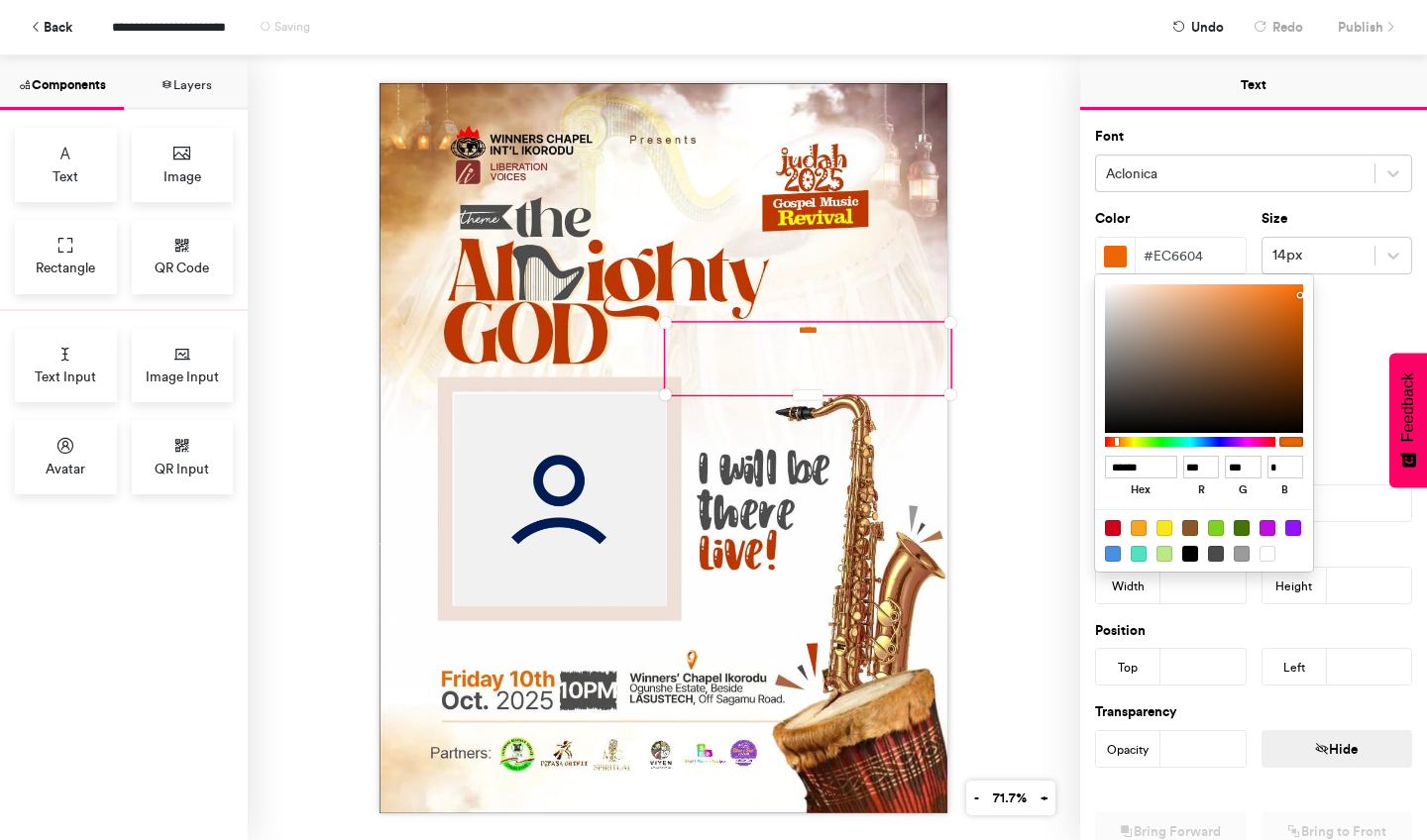 drag, startPoint x: 1292, startPoint y: 308, endPoint x: 1300, endPoint y: 294, distance: 16.124515 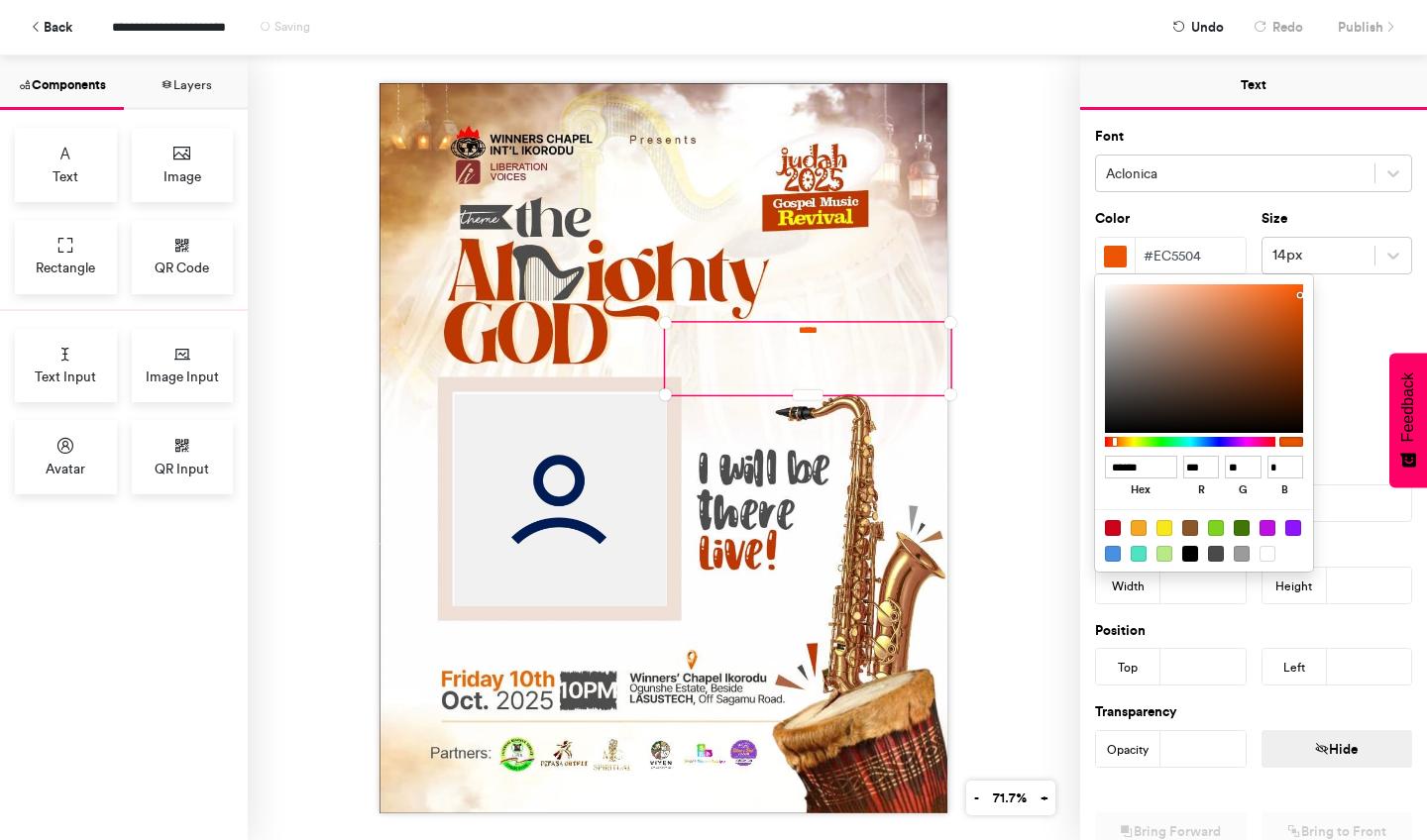 click at bounding box center [1115, 442] 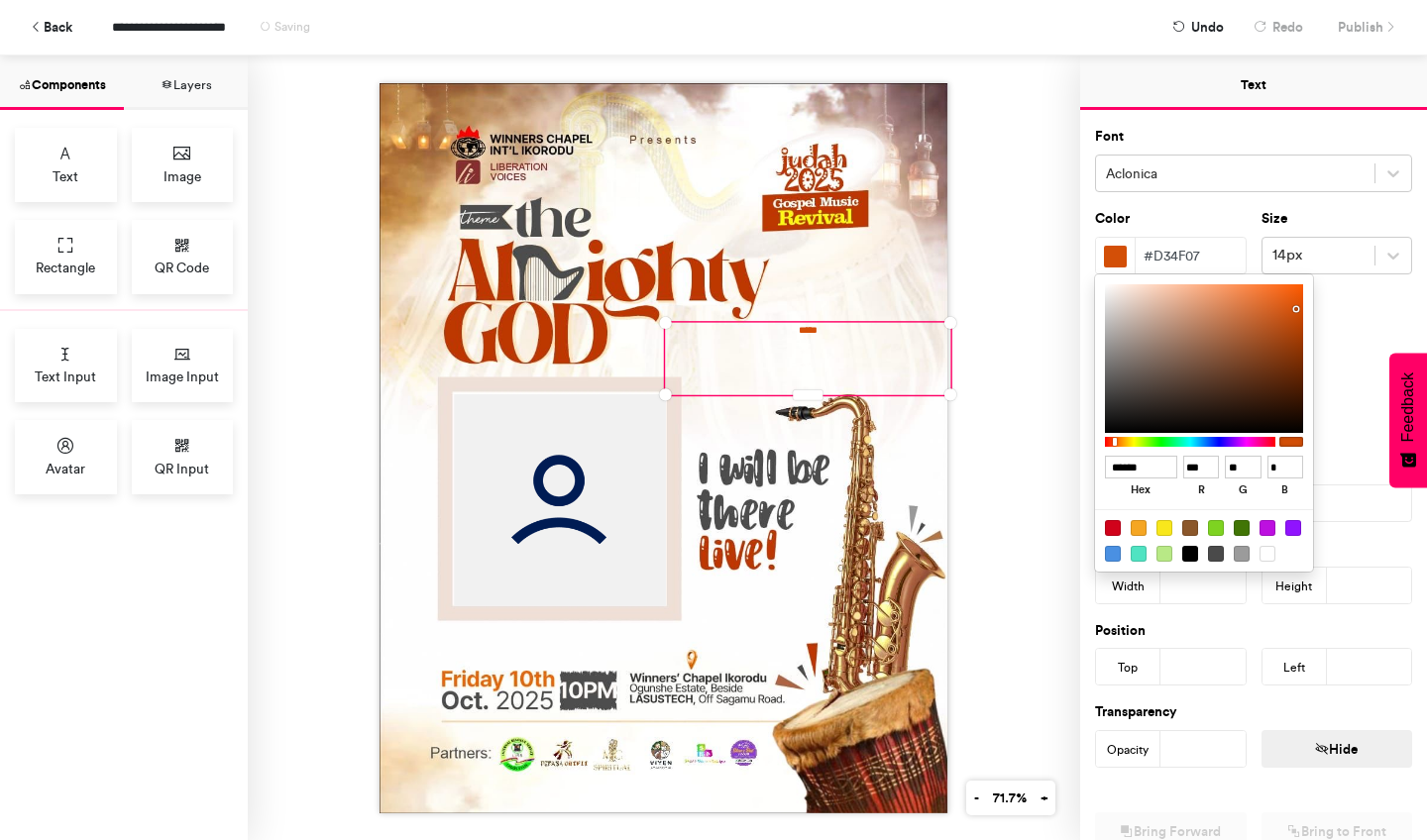 drag, startPoint x: 1301, startPoint y: 294, endPoint x: 1296, endPoint y: 309, distance: 15.811388 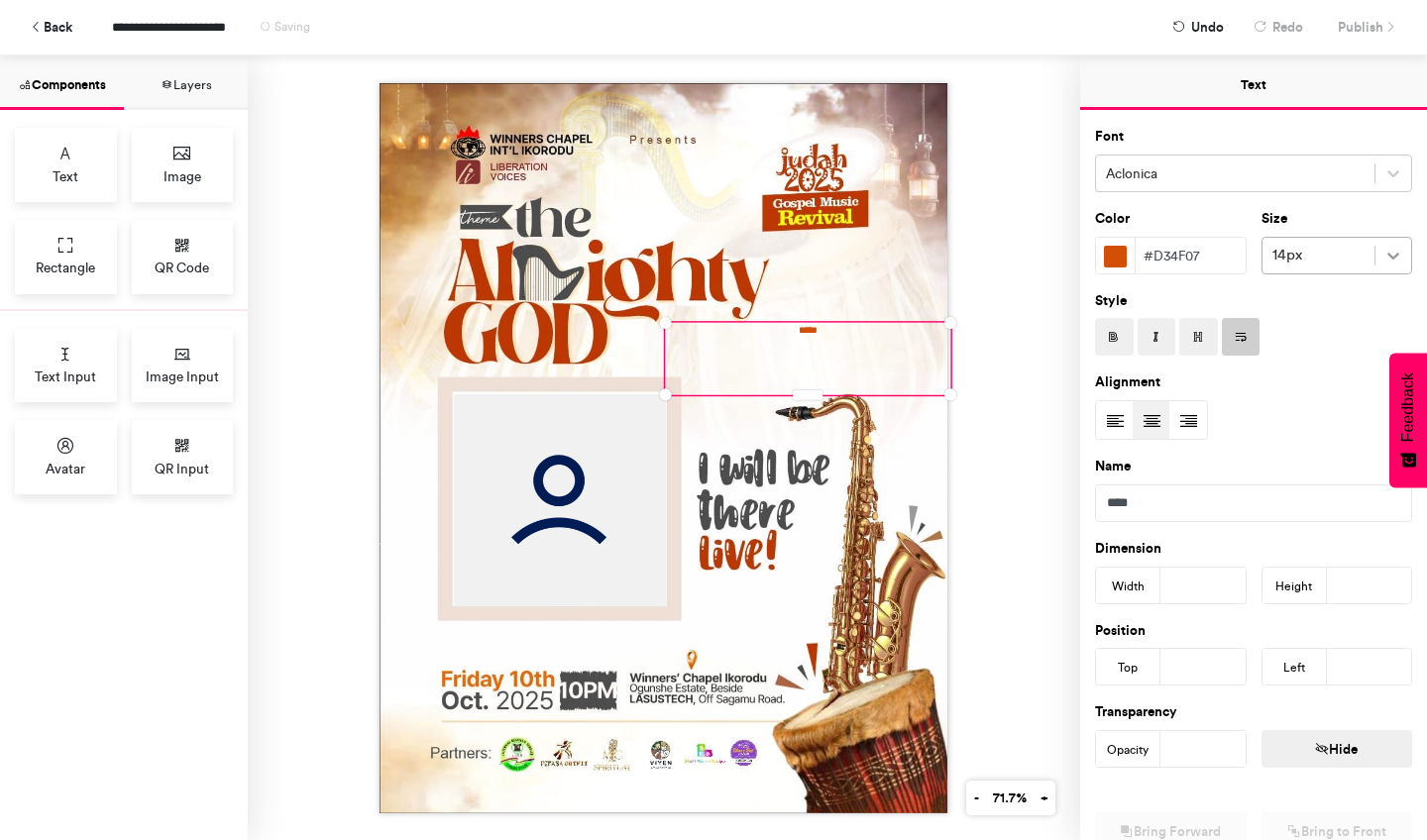 click 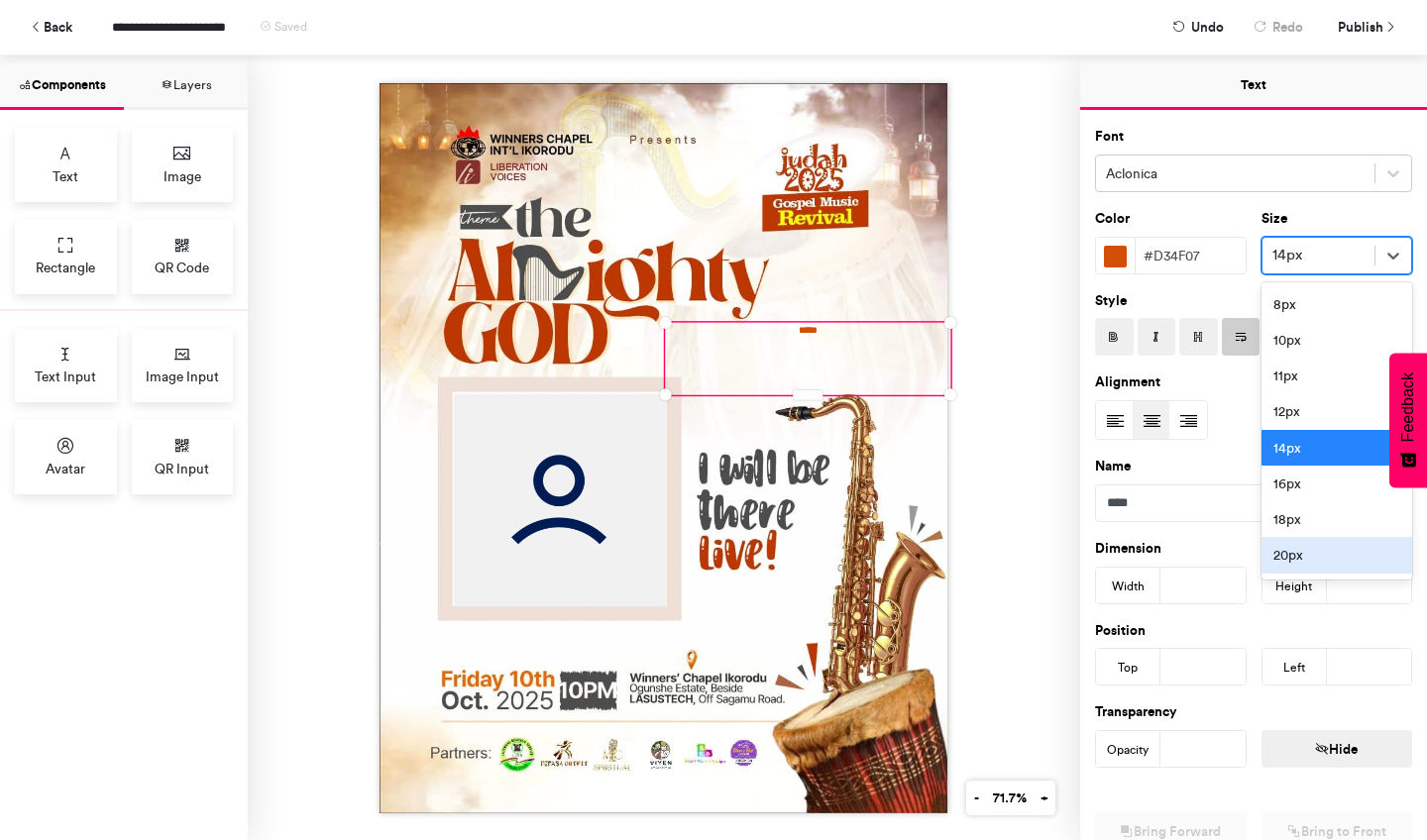 click on "20px" at bounding box center (1337, 555) 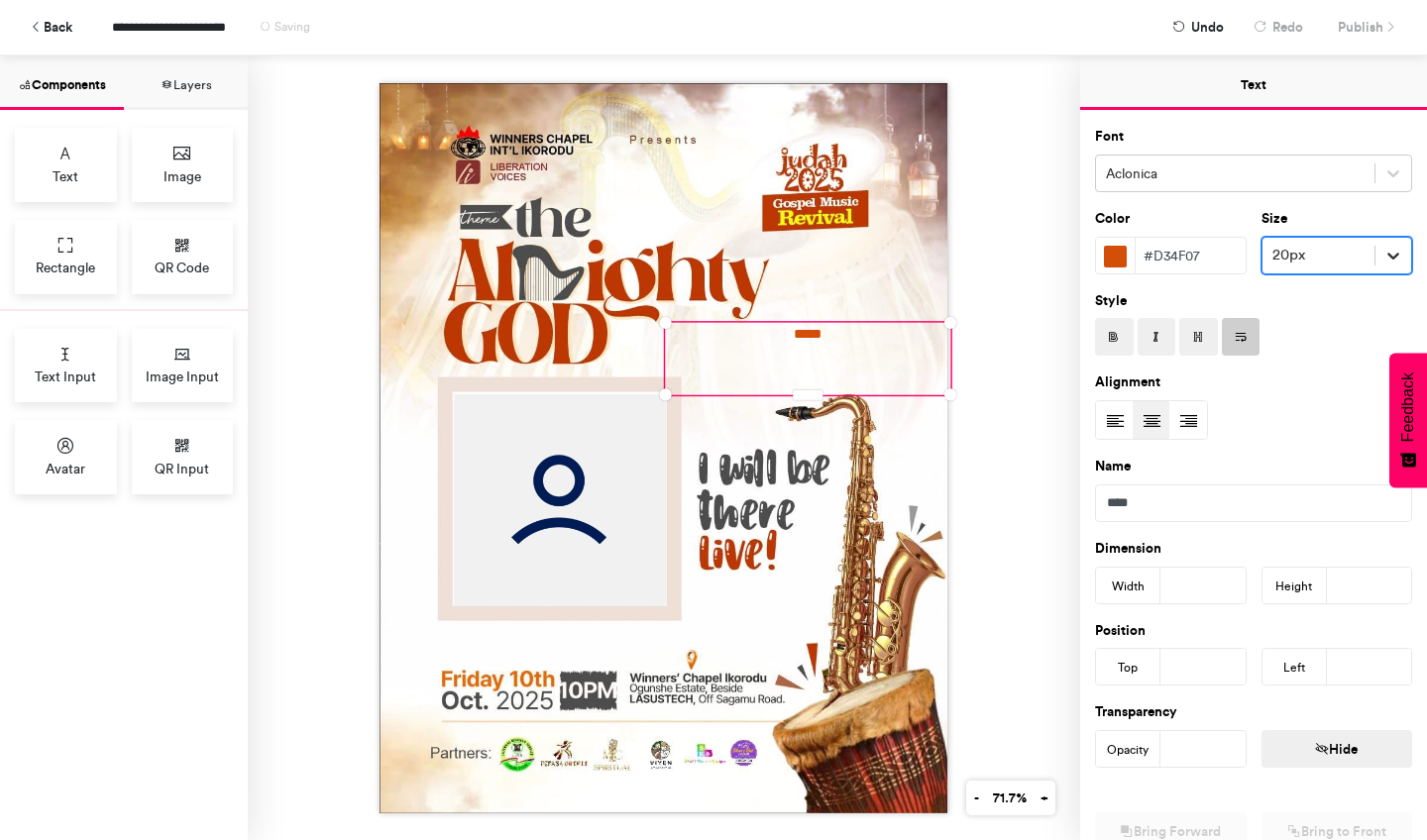 click 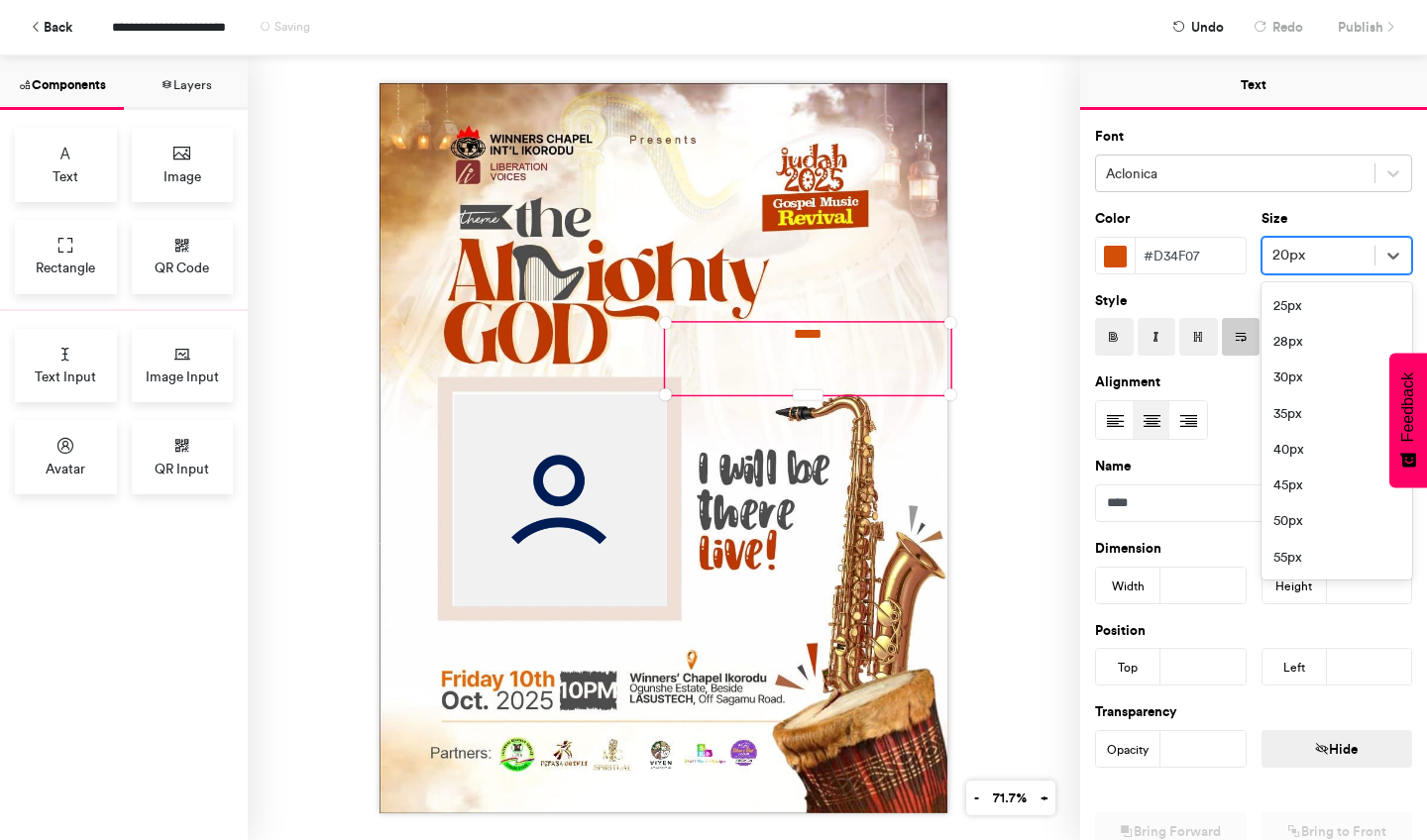 scroll, scrollTop: 350, scrollLeft: 0, axis: vertical 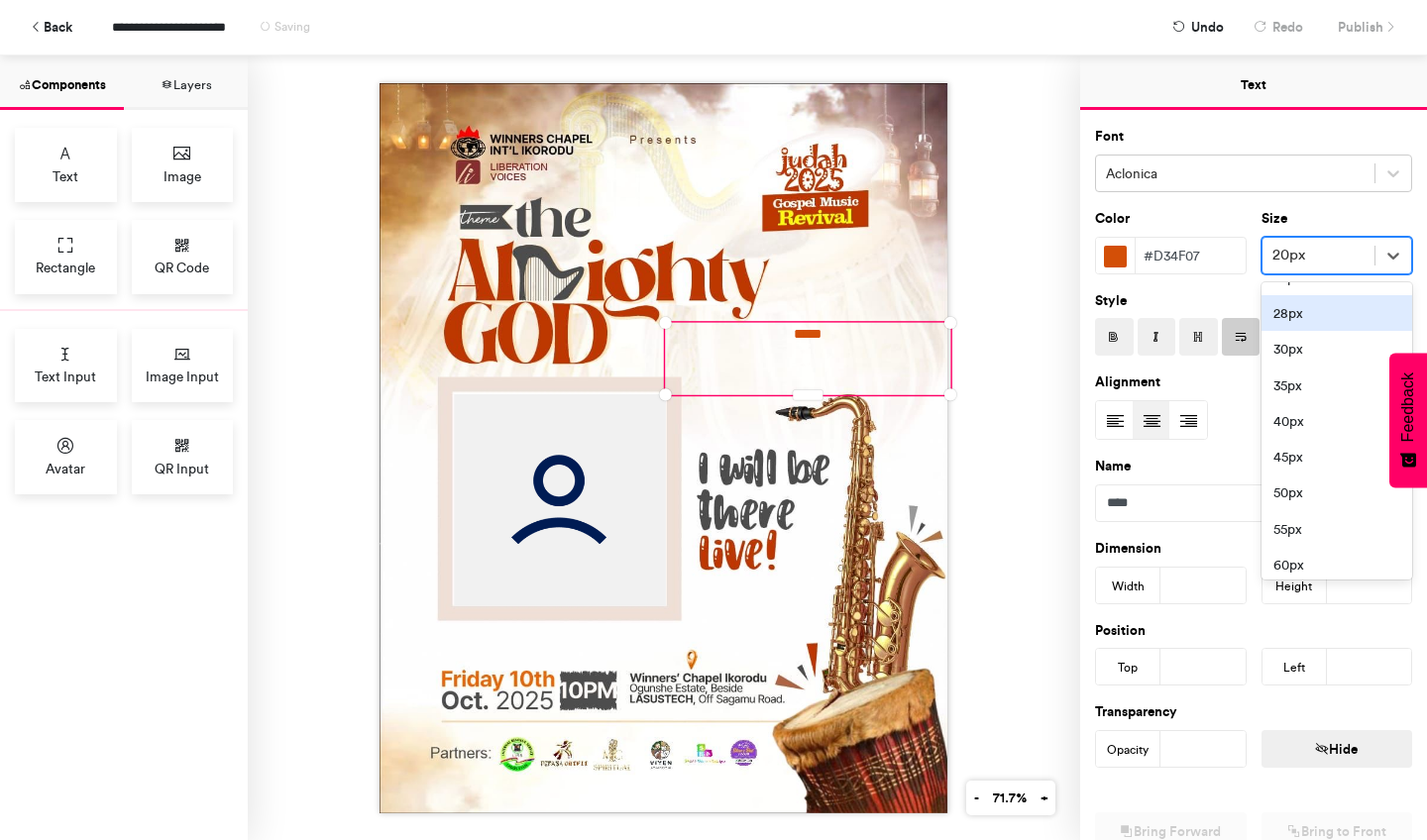 click on "28px" at bounding box center [1337, 313] 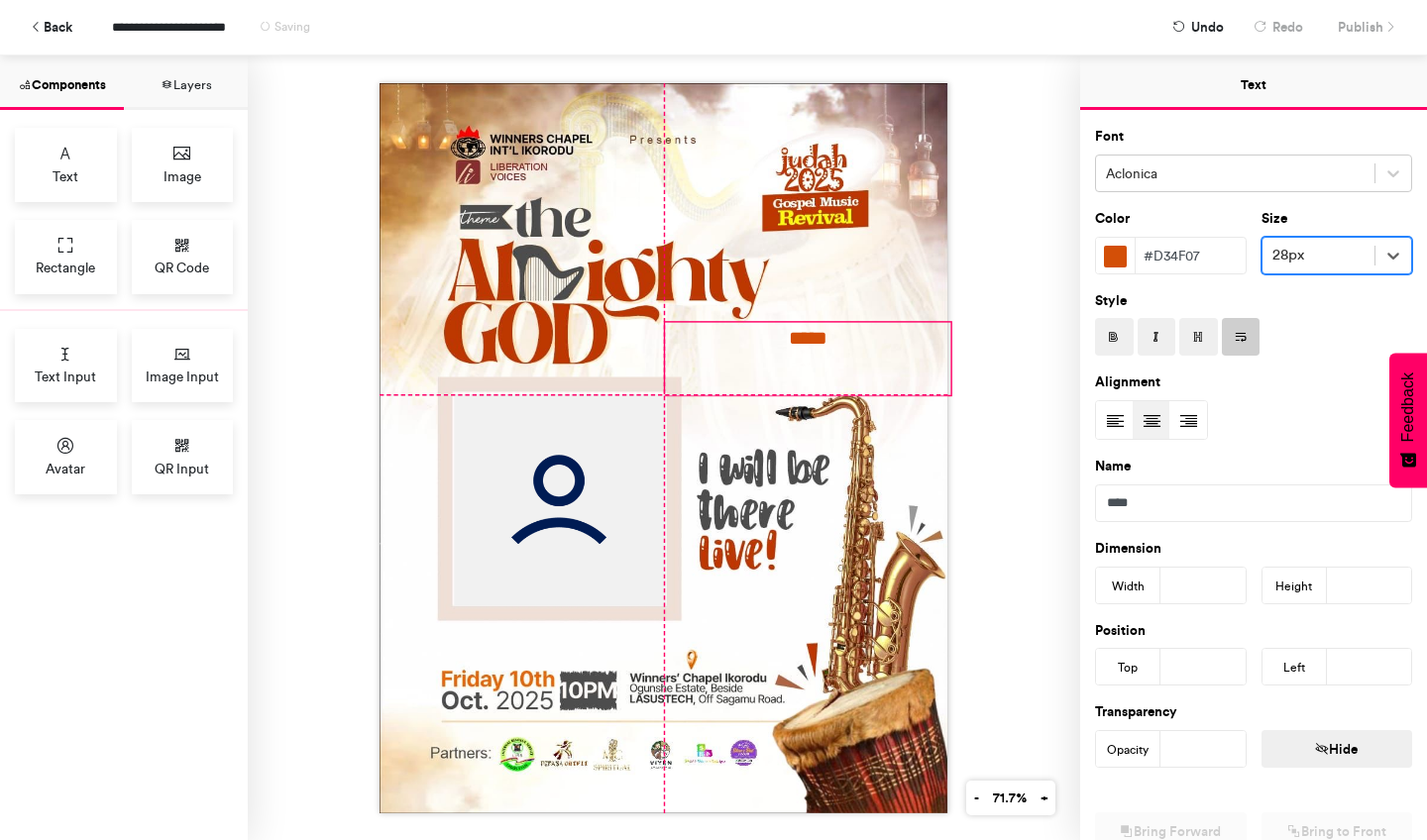 click on "*****" at bounding box center (664, 448) 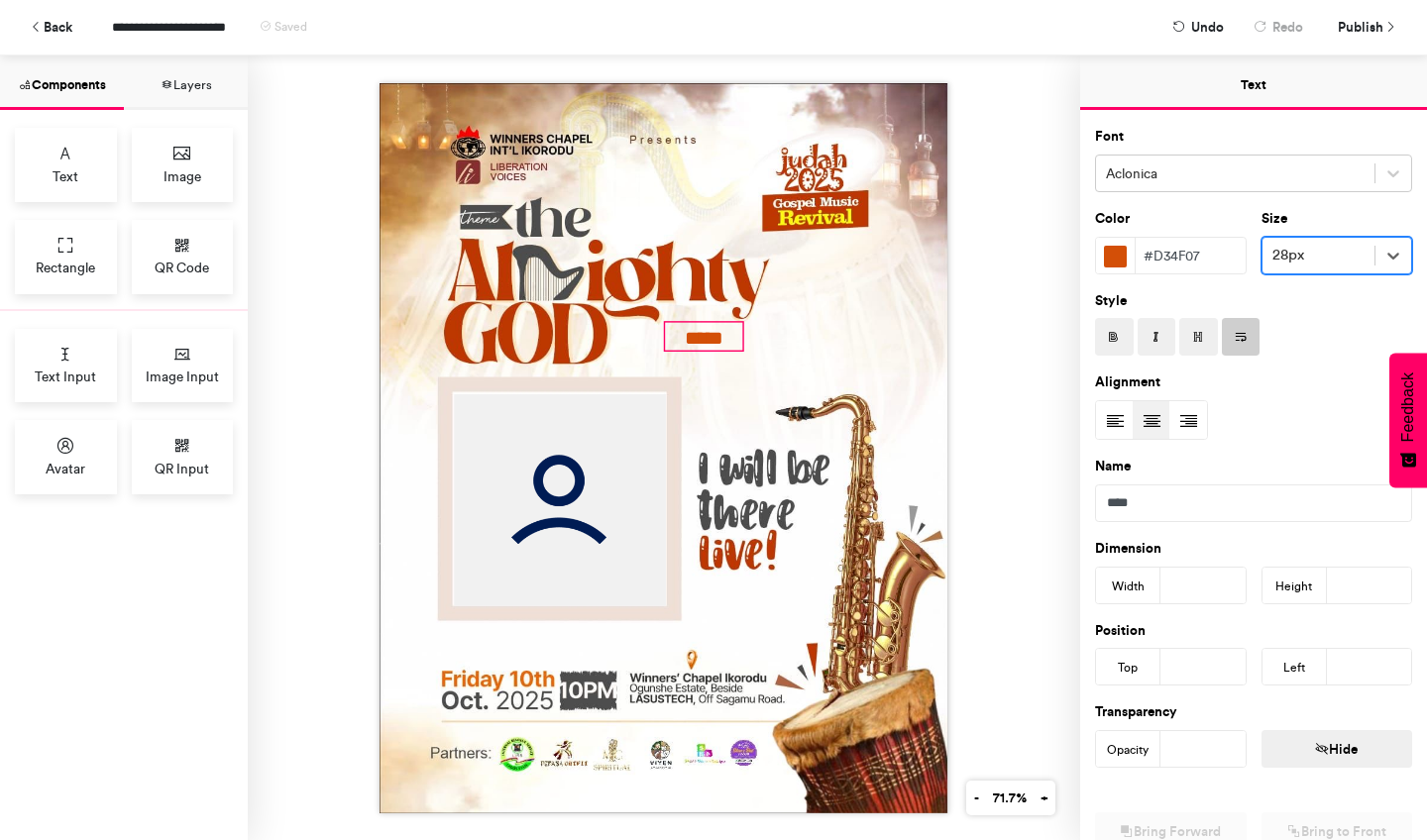 drag, startPoint x: 949, startPoint y: 394, endPoint x: 741, endPoint y: 350, distance: 212.60292 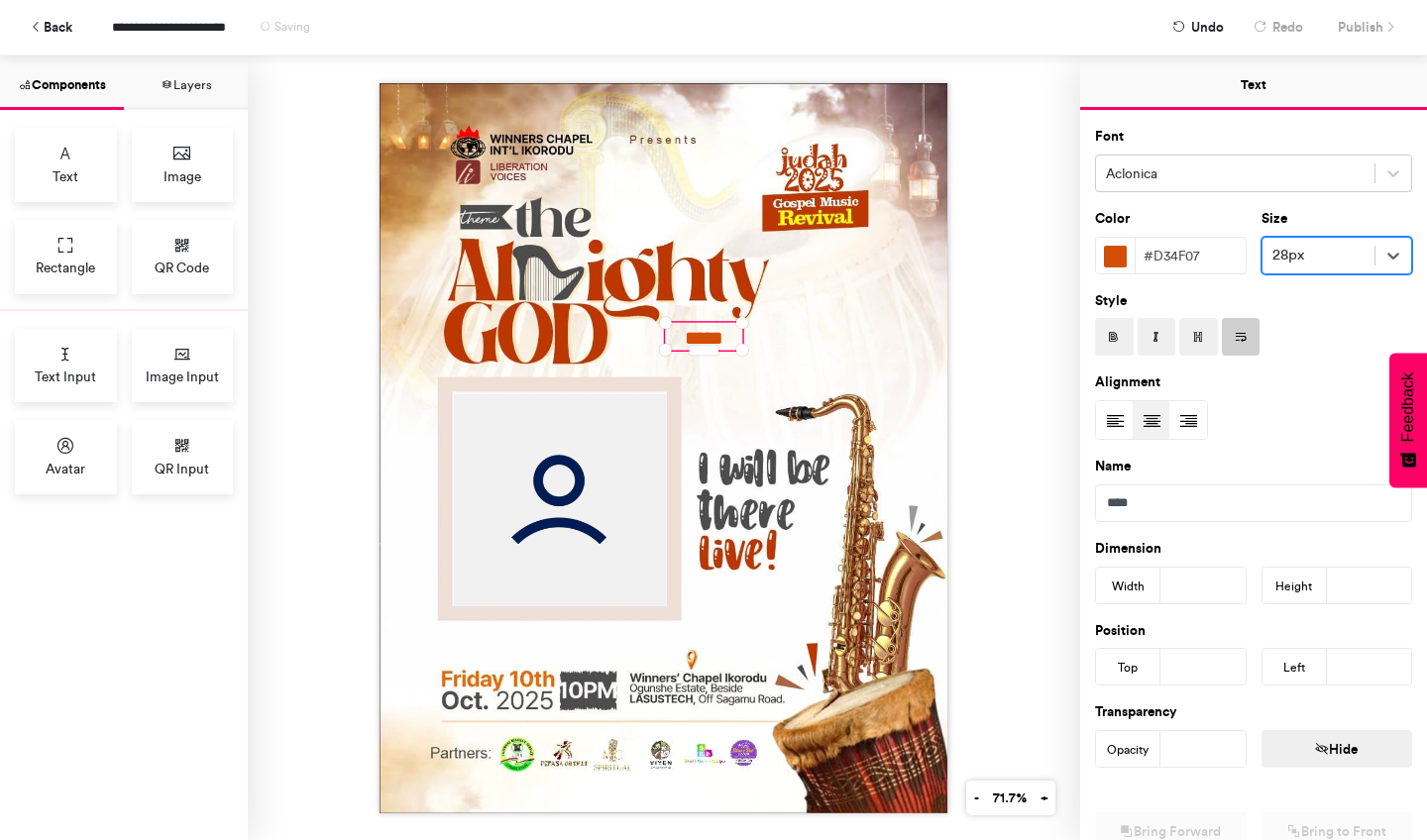 click on "*****" at bounding box center [664, 448] 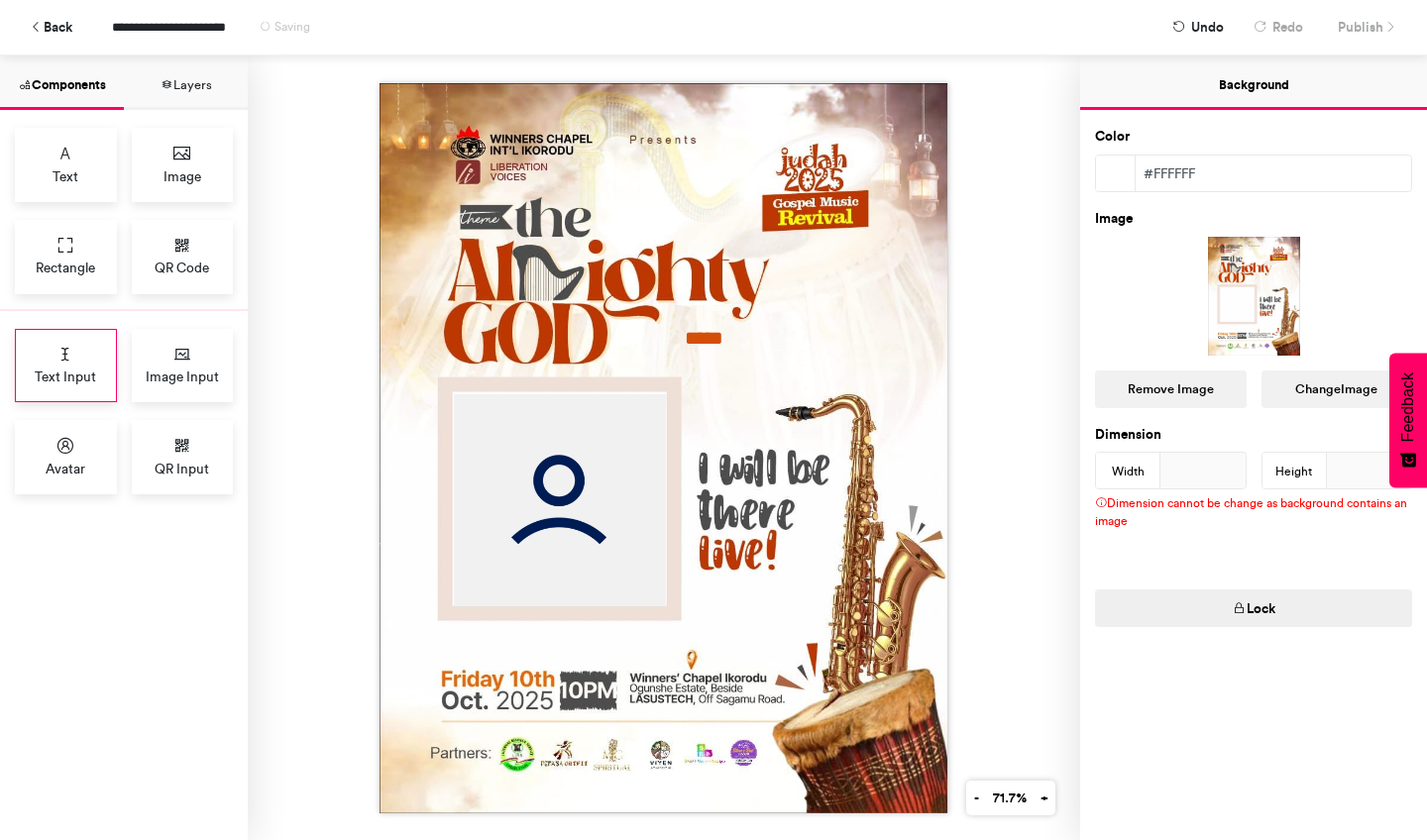 click on "Text Input" at bounding box center (65, 376) 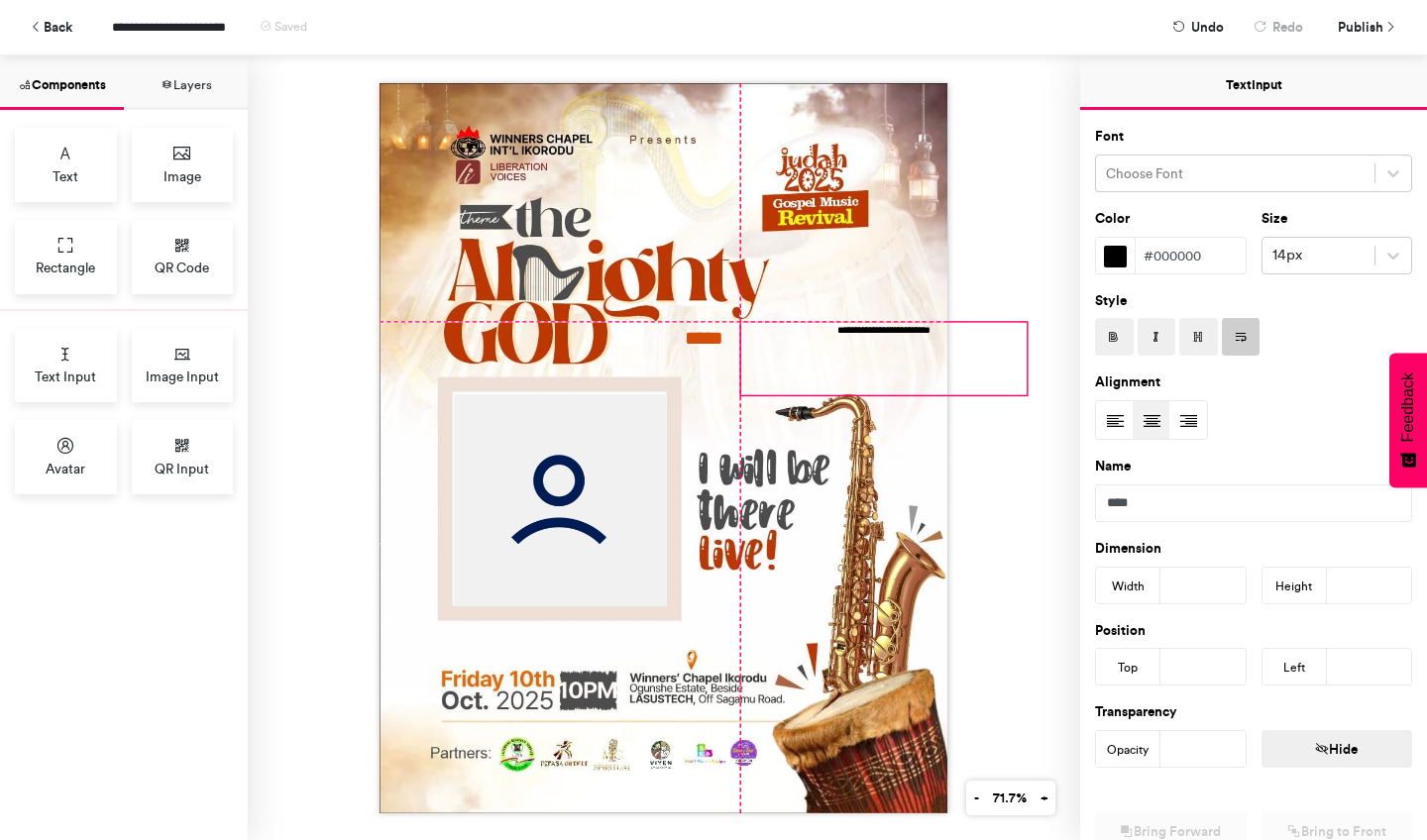 drag, startPoint x: 657, startPoint y: 336, endPoint x: 883, endPoint y: 390, distance: 232.36179 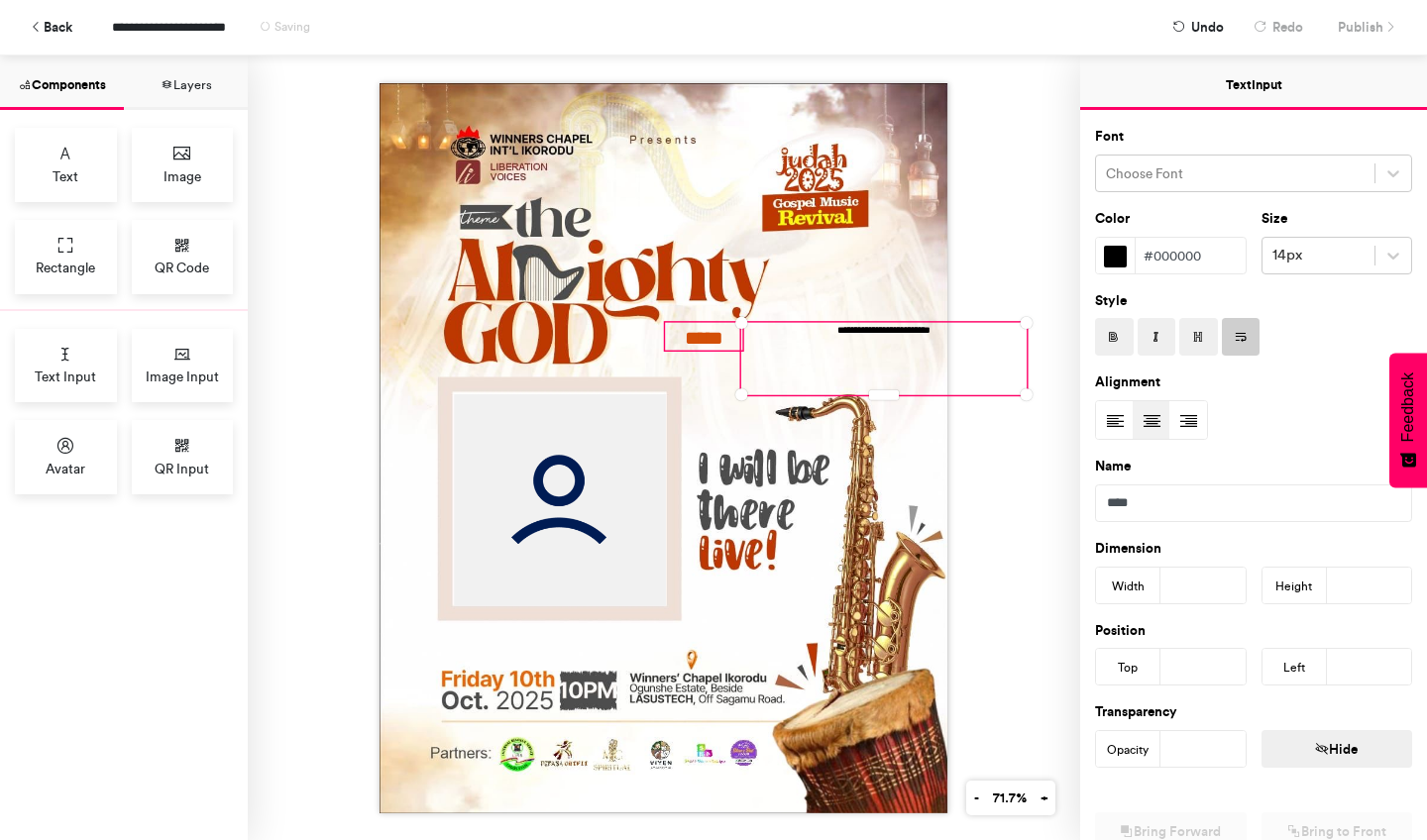 click on "*****" at bounding box center [704, 336] 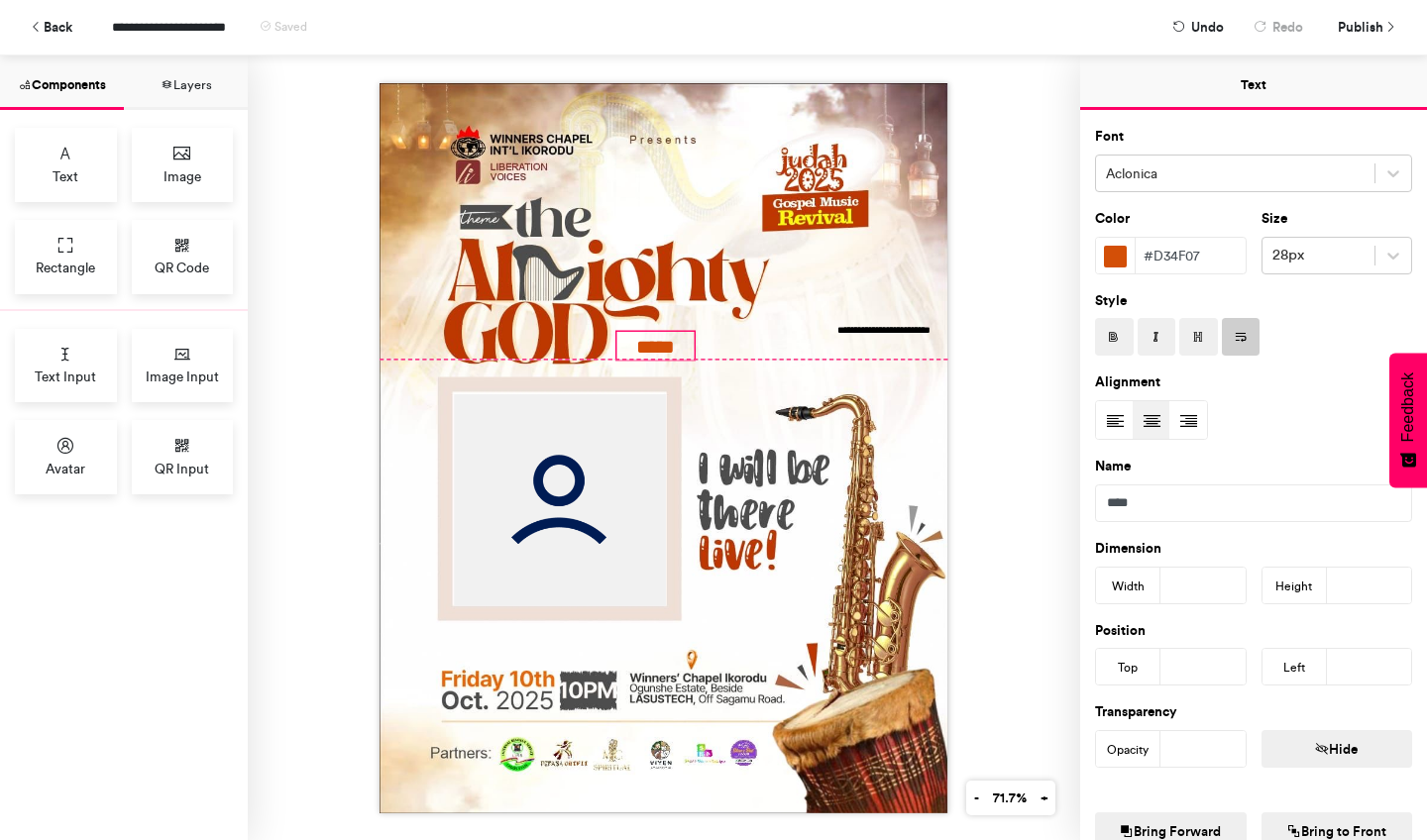 drag, startPoint x: 704, startPoint y: 350, endPoint x: 655, endPoint y: 357, distance: 49.497475 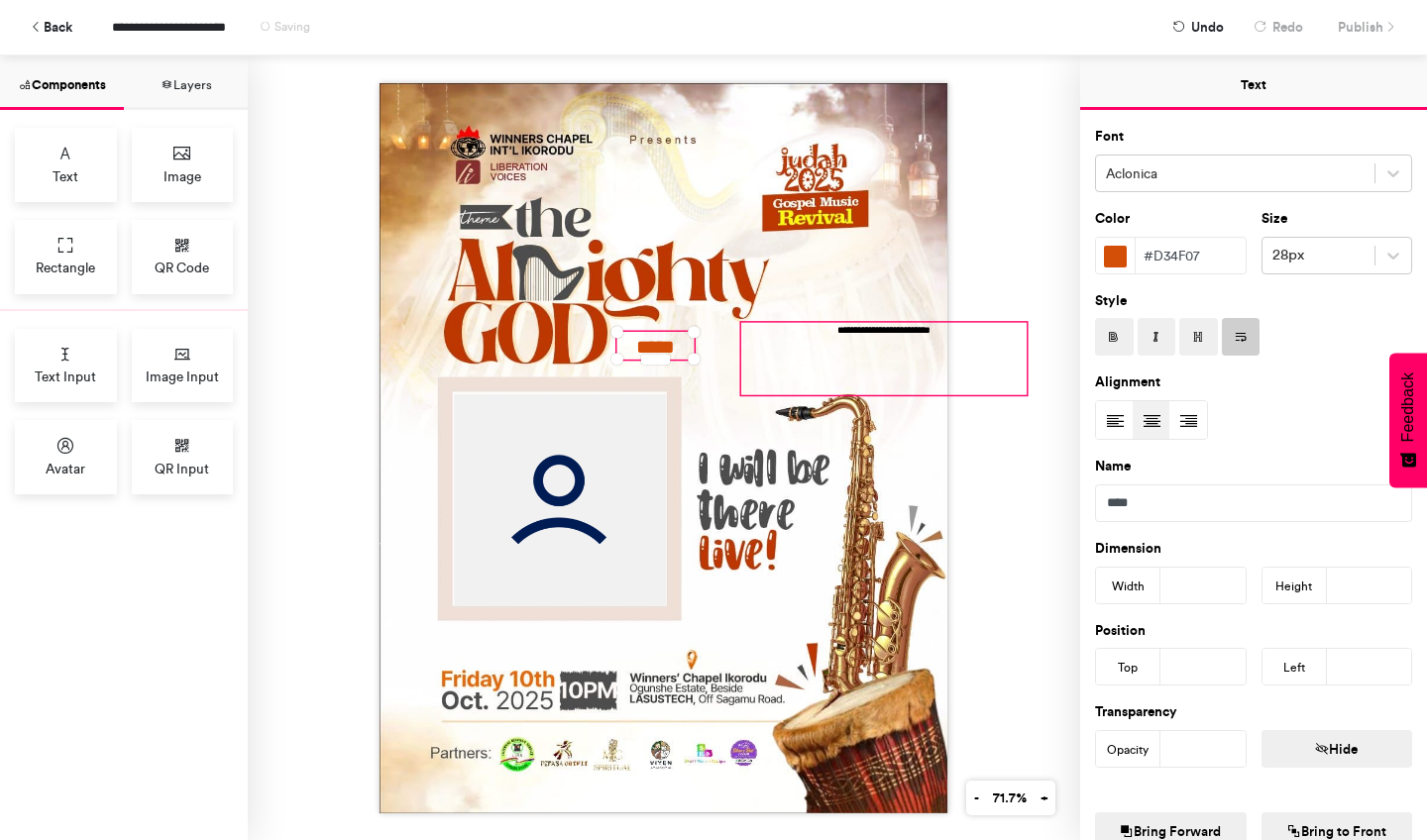 click on "**********" at bounding box center [884, 359] 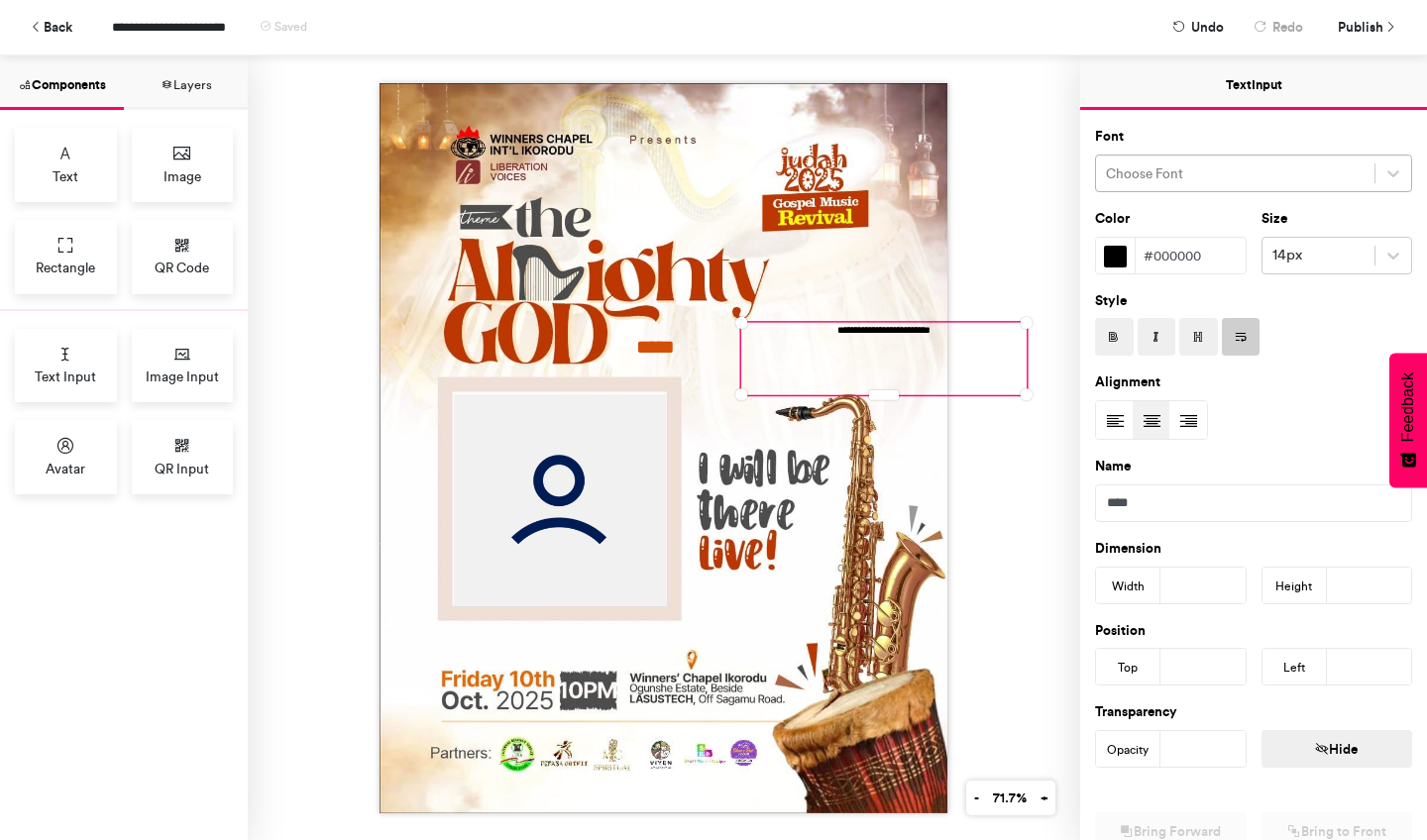 click at bounding box center (1235, 173) 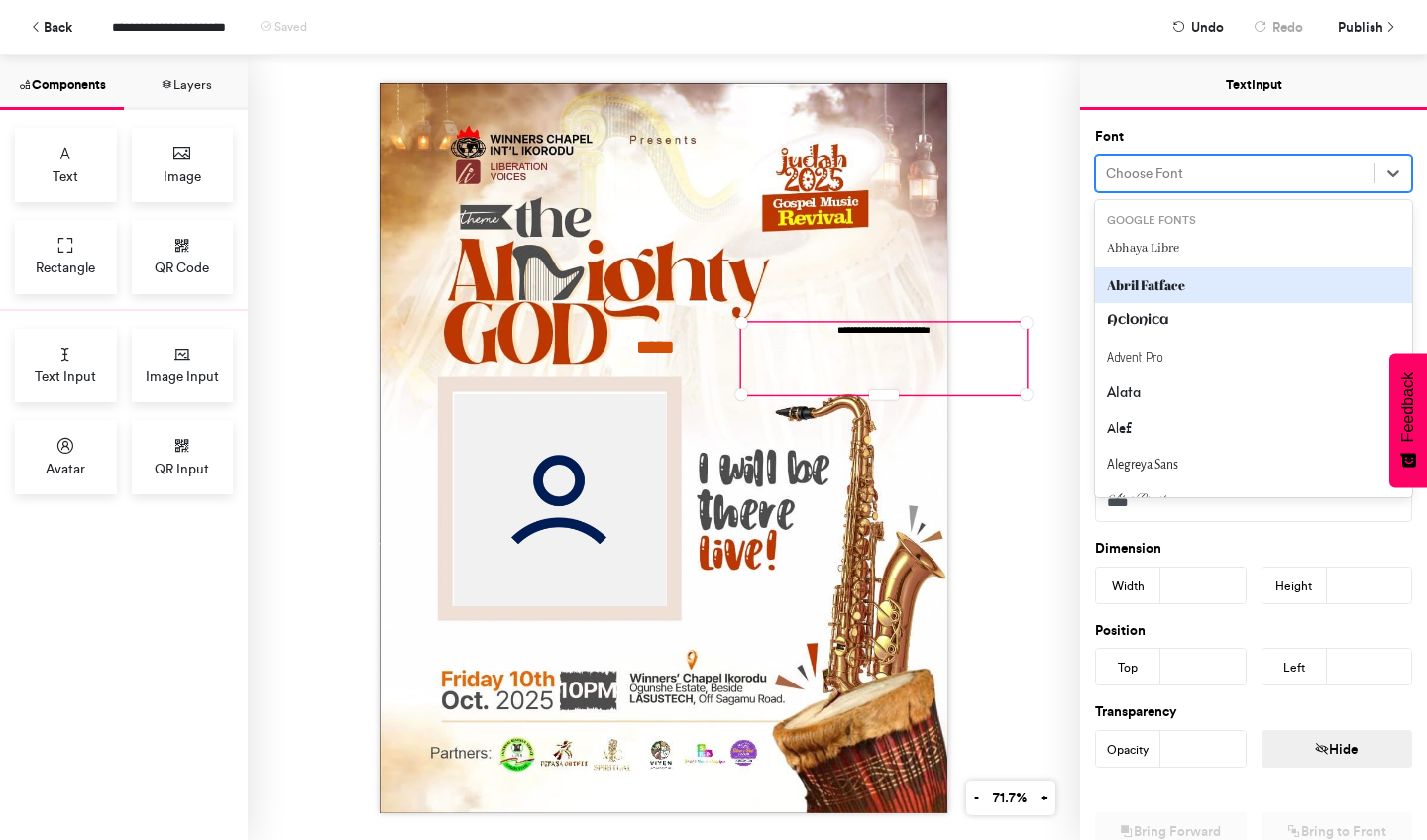 click on "Abril Fatface" at bounding box center (1254, 285) 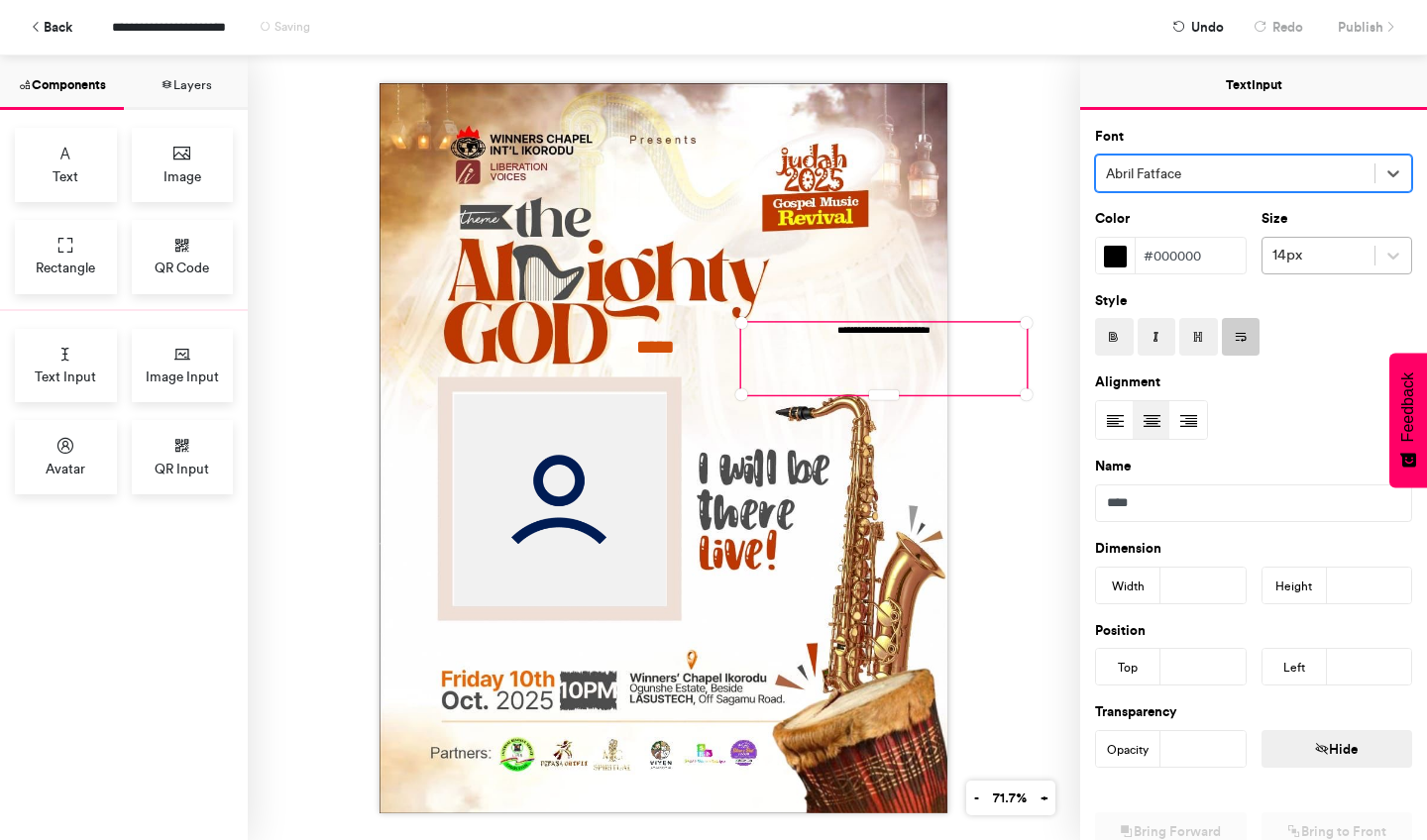 click at bounding box center [1319, 255] 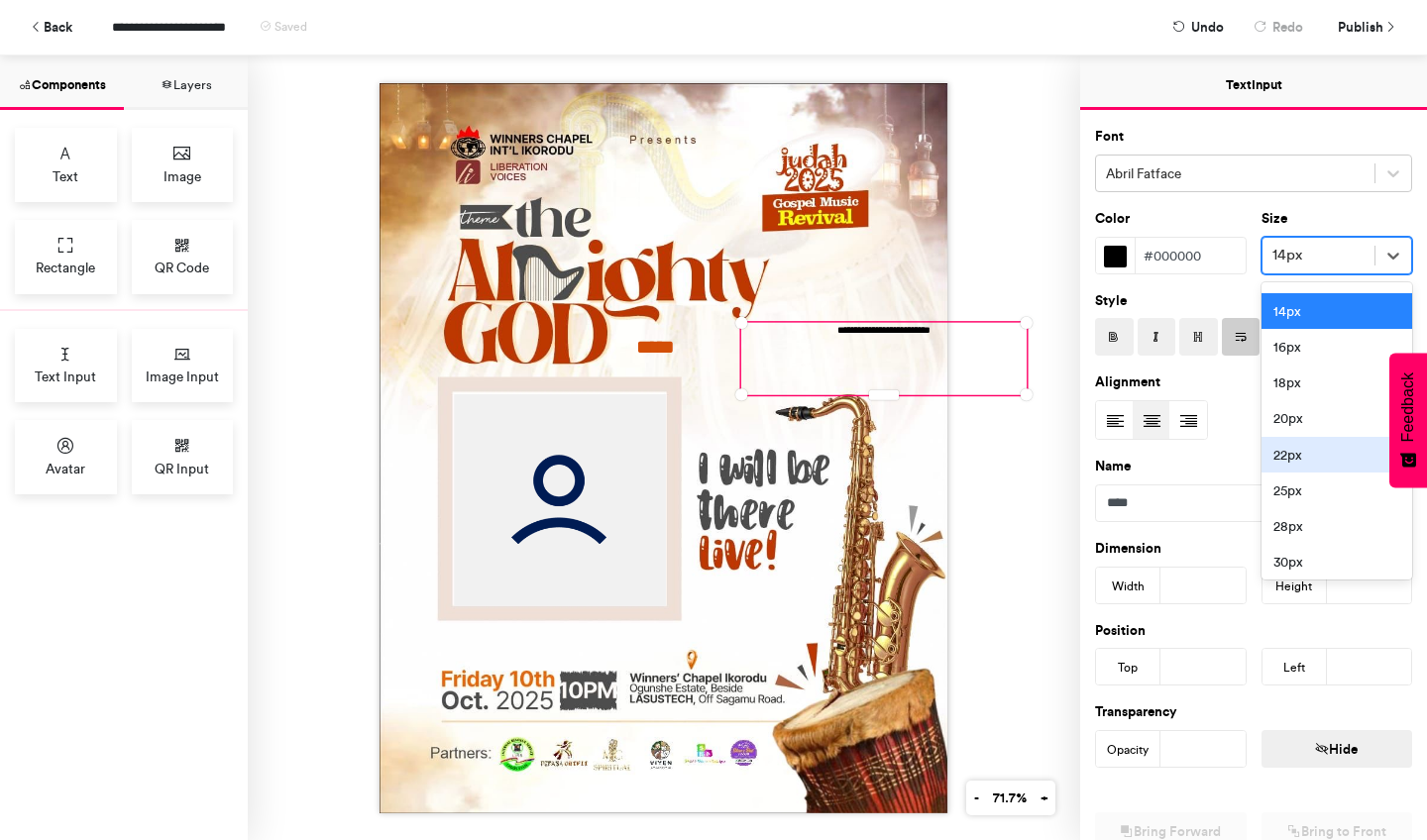 scroll, scrollTop: 141, scrollLeft: 0, axis: vertical 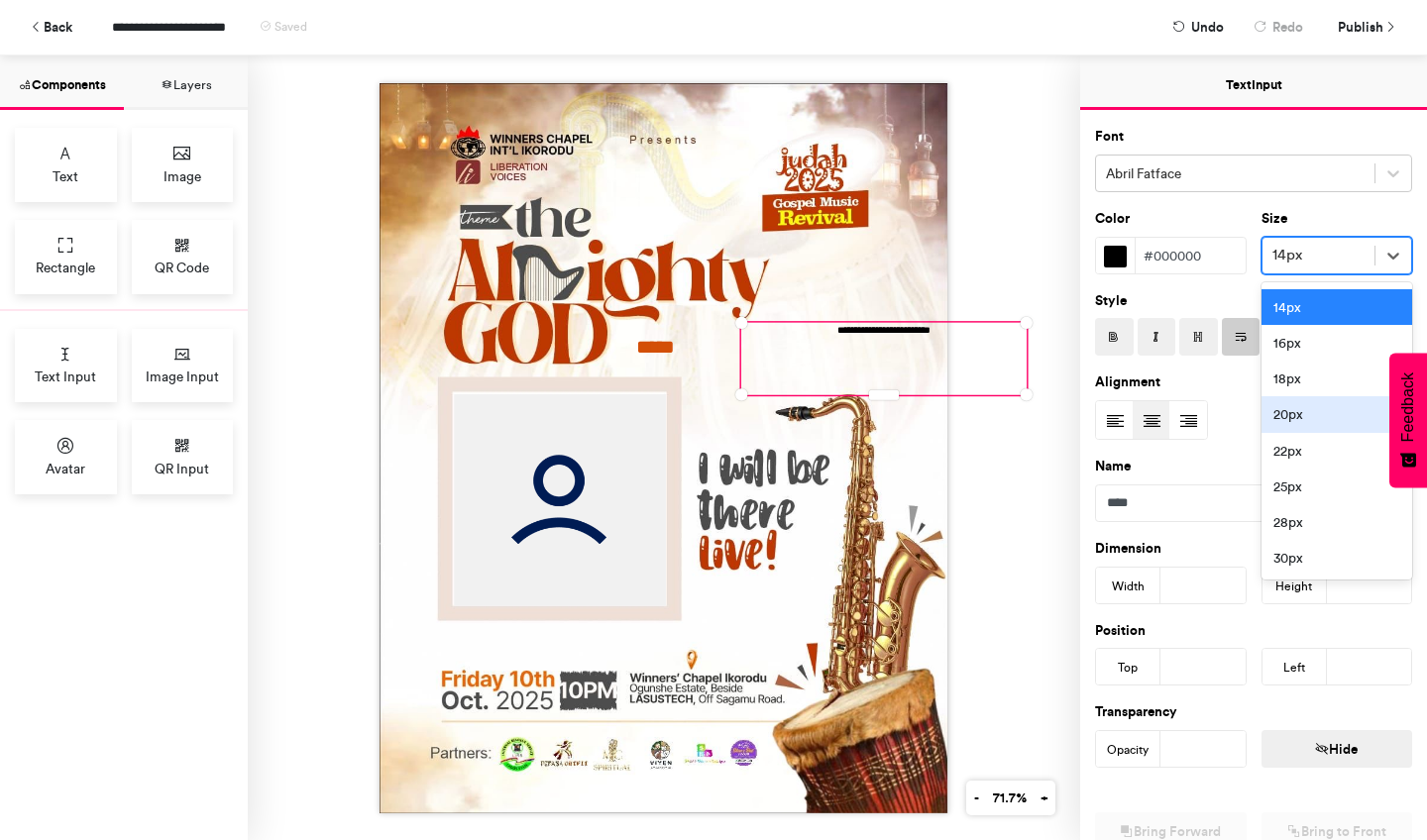 click on "20px" at bounding box center [1337, 414] 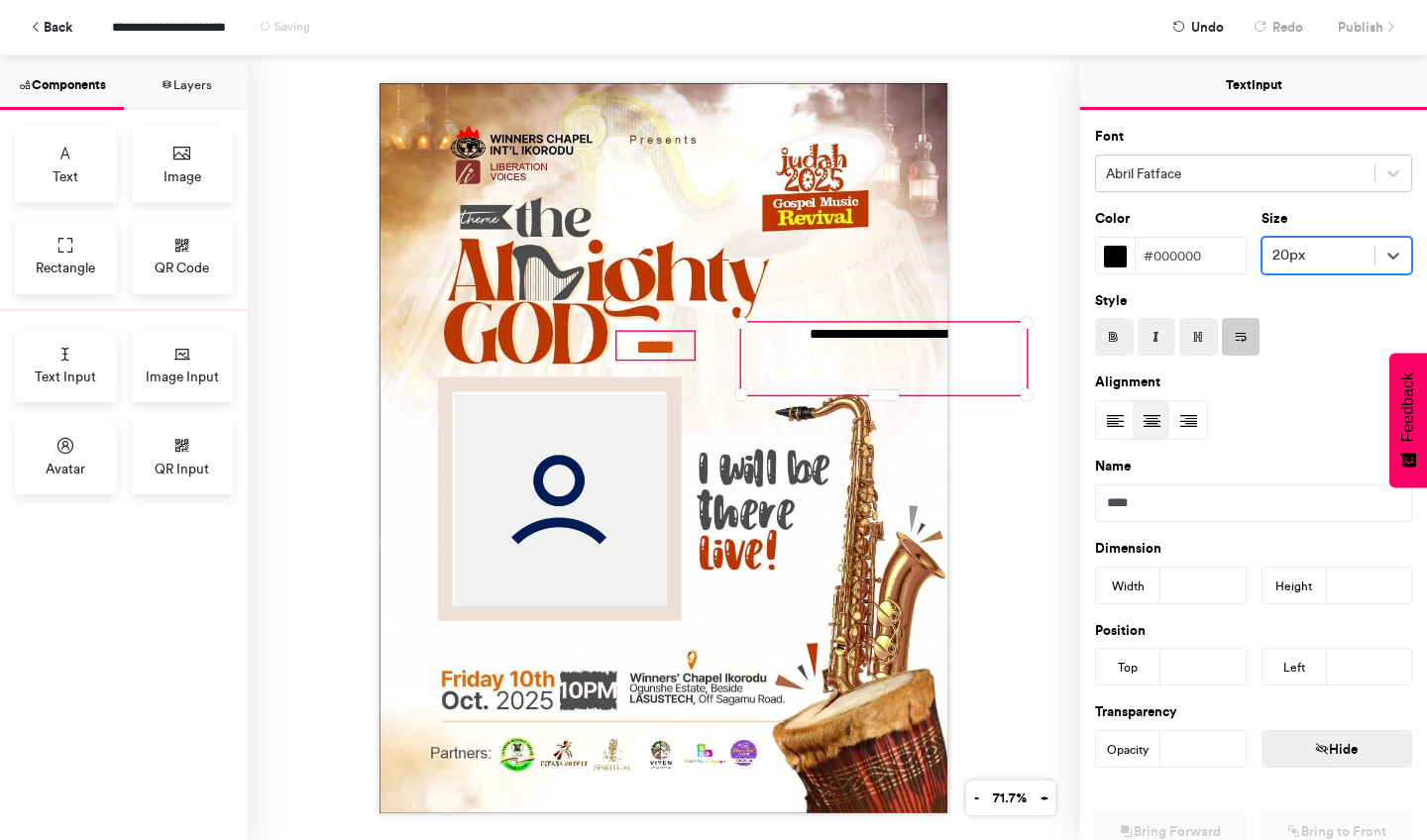 click on "*****" at bounding box center [655, 345] 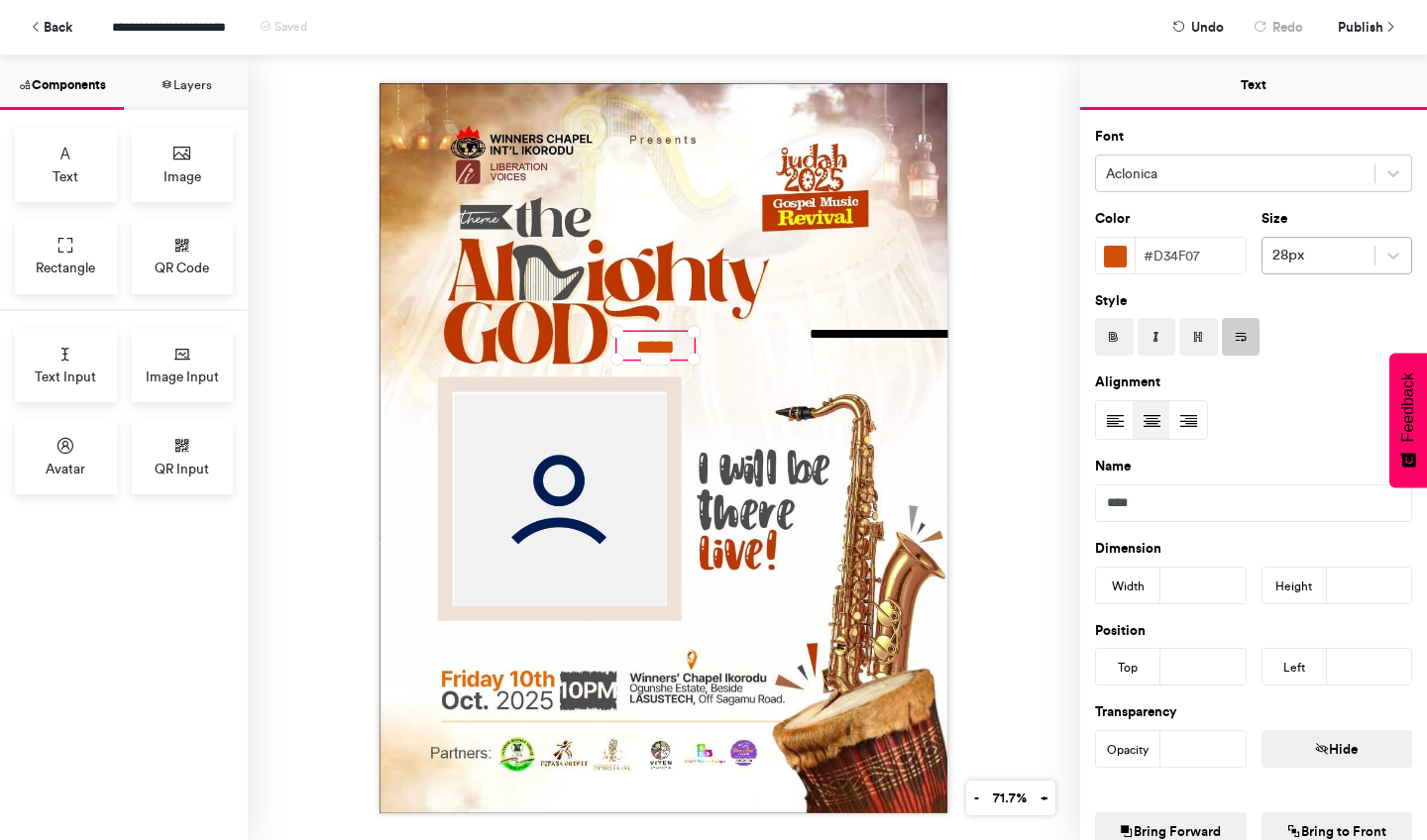 click at bounding box center [1319, 255] 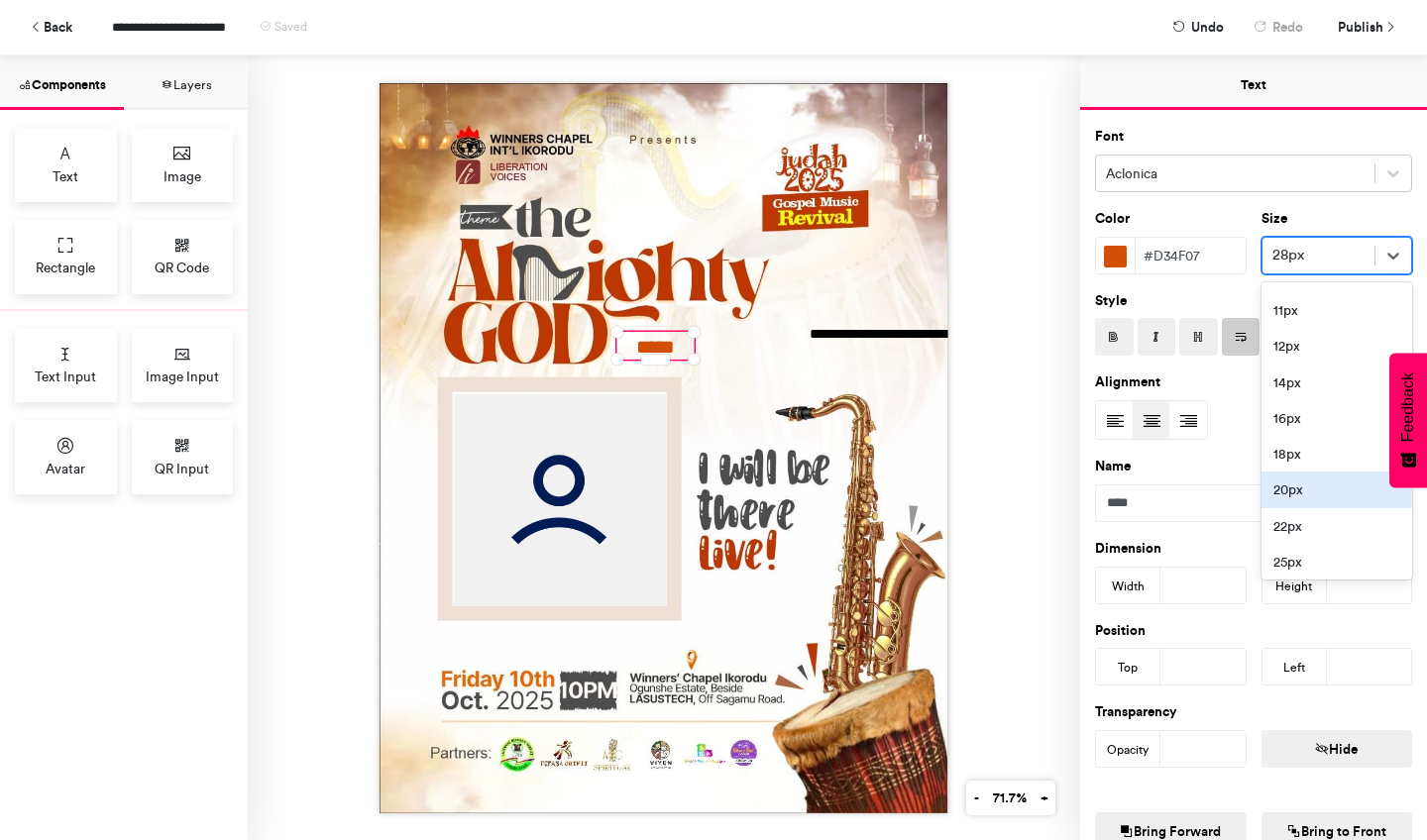 scroll, scrollTop: 68, scrollLeft: 0, axis: vertical 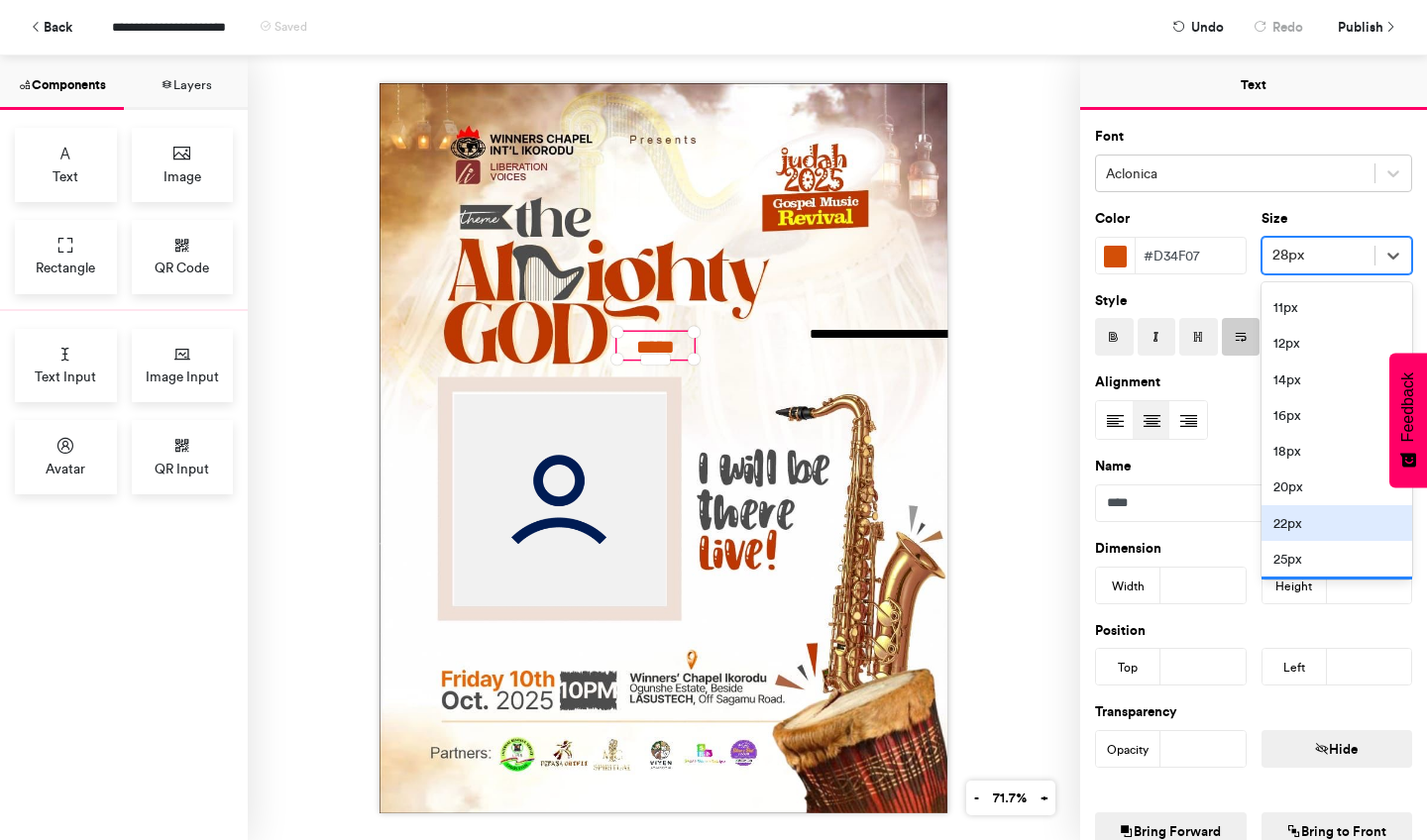 click on "22px" at bounding box center (1337, 523) 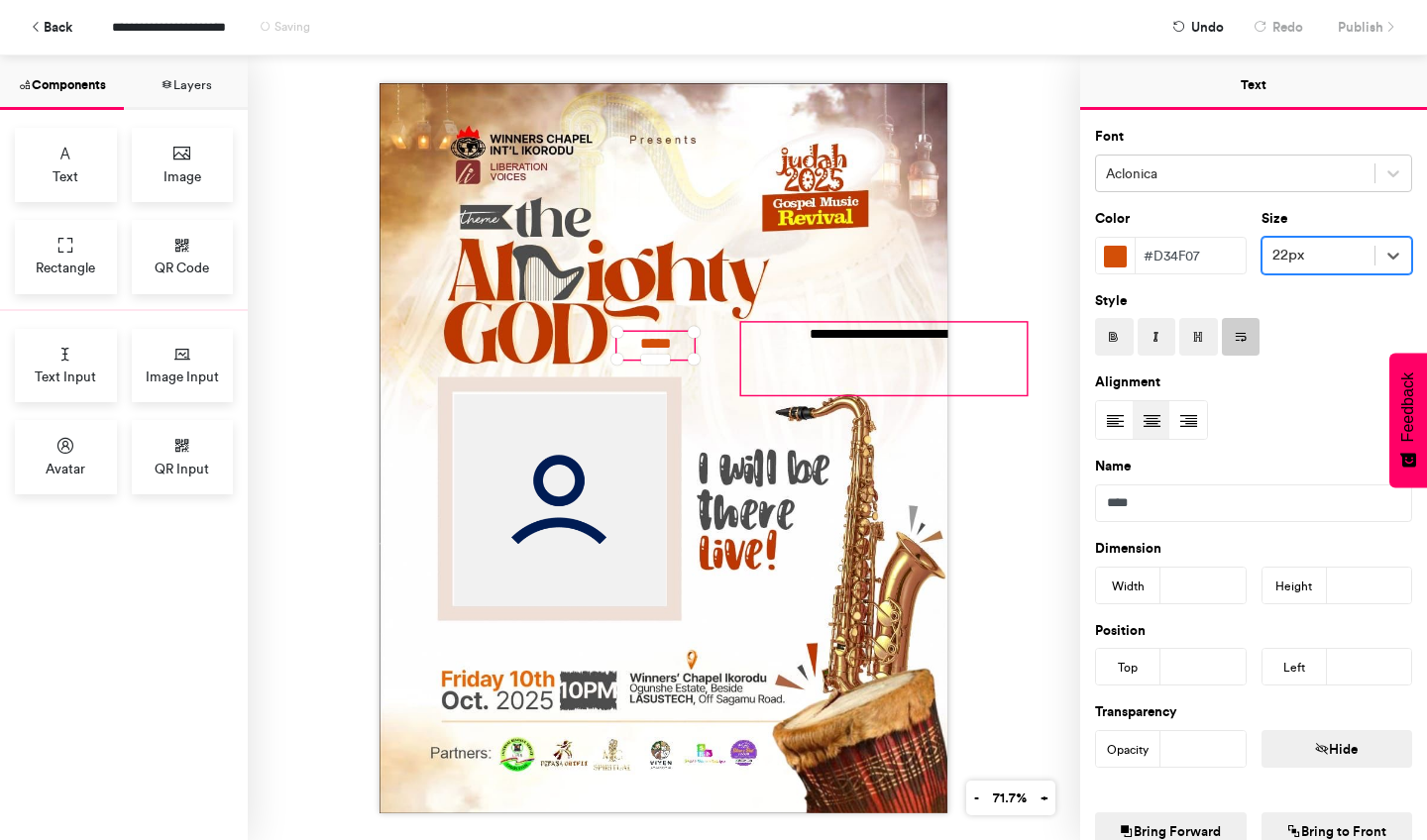 click on "**********" at bounding box center [884, 359] 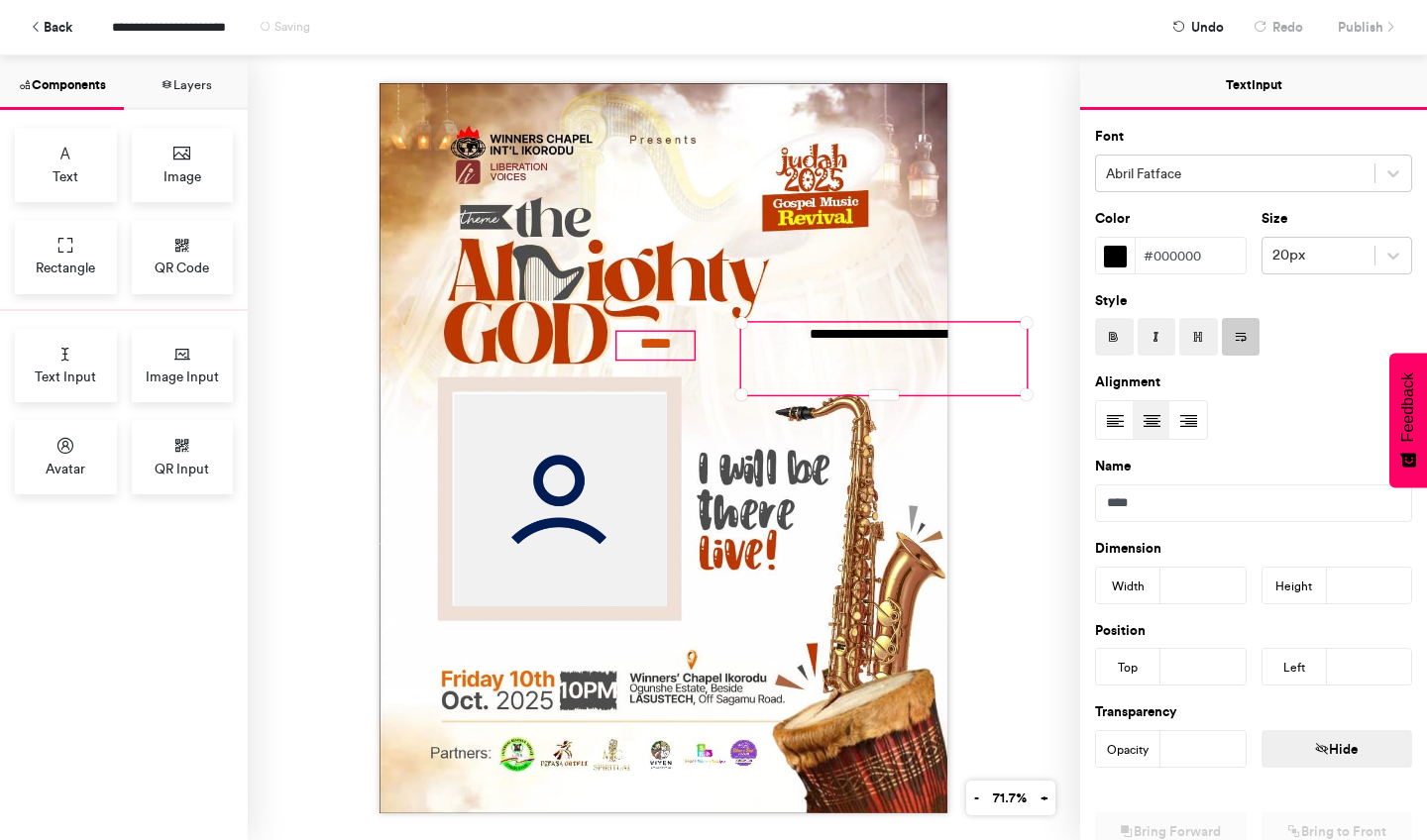 click on "*****" at bounding box center [655, 345] 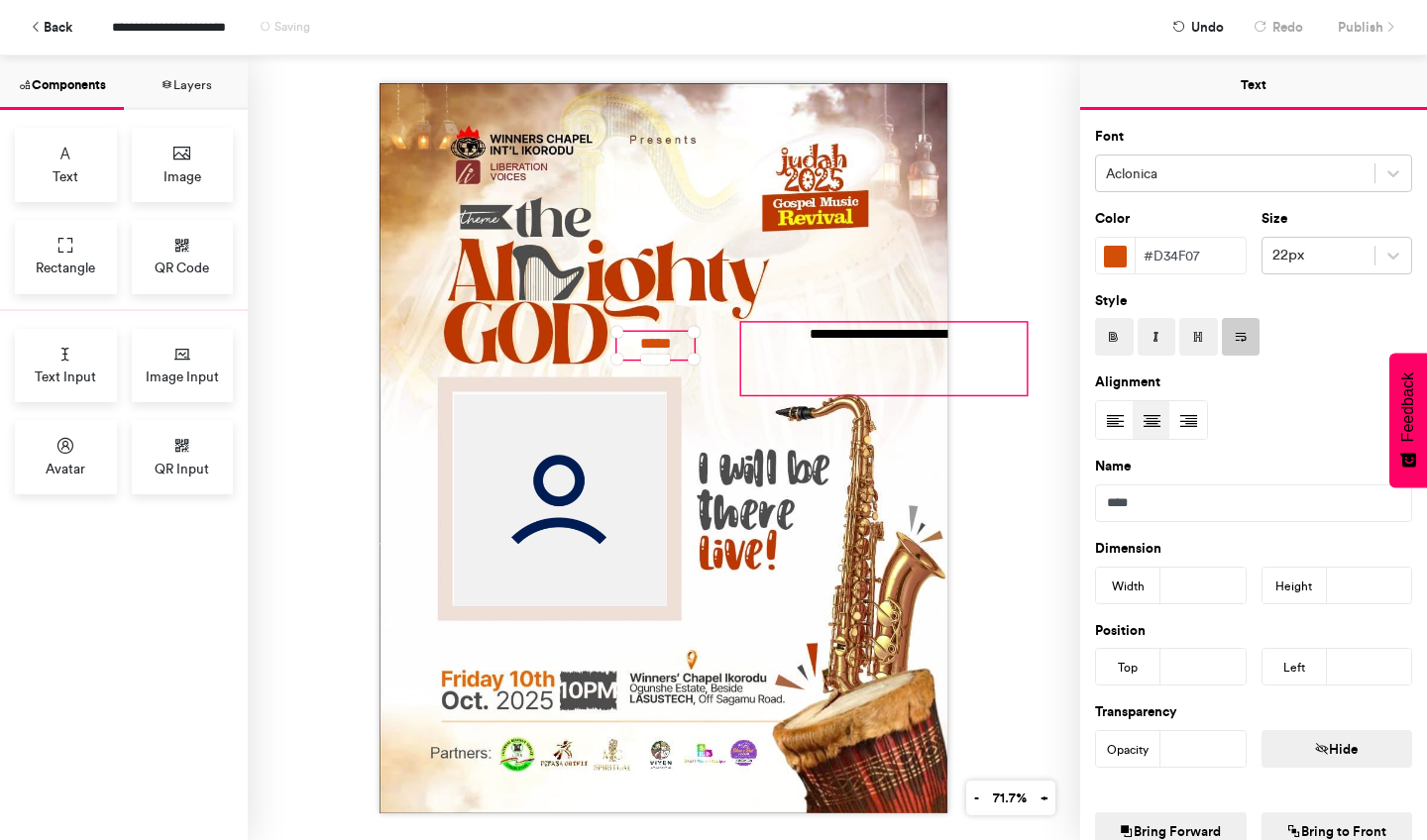 click on "**********" at bounding box center [884, 359] 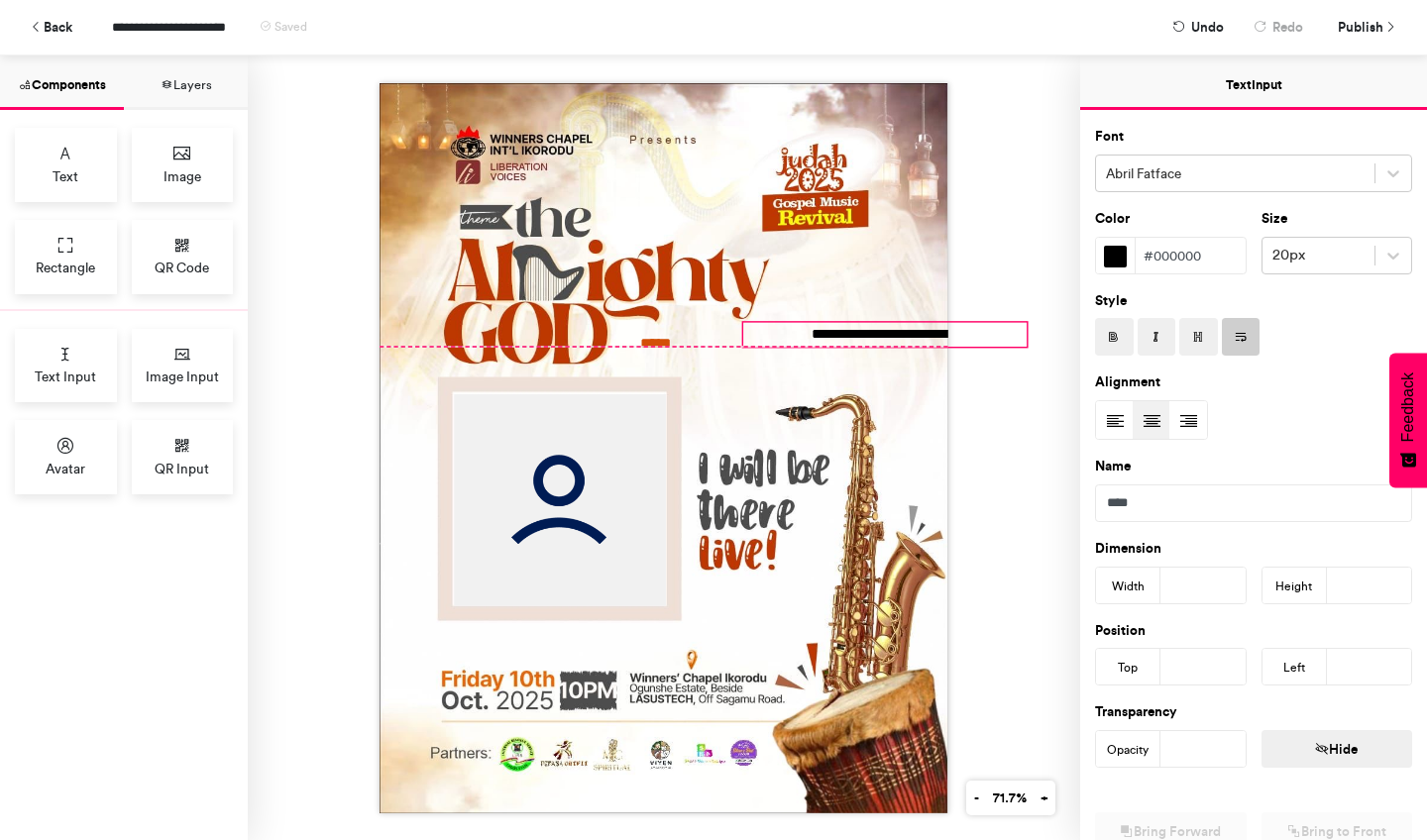 drag, startPoint x: 738, startPoint y: 392, endPoint x: 740, endPoint y: 343, distance: 49.040799 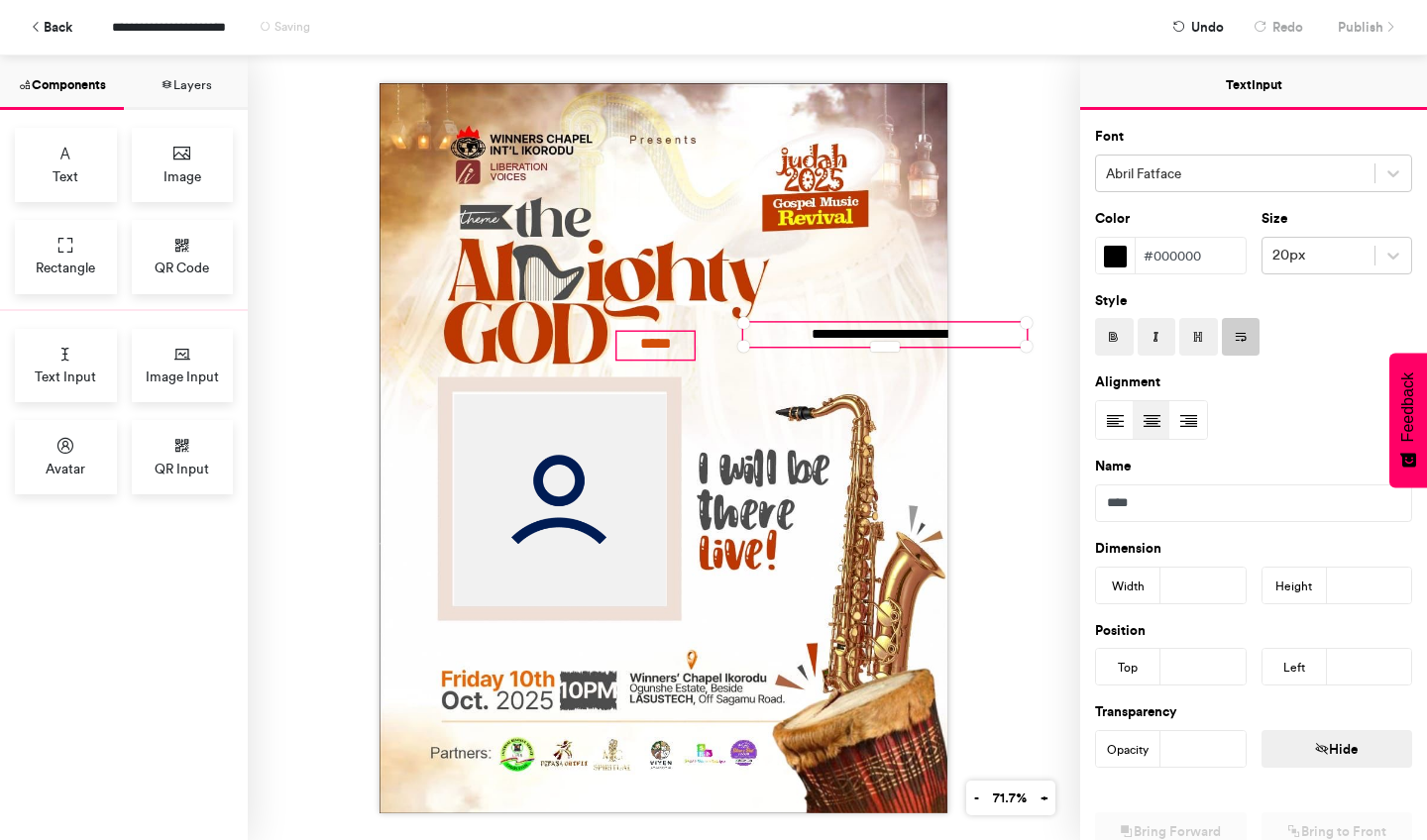 click on "*****" at bounding box center [655, 345] 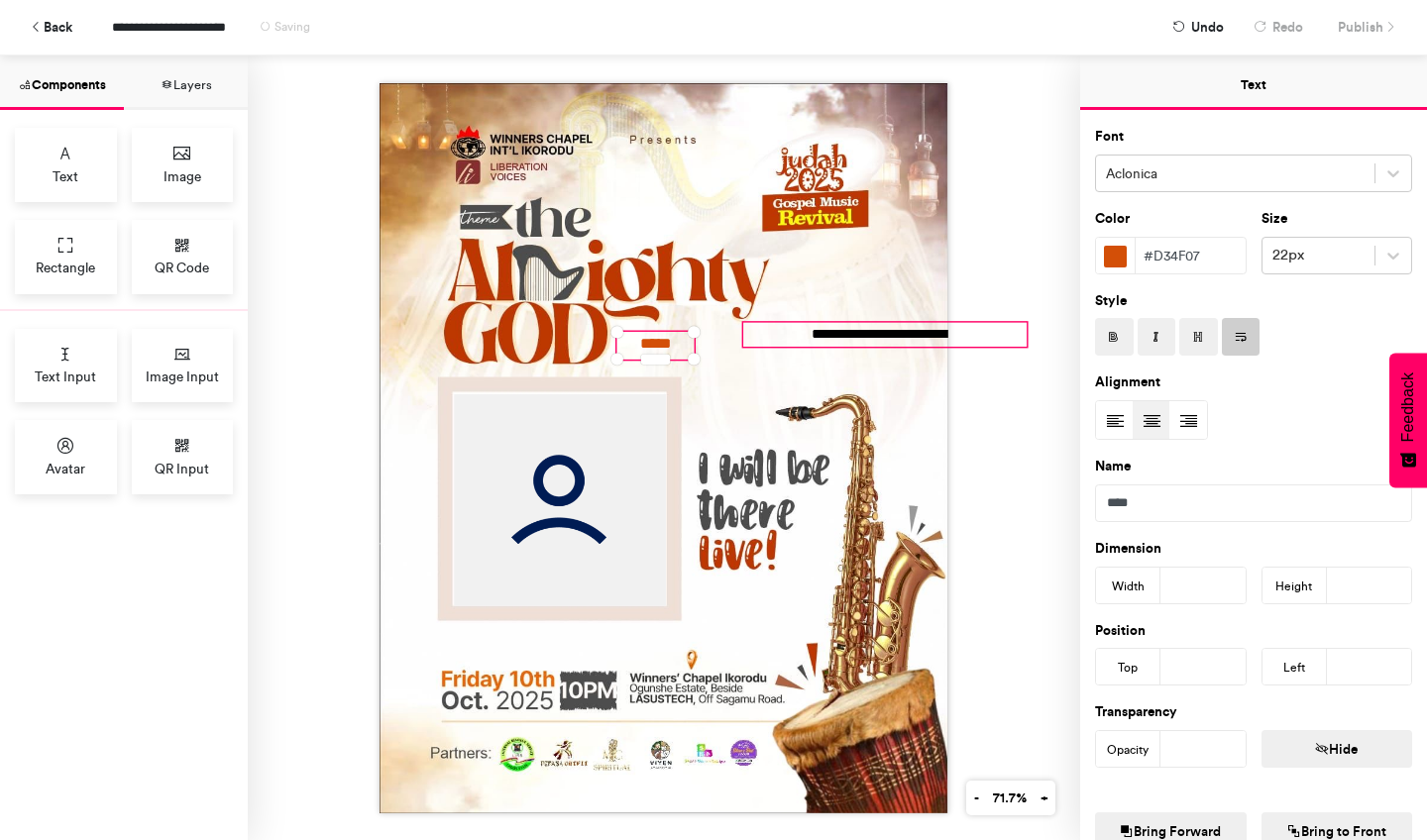 click on "**********" at bounding box center (885, 334) 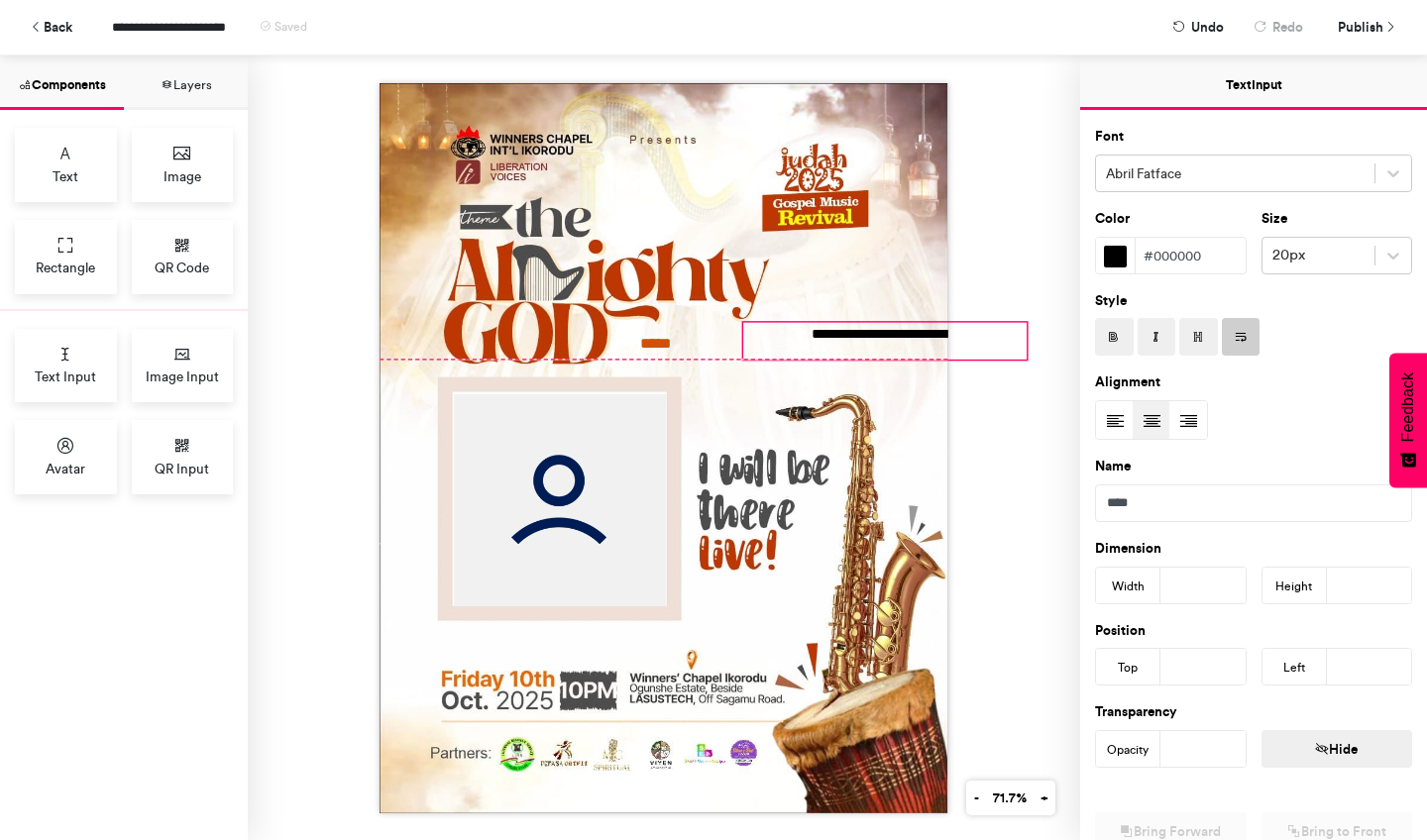 click on "**********" at bounding box center (664, 448) 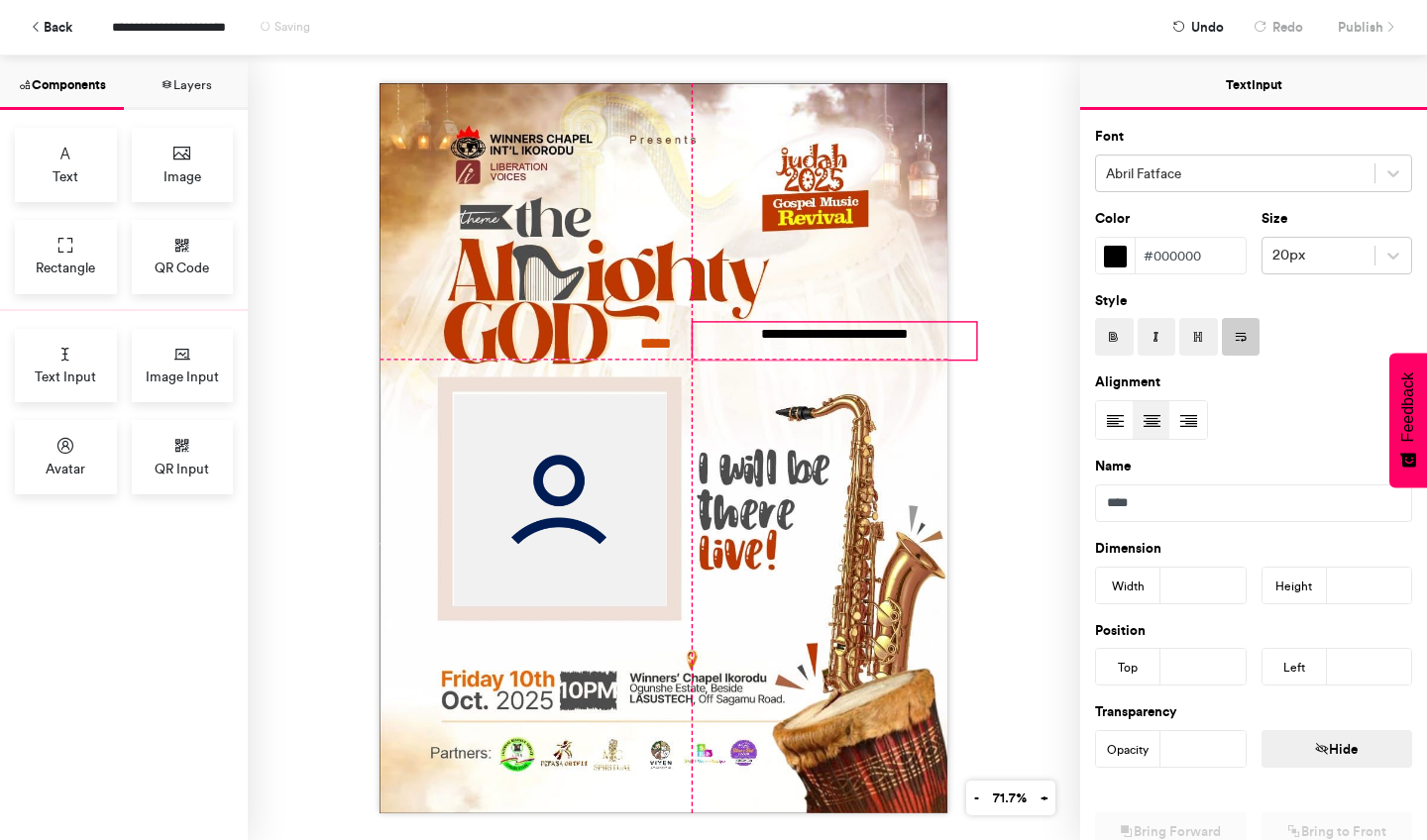 drag, startPoint x: 888, startPoint y: 360, endPoint x: 832, endPoint y: 362, distance: 56.0357 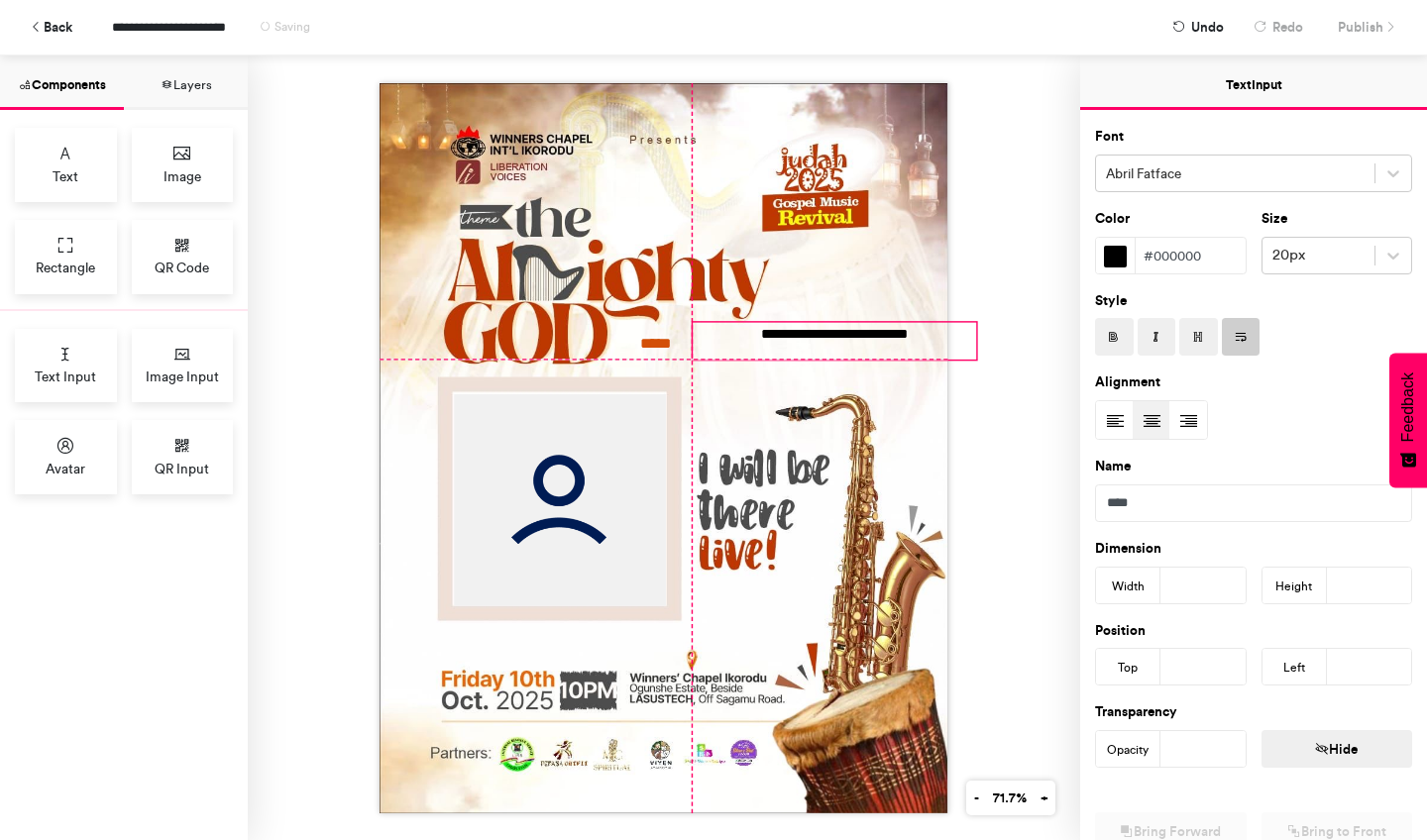 click on "**********" at bounding box center (664, 448) 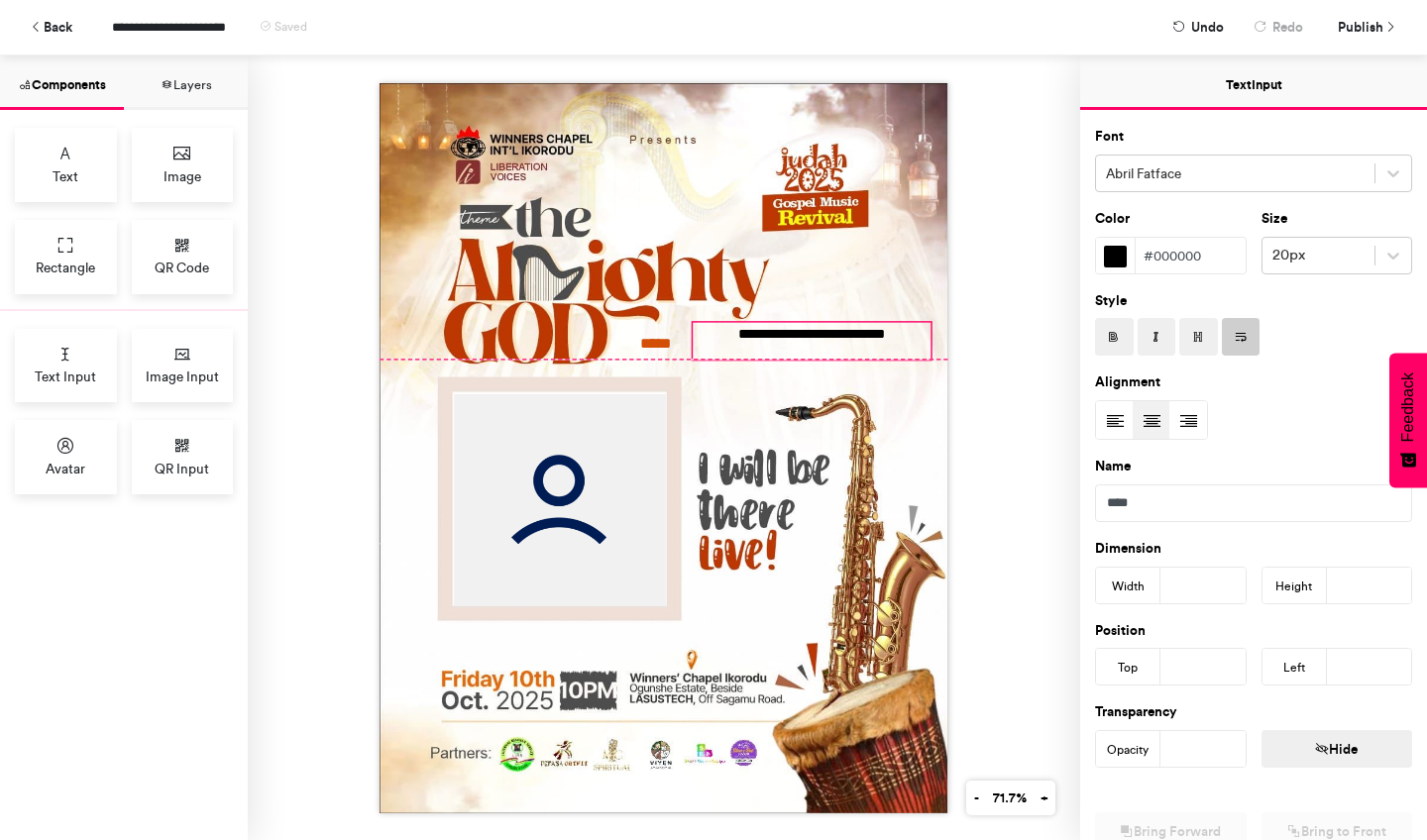drag, startPoint x: 973, startPoint y: 358, endPoint x: 928, endPoint y: 354, distance: 45.177428 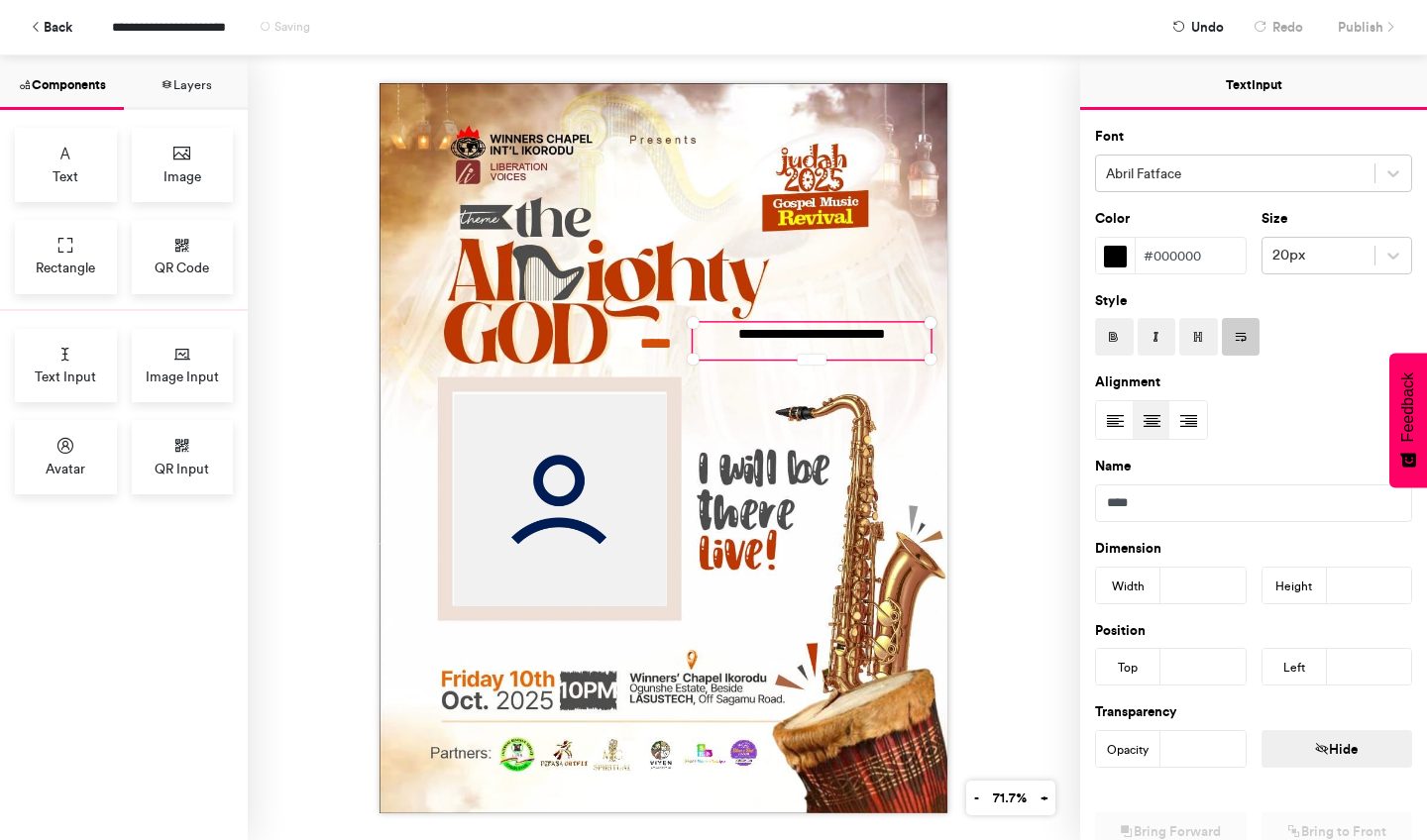 click on "**********" at bounding box center [812, 341] 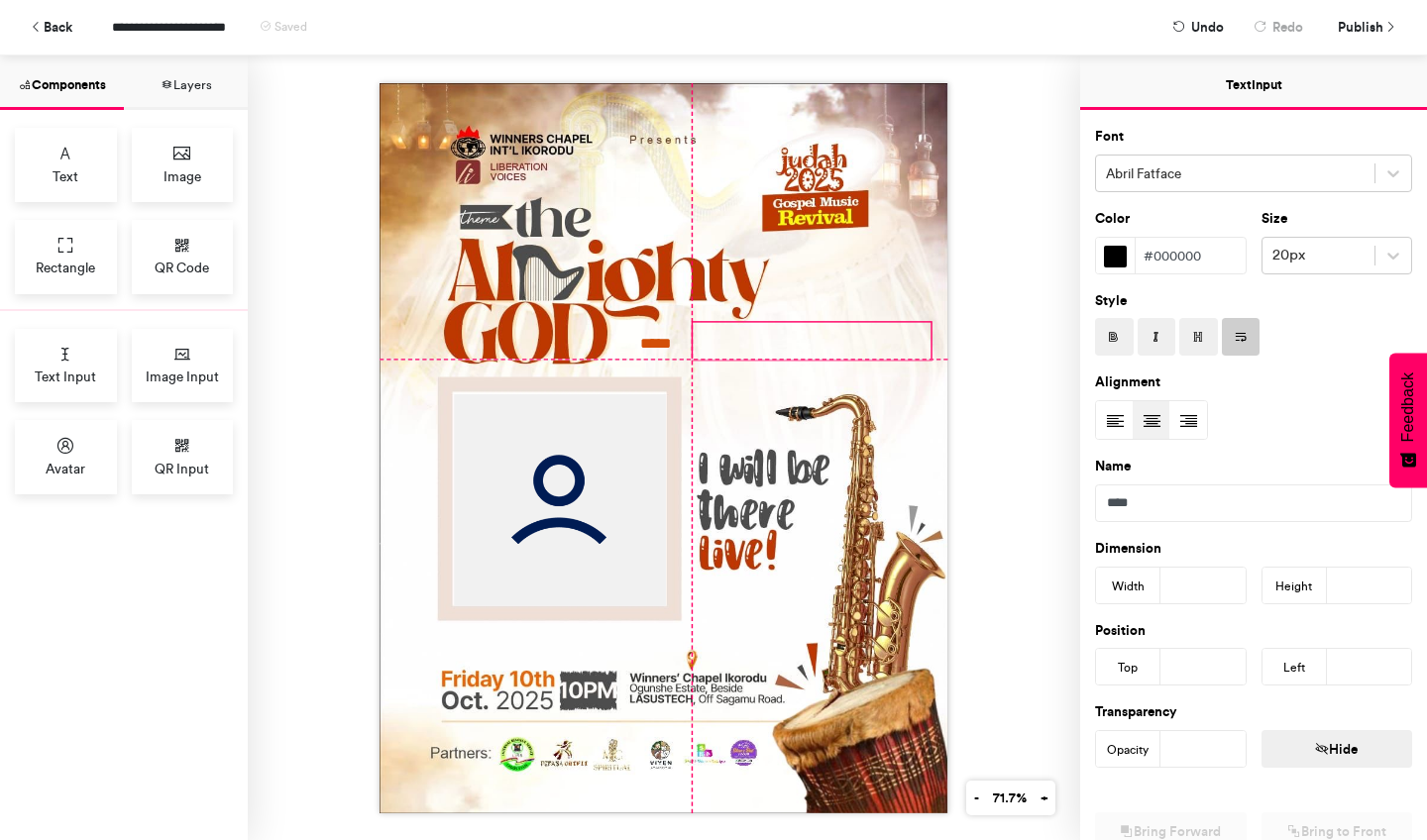 click on "*****" at bounding box center (664, 448) 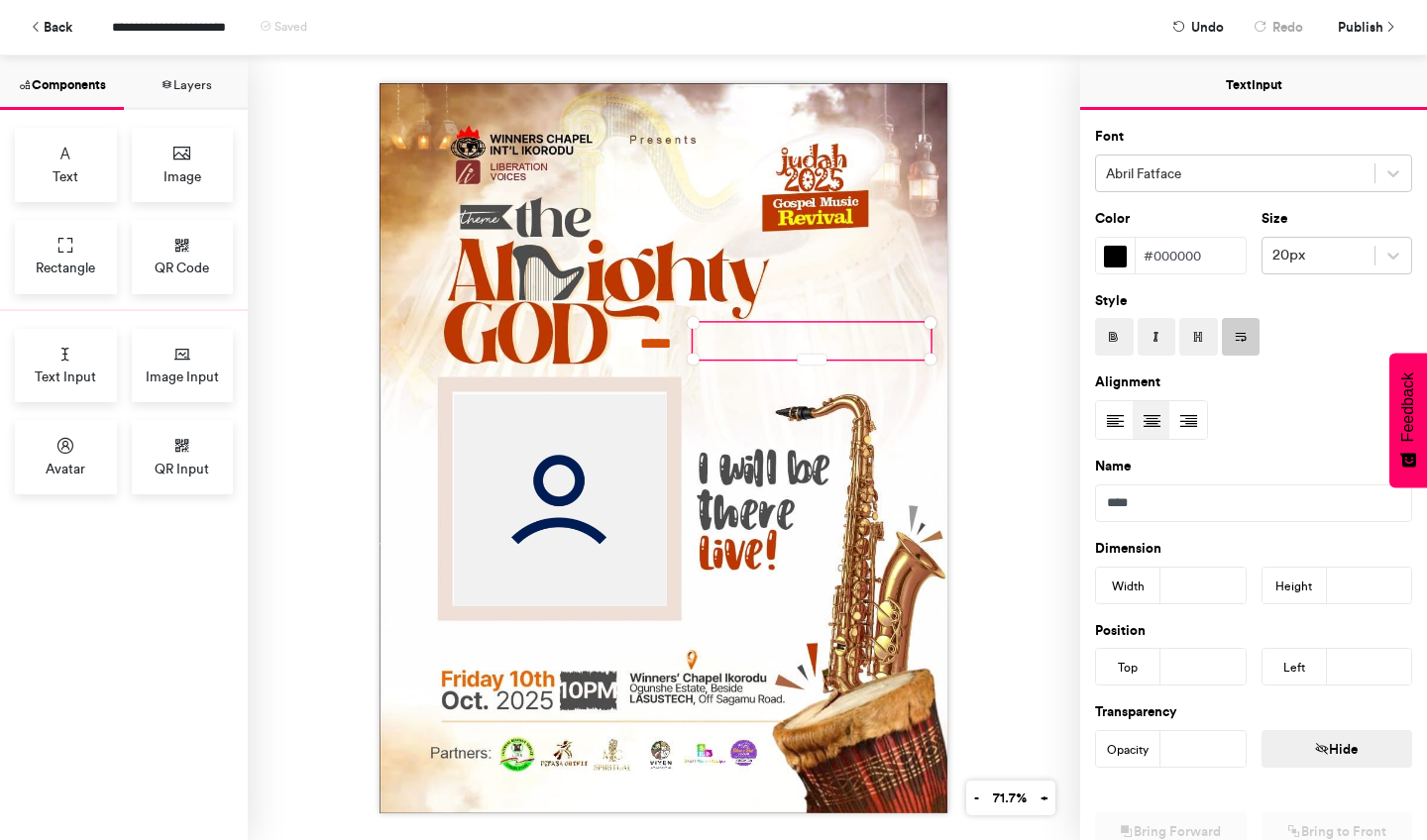 click on "*****" at bounding box center (664, 448) 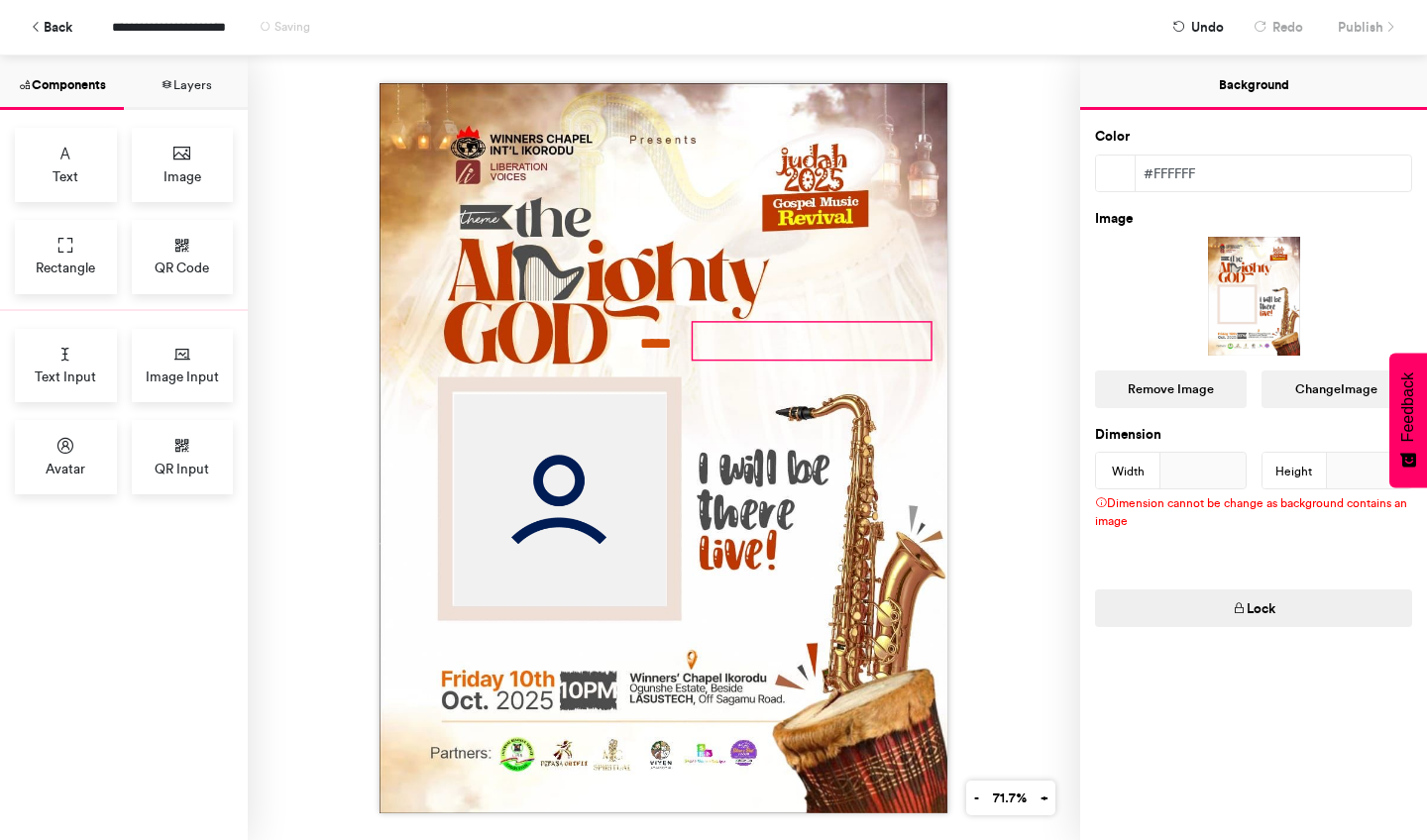 click at bounding box center [812, 341] 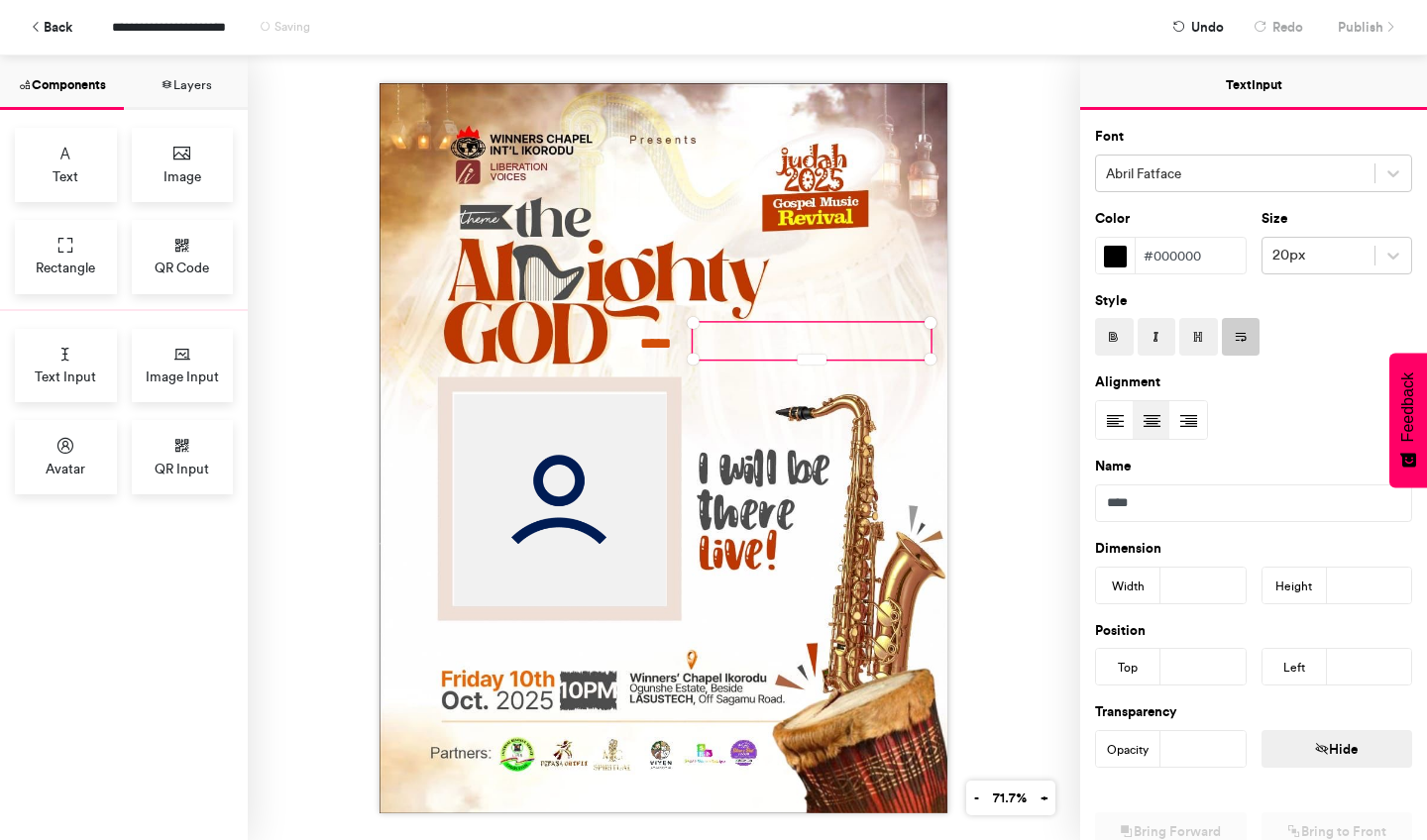 click on "#000000" at bounding box center [1190, 256] 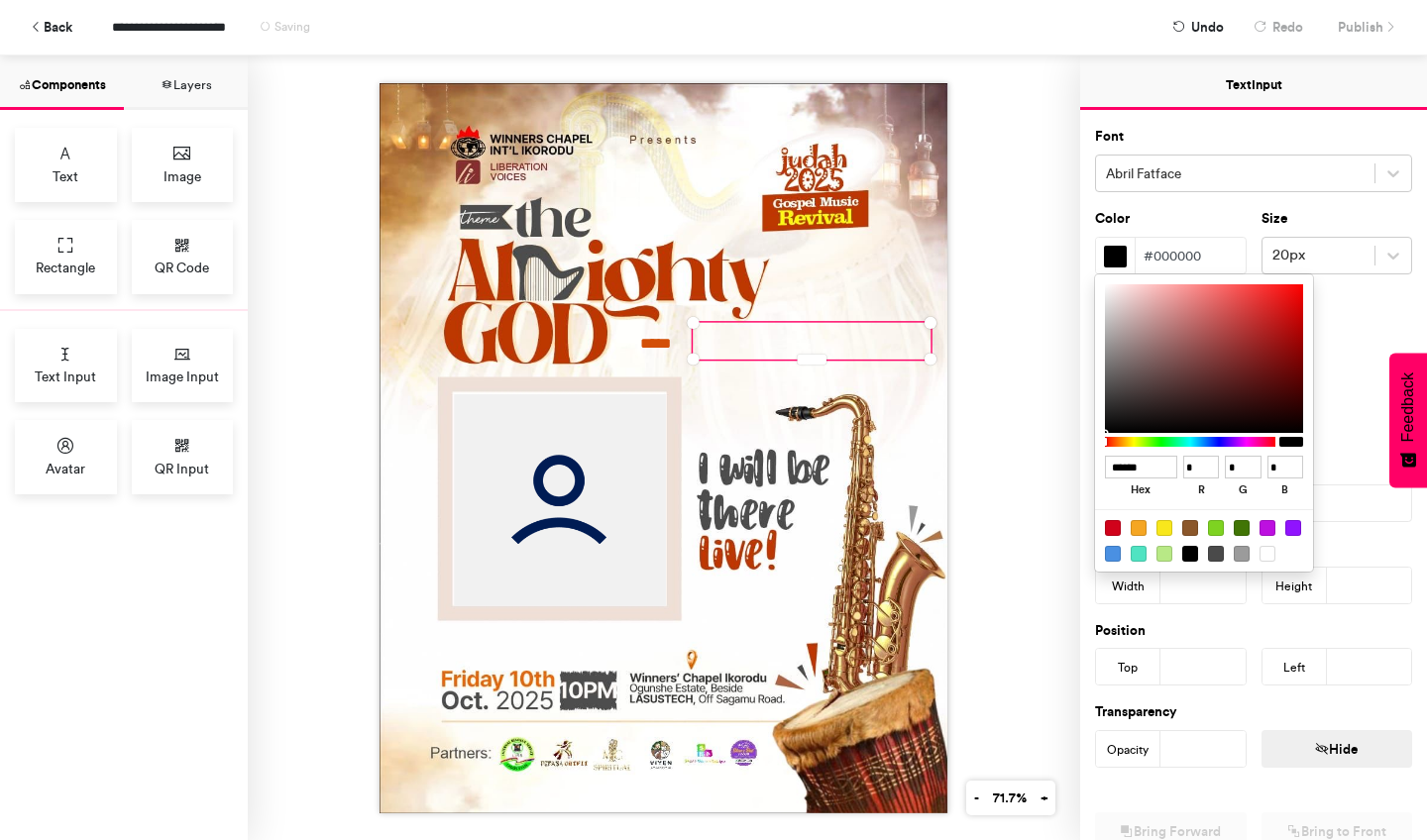 click at bounding box center [714, 420] 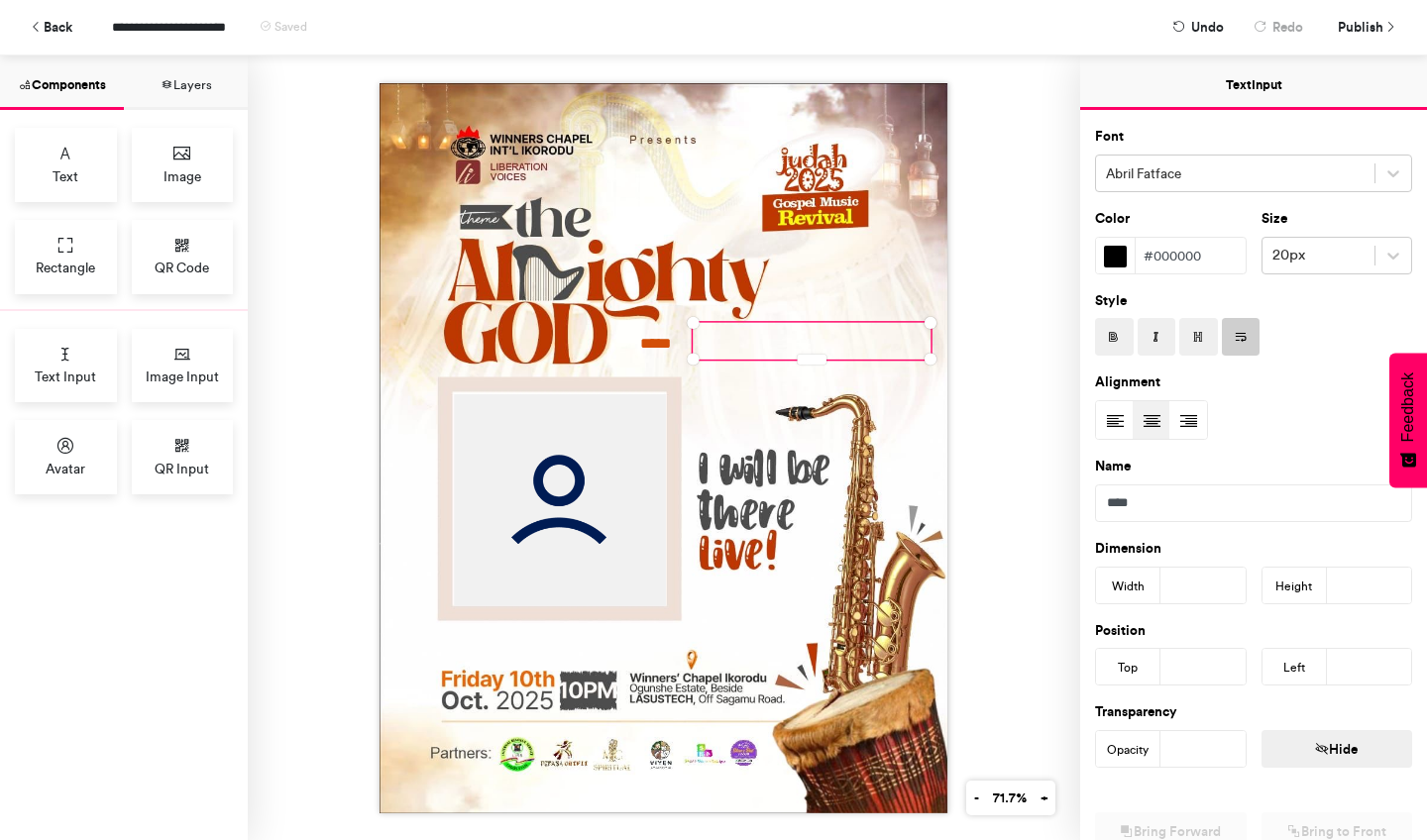 click on "*****" at bounding box center [655, 345] 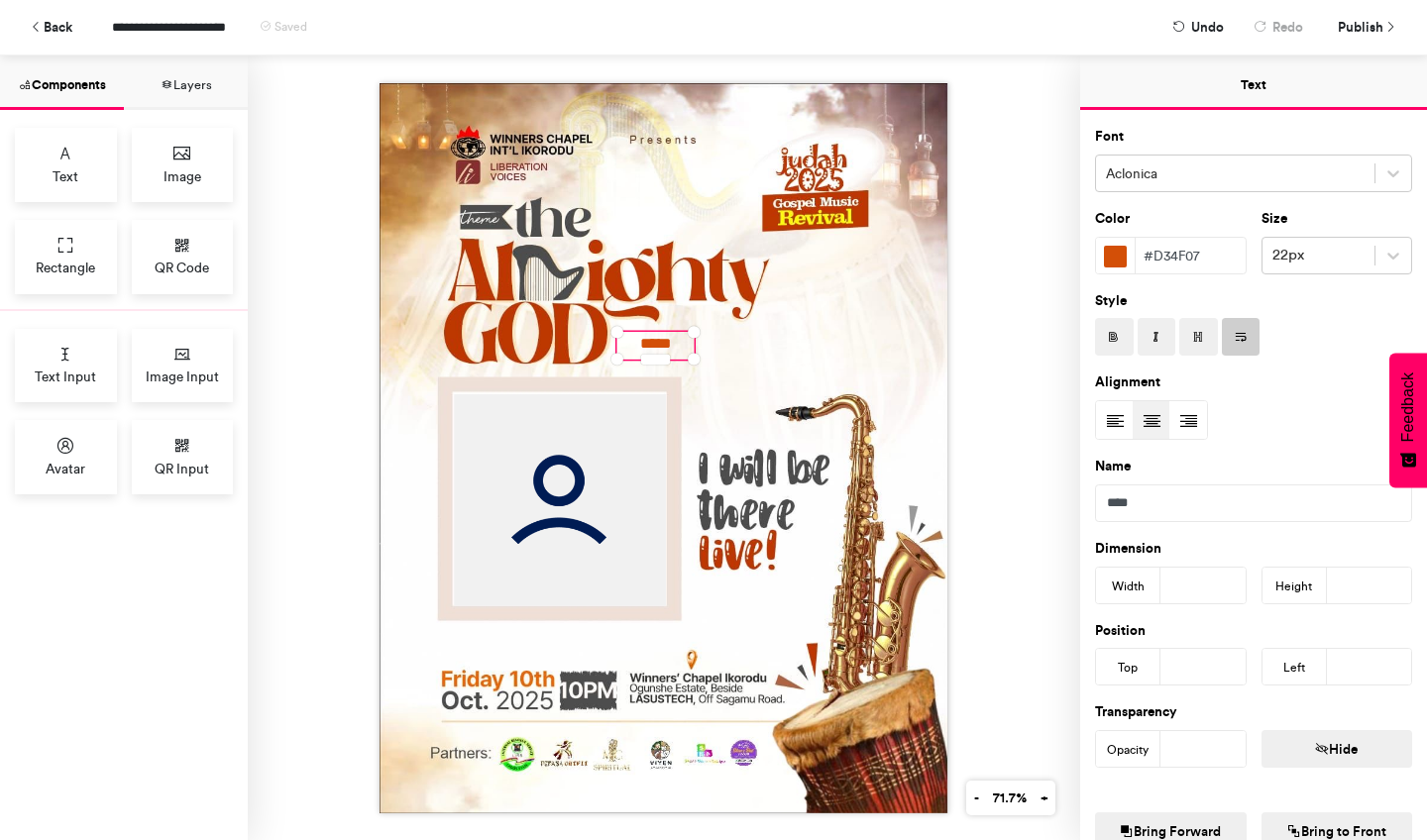 click on "#d34f07" at bounding box center [1190, 256] 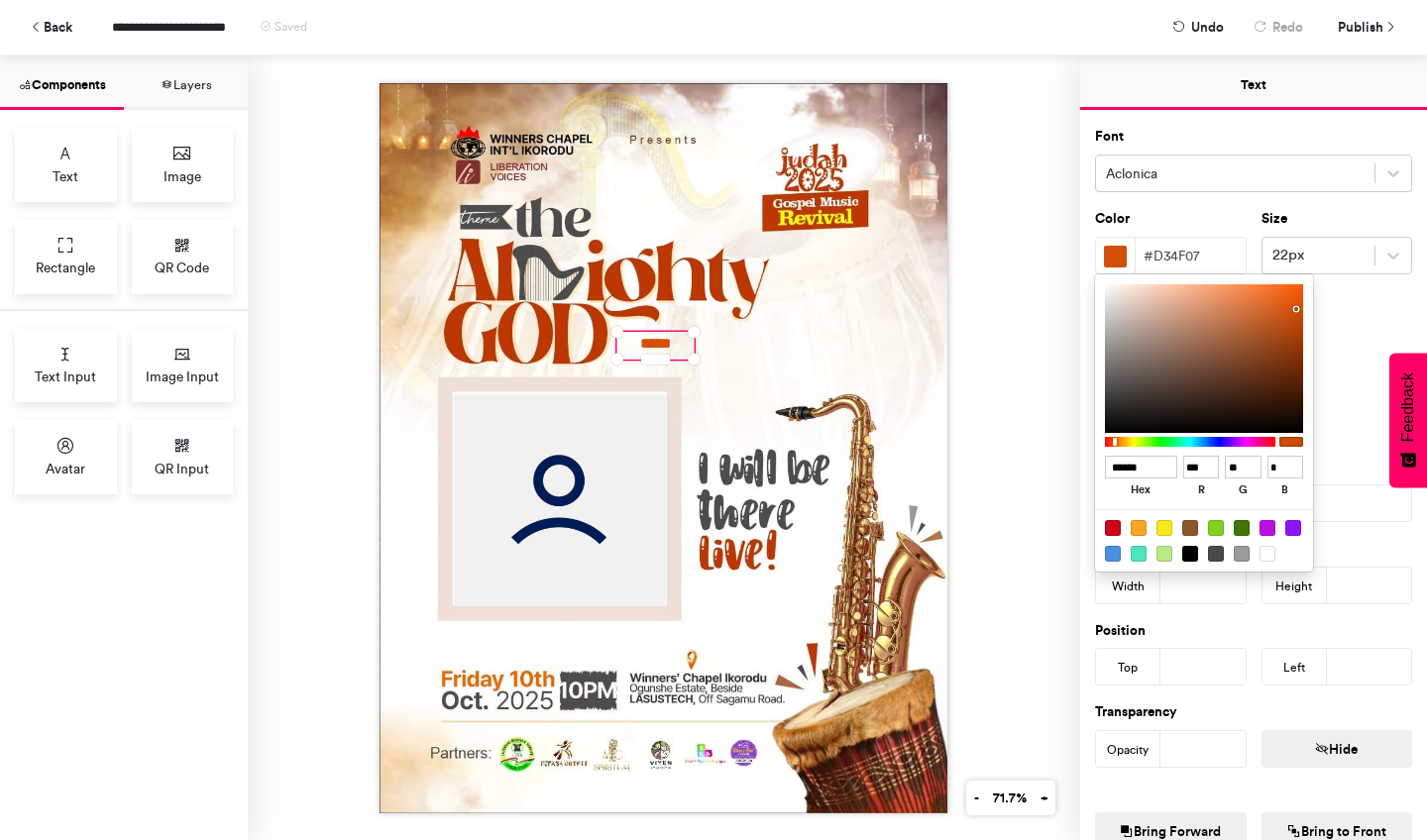 click on "******" at bounding box center (1141, 468) 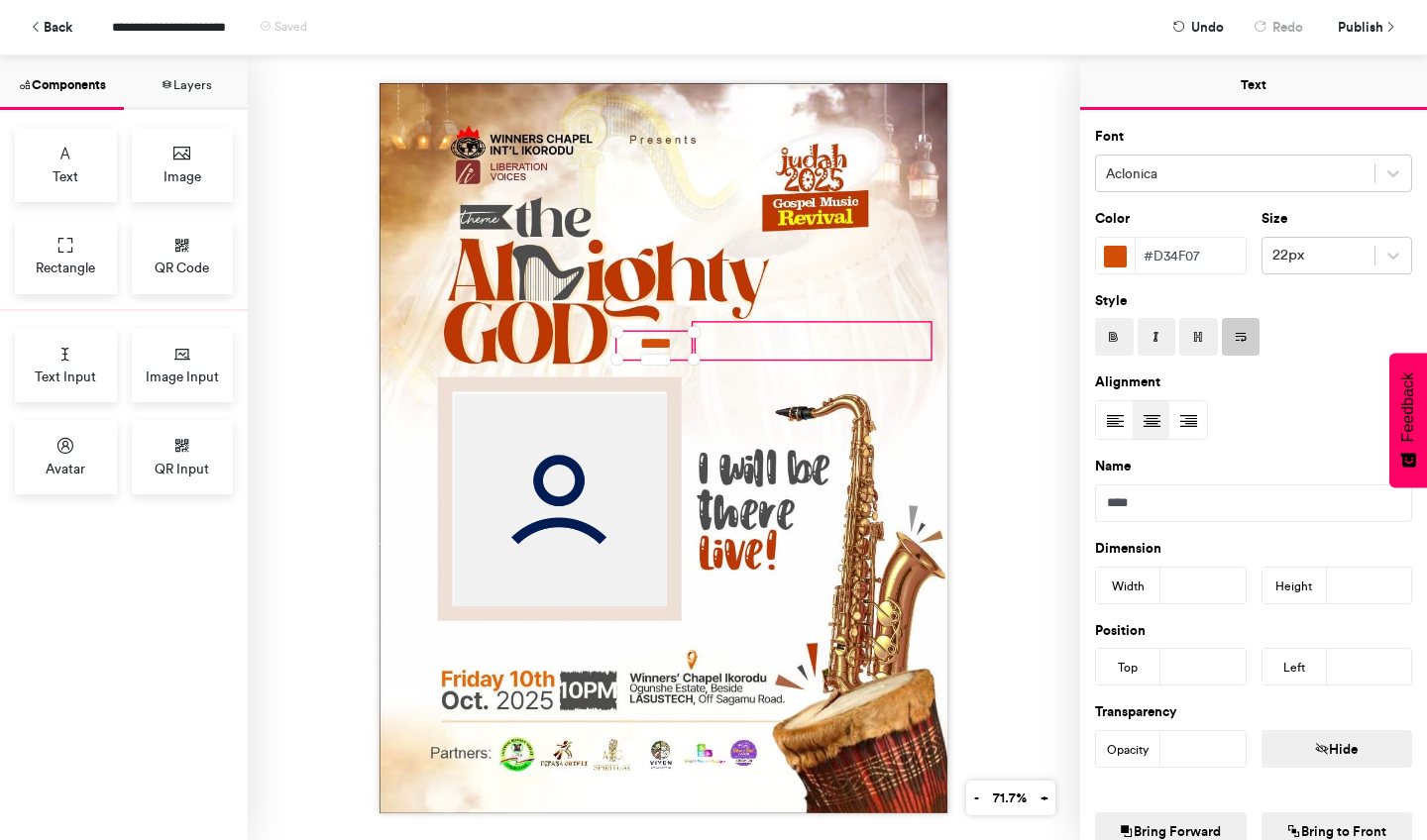 click at bounding box center (812, 341) 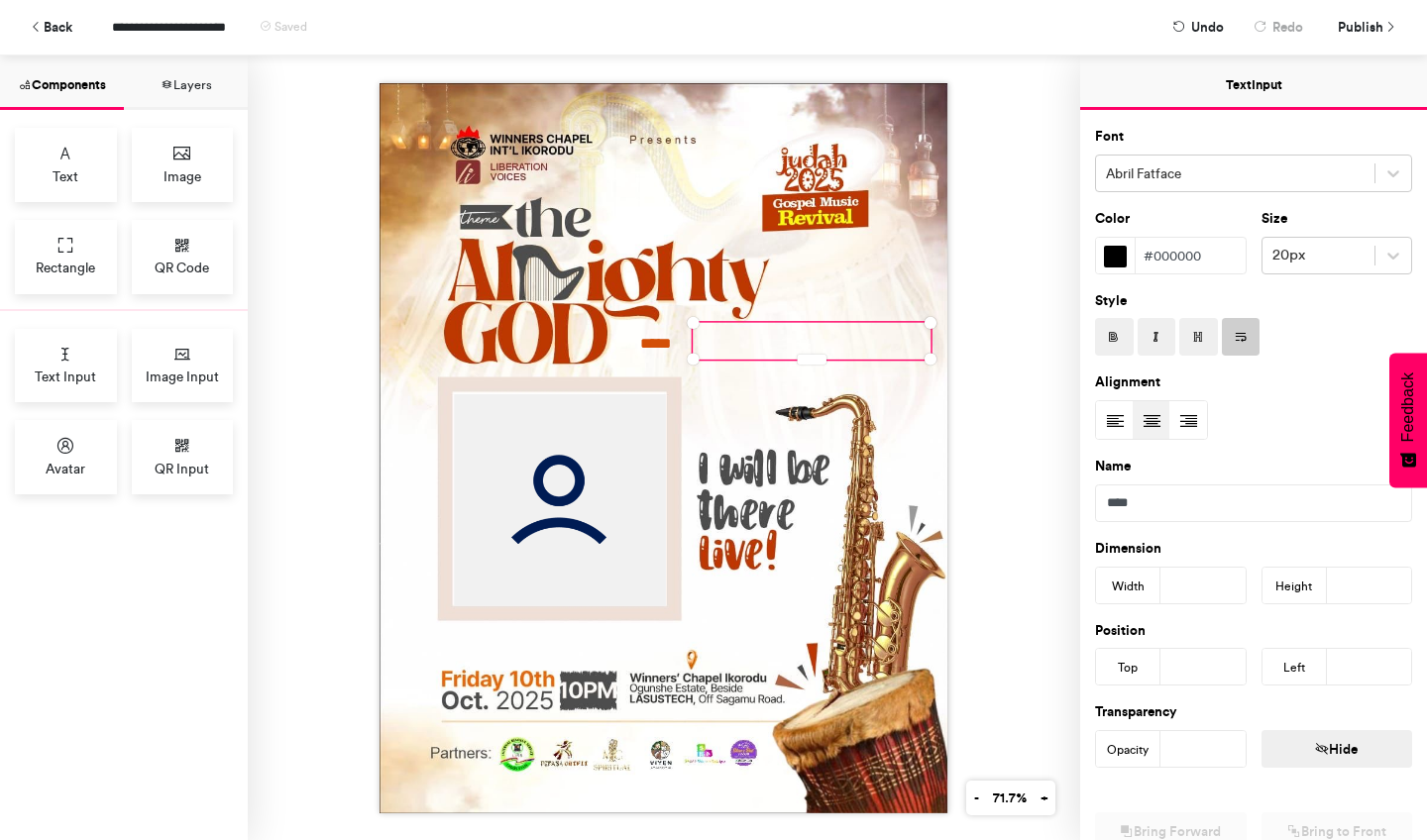 click on "#000000" at bounding box center [1190, 256] 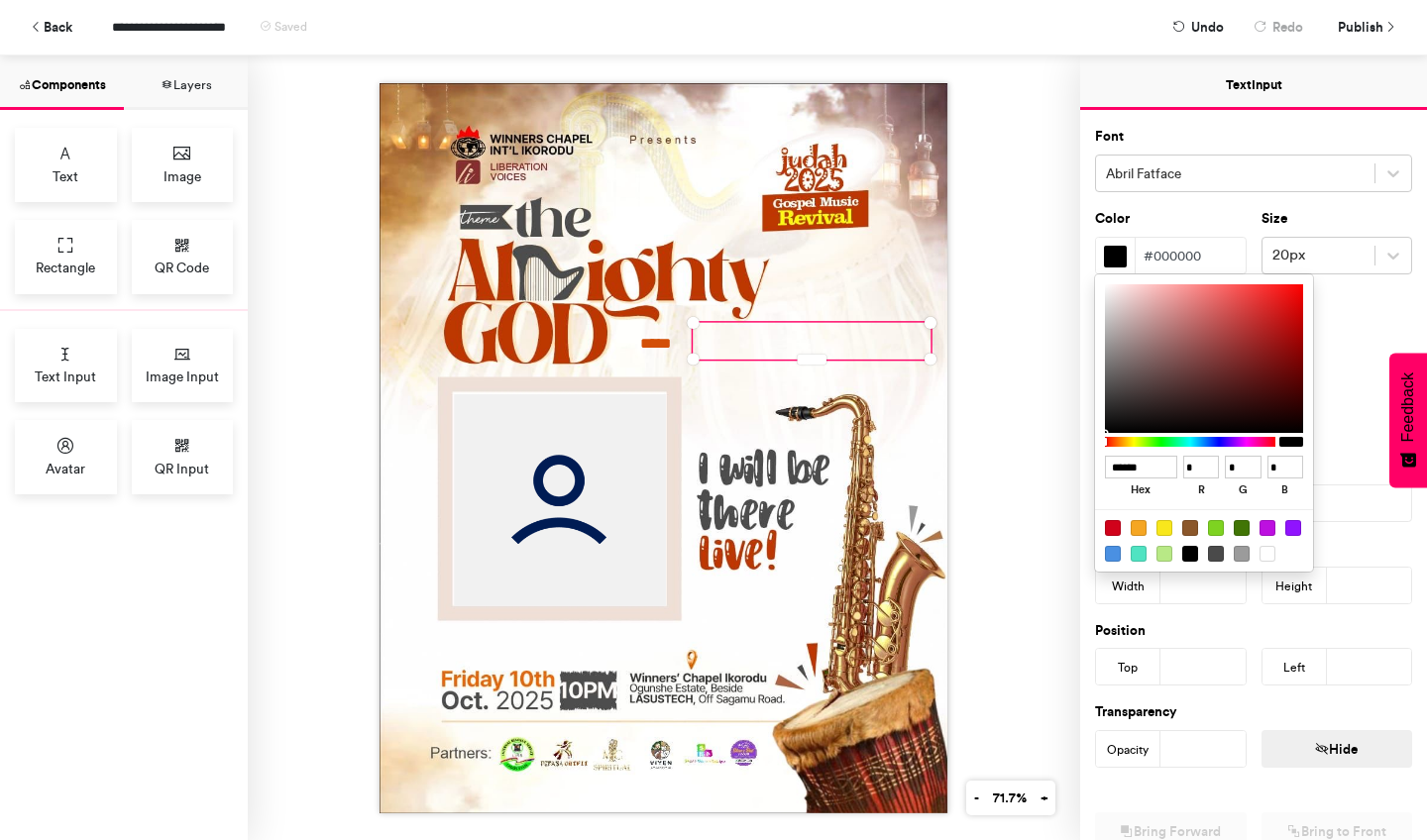 click on "******" at bounding box center (1141, 468) 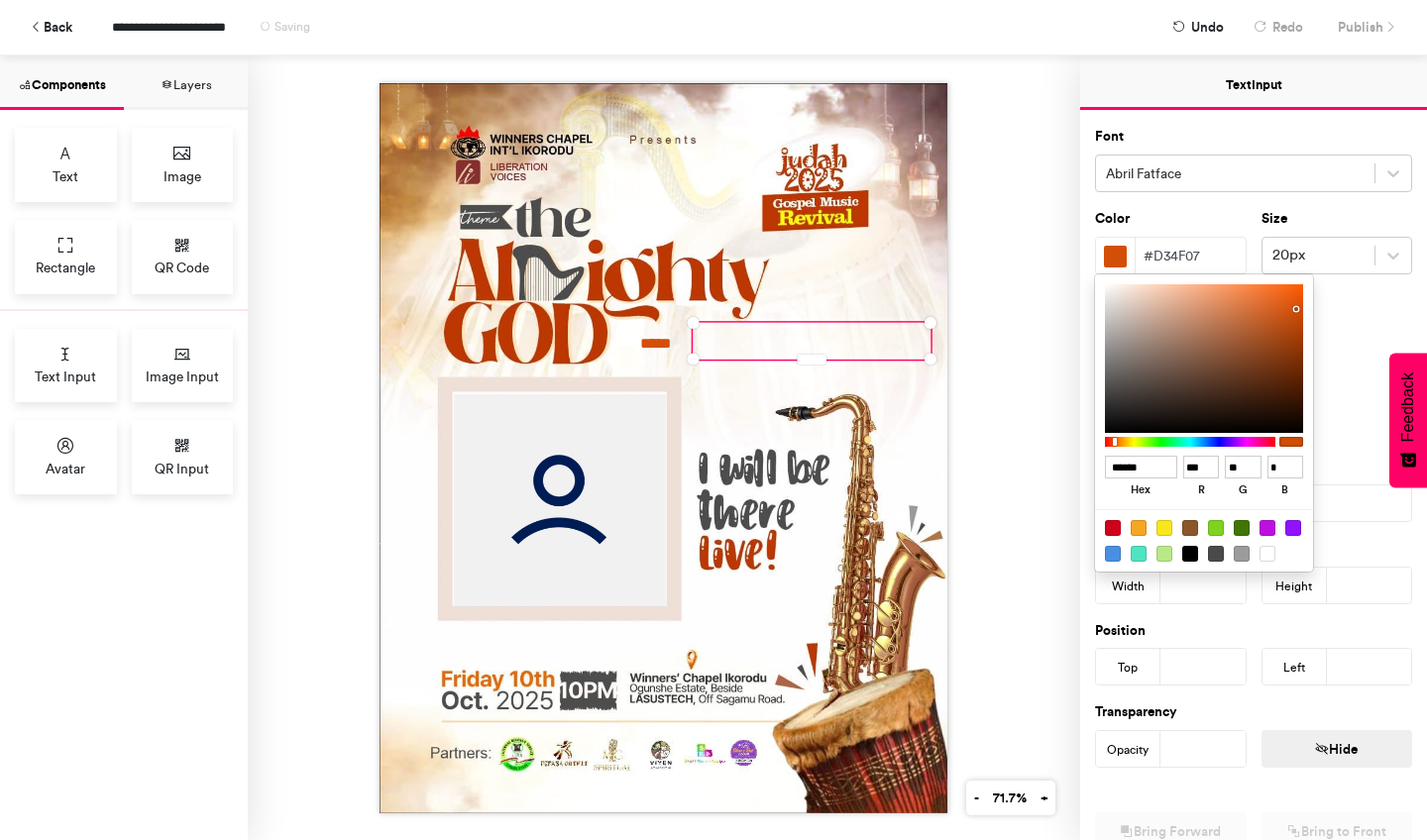 click at bounding box center [714, 420] 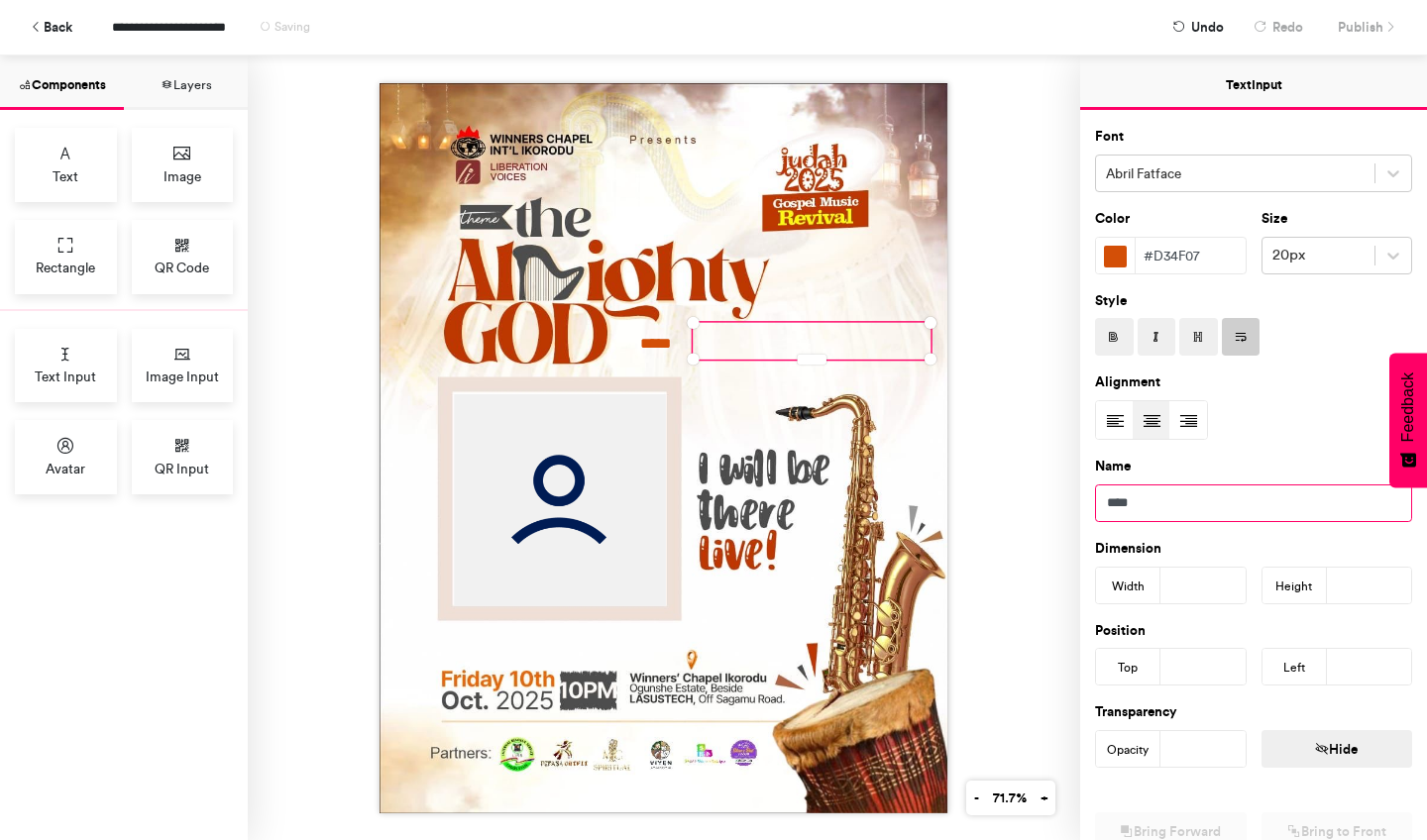 click on "****" at bounding box center [1254, 503] 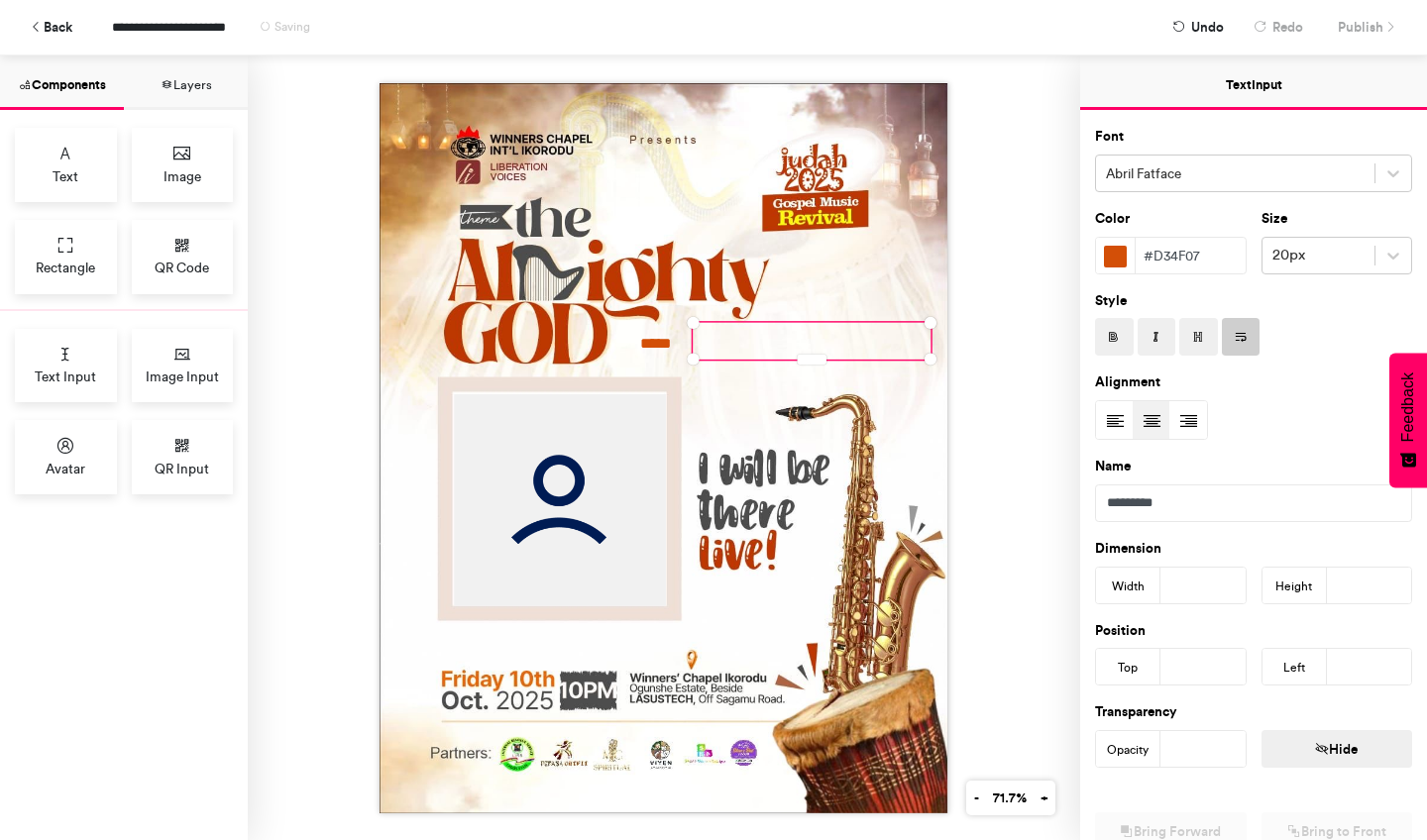 click on "*****" at bounding box center [664, 448] 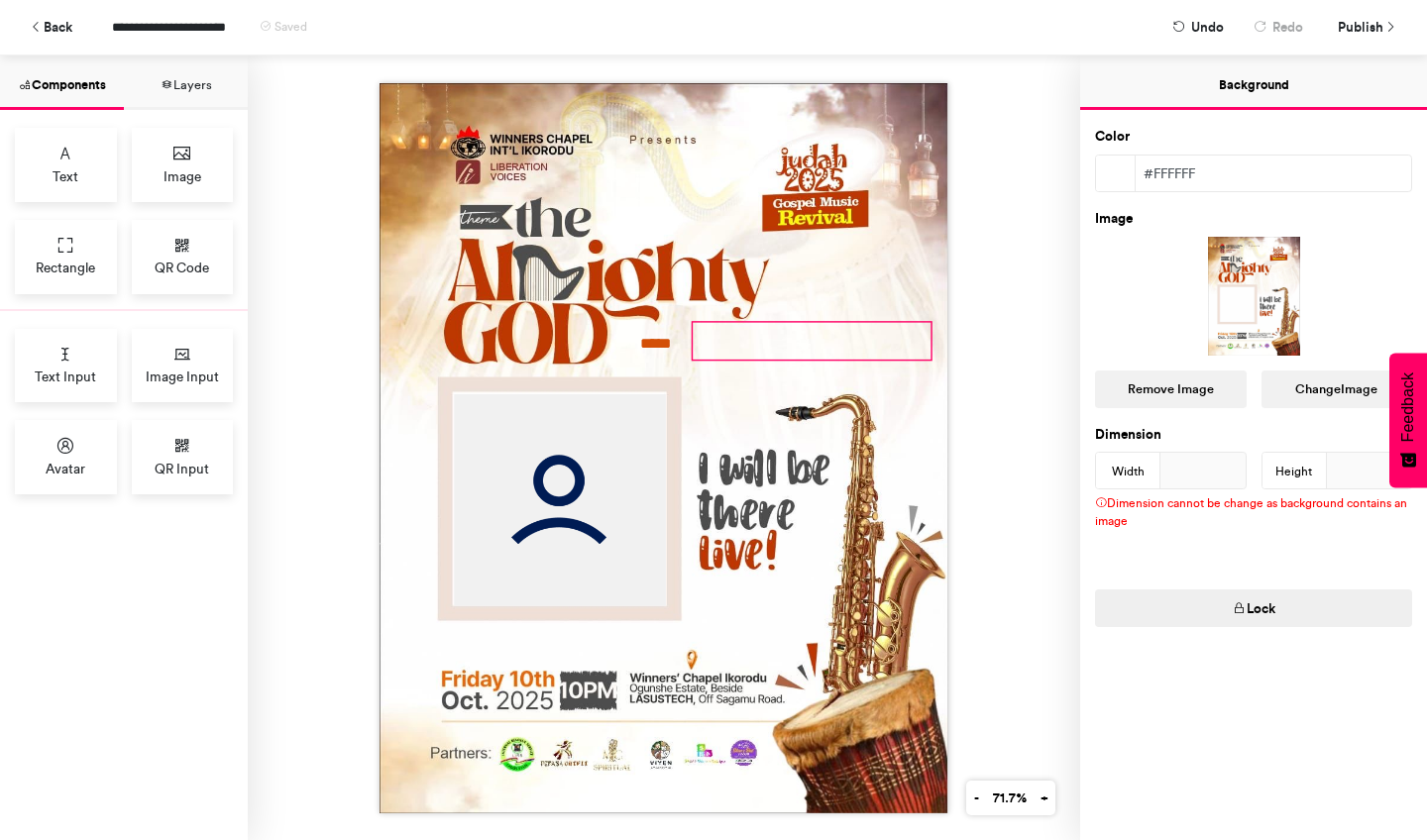 click at bounding box center [812, 341] 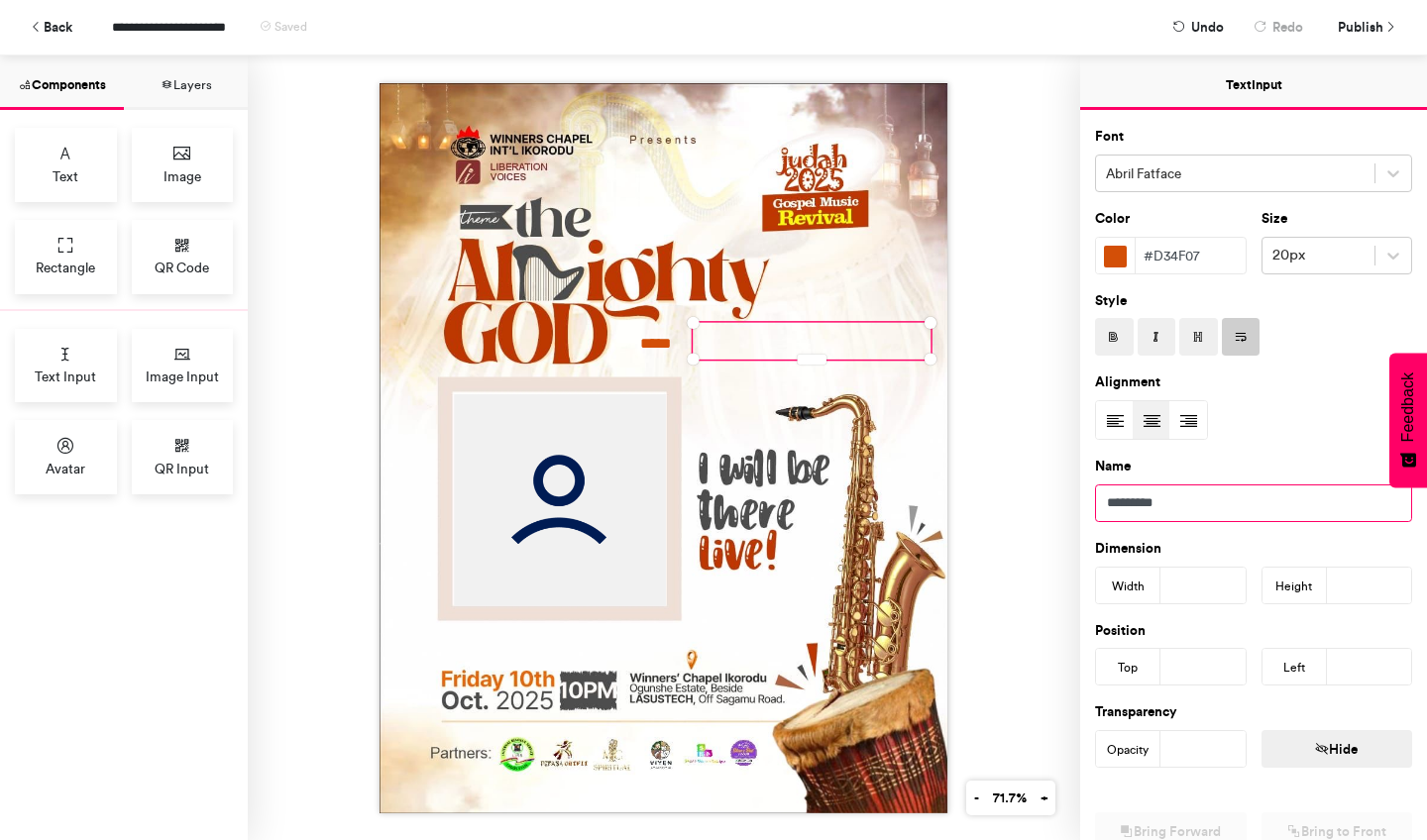 click on "*********" at bounding box center [1254, 503] 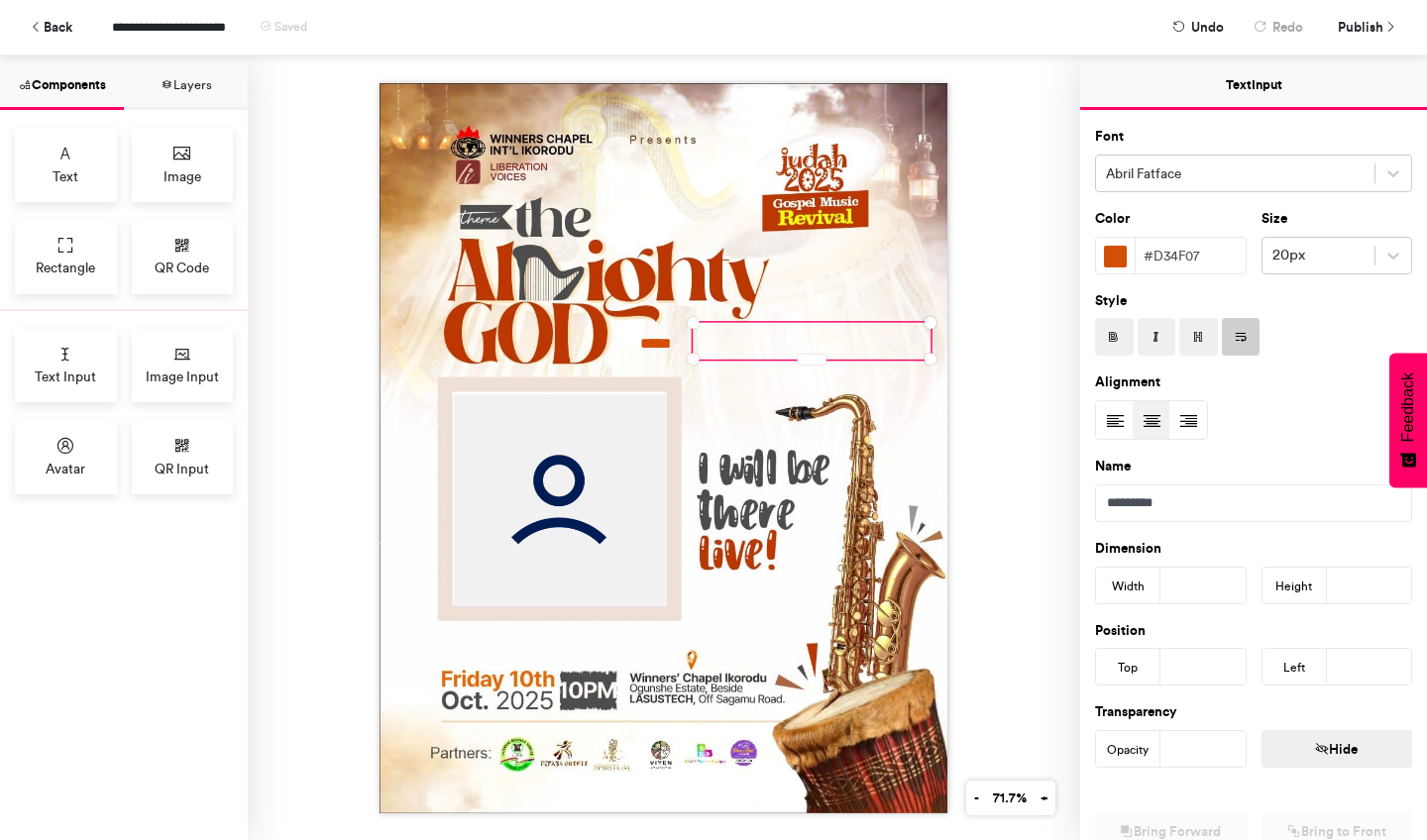 click at bounding box center [1254, 420] 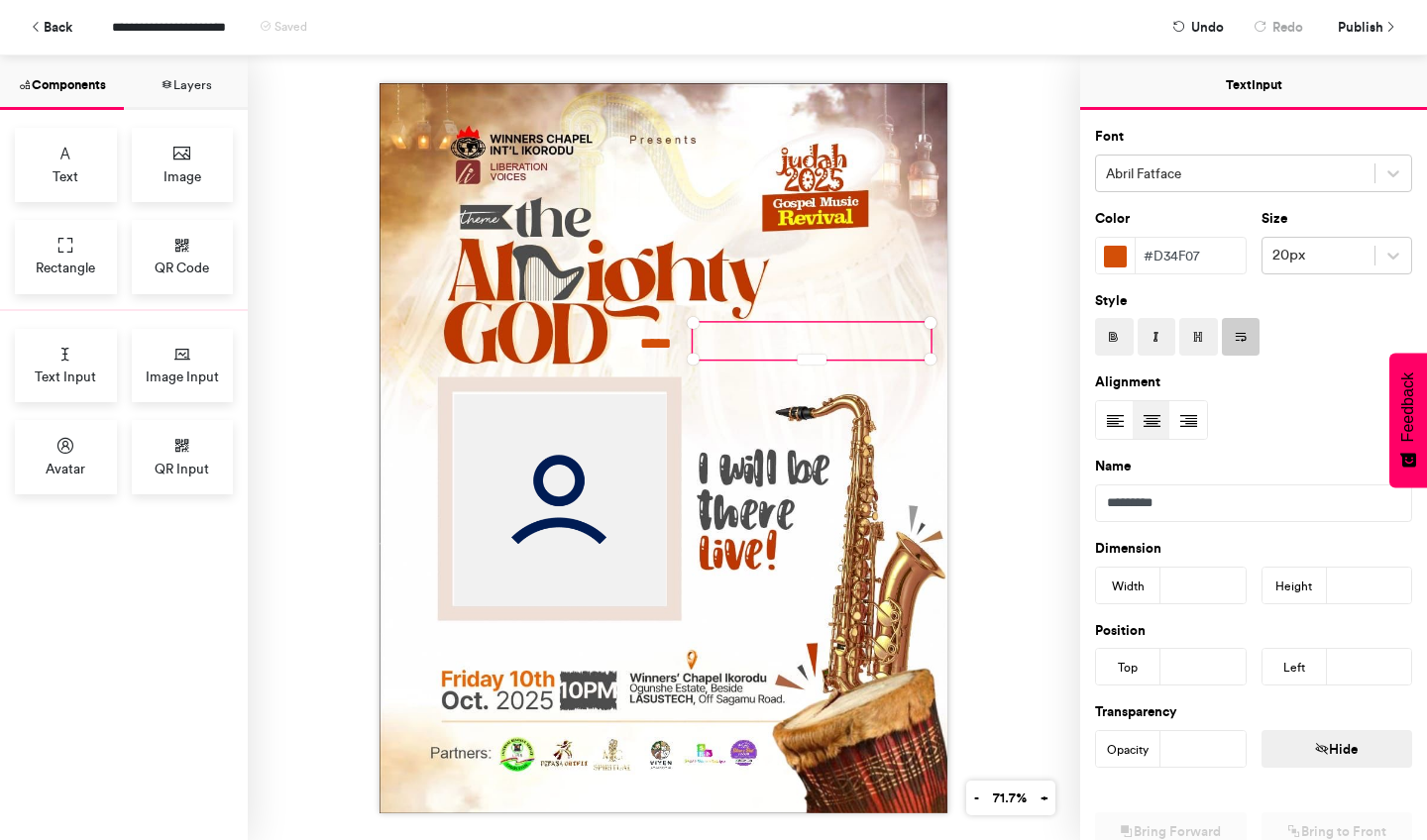 scroll, scrollTop: 0, scrollLeft: 0, axis: both 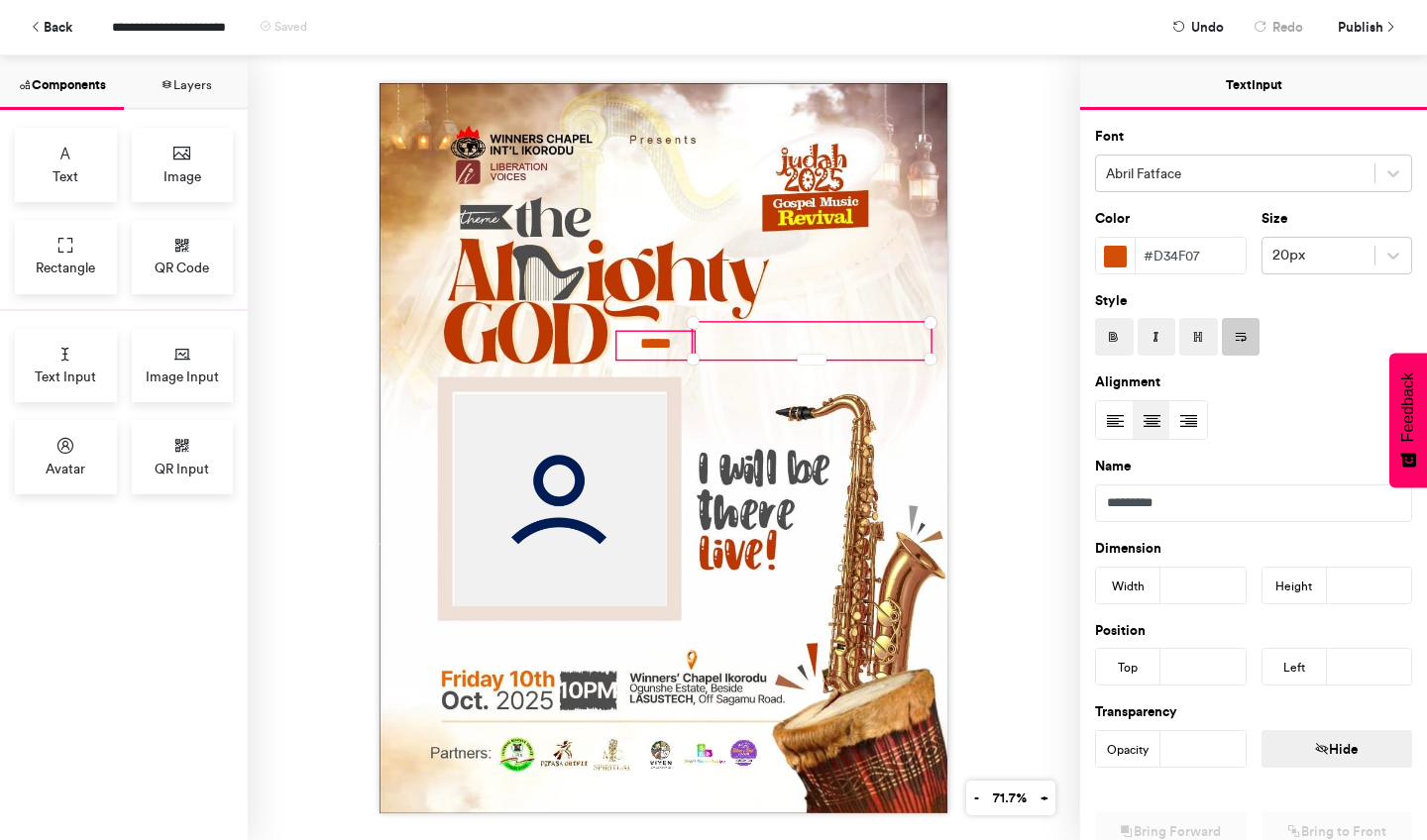 click on "*****" at bounding box center (655, 345) 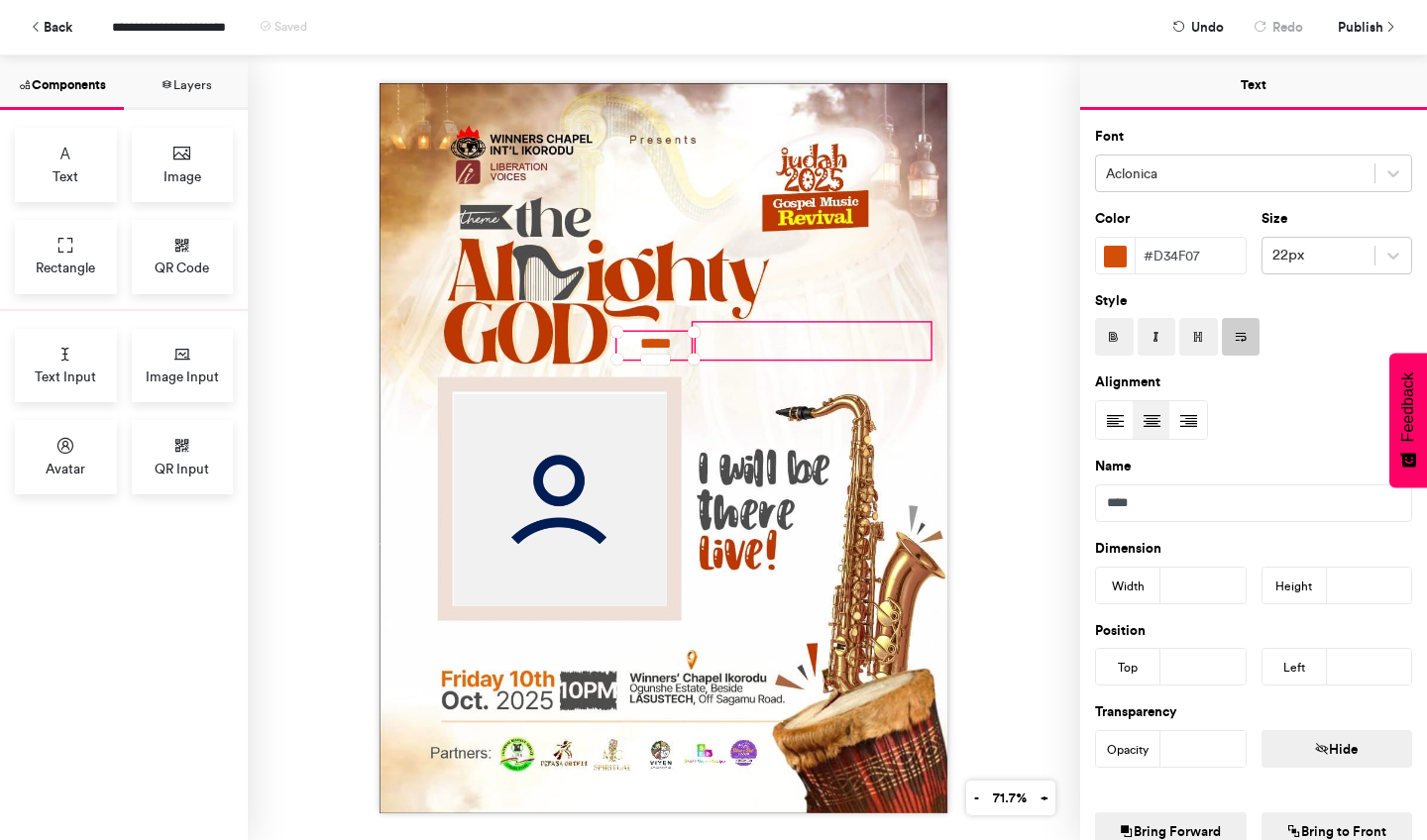 click at bounding box center [812, 341] 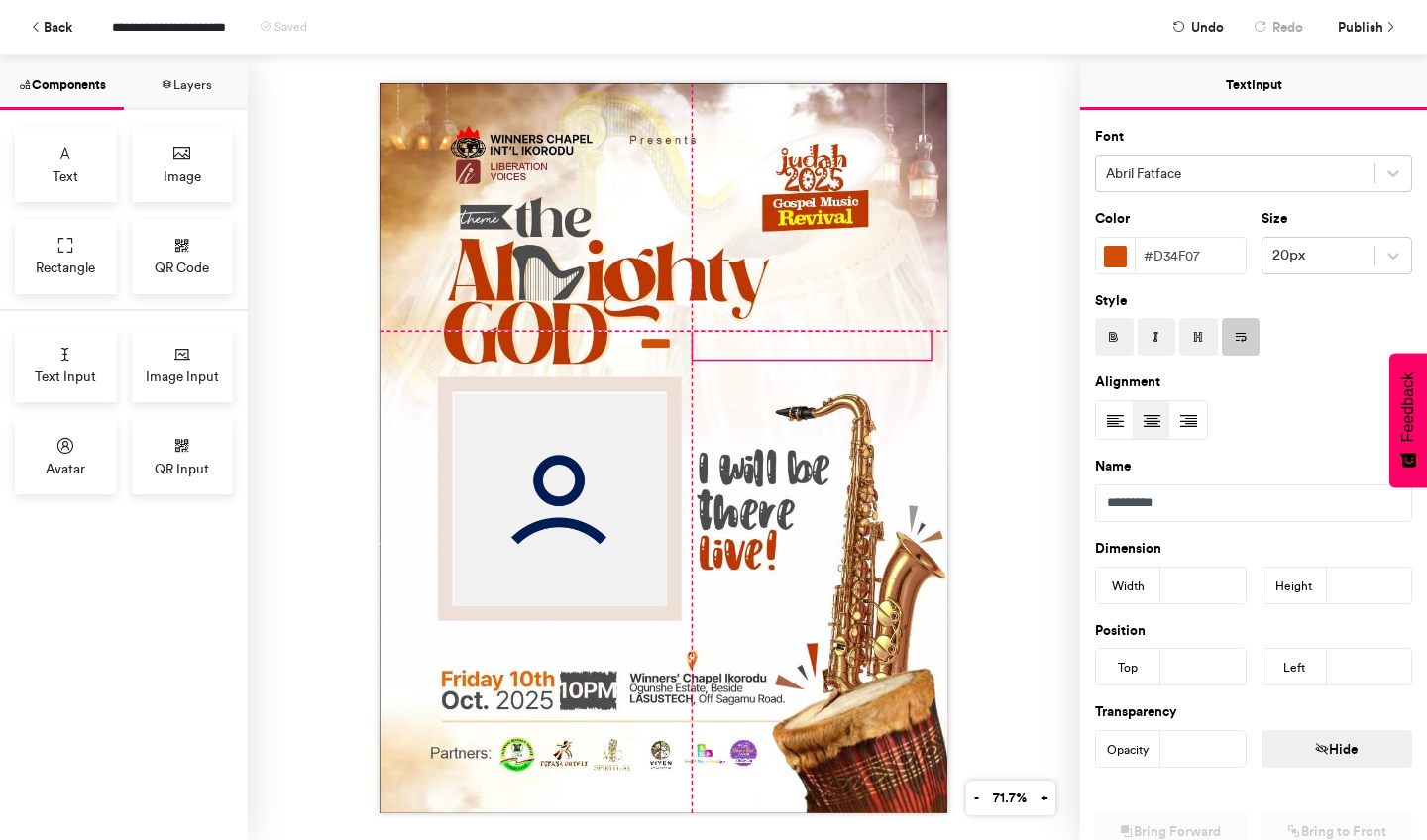 click on "*****" at bounding box center [664, 448] 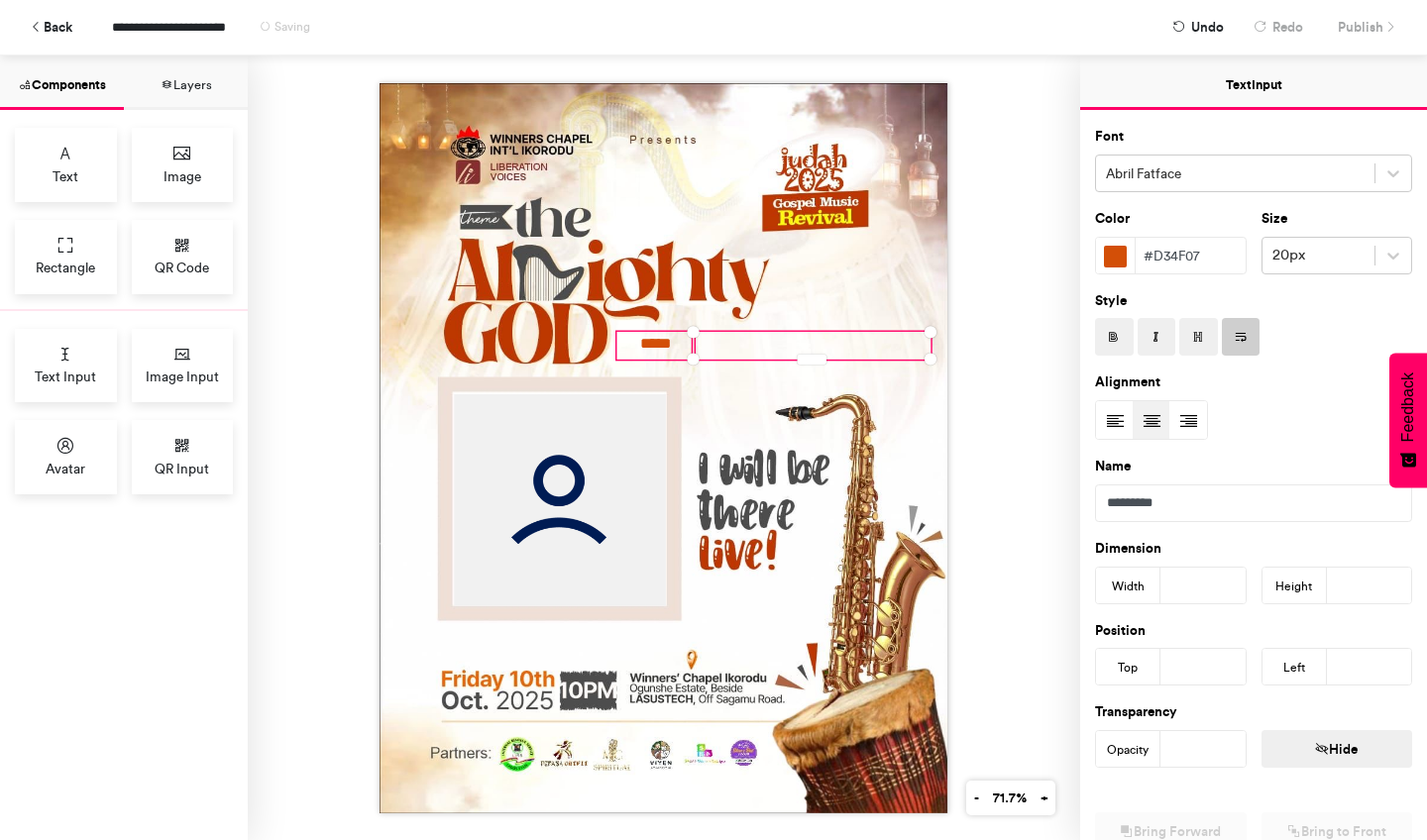 click on "*****" at bounding box center [655, 345] 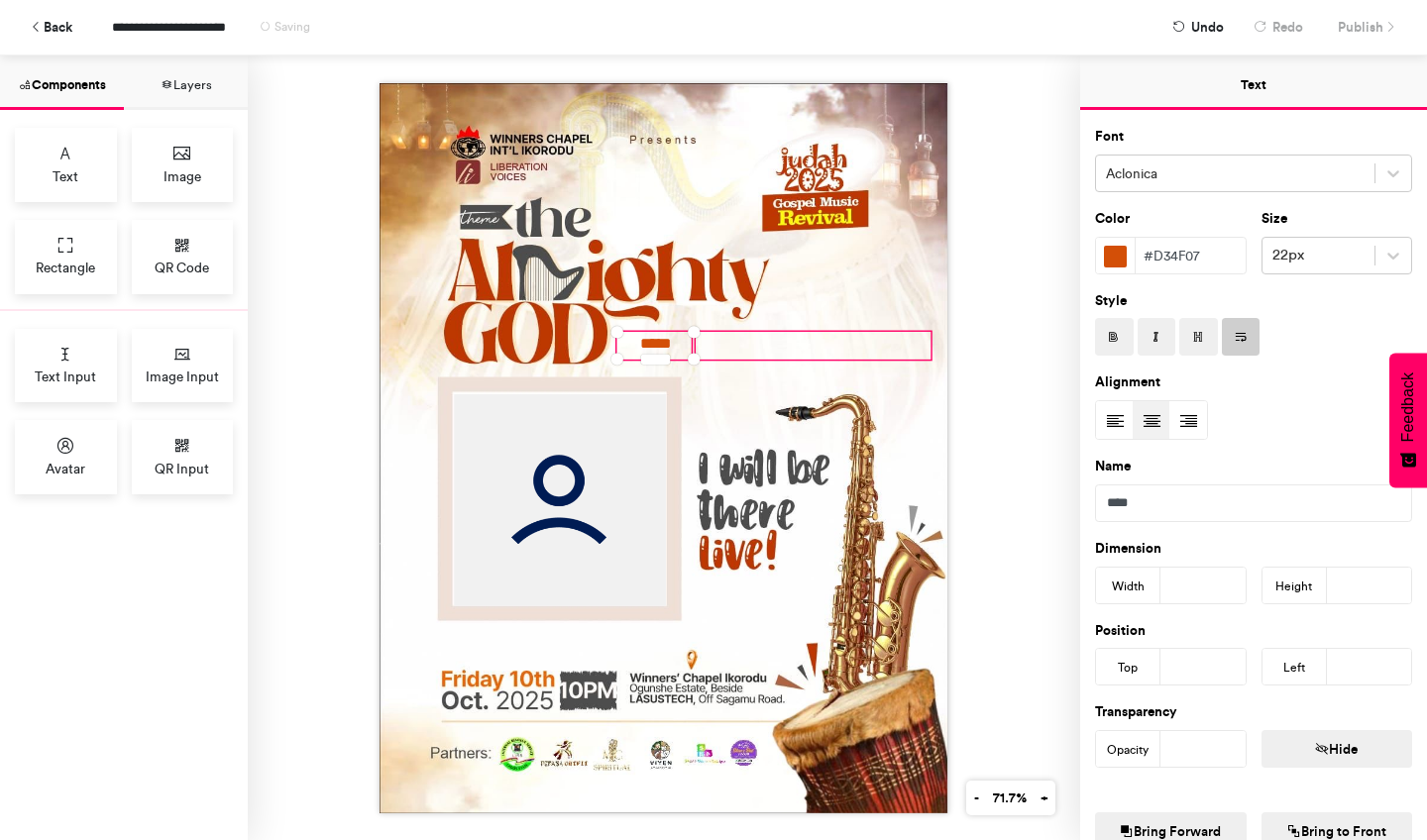 click at bounding box center [812, 345] 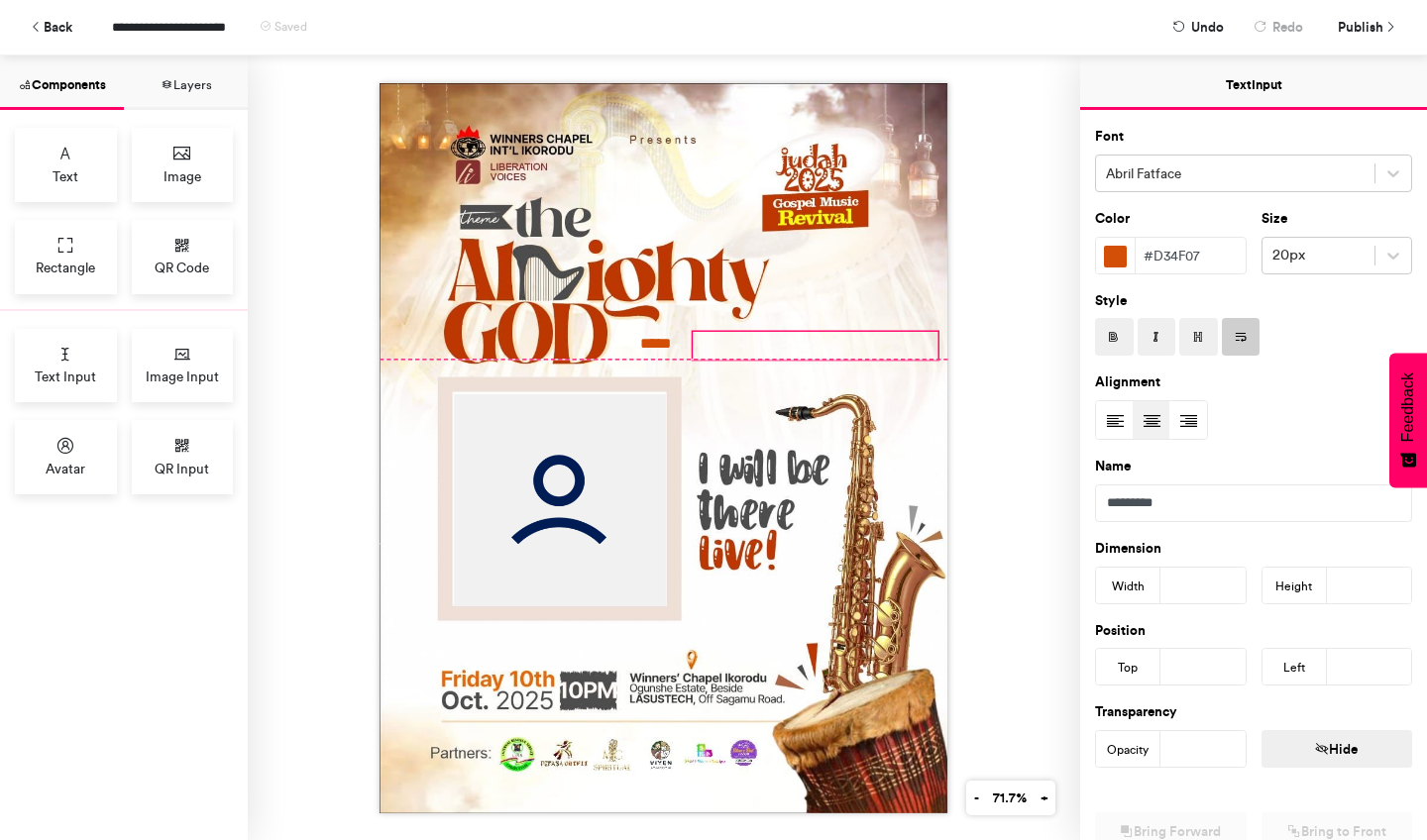 click on "*****" at bounding box center [664, 448] 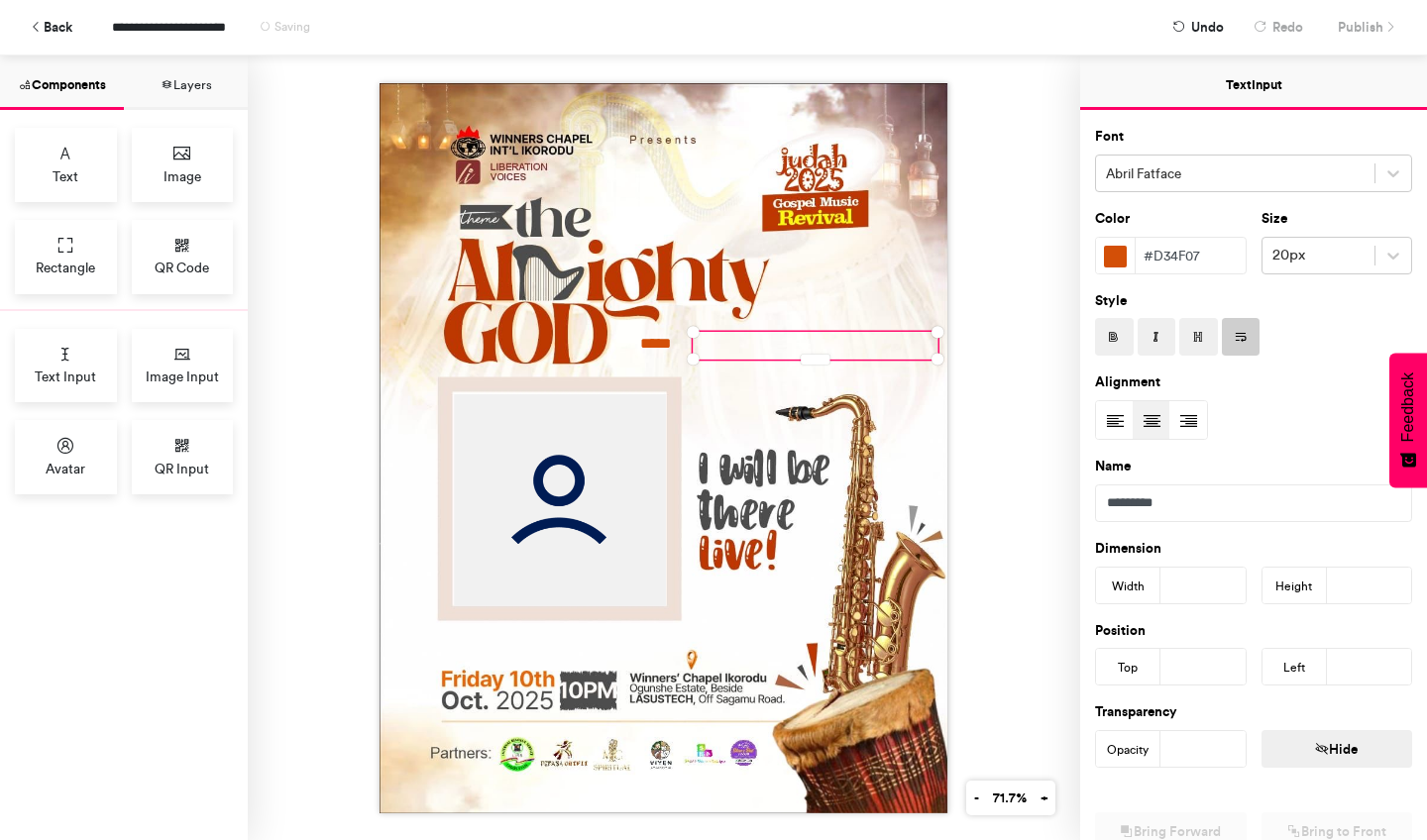 click on "*****" at bounding box center (664, 448) 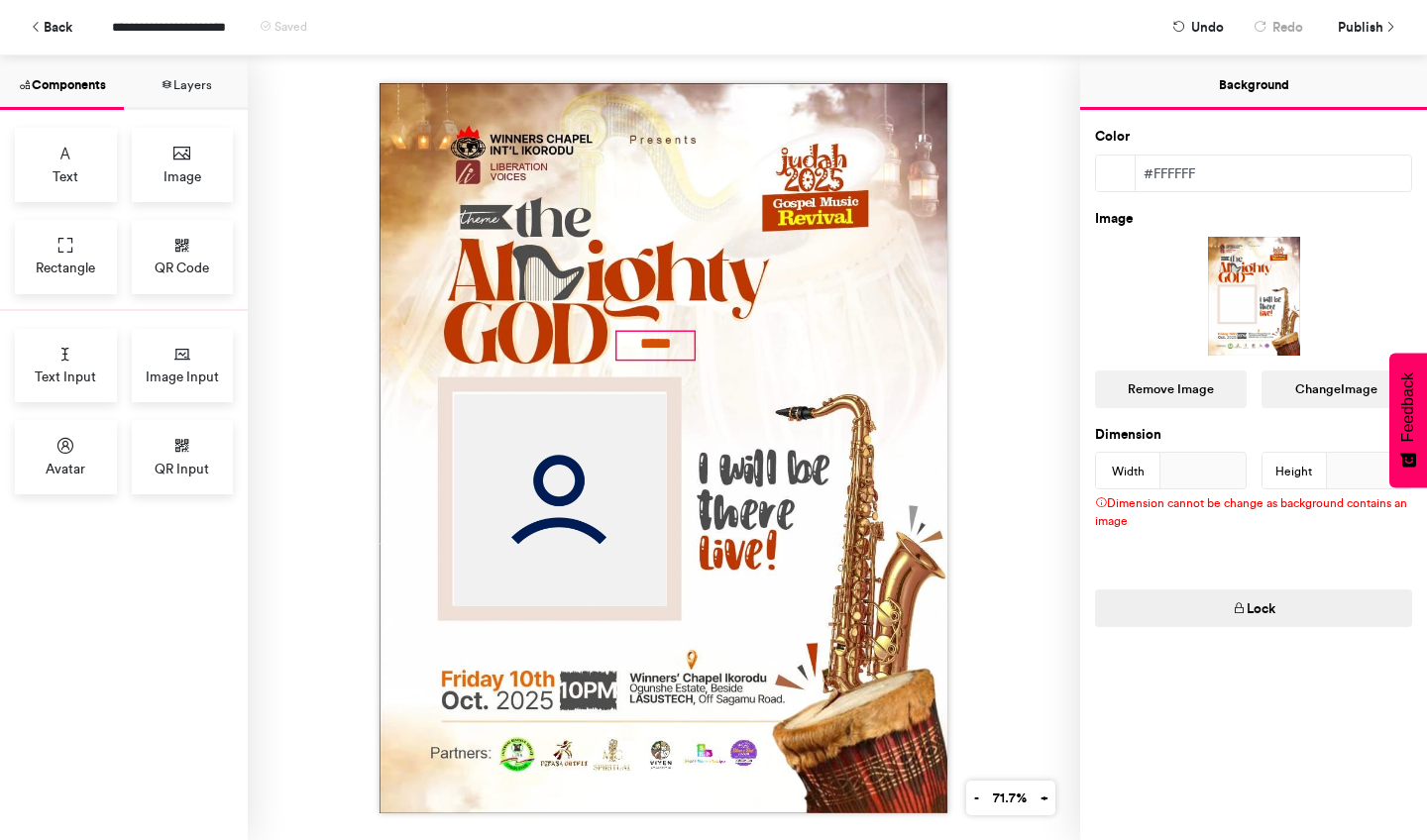 click on "*****" at bounding box center [655, 345] 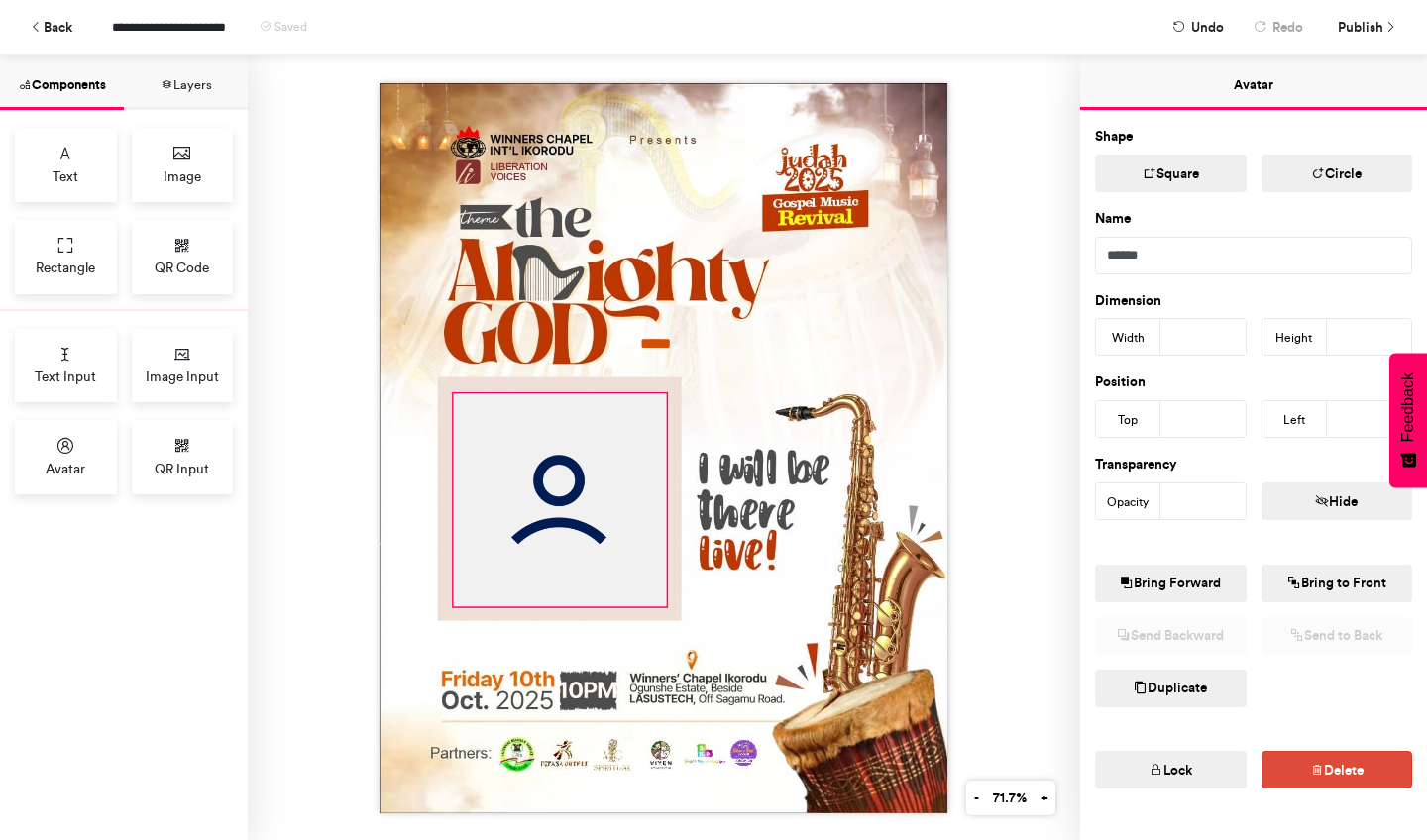 click at bounding box center (561, 500) 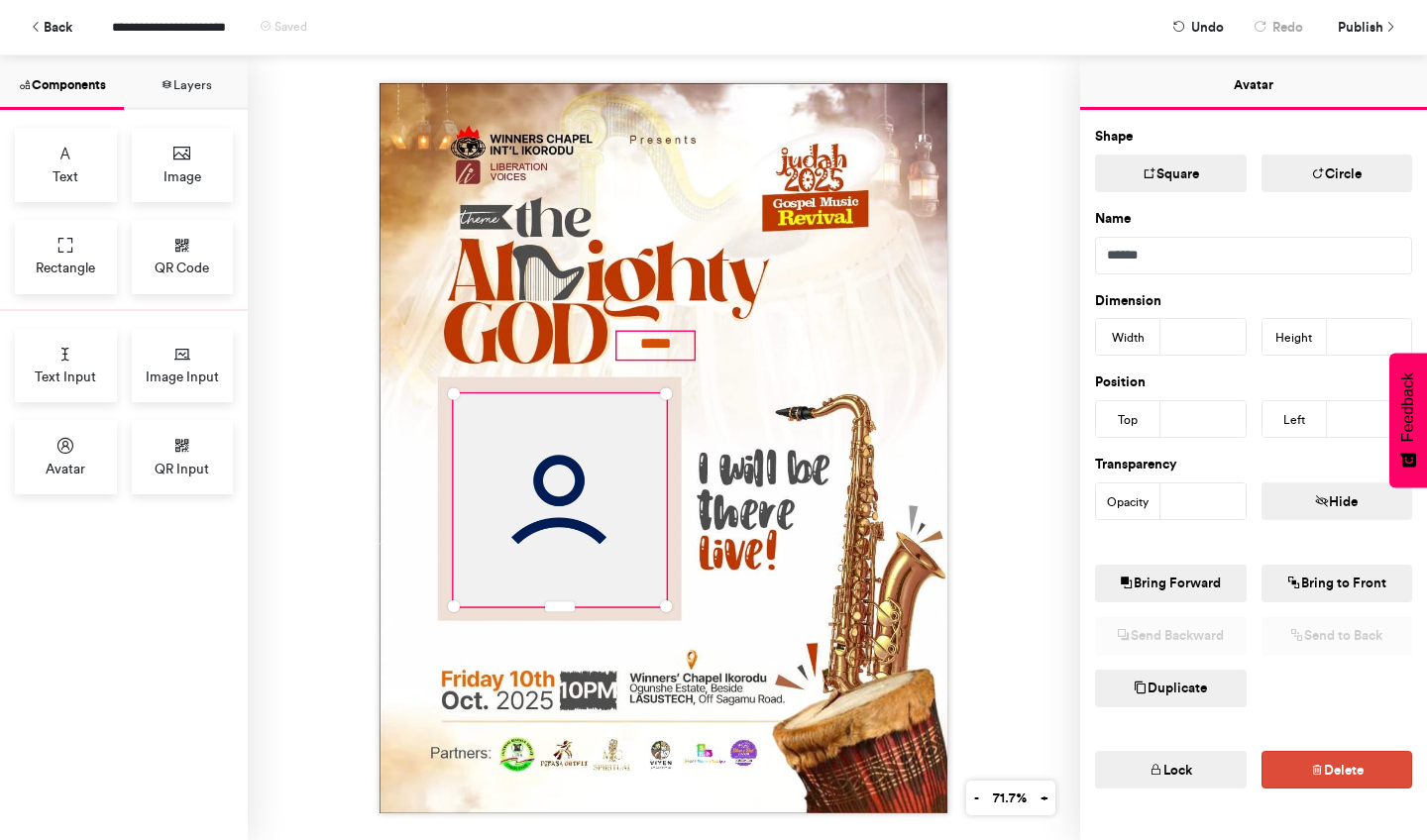 click on "*****" at bounding box center [655, 345] 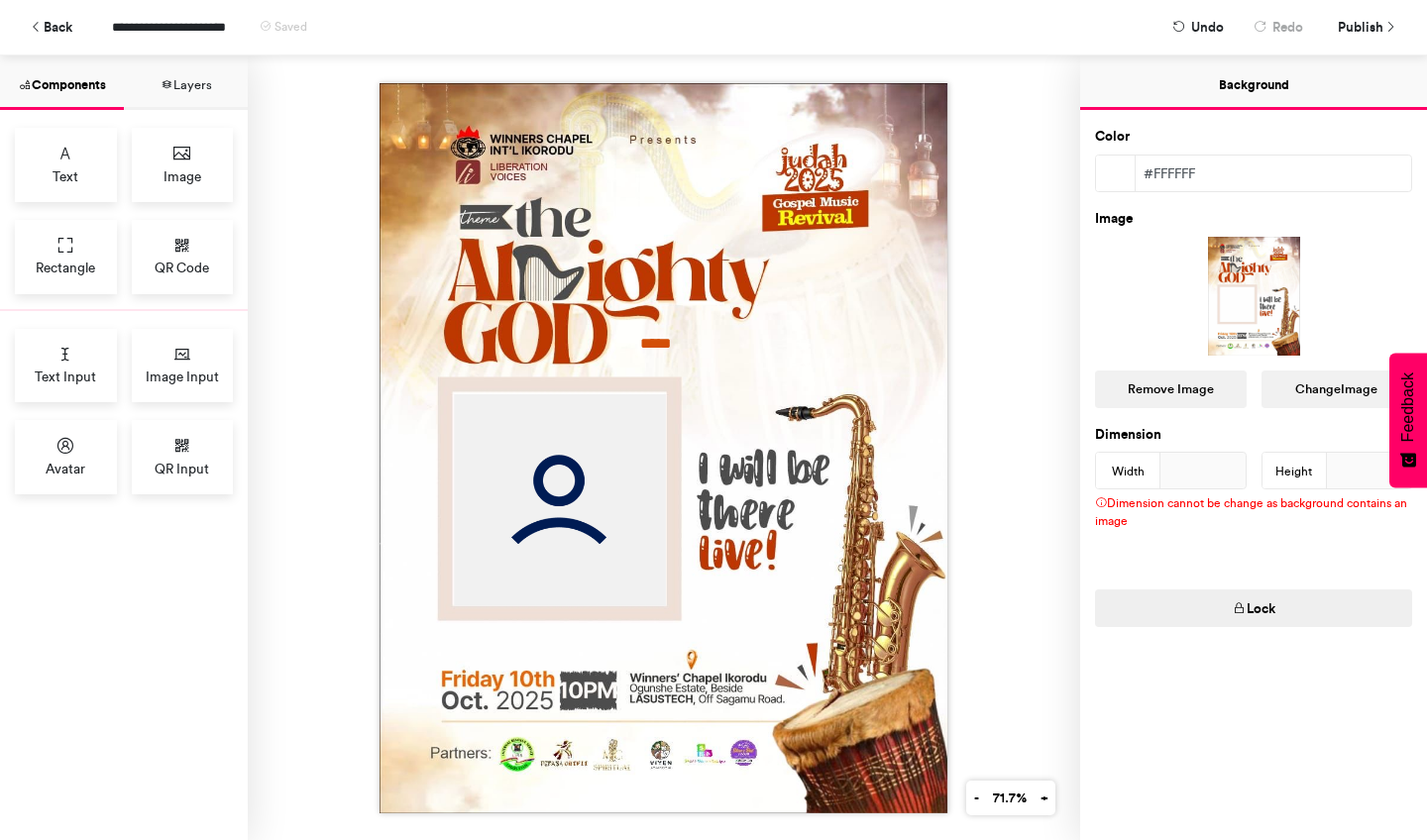 drag, startPoint x: 655, startPoint y: 329, endPoint x: 798, endPoint y: 303, distance: 145.3444 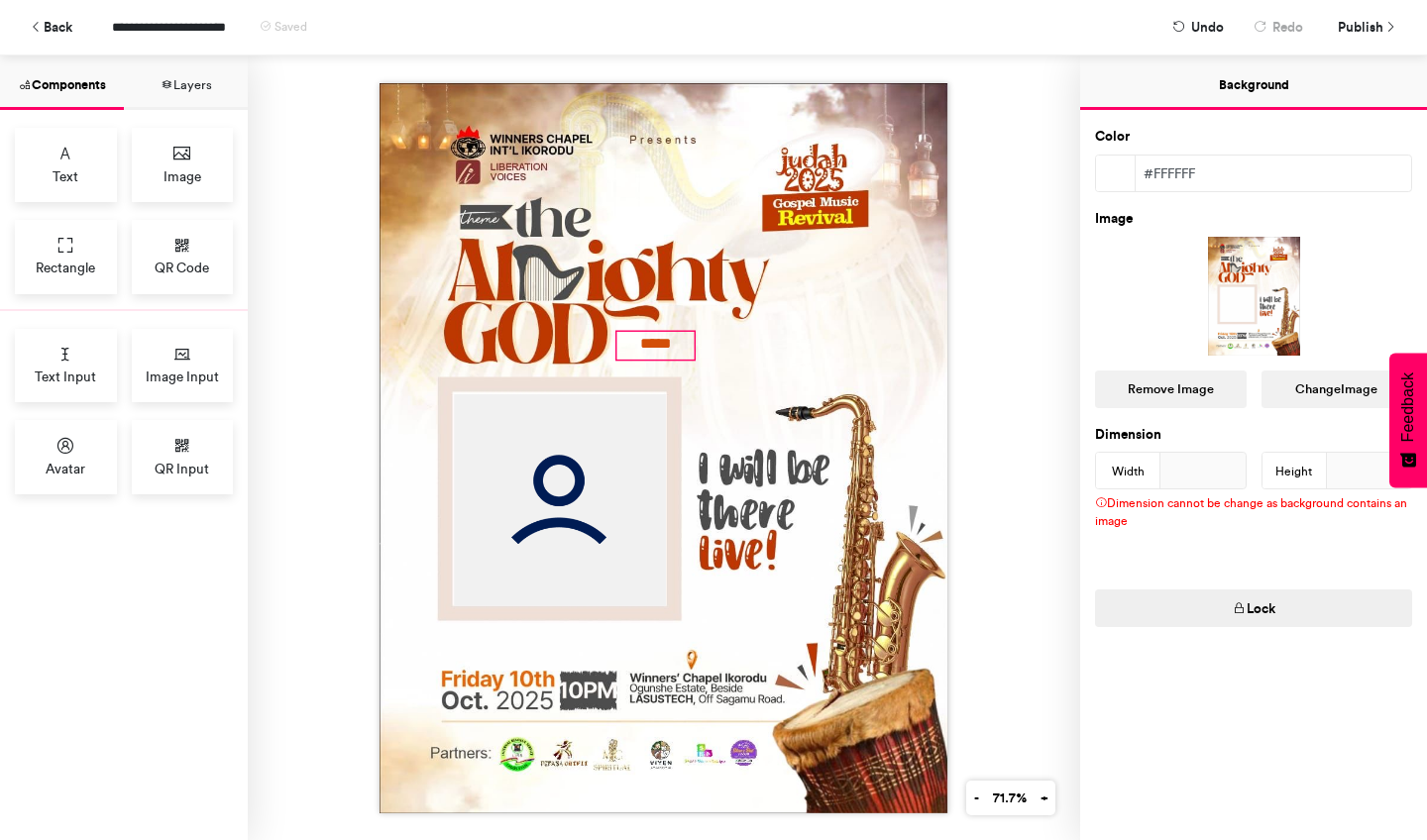 click on "*****" at bounding box center [655, 345] 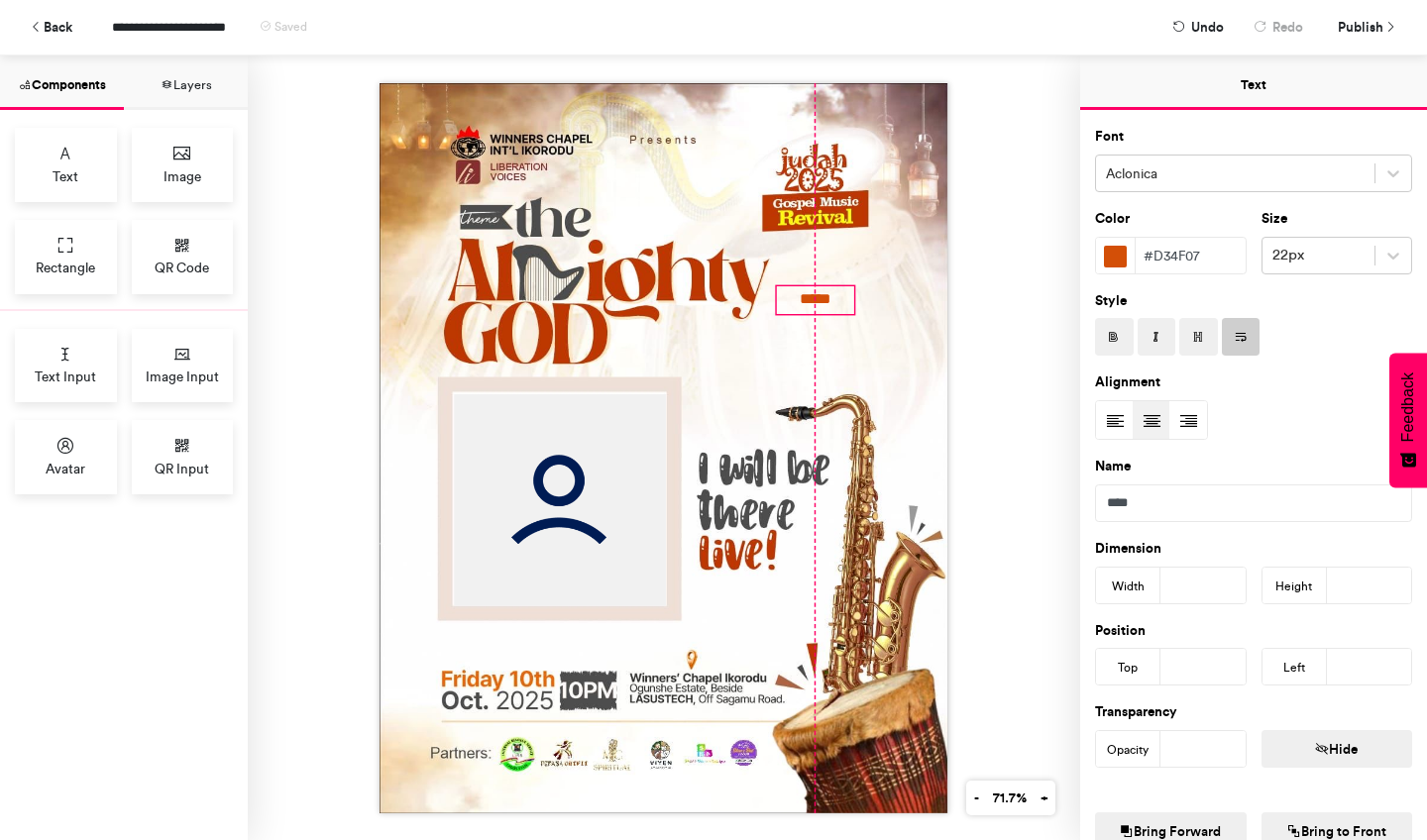 drag, startPoint x: 657, startPoint y: 358, endPoint x: 821, endPoint y: 312, distance: 170.32909 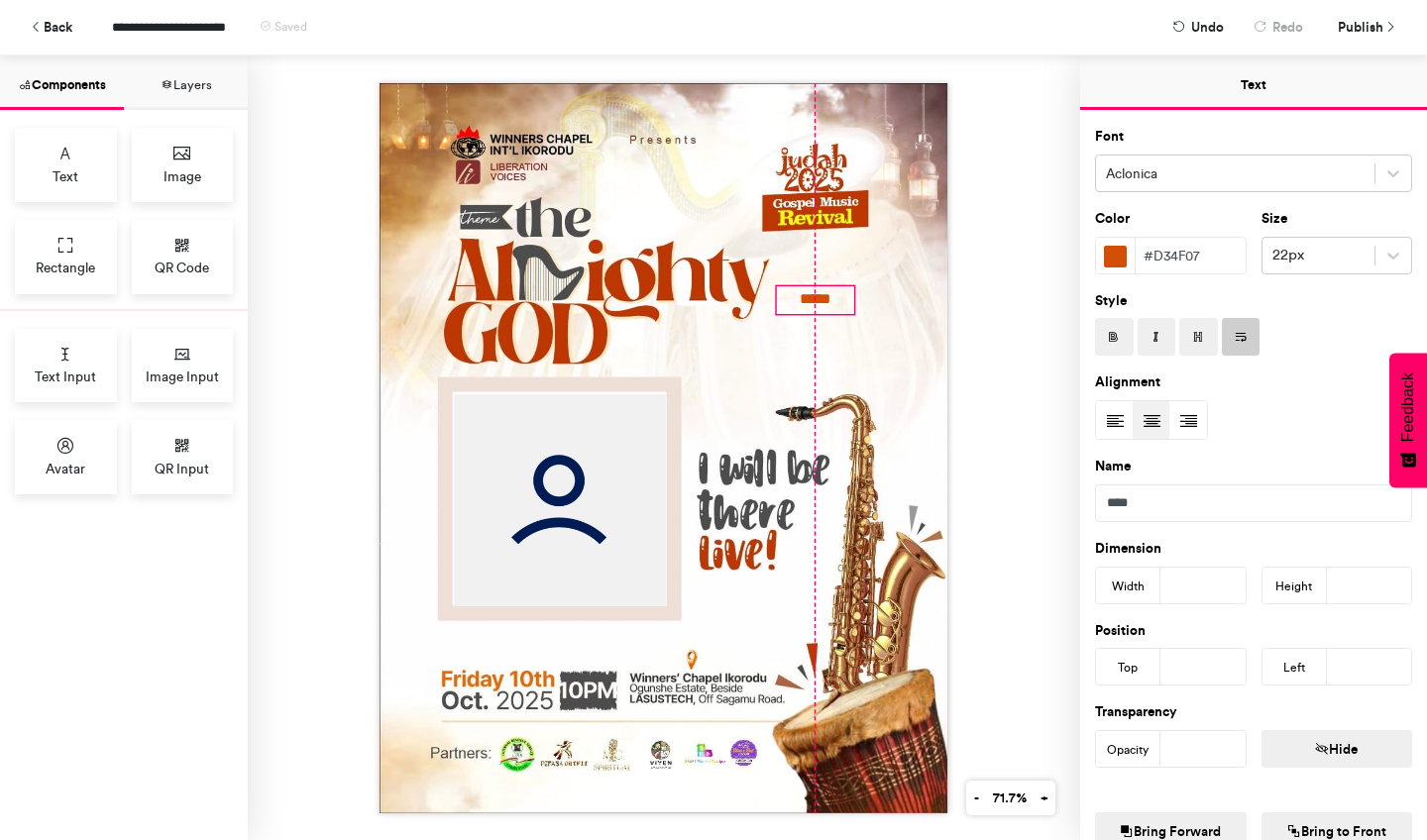 click on "*****" at bounding box center [664, 448] 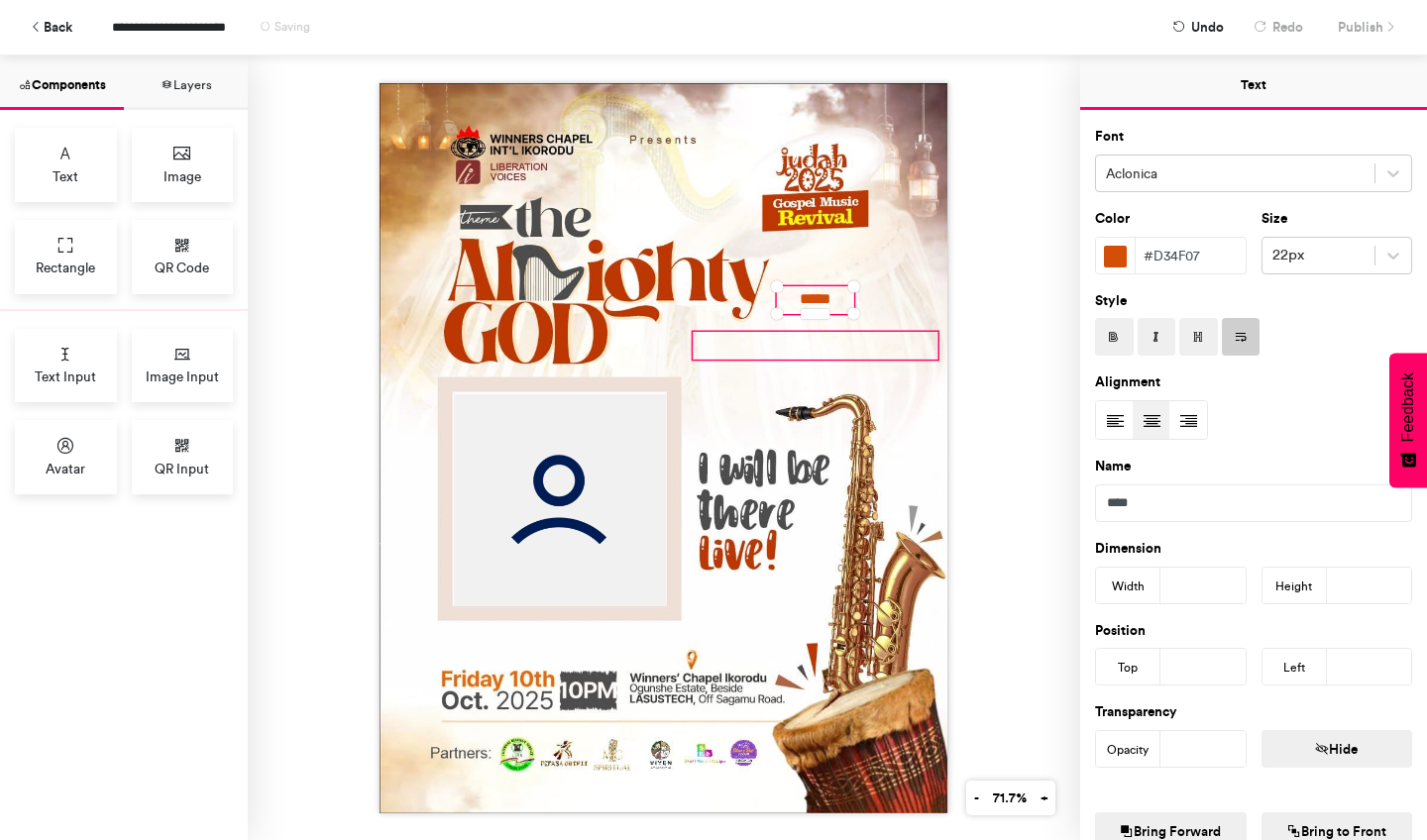 click at bounding box center (816, 345) 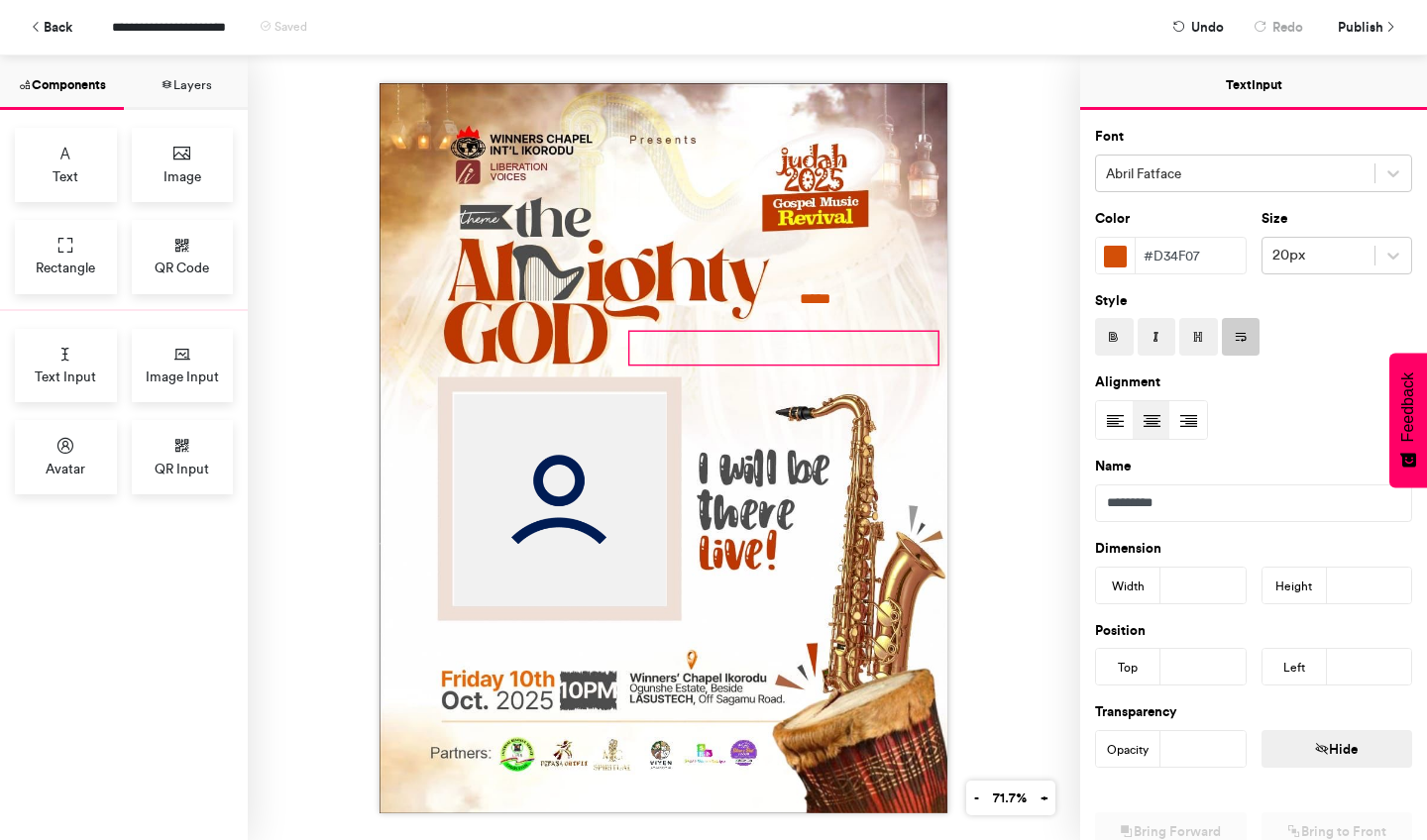 drag, startPoint x: 692, startPoint y: 359, endPoint x: 628, endPoint y: 364, distance: 64.195015 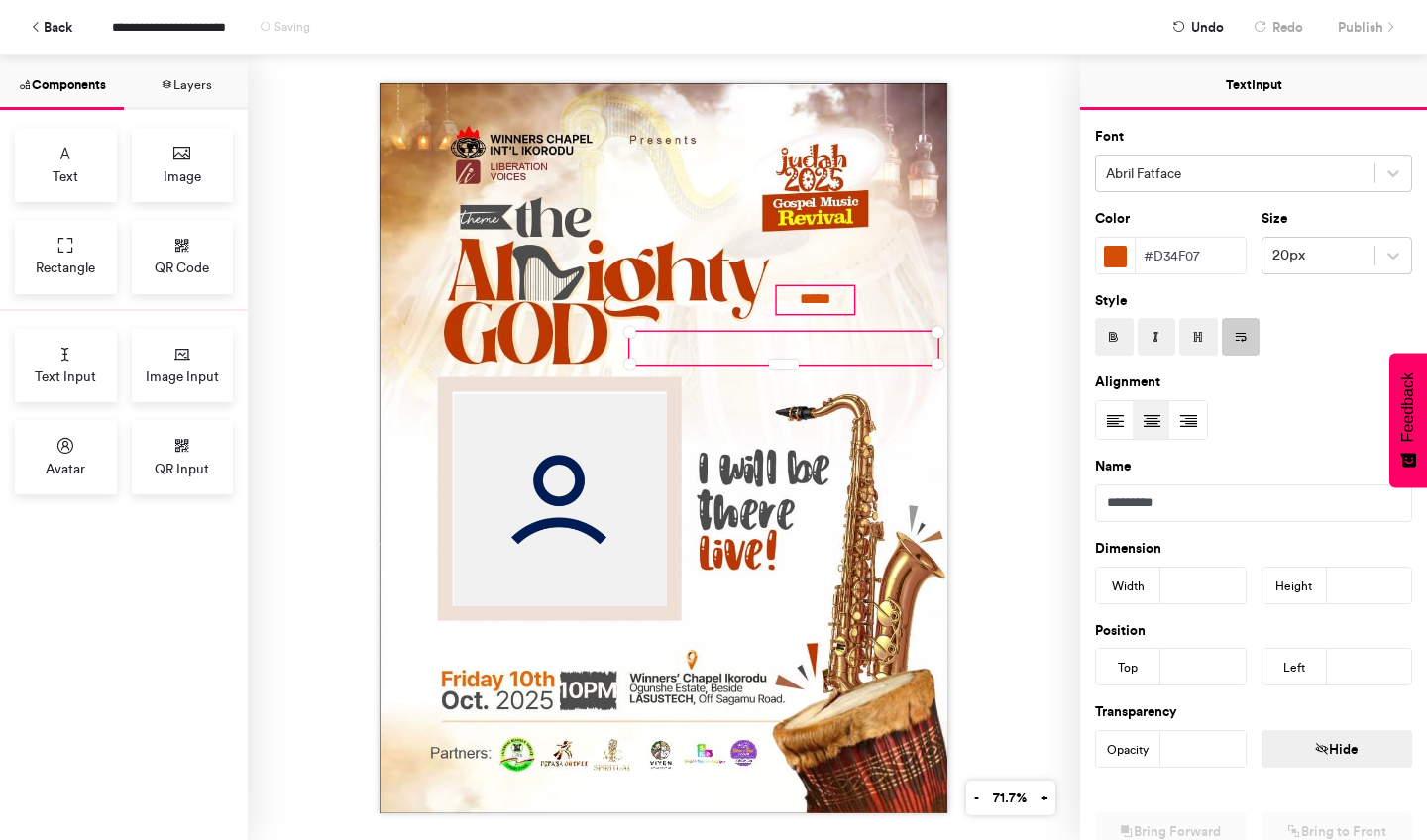 click on "*****" at bounding box center [816, 299] 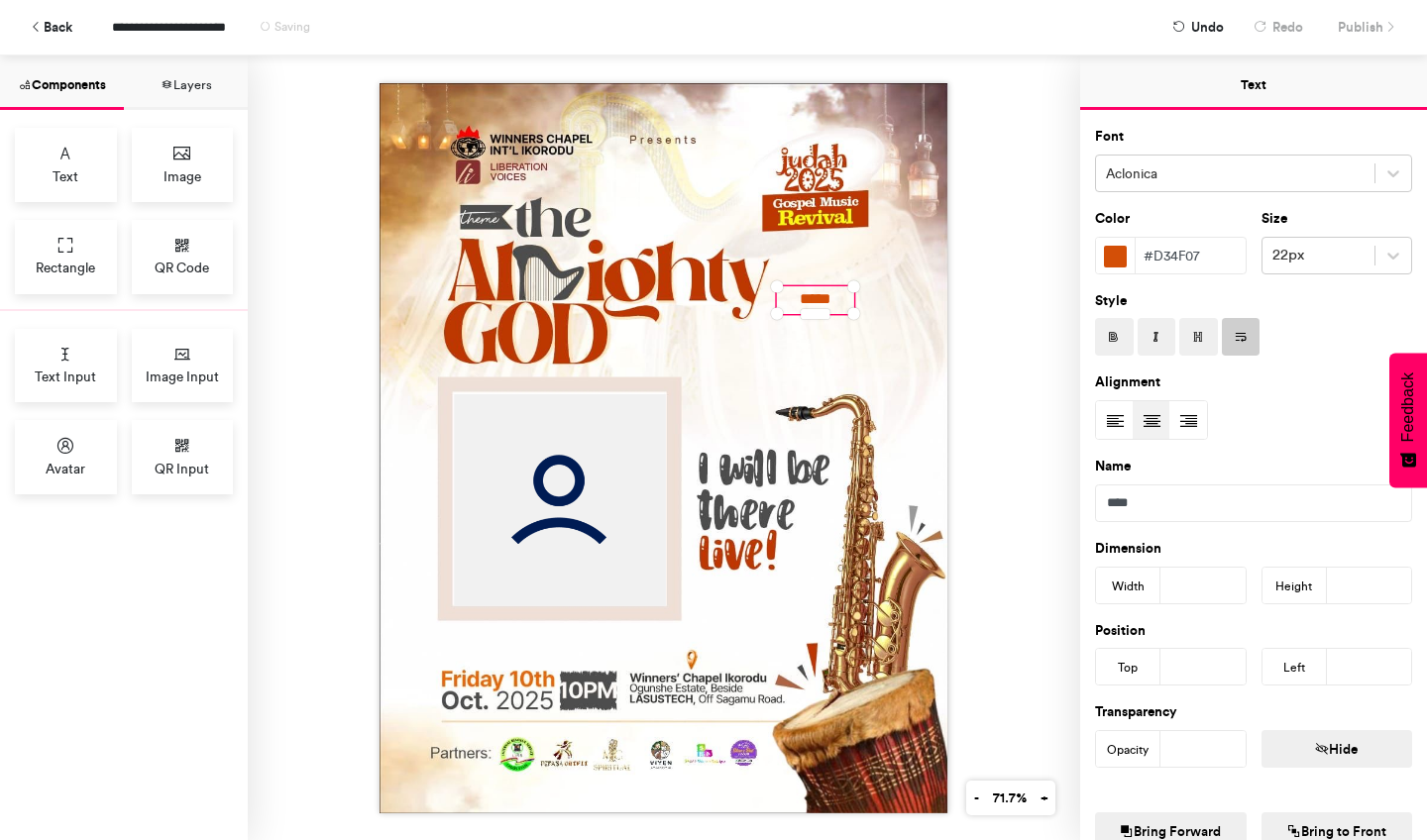 click on "*****" at bounding box center (816, 299) 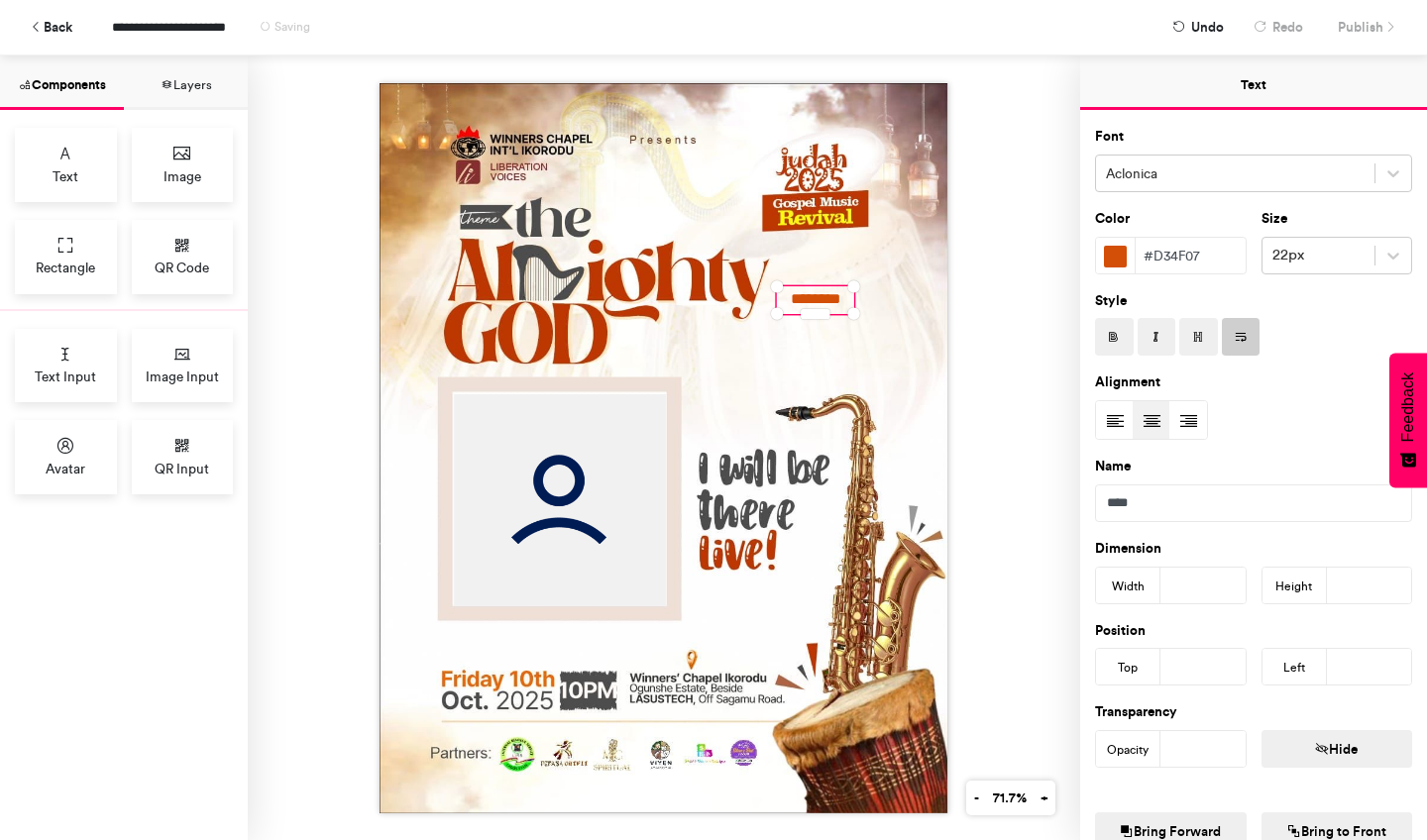 scroll, scrollTop: 24, scrollLeft: 0, axis: vertical 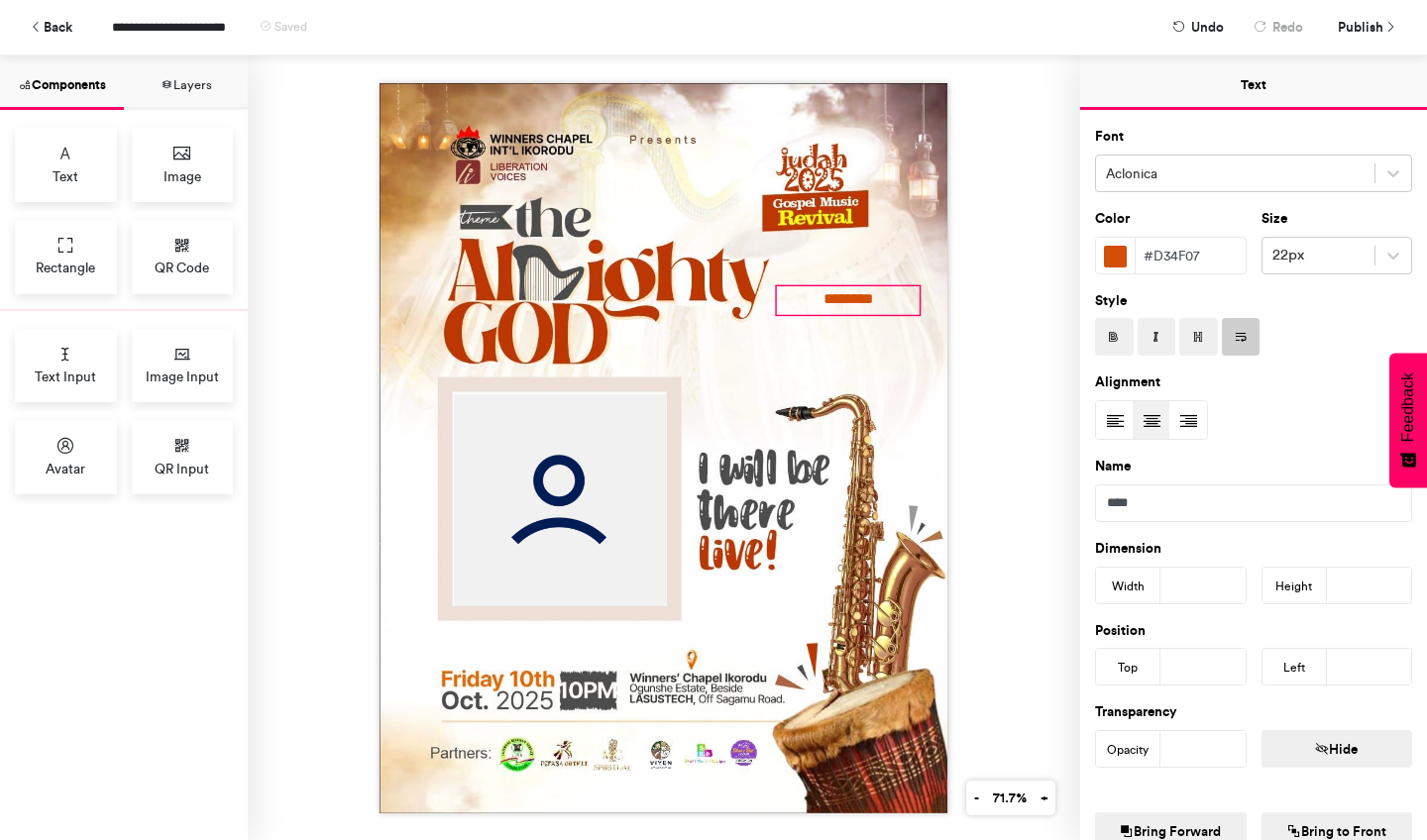 drag, startPoint x: 857, startPoint y: 314, endPoint x: 923, endPoint y: 315, distance: 66.007575 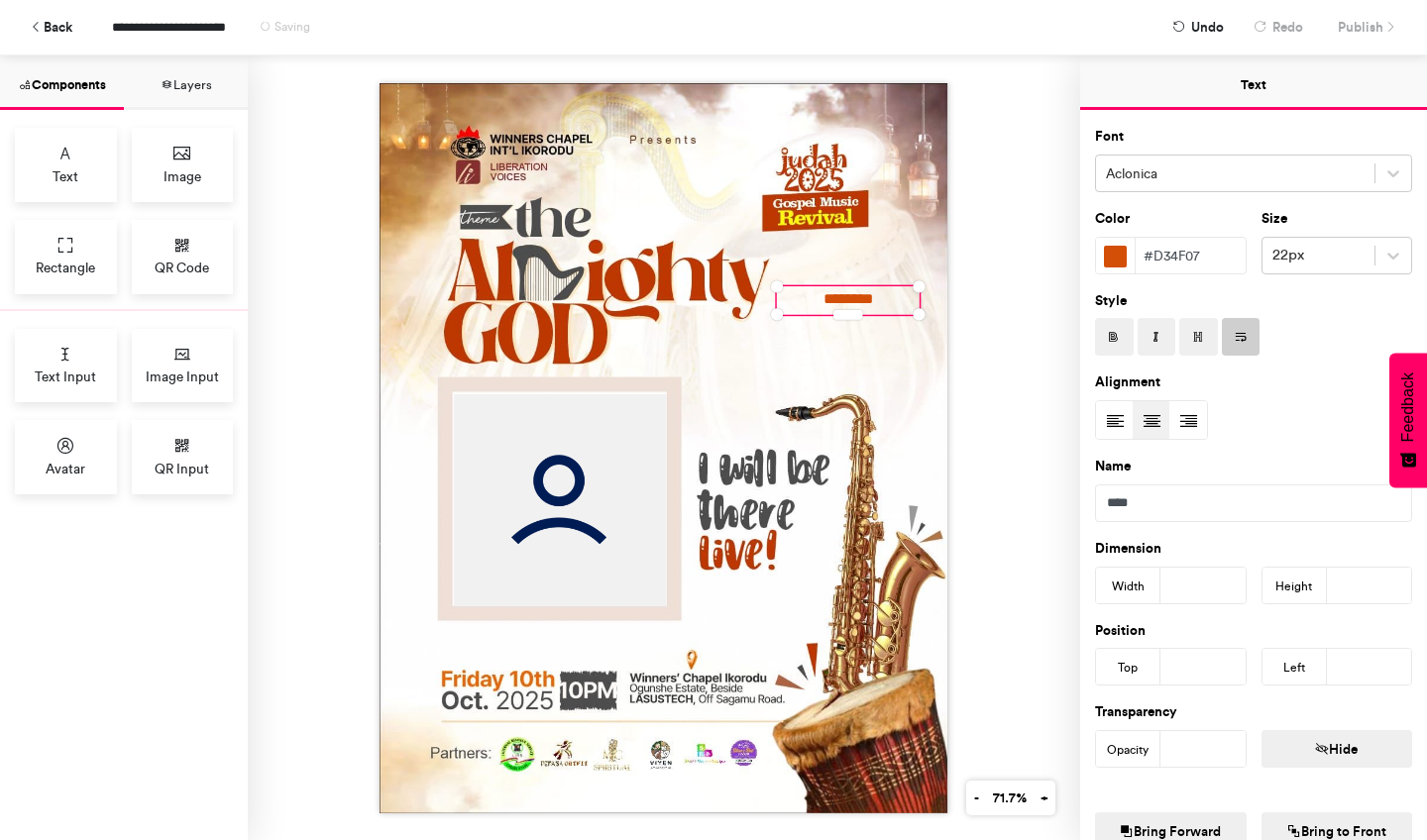 click on "********" at bounding box center (848, 299) 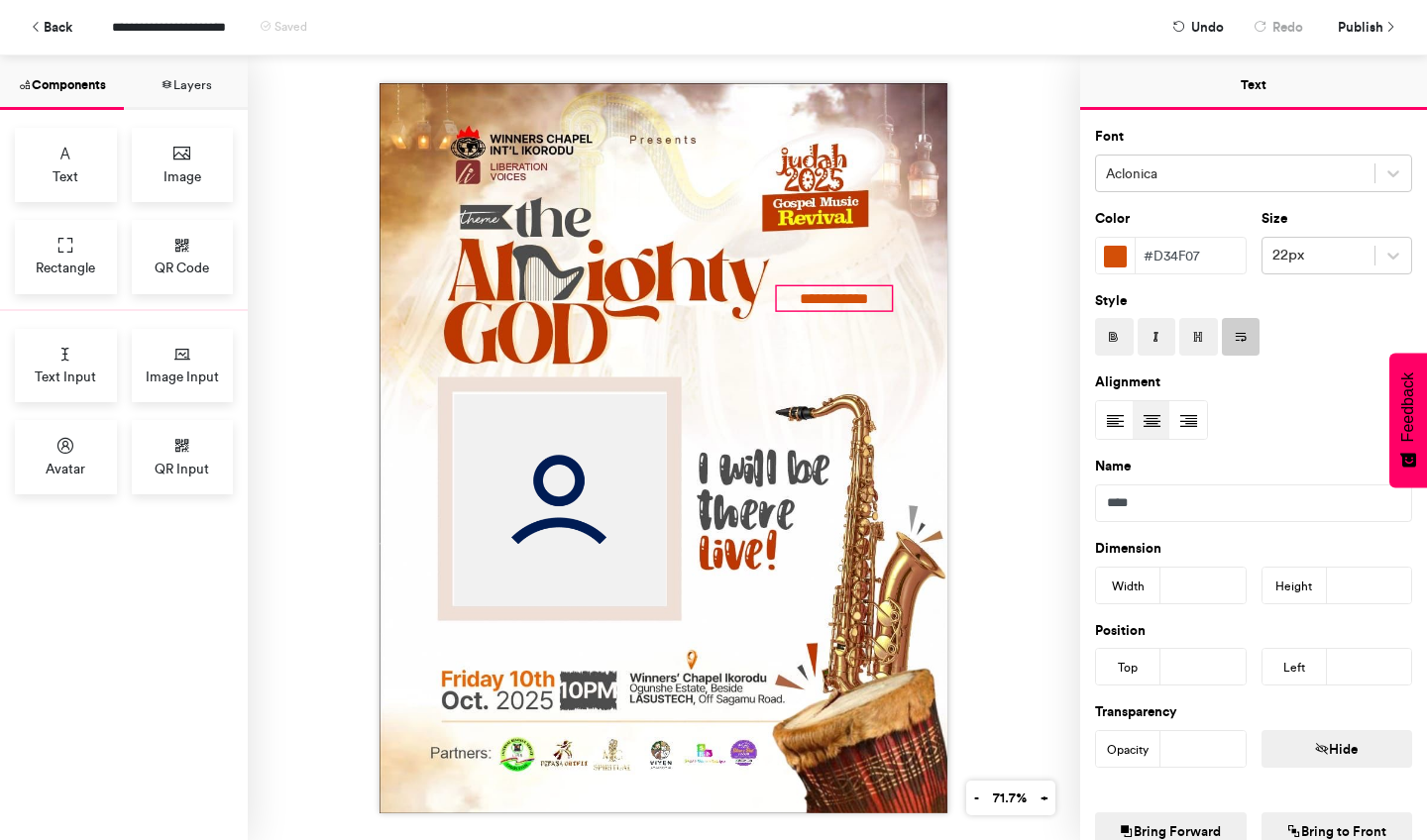 drag, startPoint x: 921, startPoint y: 311, endPoint x: 893, endPoint y: 307, distance: 28.284271 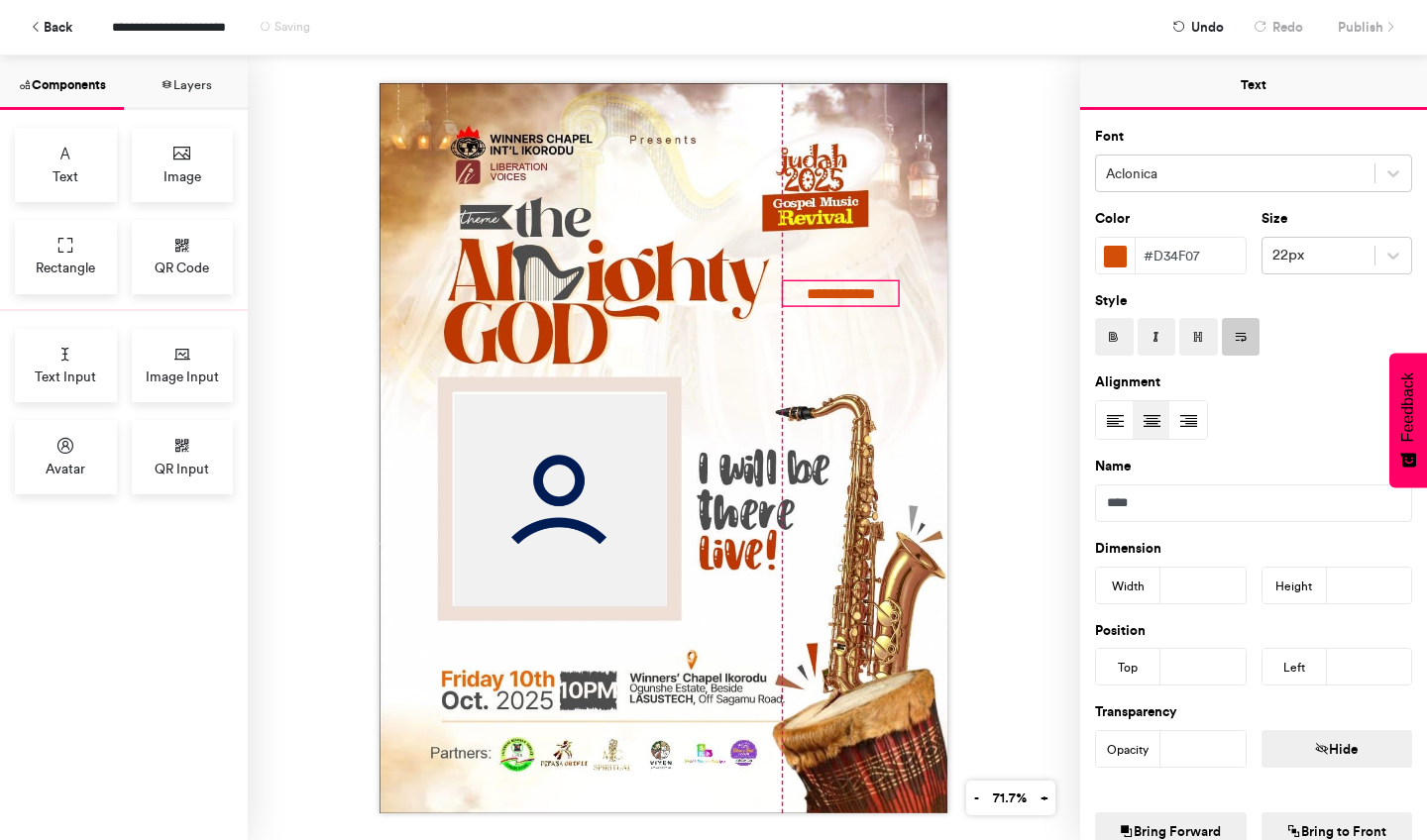 drag, startPoint x: 835, startPoint y: 309, endPoint x: 844, endPoint y: 304, distance: 10.29563 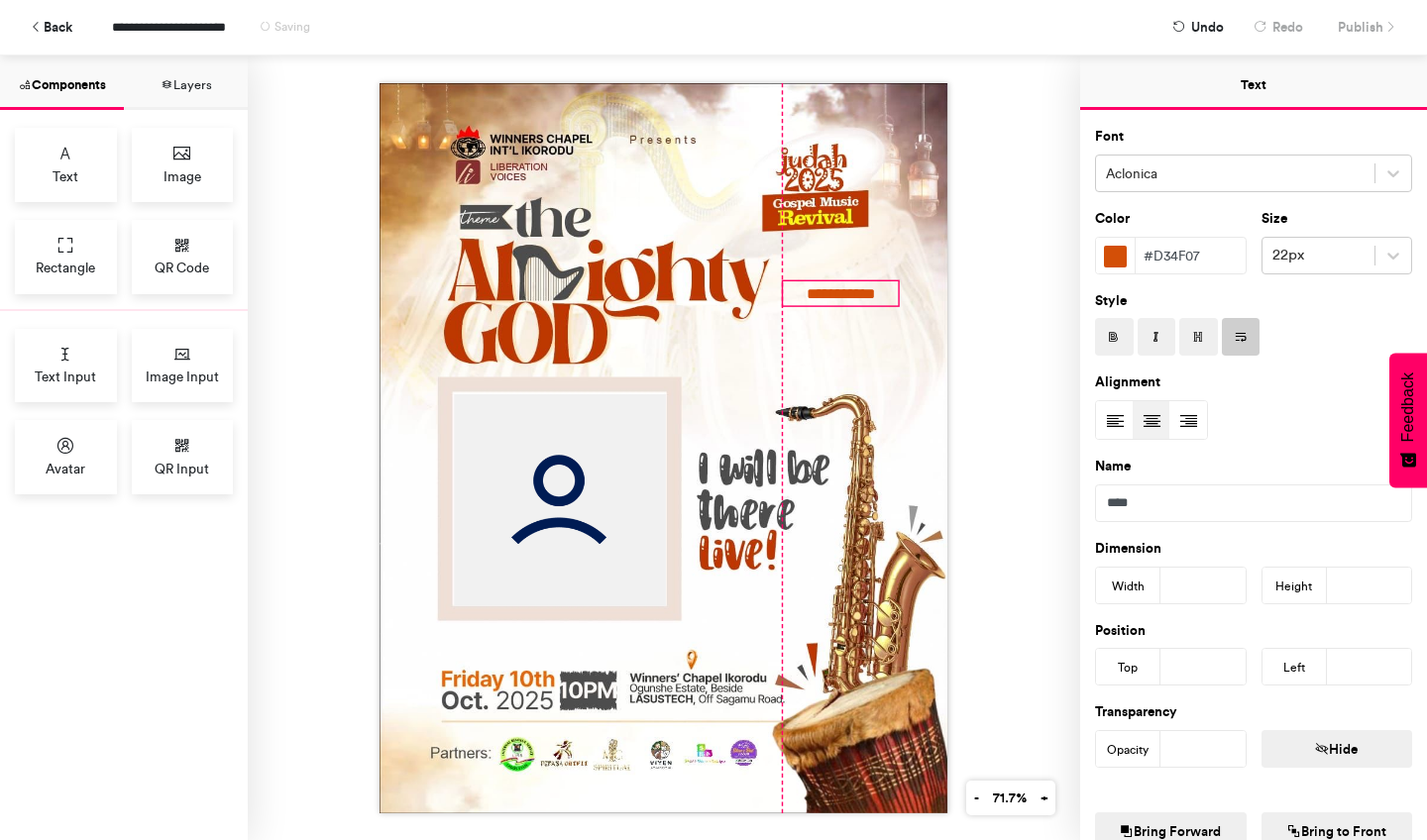 click on "**********" at bounding box center (664, 448) 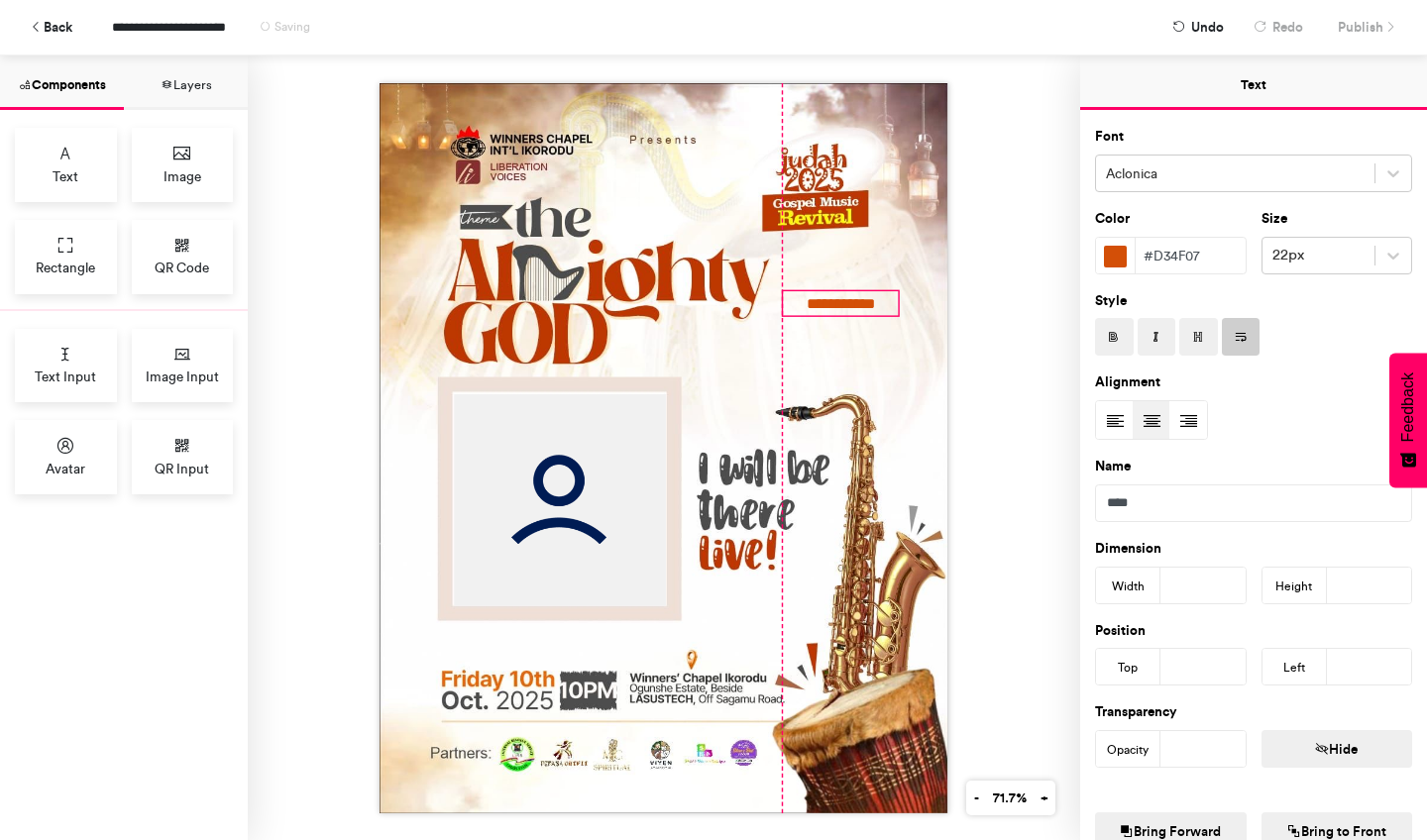 click on "**********" at bounding box center (664, 448) 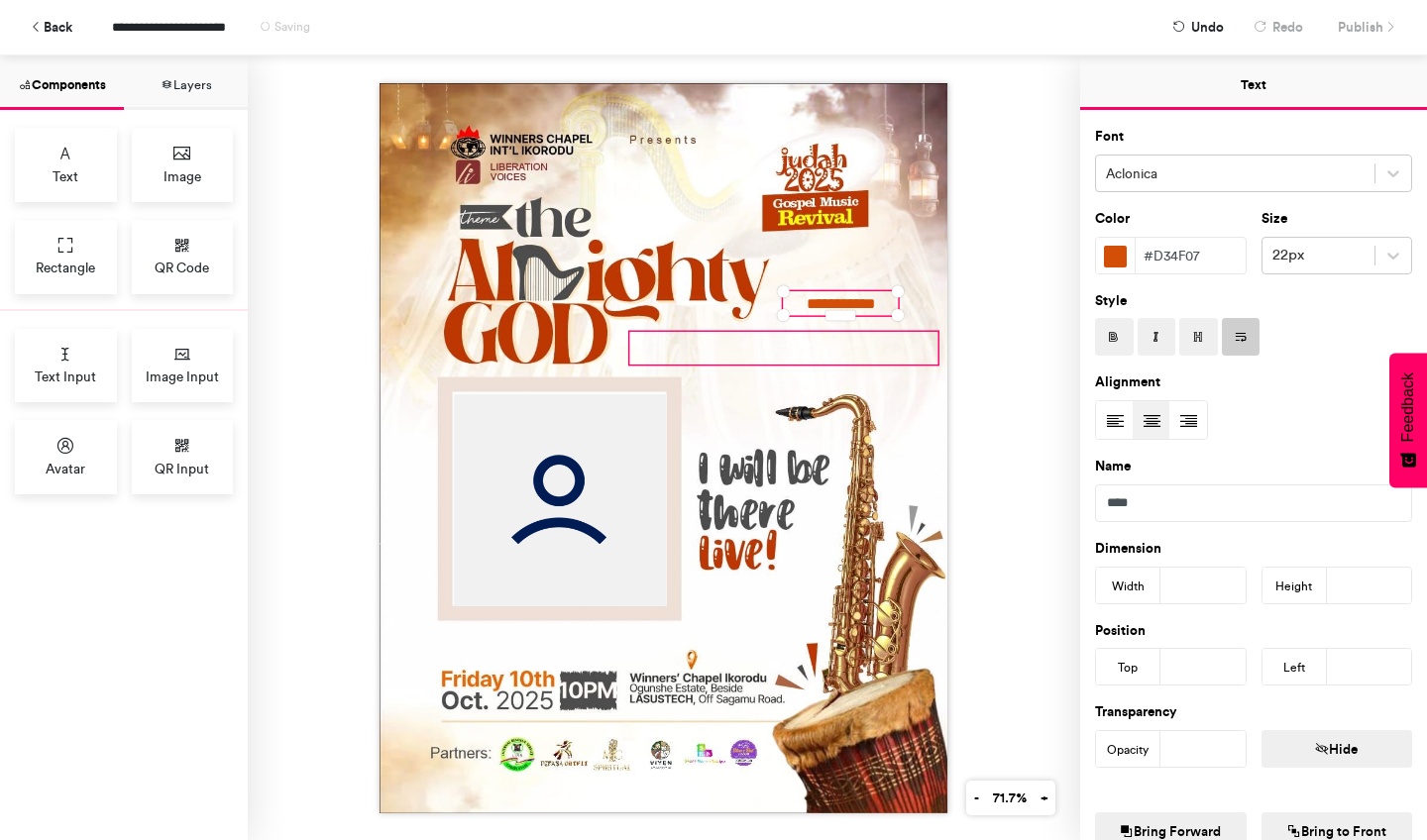 click at bounding box center [784, 348] 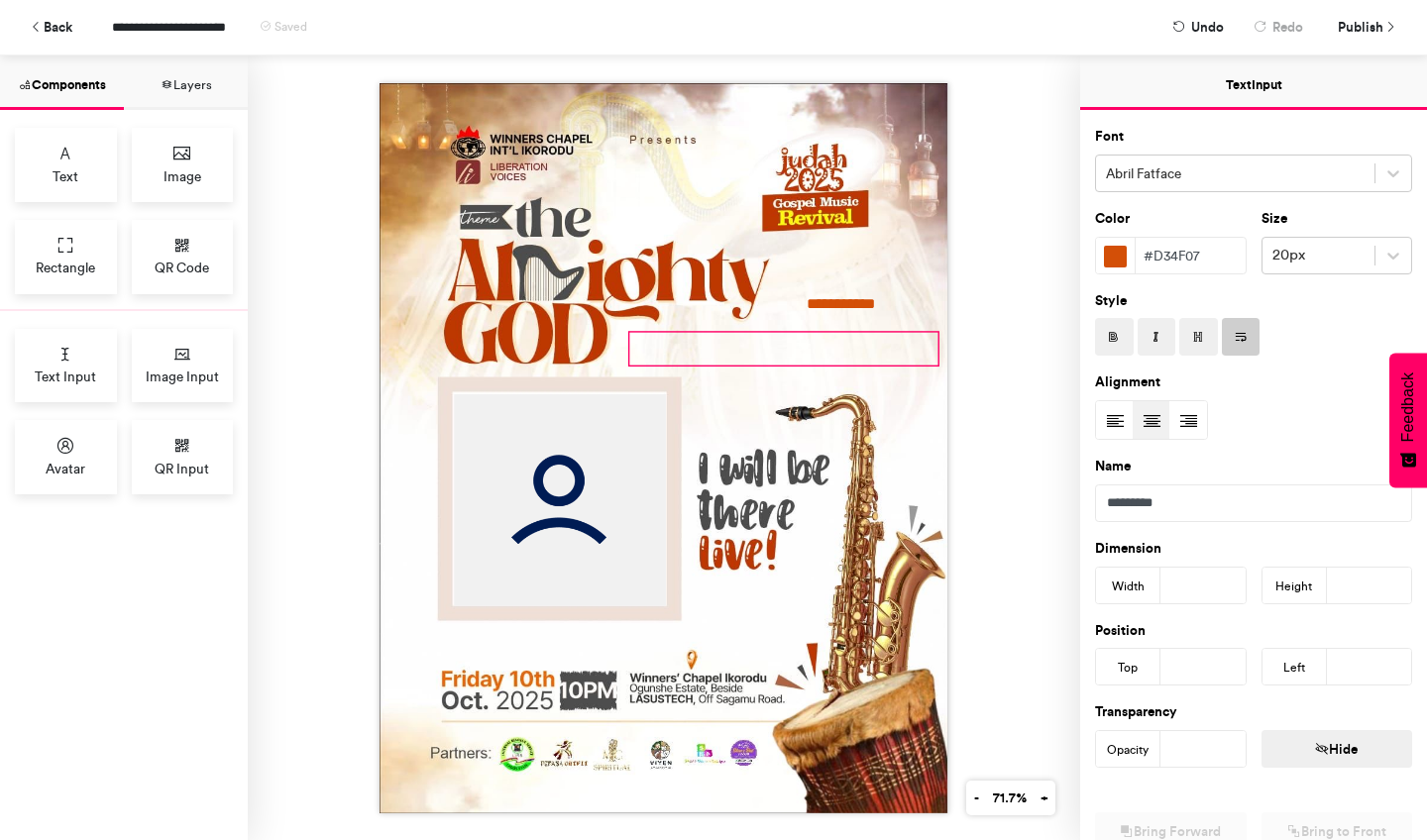 click on "**********" at bounding box center (664, 448) 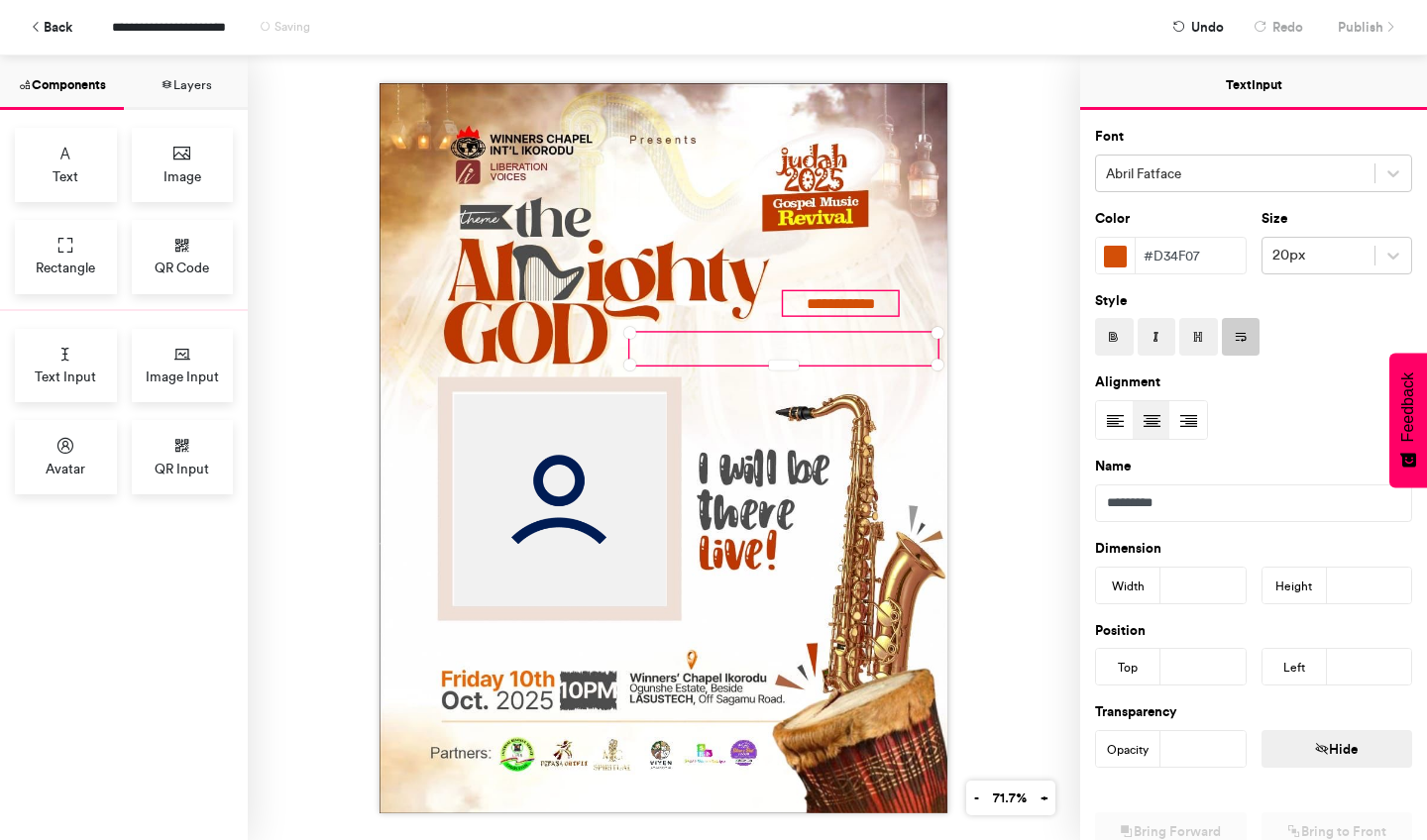 click on "**********" at bounding box center (840, 302) 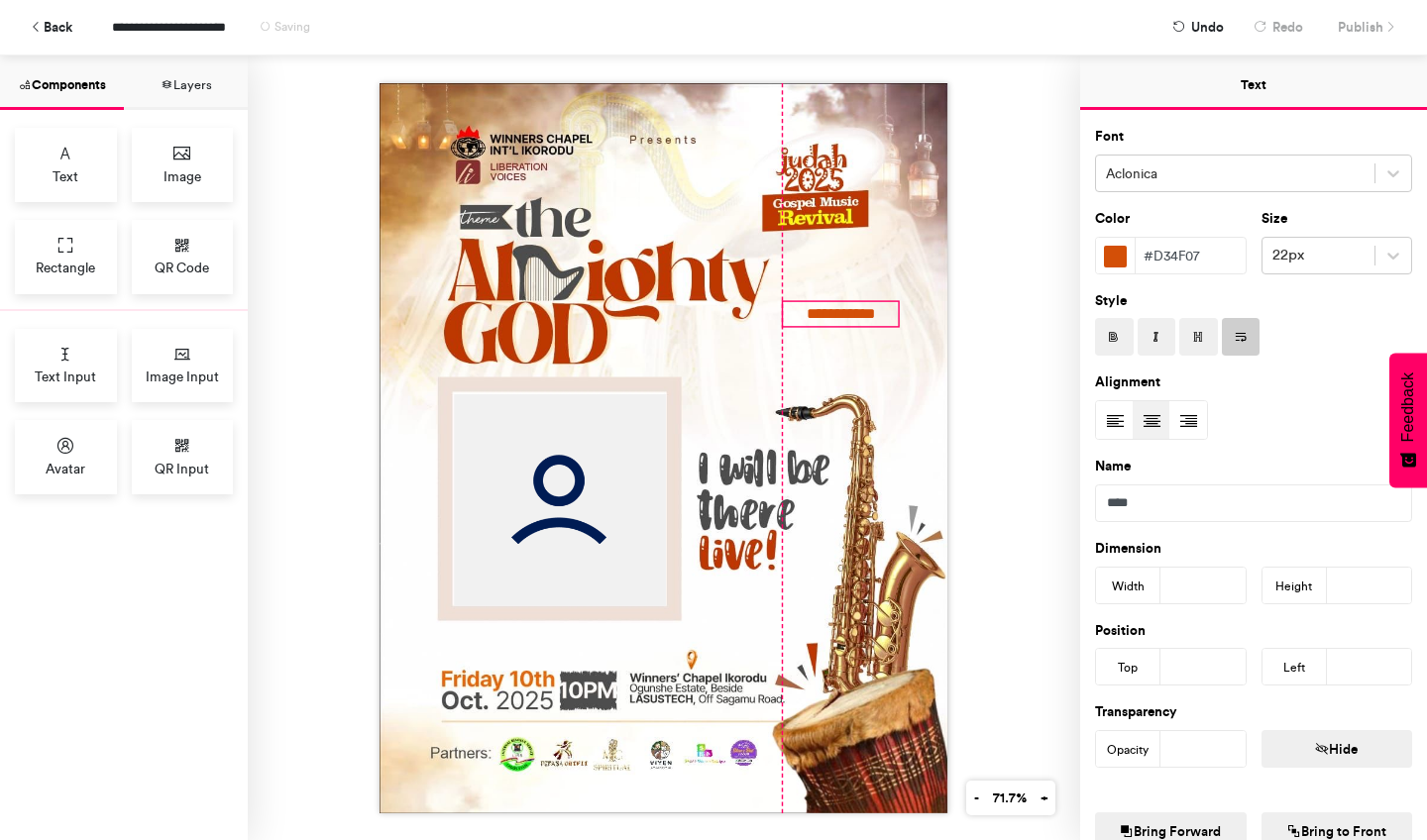 drag, startPoint x: 839, startPoint y: 313, endPoint x: 840, endPoint y: 324, distance: 11.045361 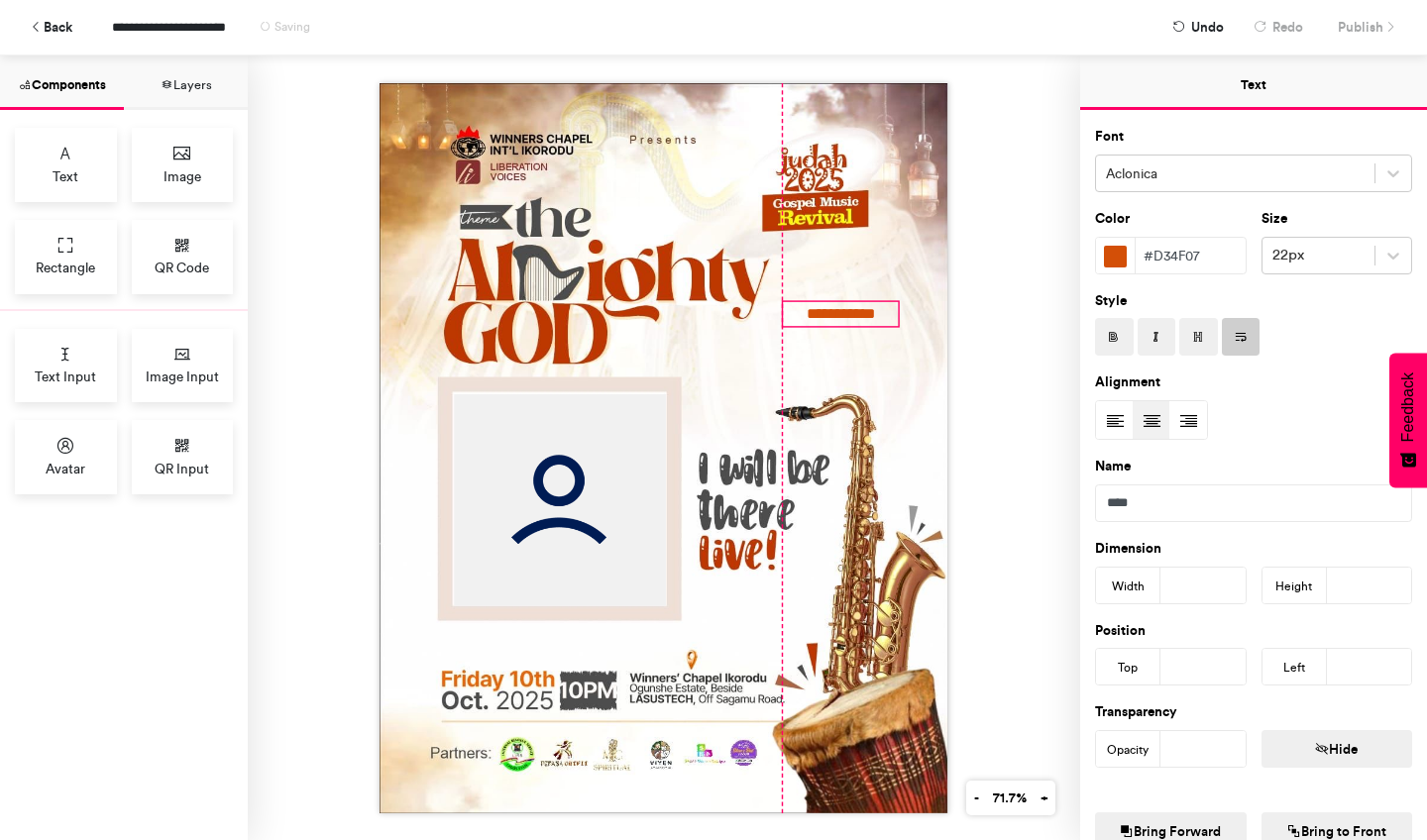 click on "**********" at bounding box center (664, 448) 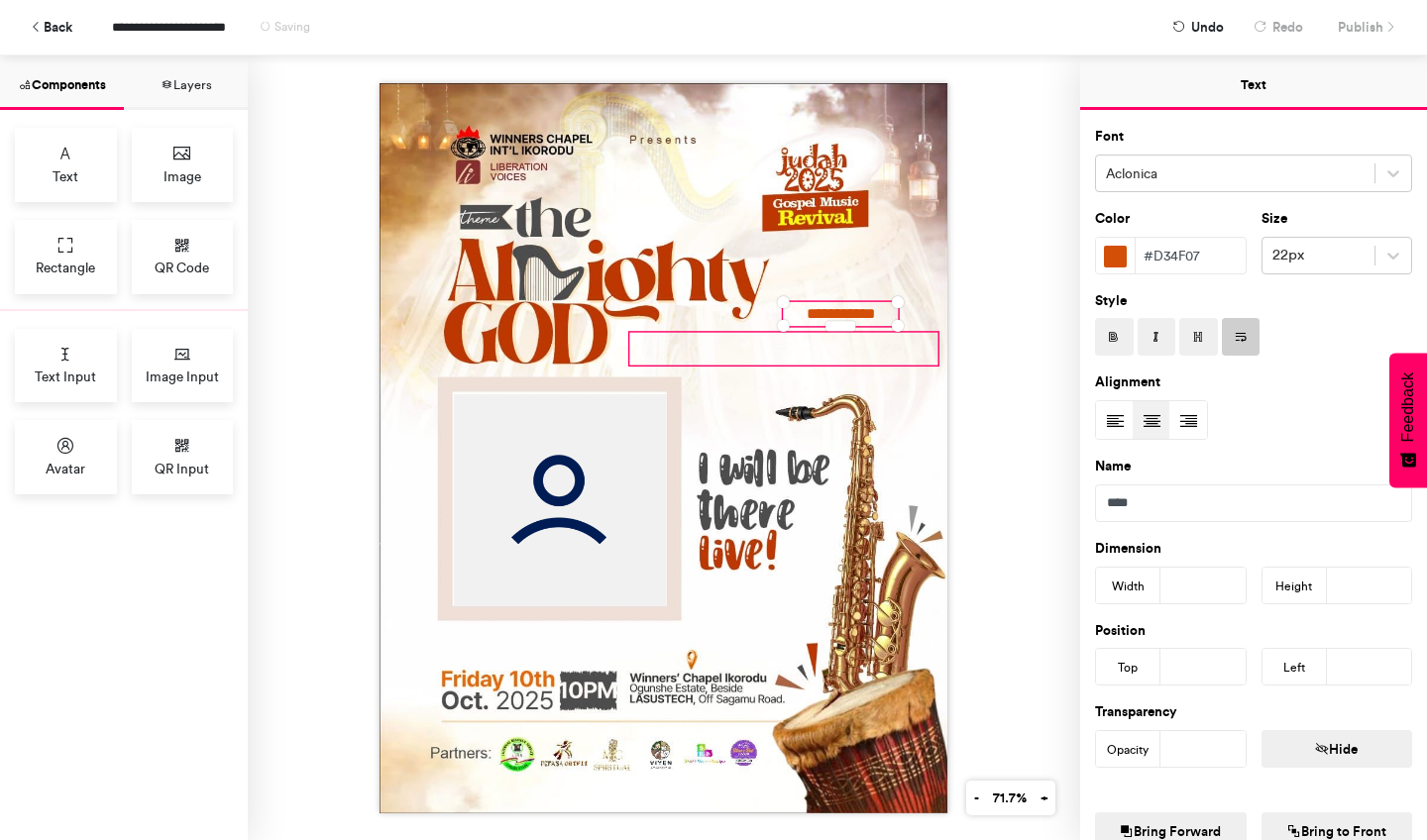 click at bounding box center [784, 349] 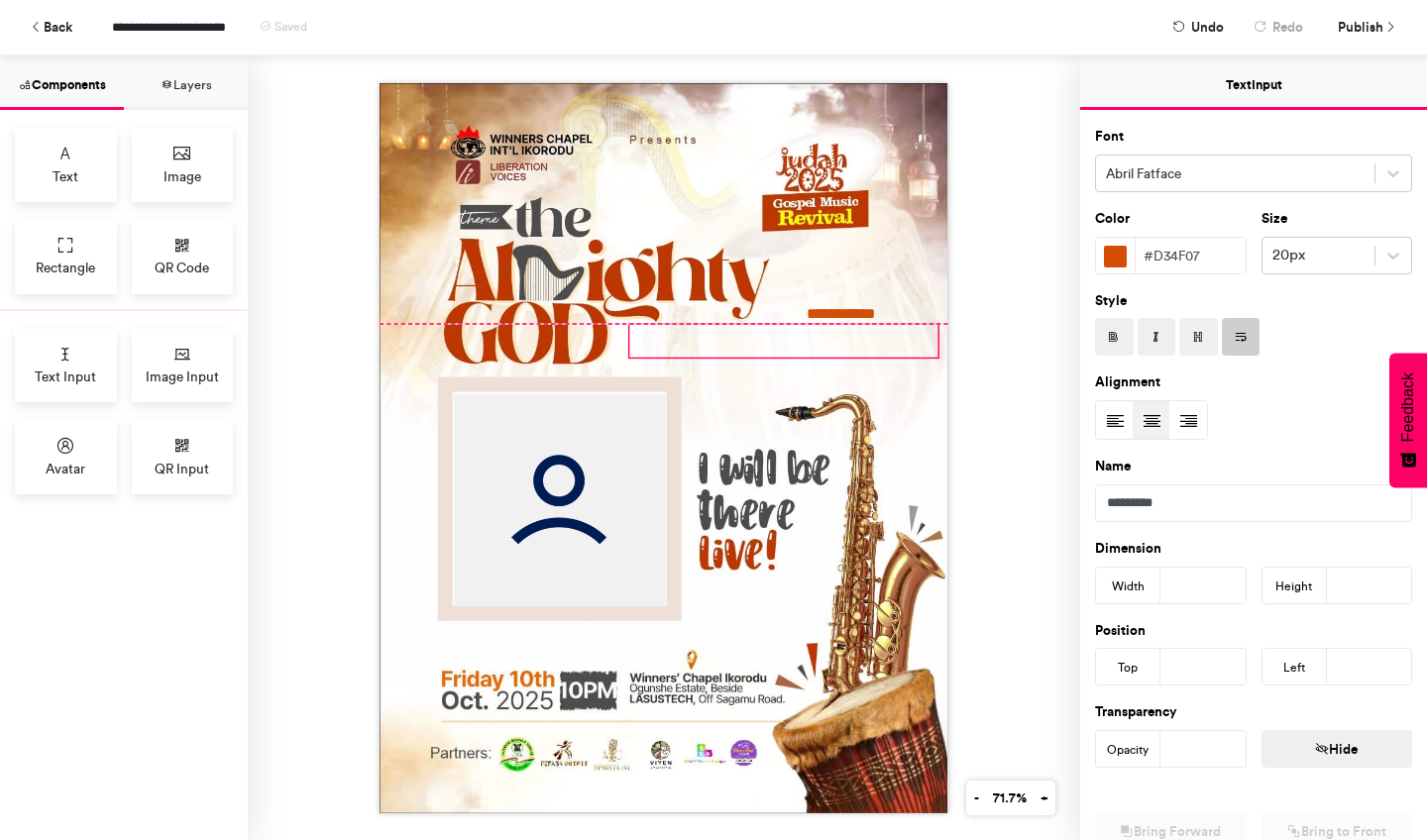 click on "**********" at bounding box center [664, 448] 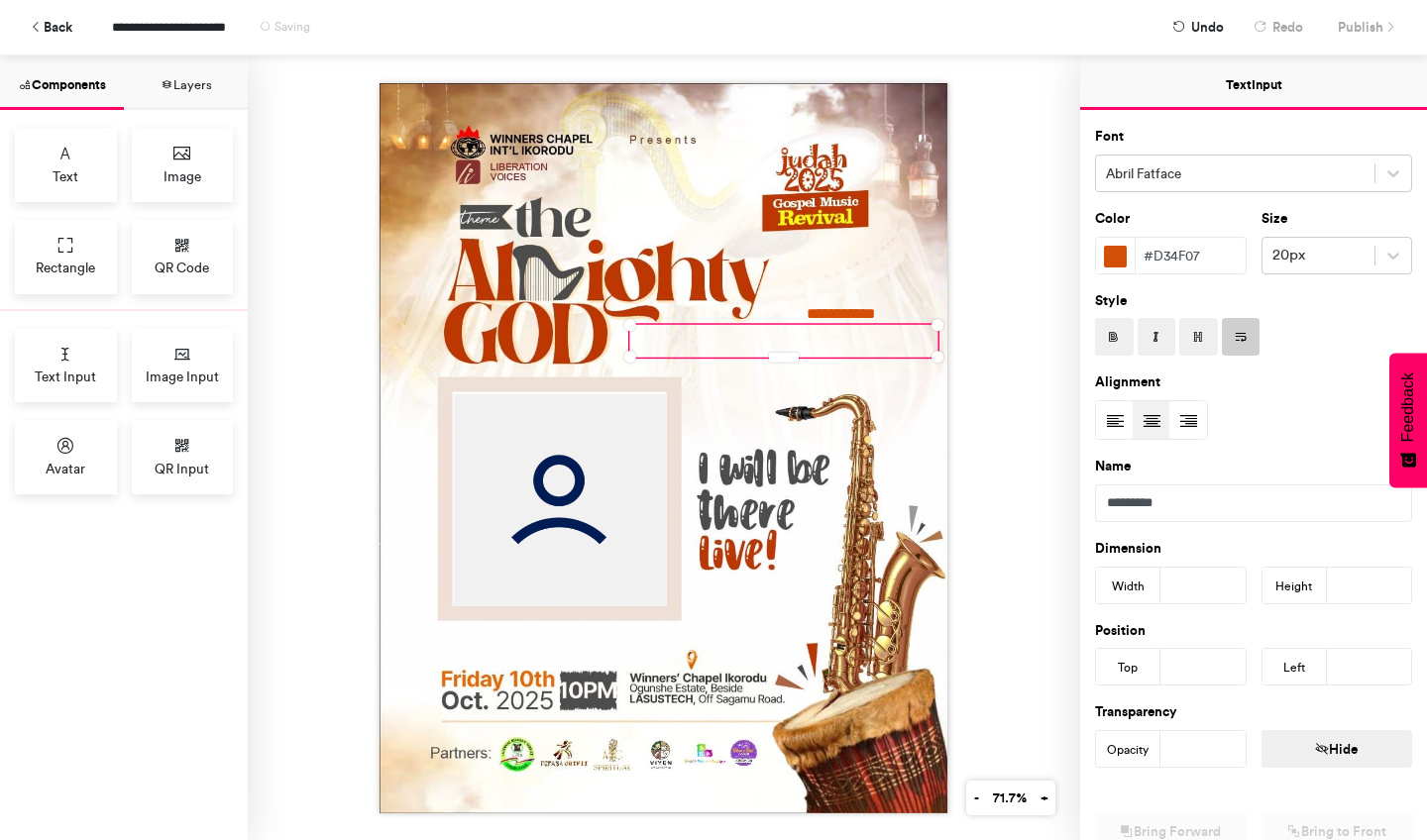click on "**********" at bounding box center [664, 448] 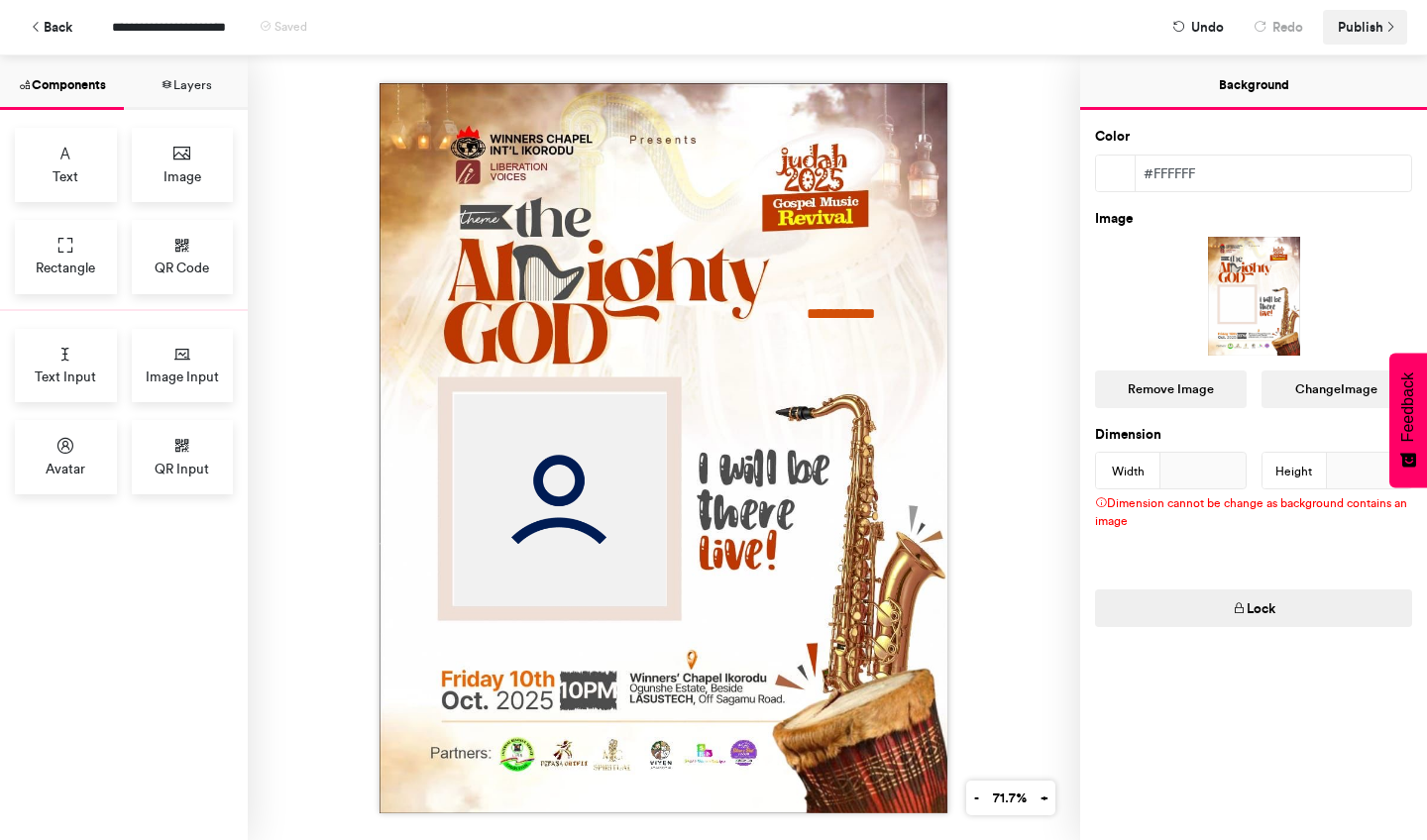 click at bounding box center (1390, 28) 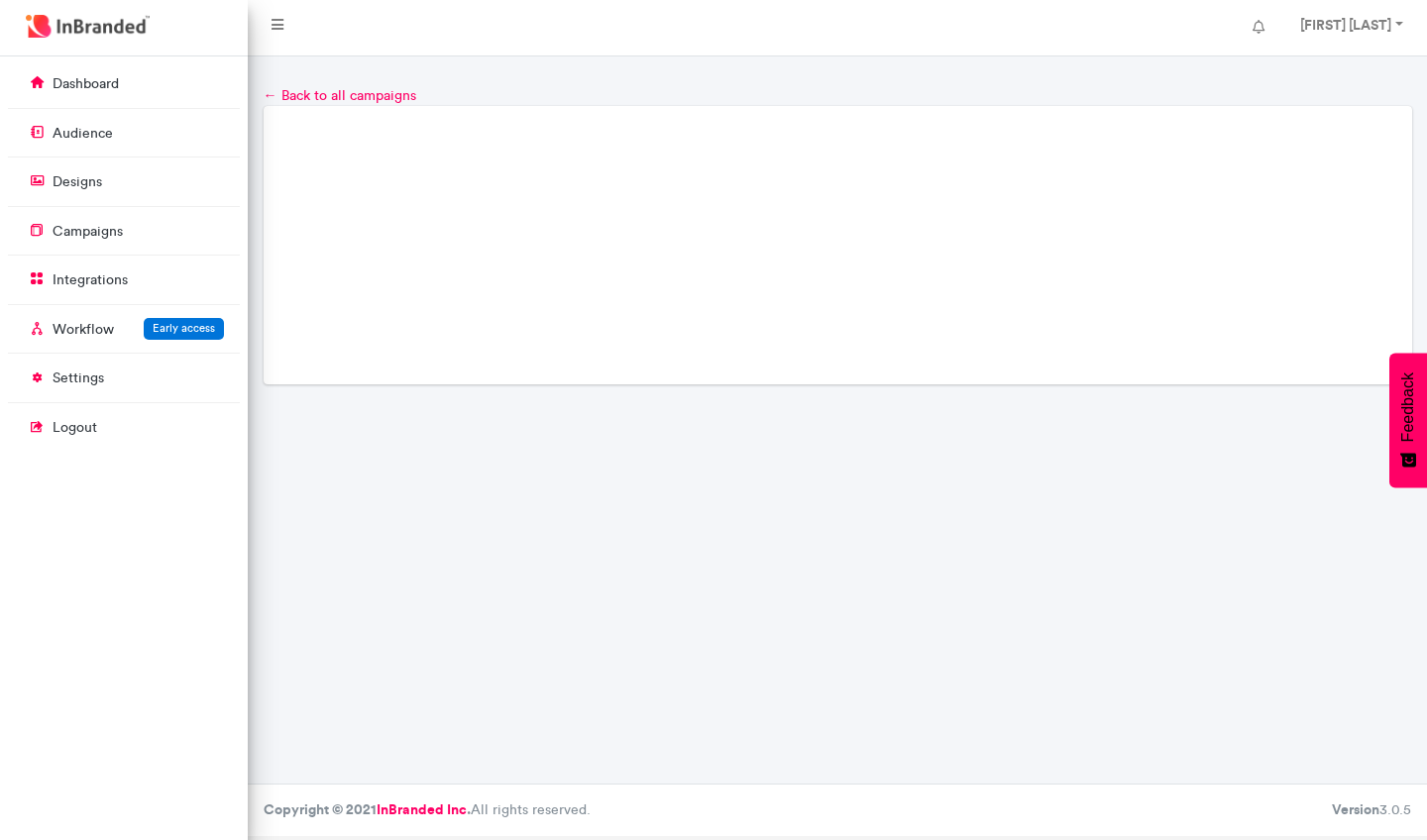 scroll, scrollTop: 0, scrollLeft: 0, axis: both 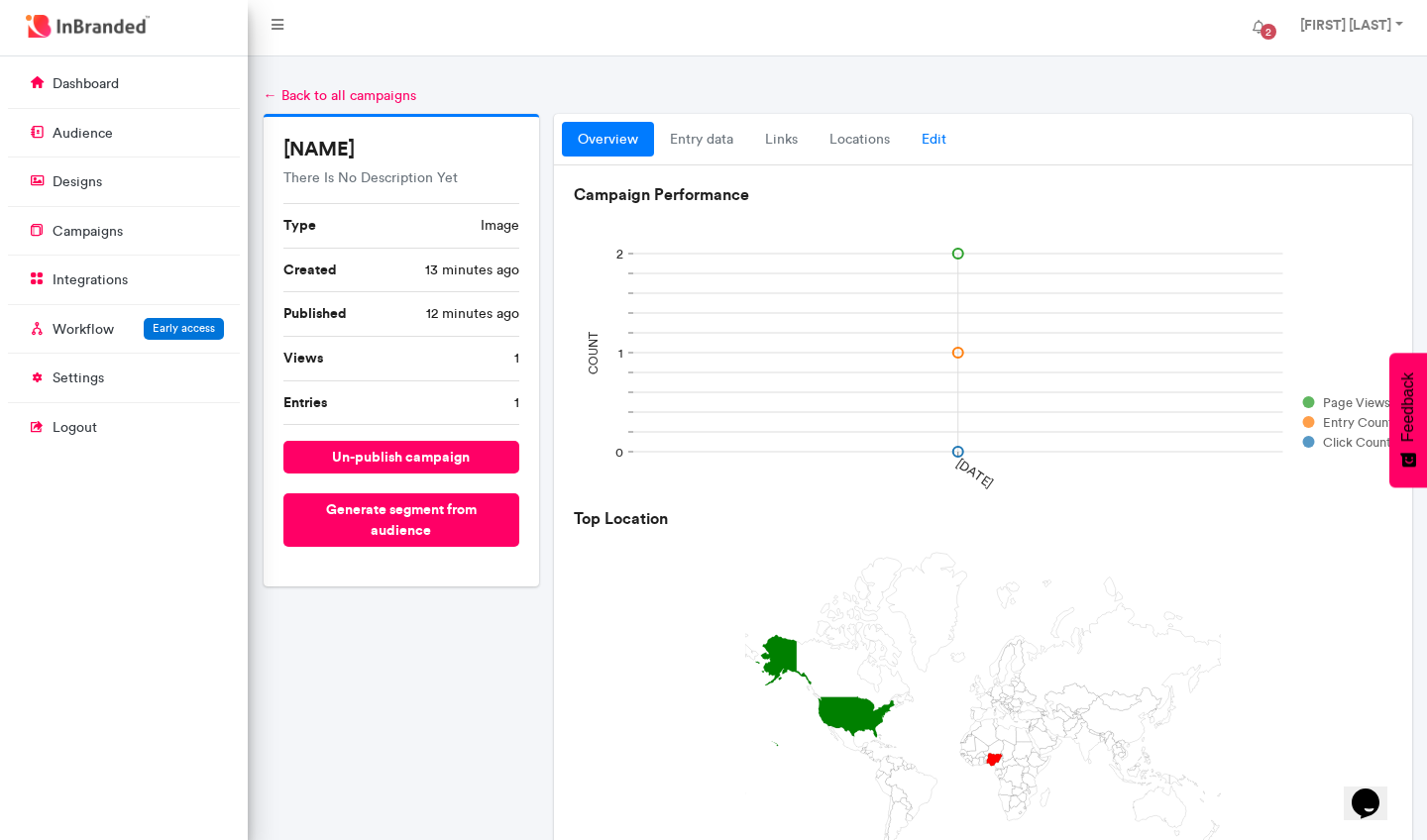 click on "Edit" at bounding box center (933, 140) 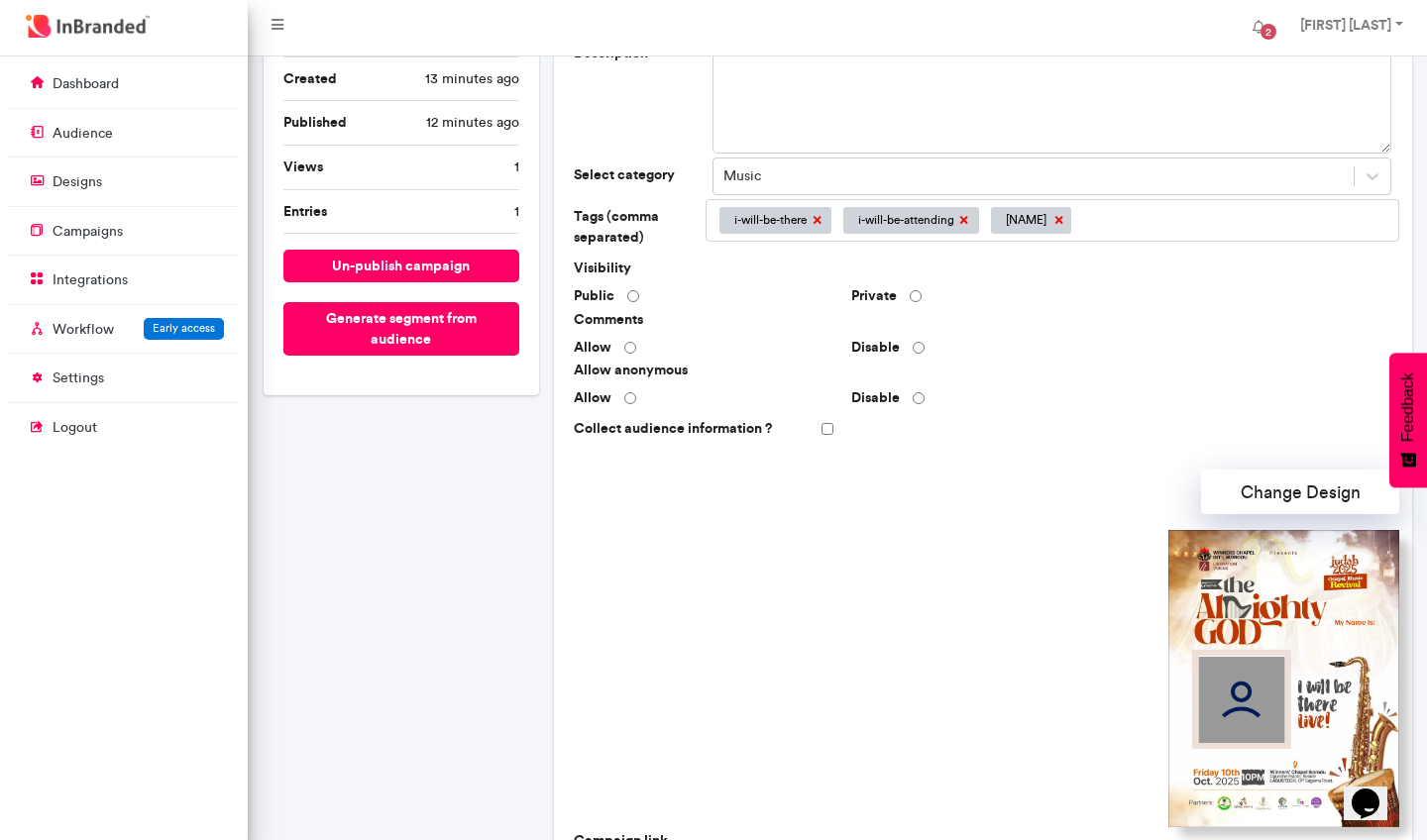 scroll, scrollTop: 450, scrollLeft: 0, axis: vertical 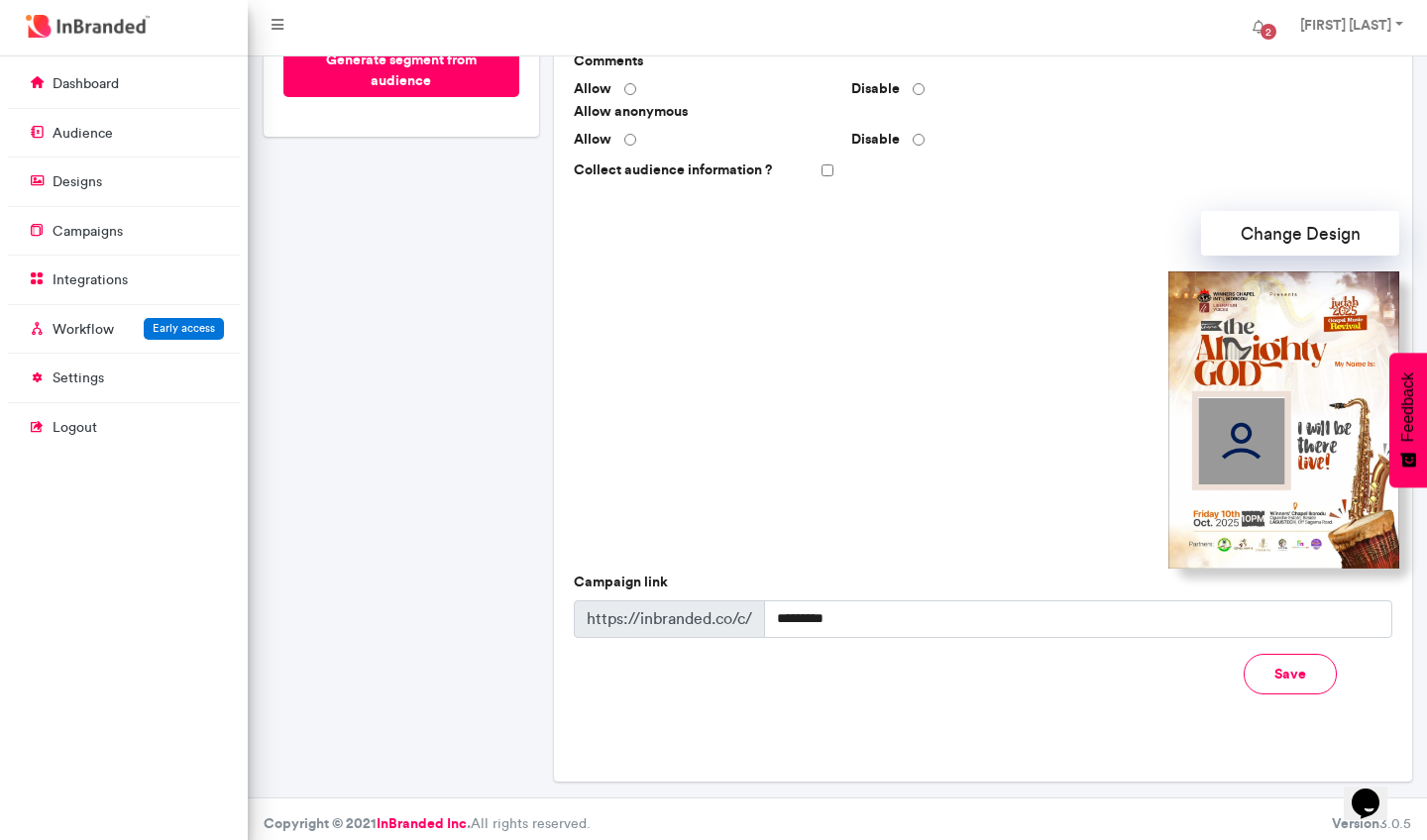 click on "Change Design" at bounding box center [1300, 233] 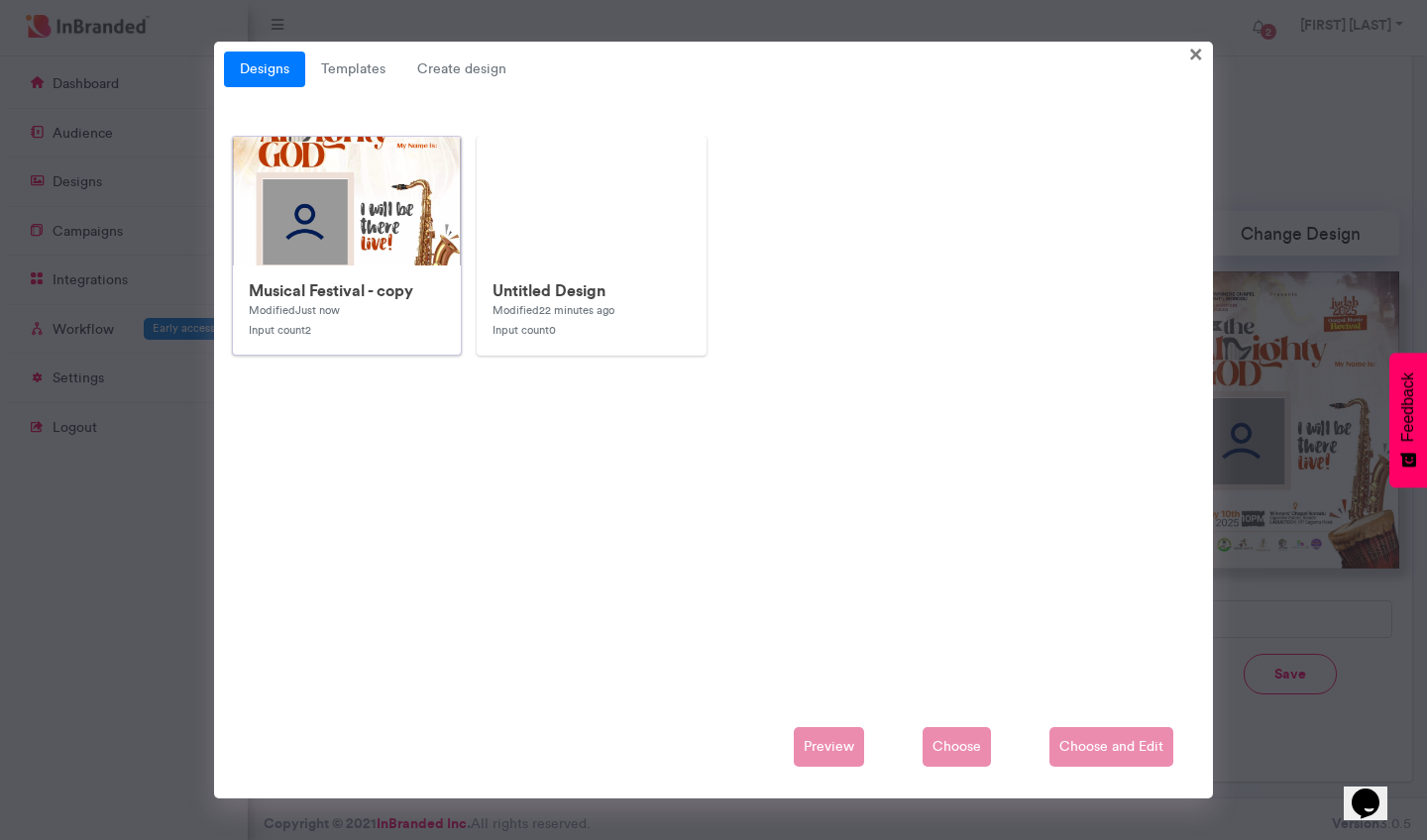 click at bounding box center [629, 646] 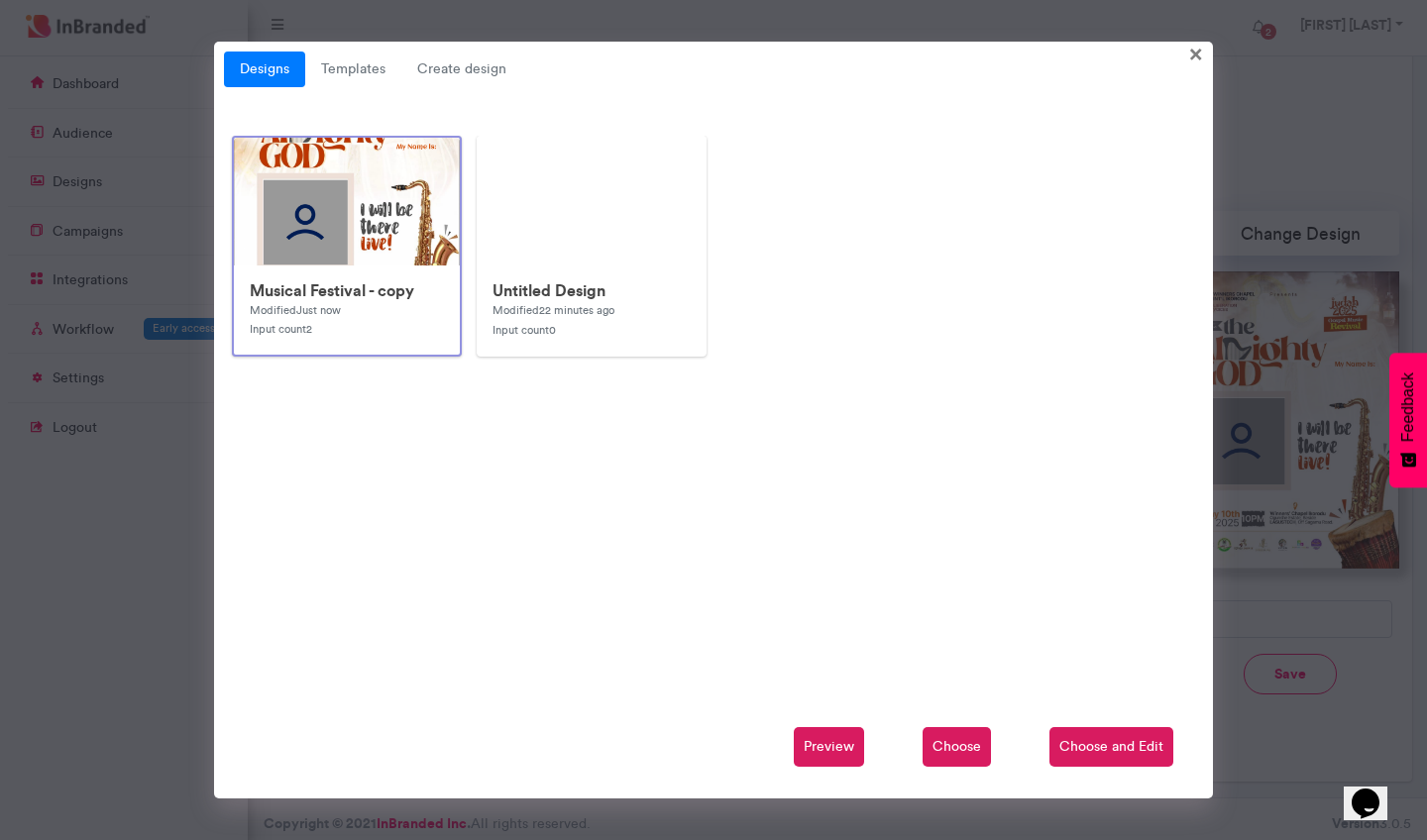 click on "Choose and Edit" at bounding box center [1111, 747] 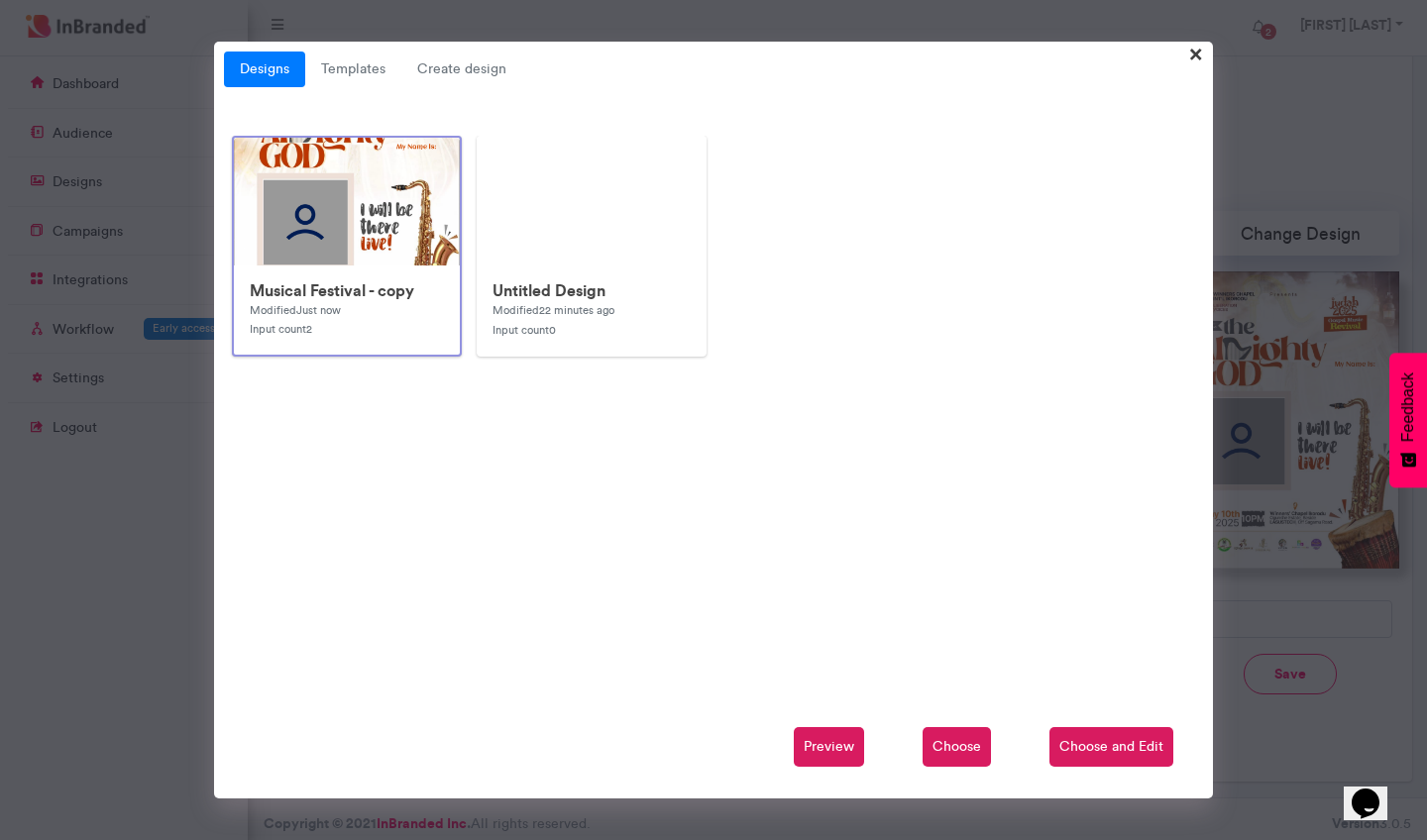 click on "×" at bounding box center (1196, 52) 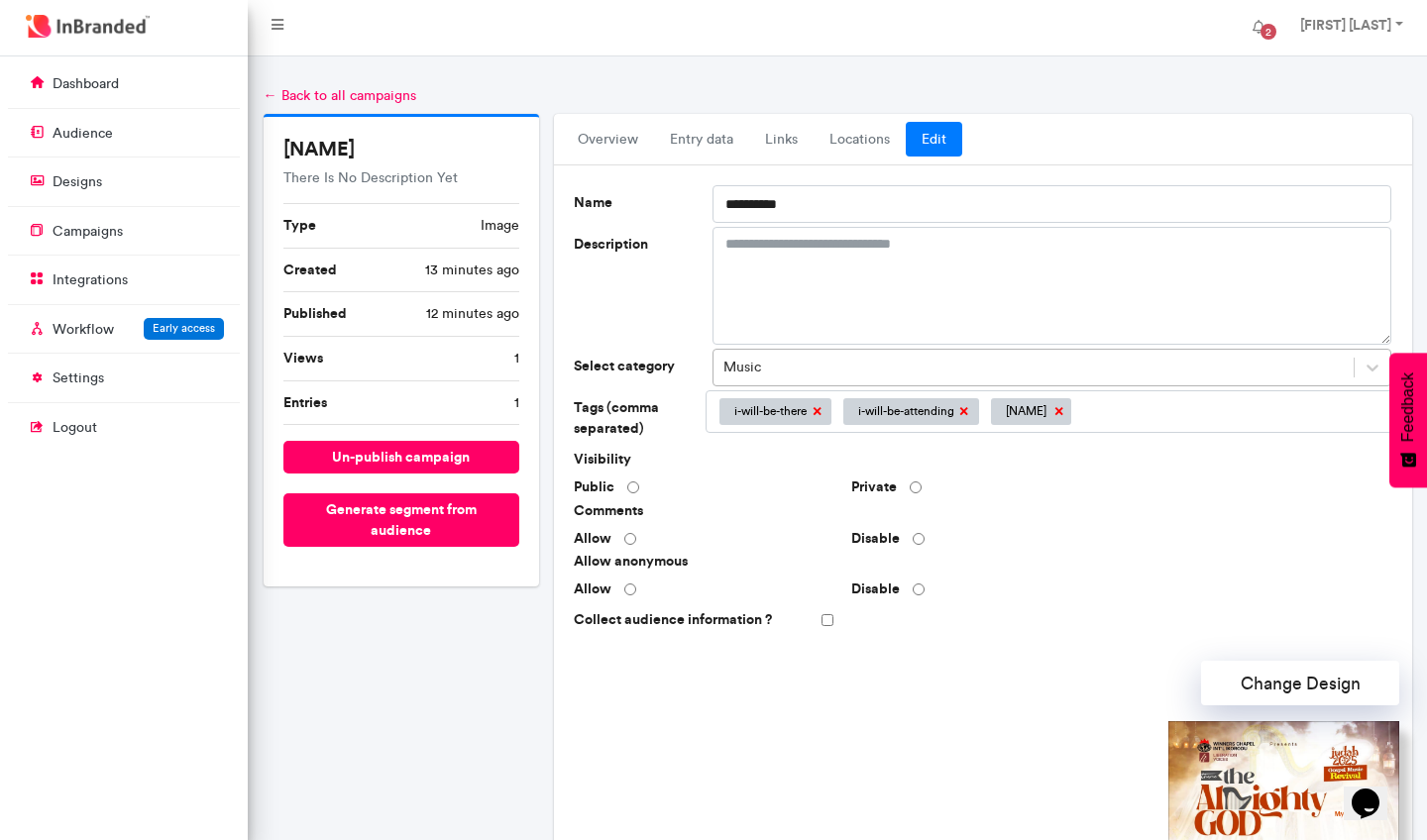 scroll, scrollTop: 0, scrollLeft: 0, axis: both 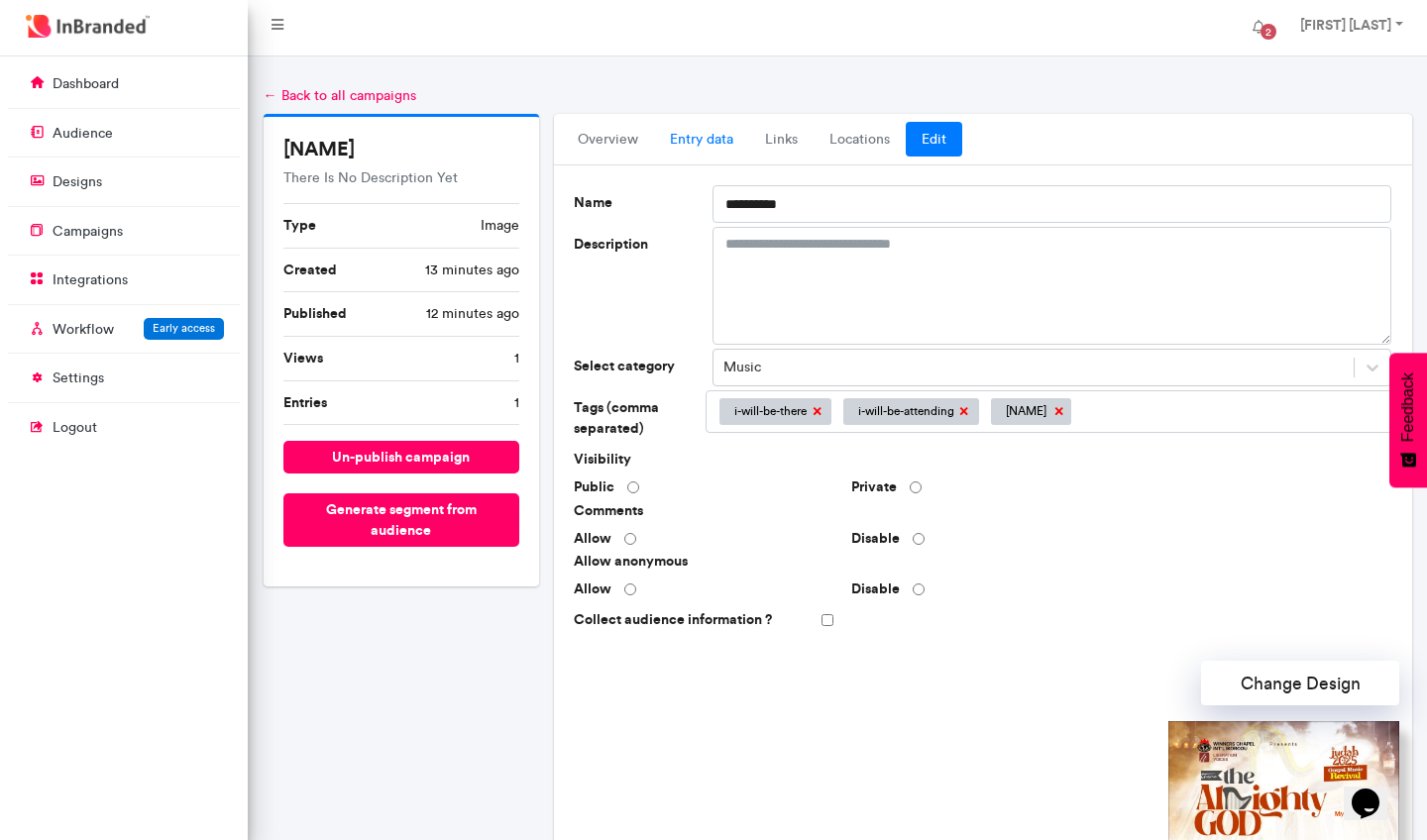 click on "entry data" at bounding box center (702, 140) 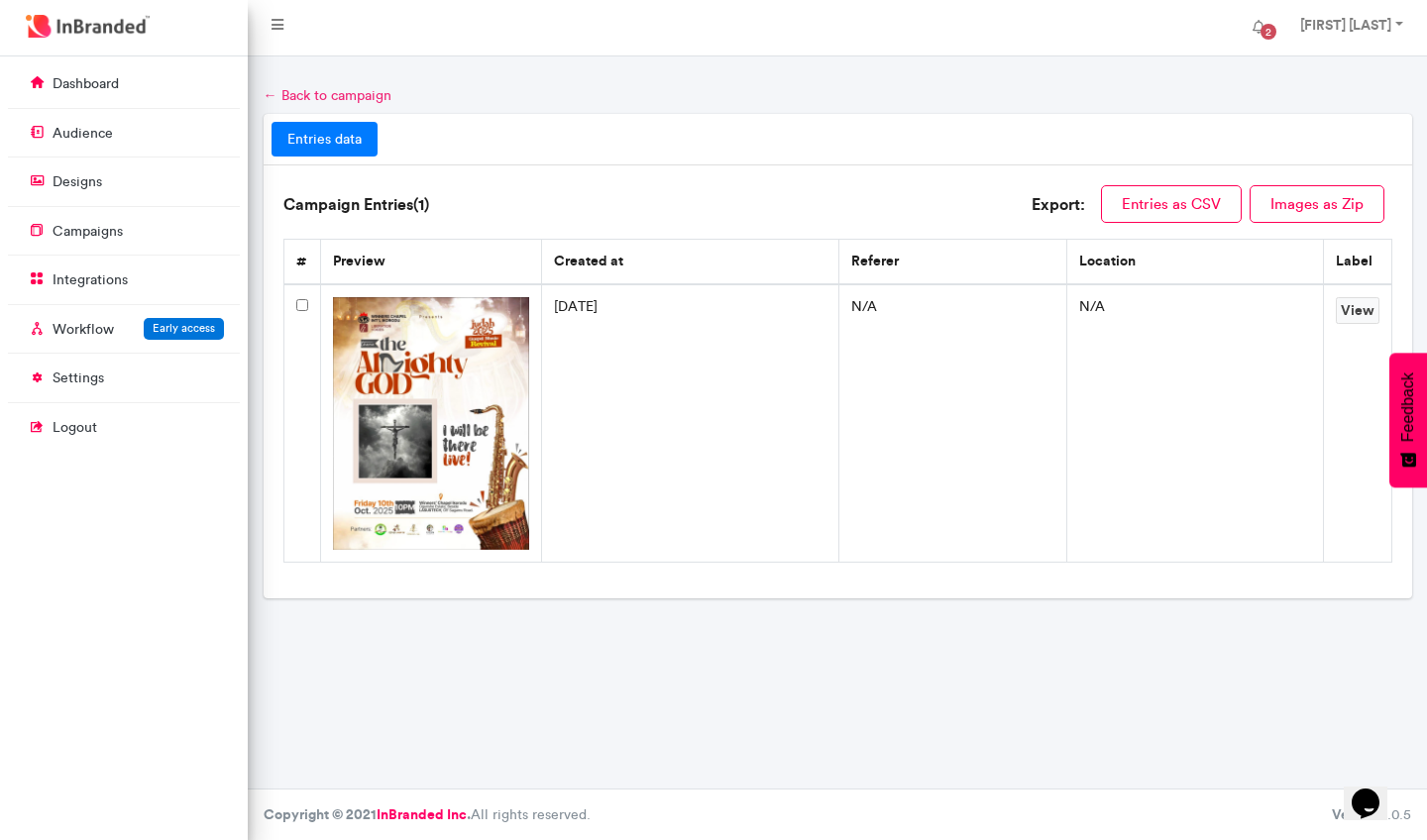 click on "← Back to campaign" at bounding box center (327, 95) 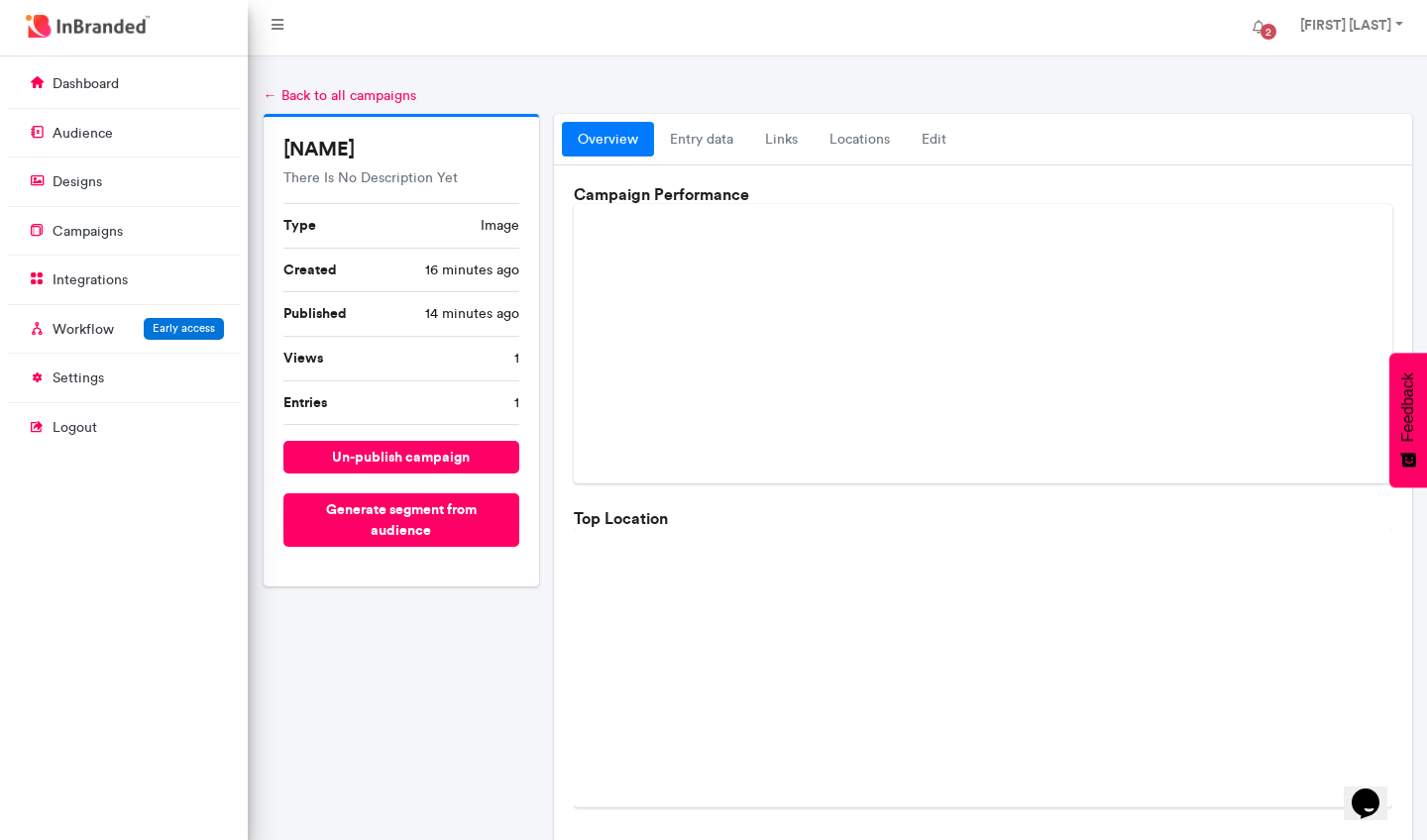 scroll, scrollTop: 0, scrollLeft: 0, axis: both 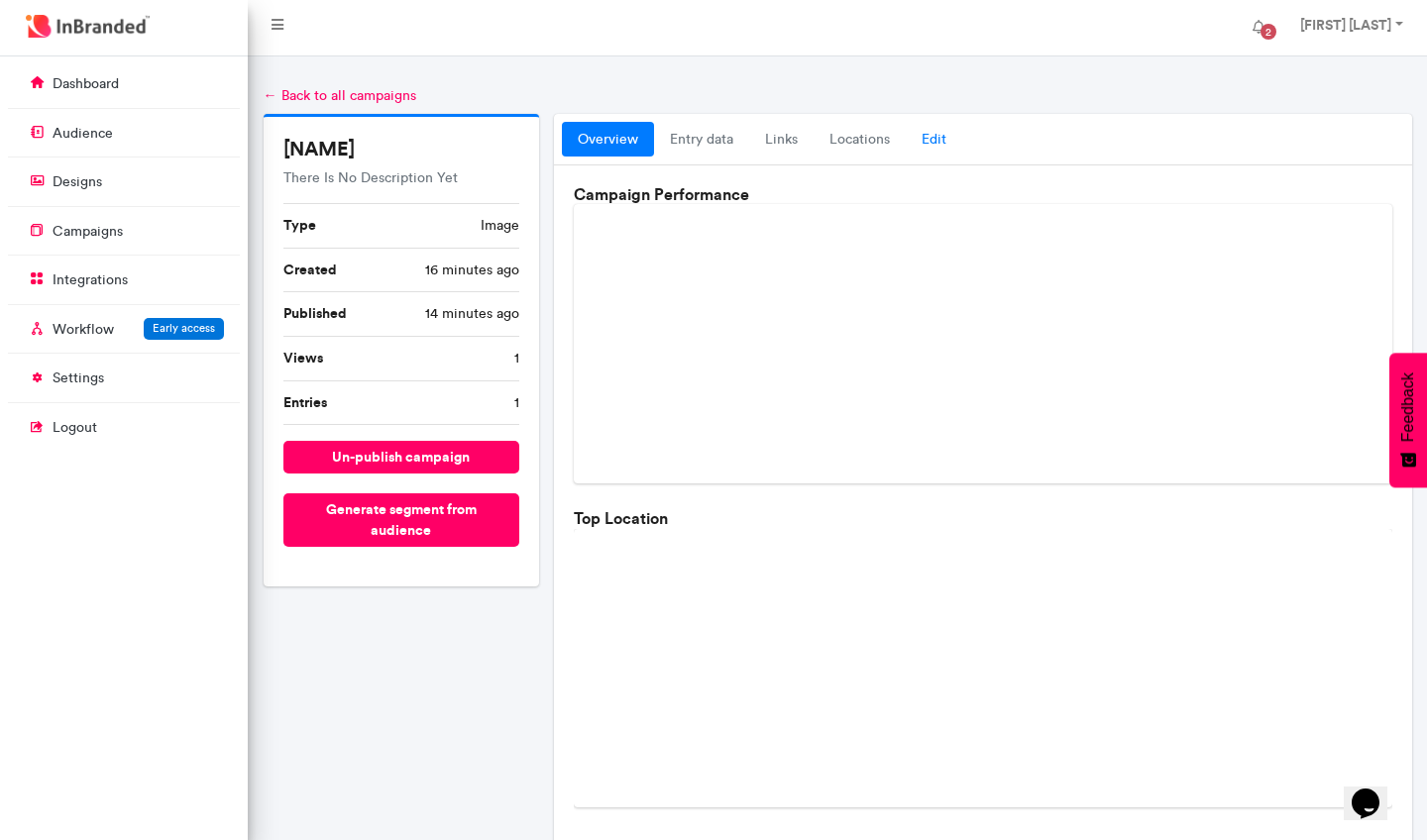 click on "Edit" at bounding box center (933, 140) 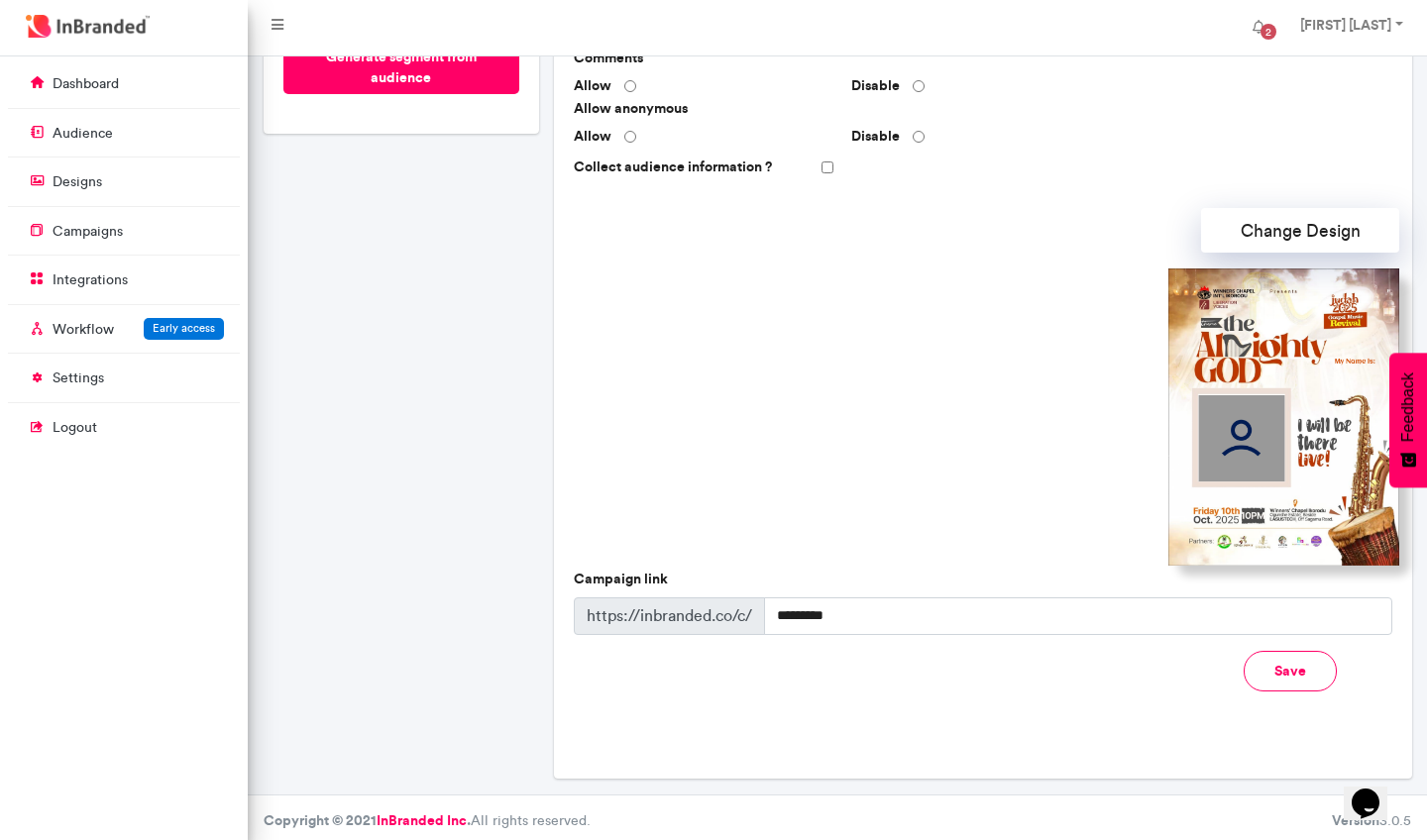 scroll, scrollTop: 452, scrollLeft: 0, axis: vertical 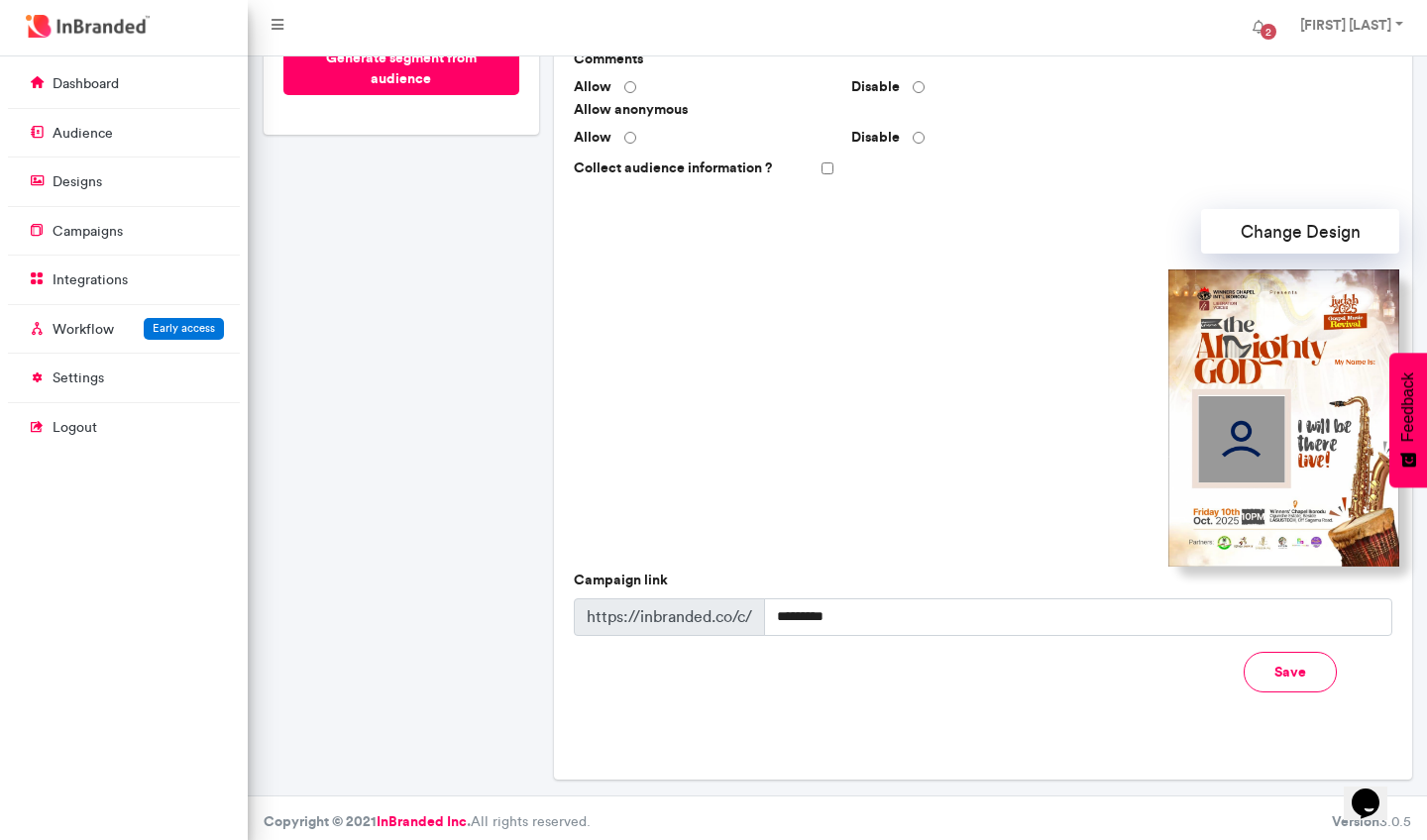 click on "Save" at bounding box center (1290, 672) 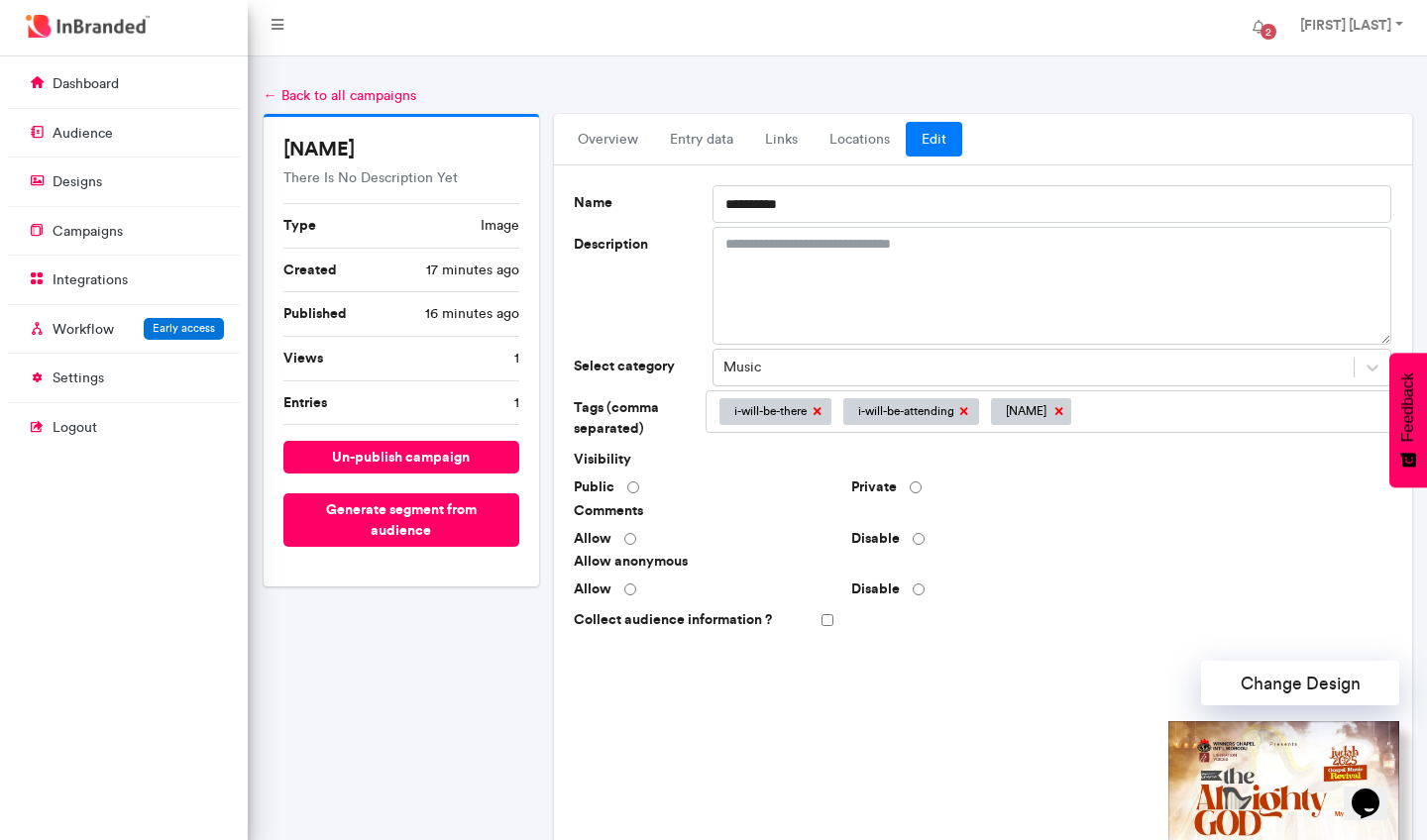 scroll, scrollTop: 0, scrollLeft: 0, axis: both 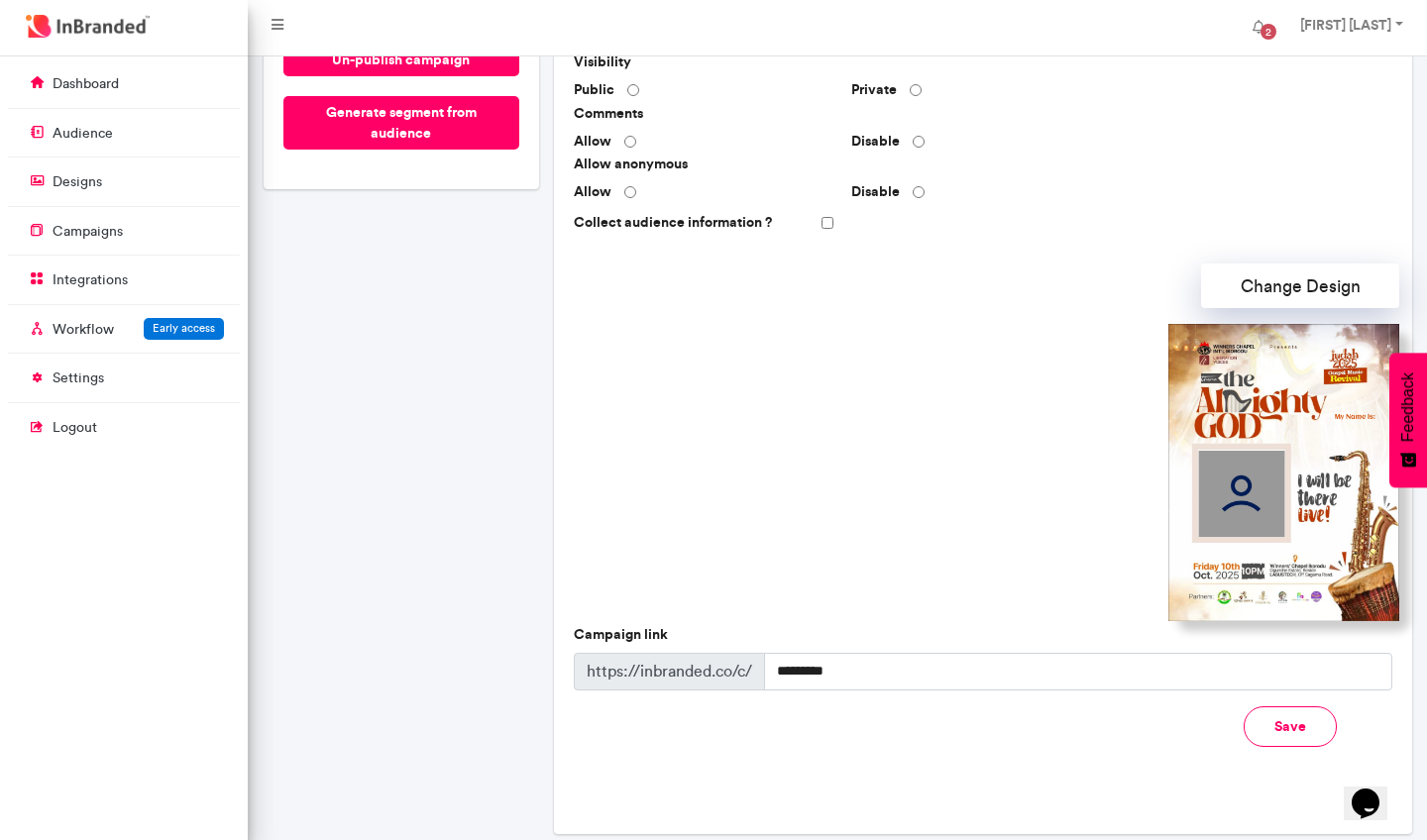 click on "Change Design" at bounding box center [1300, 285] 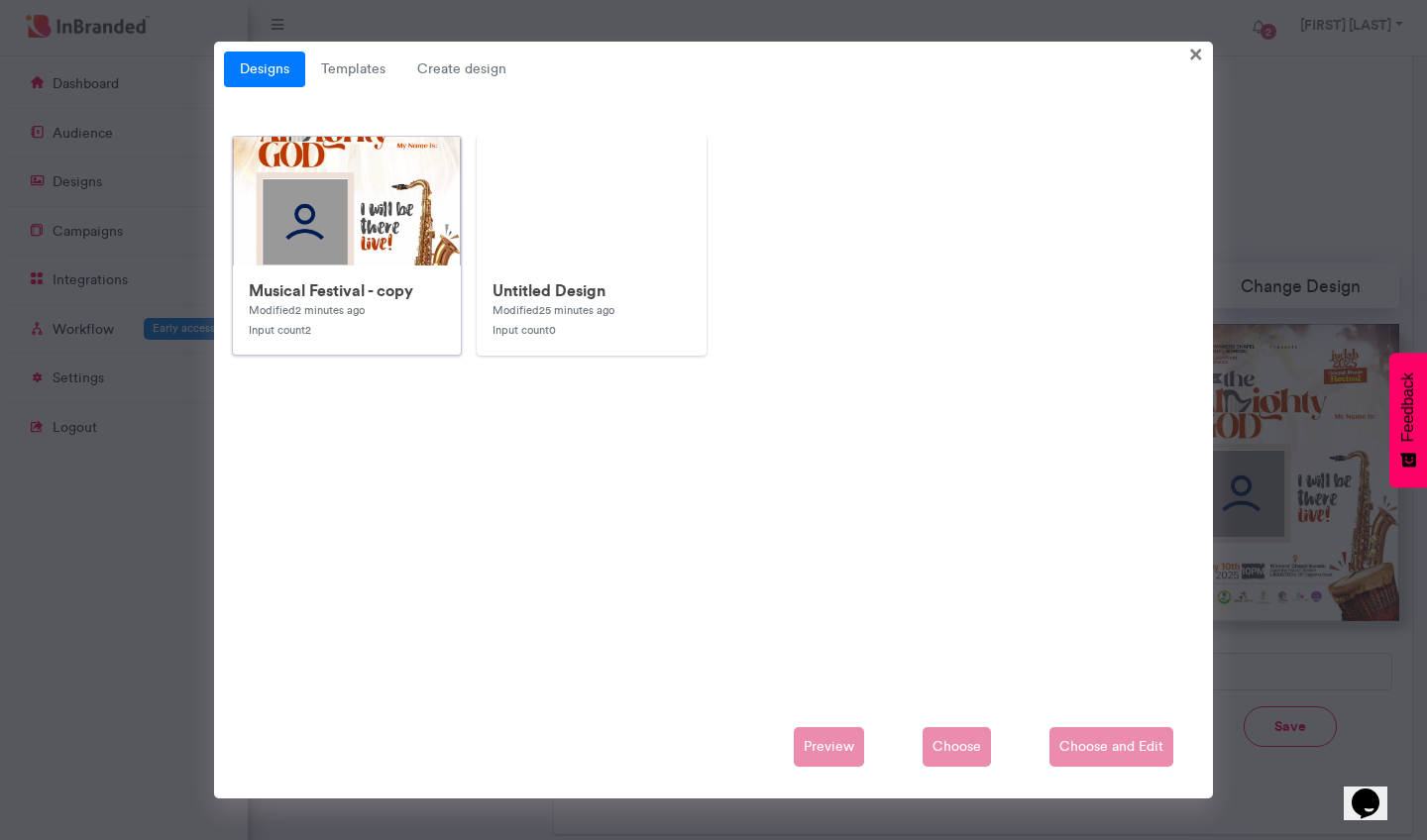 click at bounding box center [629, 646] 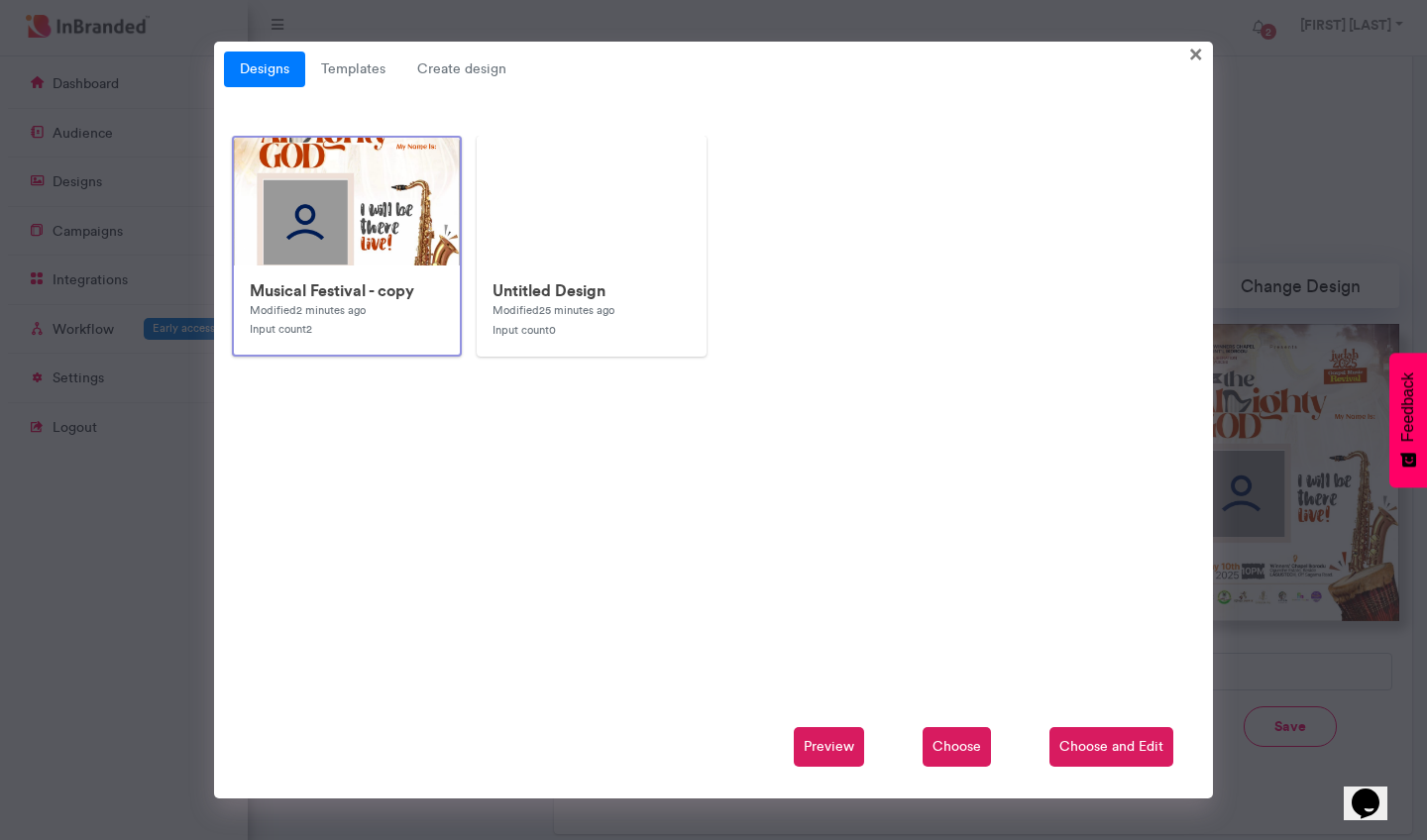 click on "Choose and Edit" at bounding box center [1111, 747] 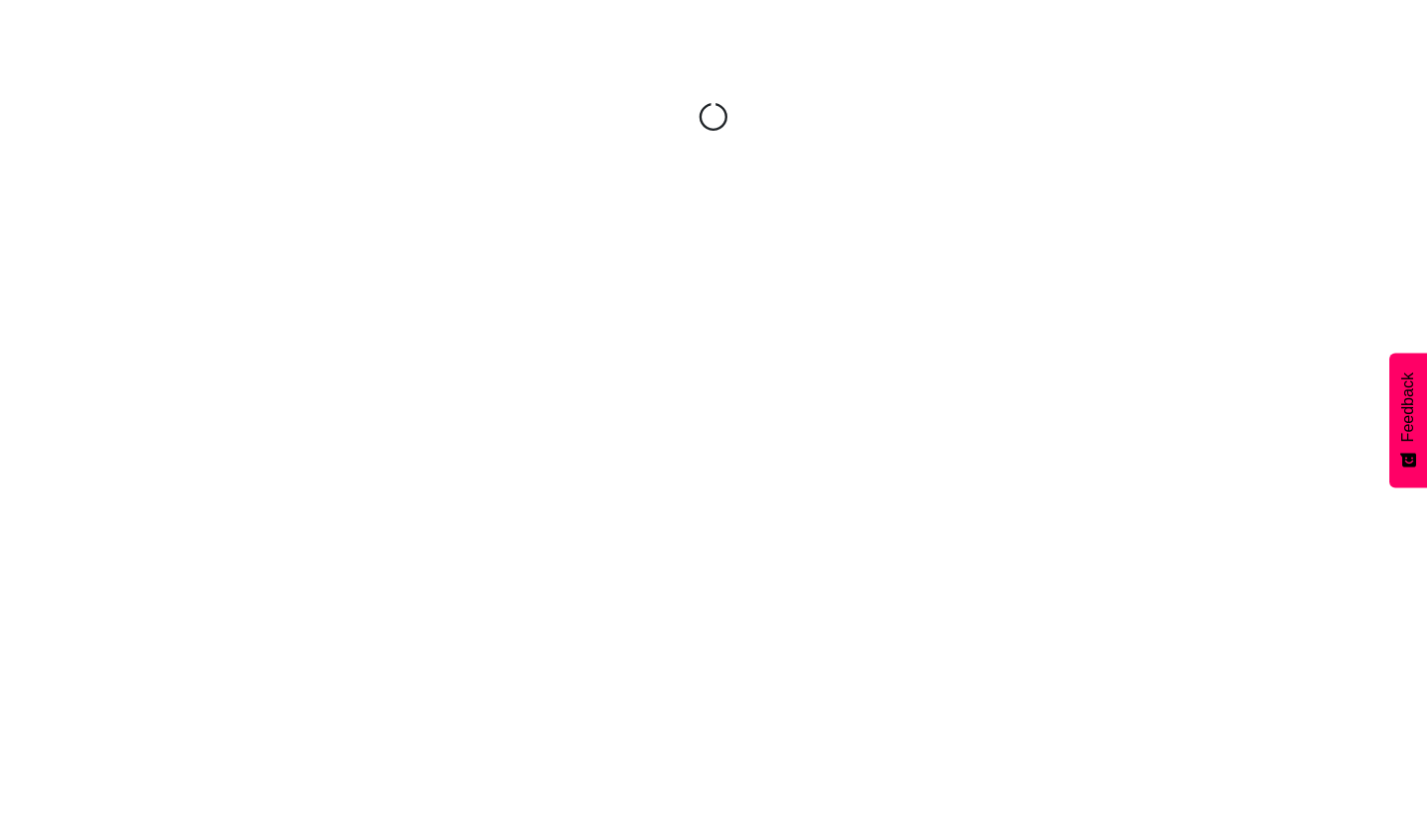 scroll, scrollTop: 0, scrollLeft: 0, axis: both 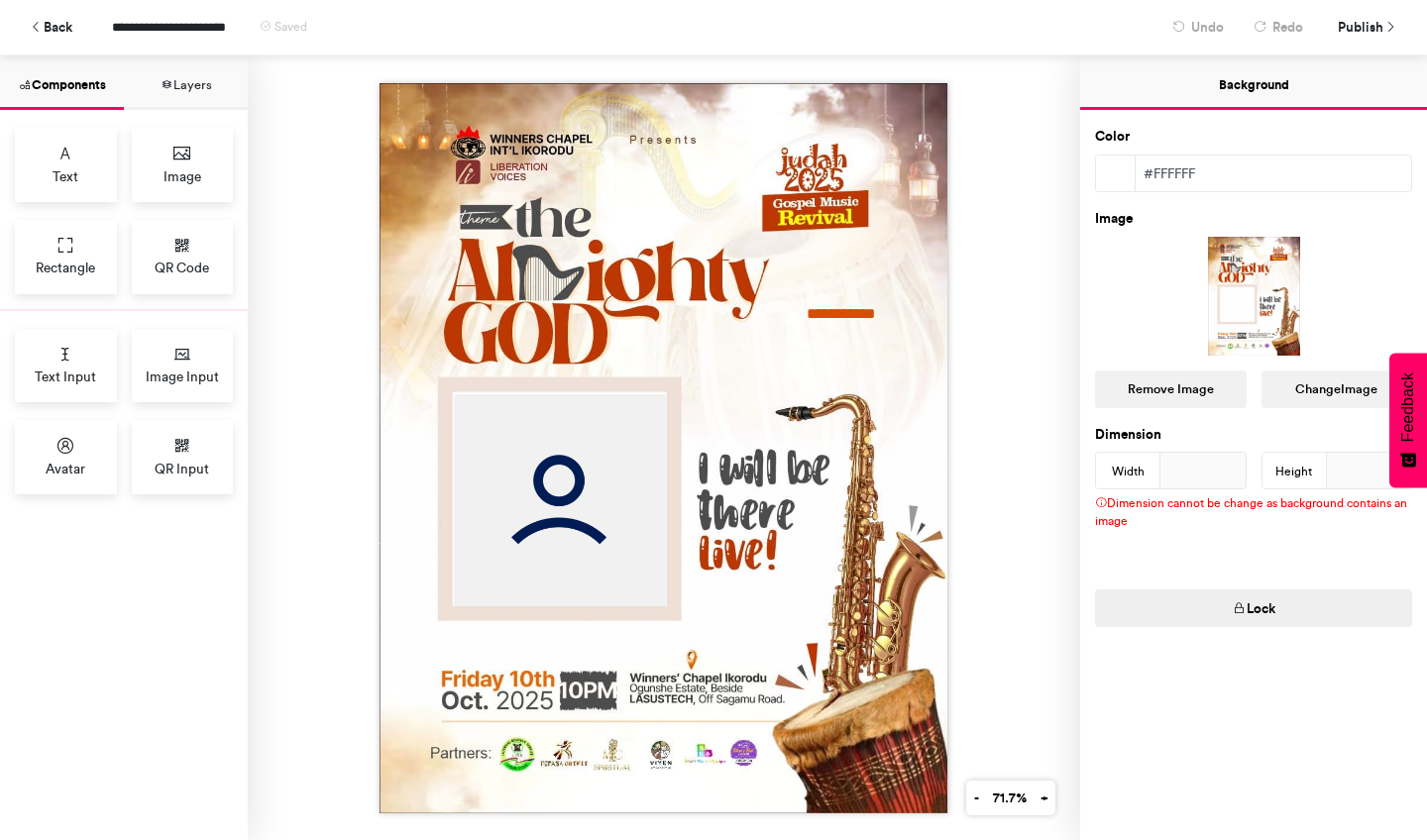 click on "Layers" at bounding box center [185, 82] 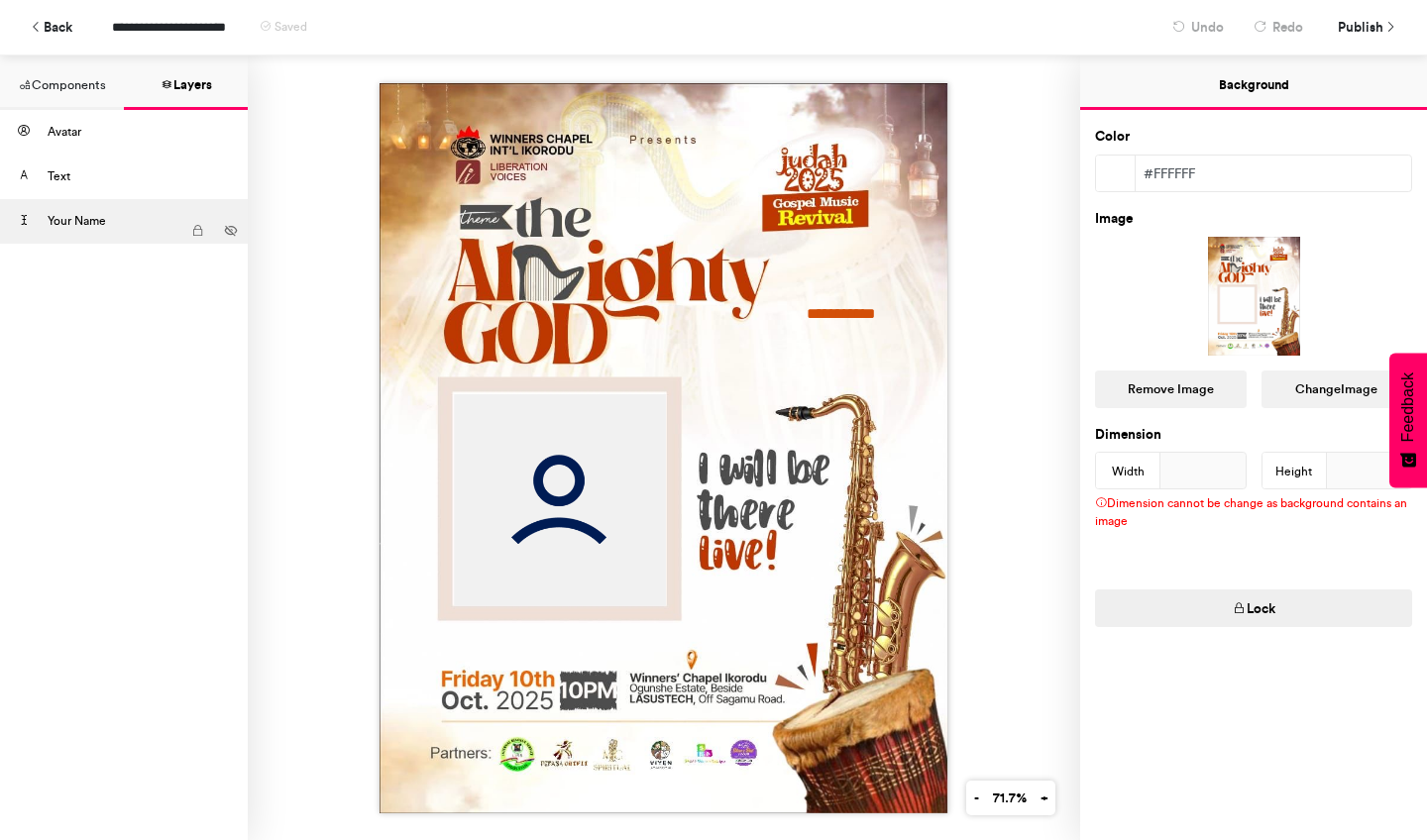 click on "Your Name" at bounding box center (114, 221) 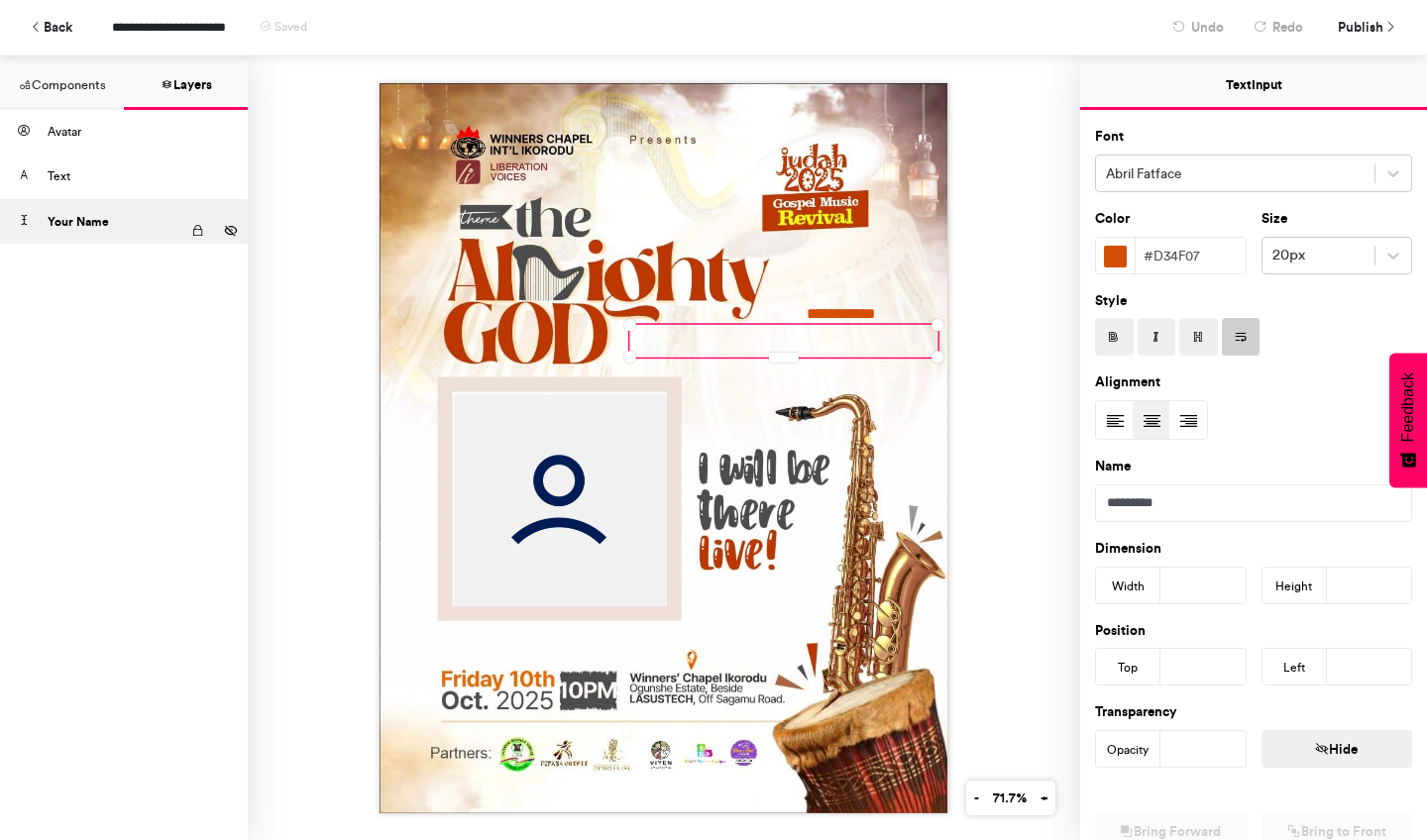 click at bounding box center [784, 341] 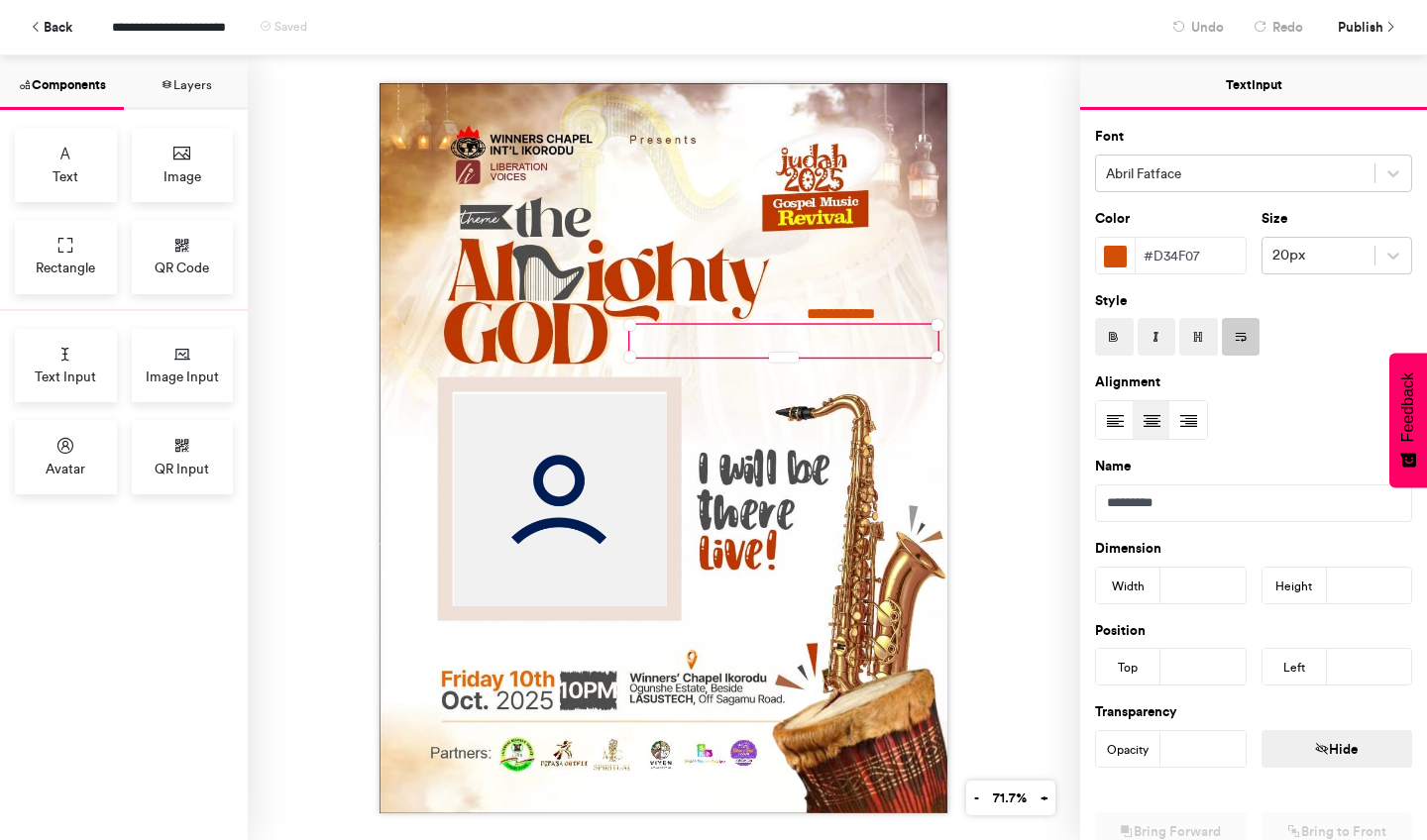 click on "**********" at bounding box center (664, 448) 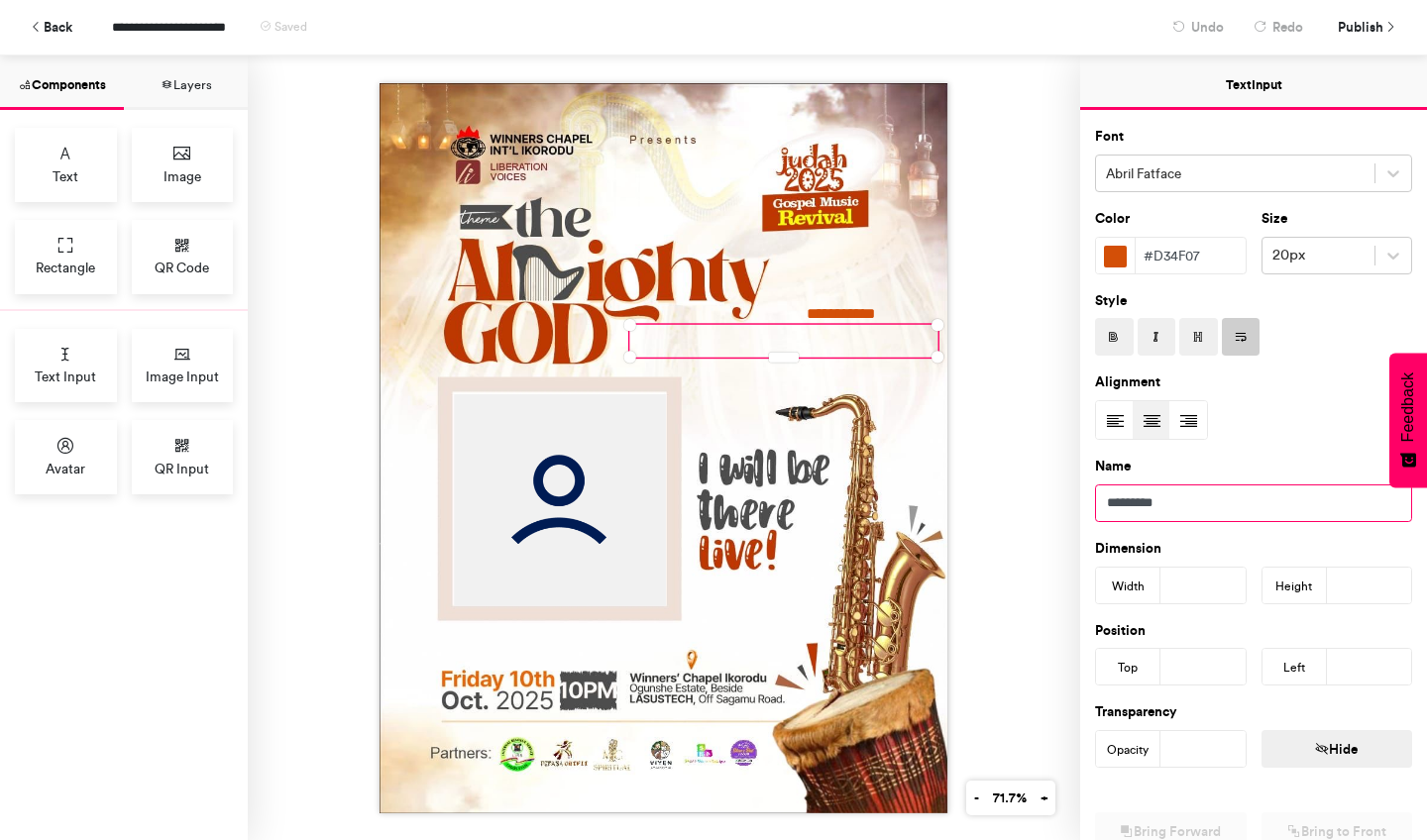 click on "*********" at bounding box center (1254, 503) 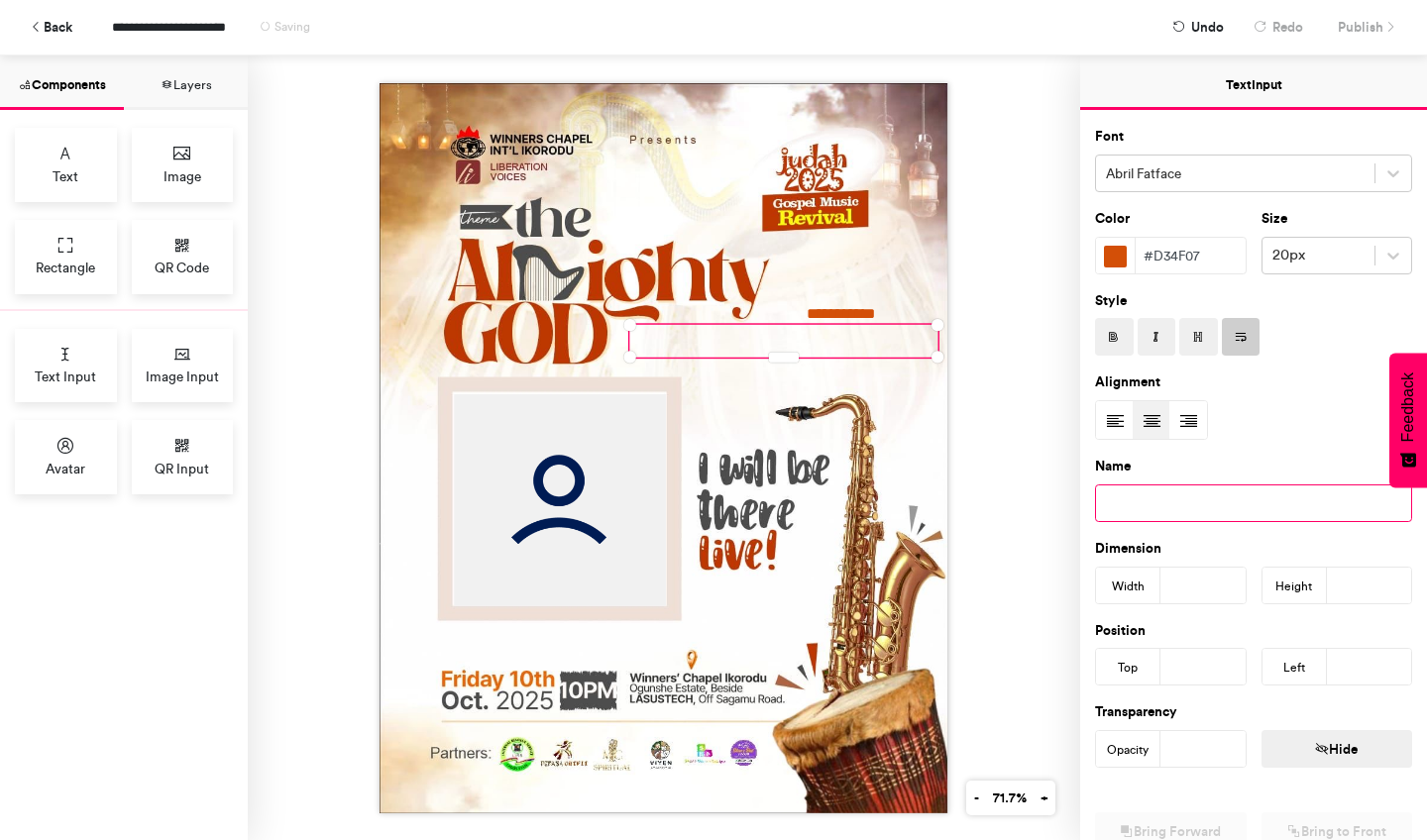 type 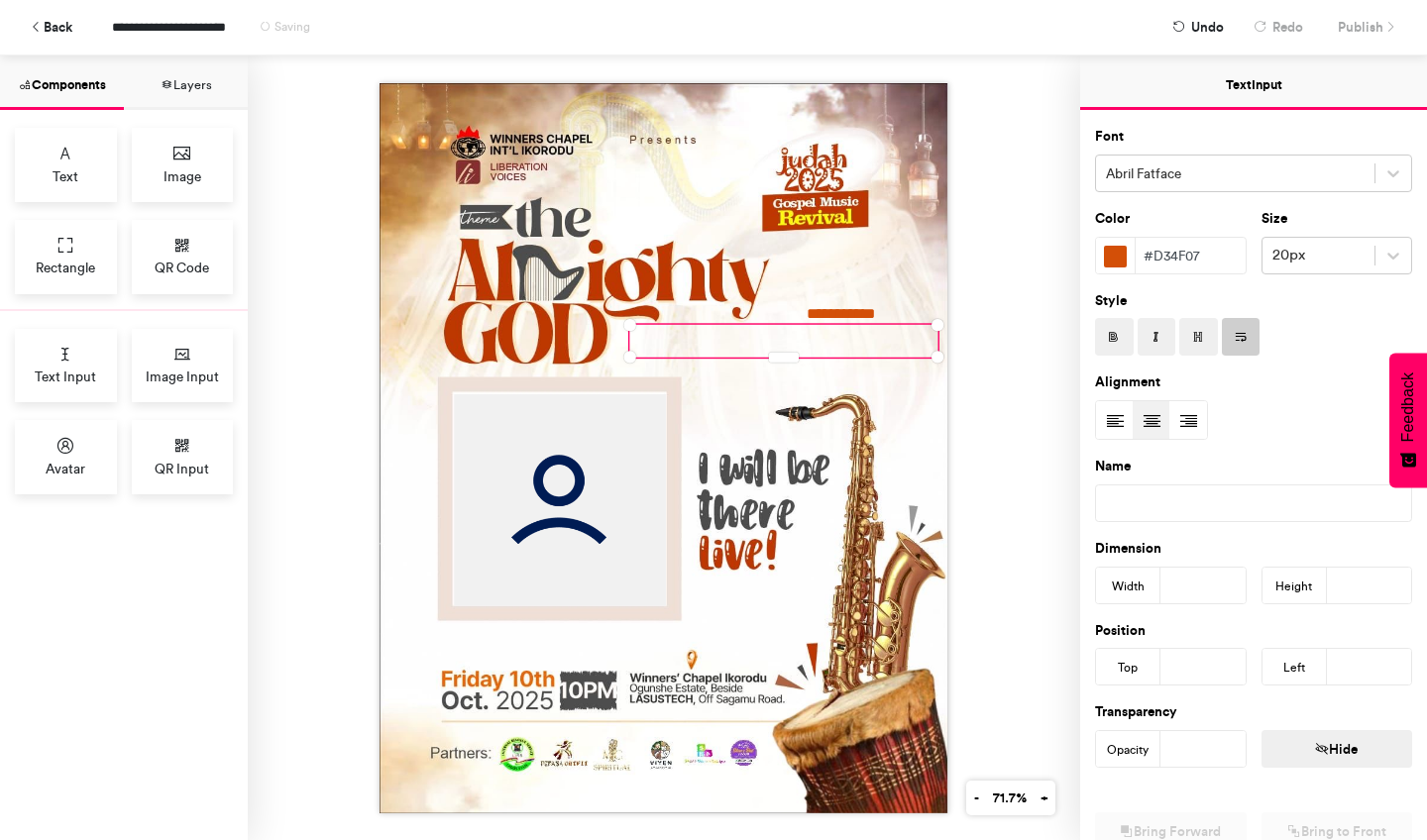 click on "Layers" at bounding box center [185, 82] 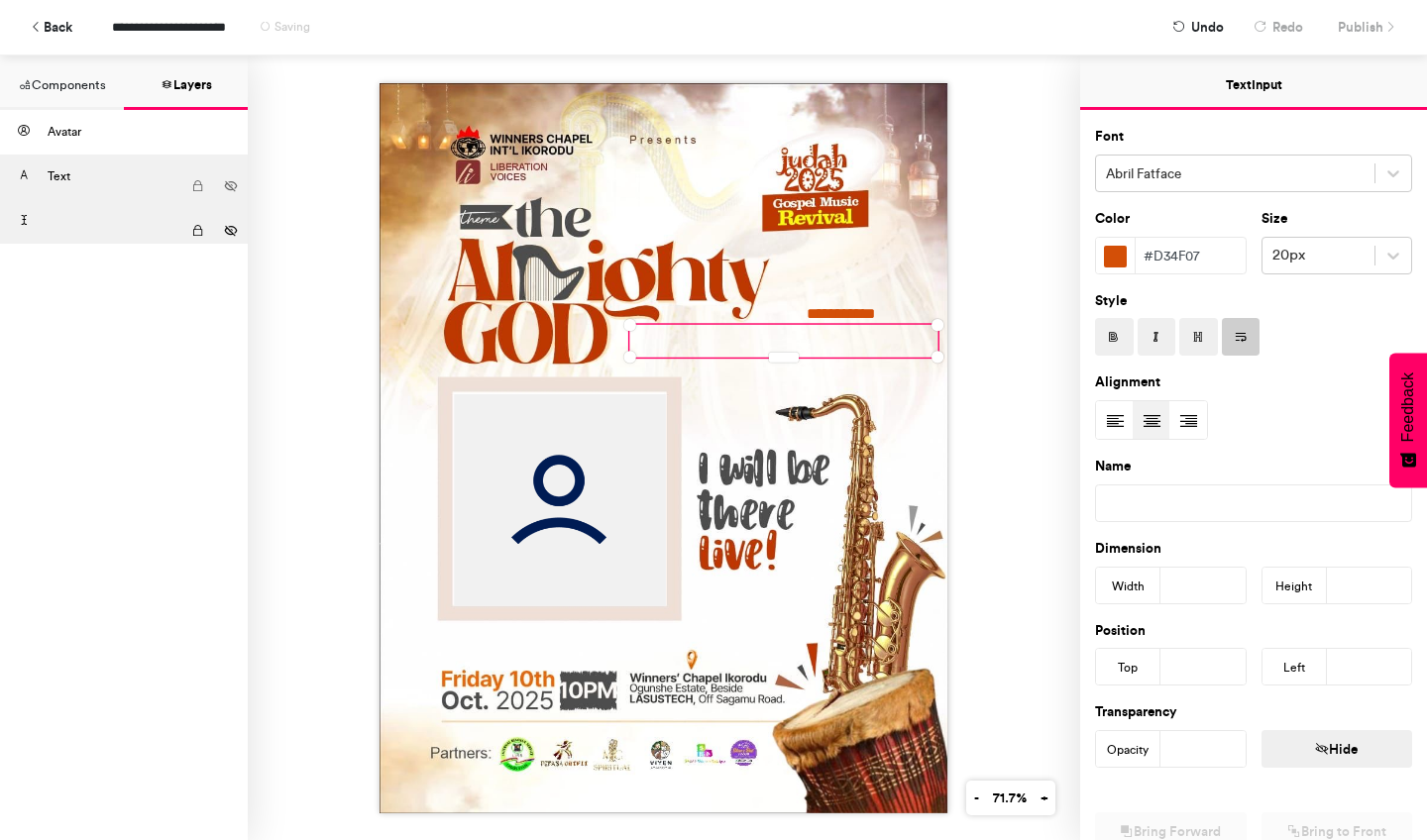 click on "Text" at bounding box center [114, 176] 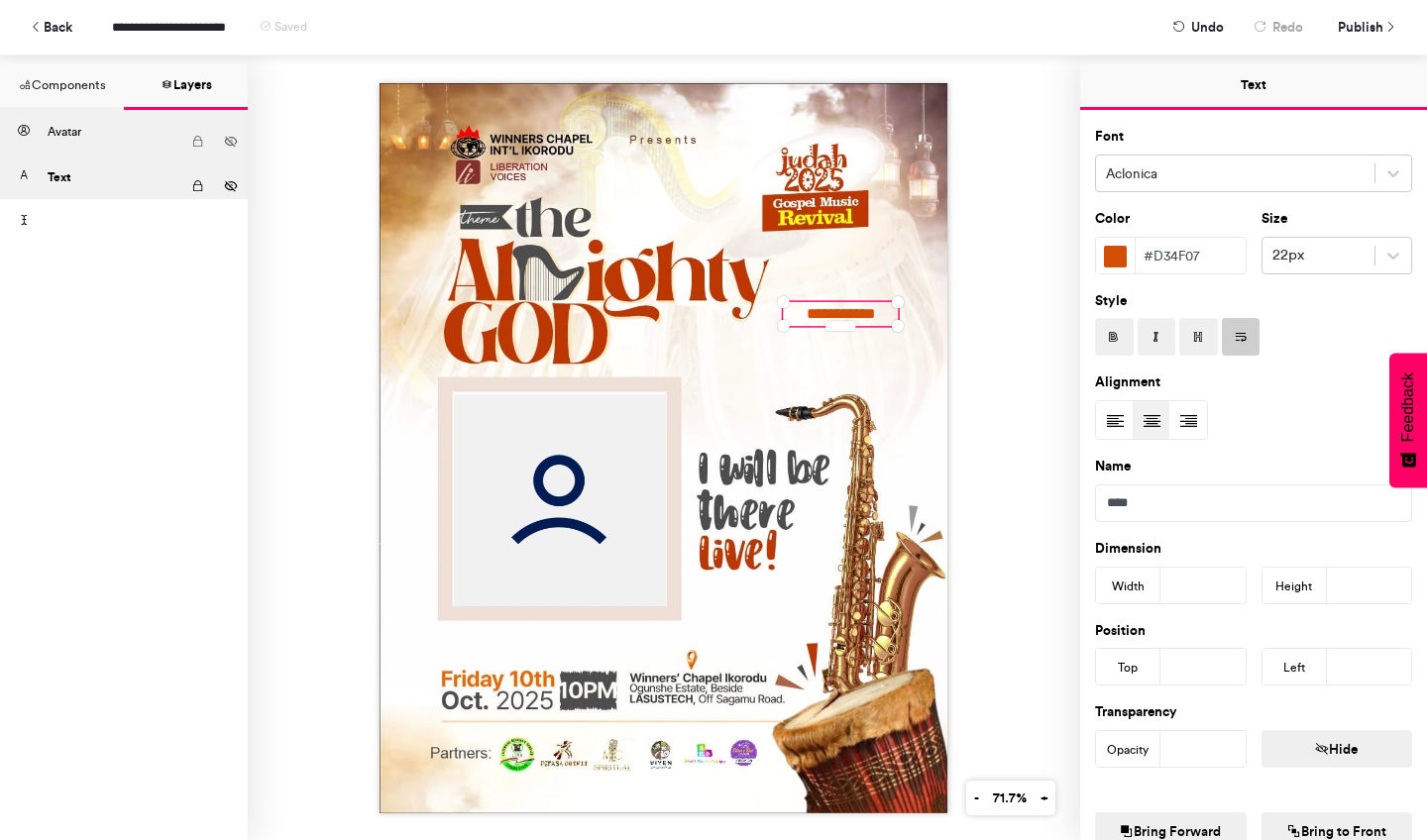 click on "Avatar" at bounding box center [114, 132] 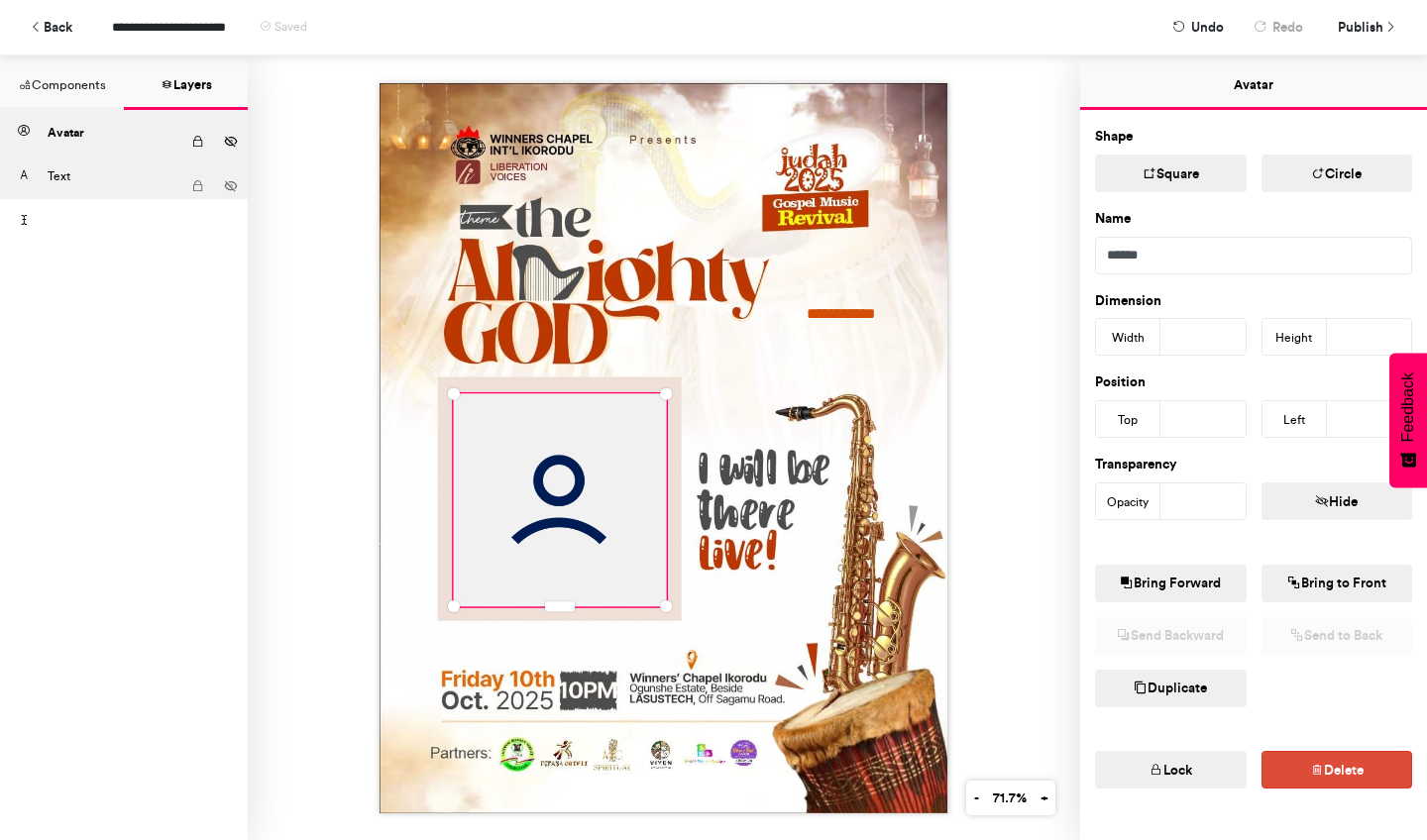click on "Text" at bounding box center (114, 176) 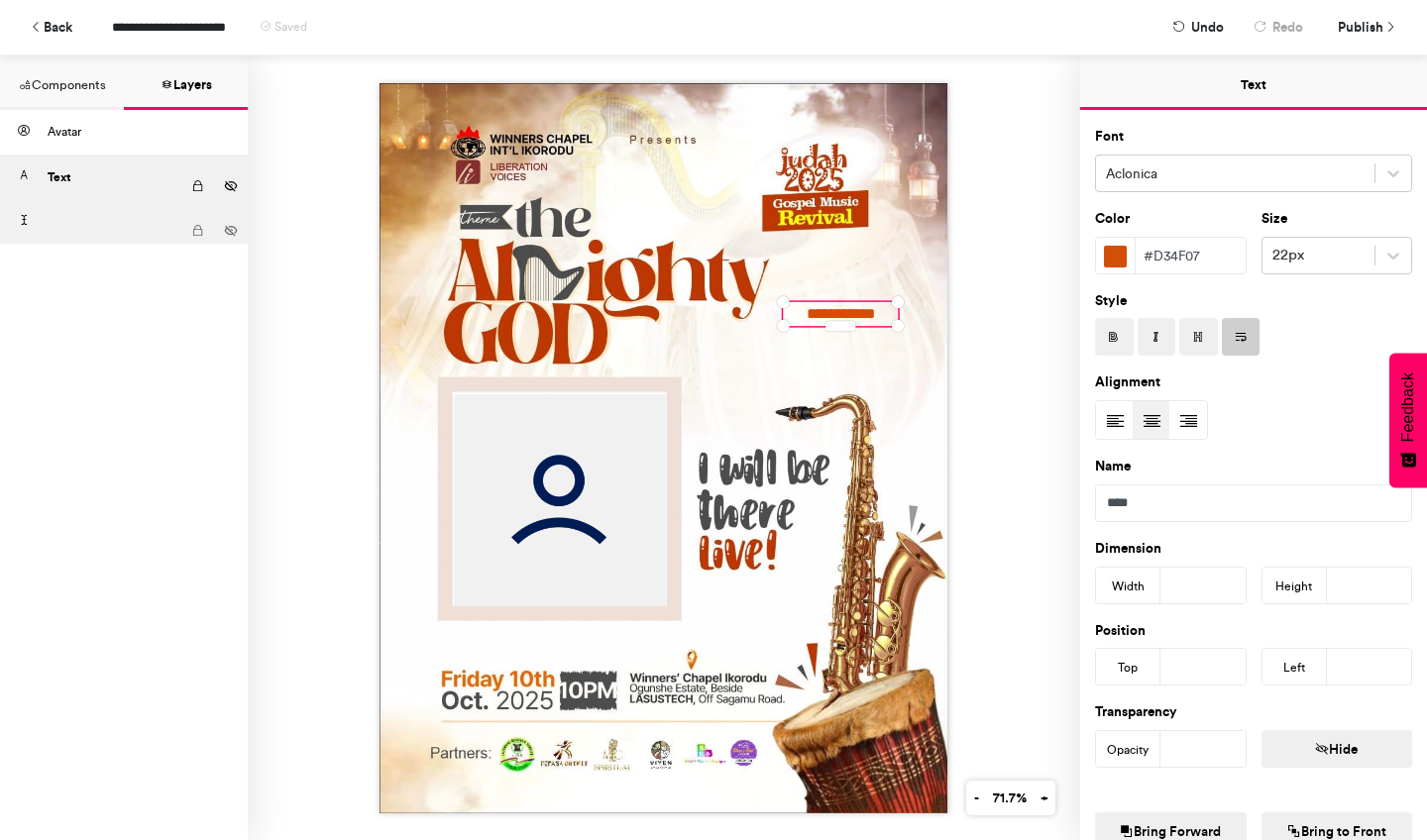 click at bounding box center [148, 231] 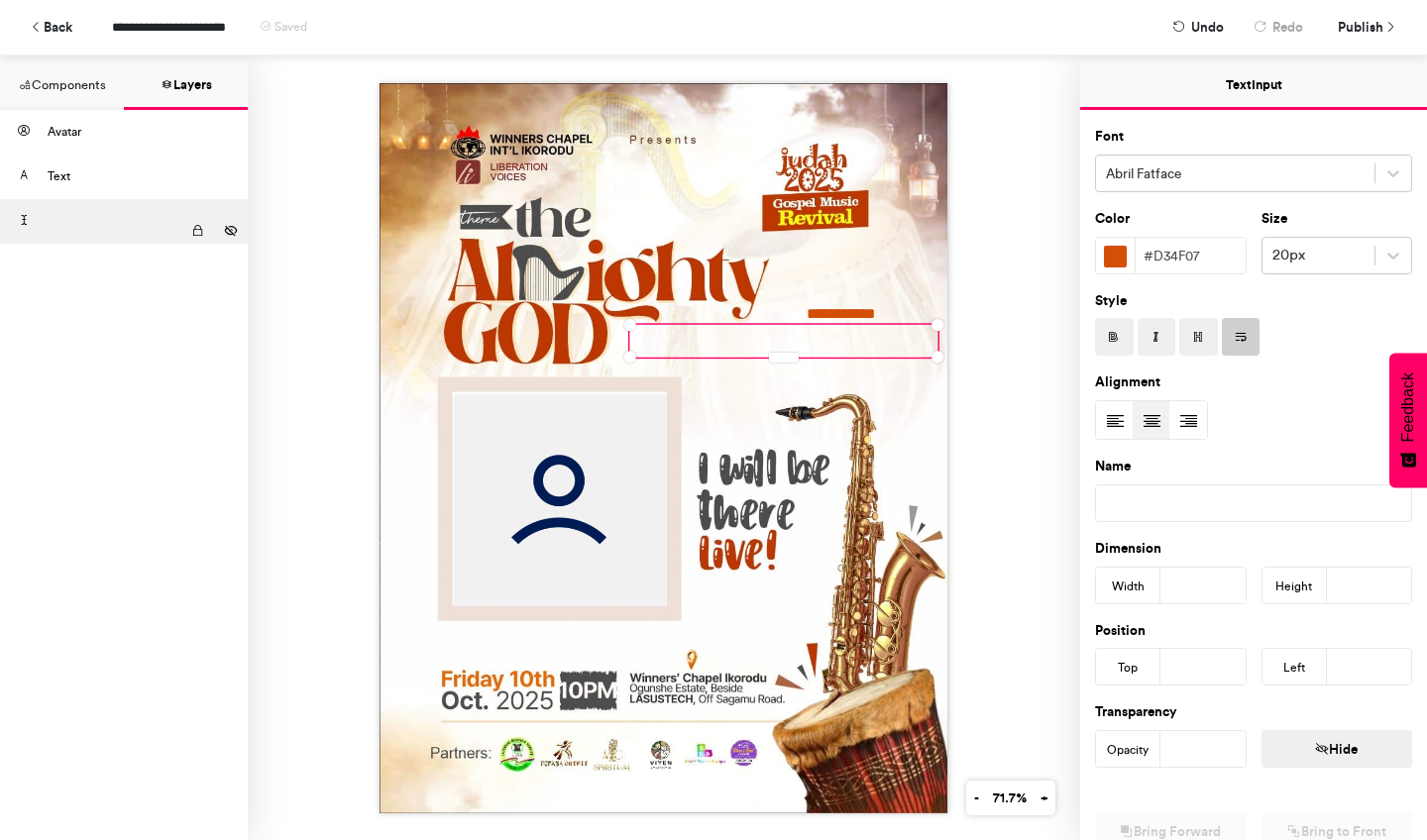 click on "Components" at bounding box center (61, 82) 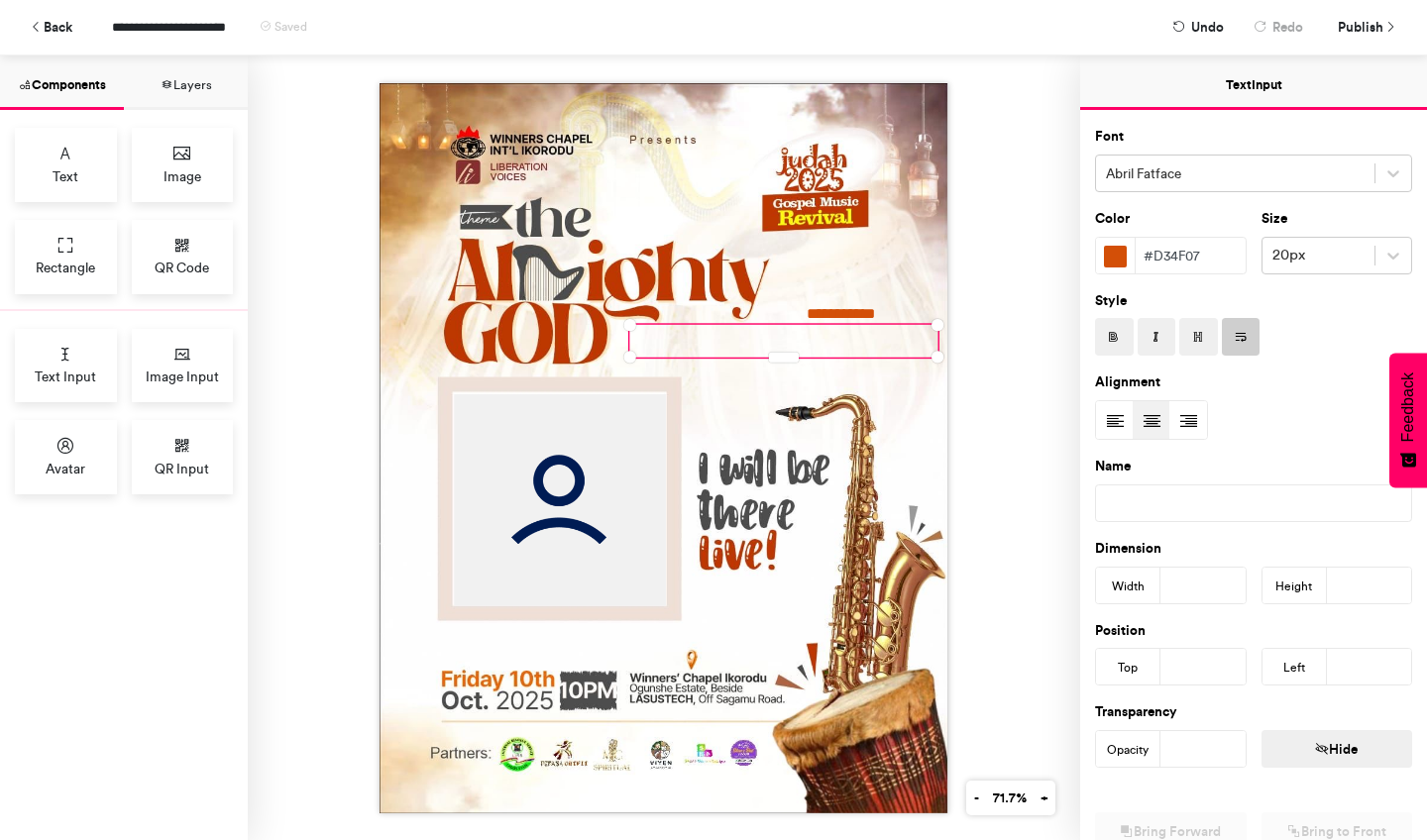 click on "Layers" at bounding box center [185, 82] 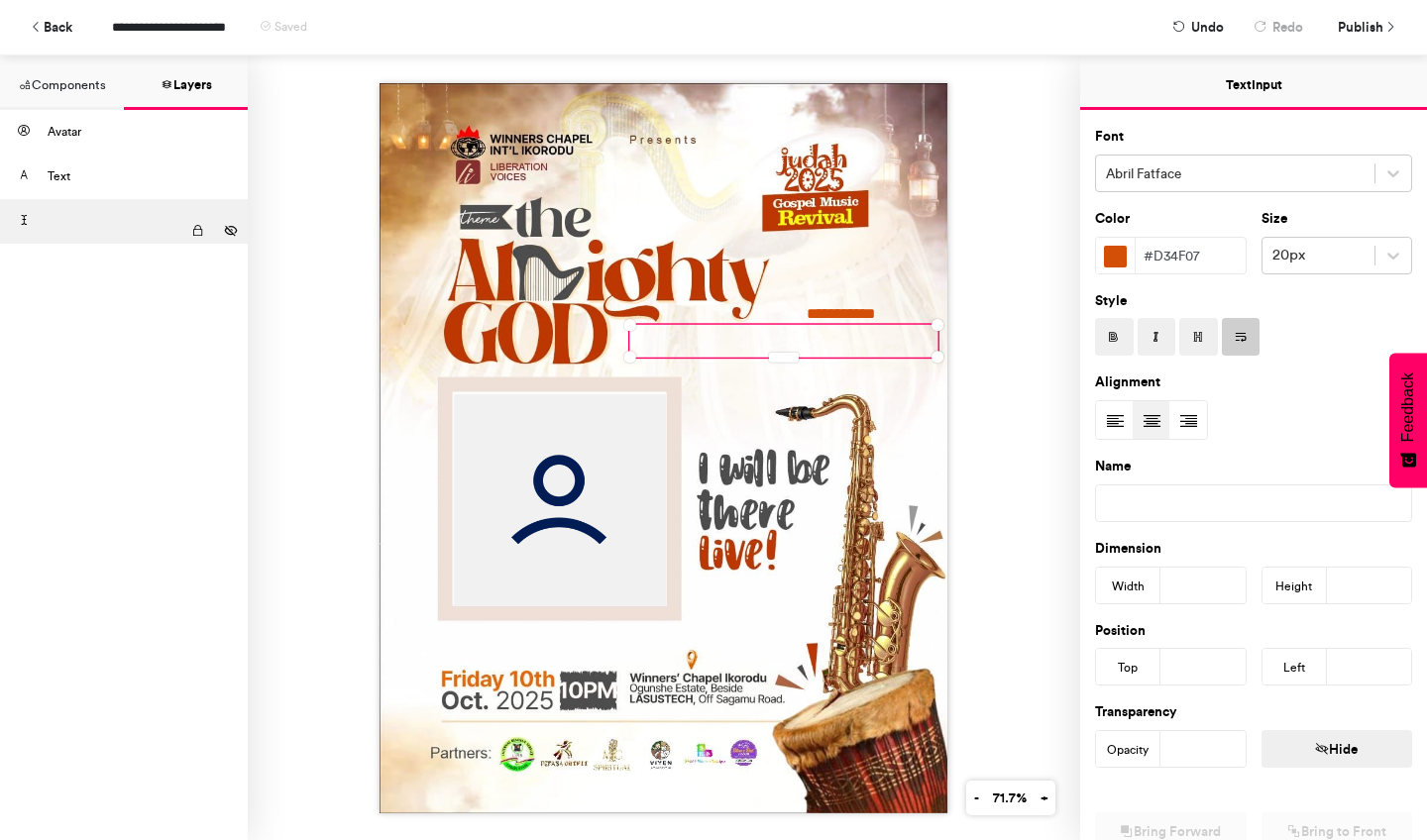 click on "Components" at bounding box center (61, 82) 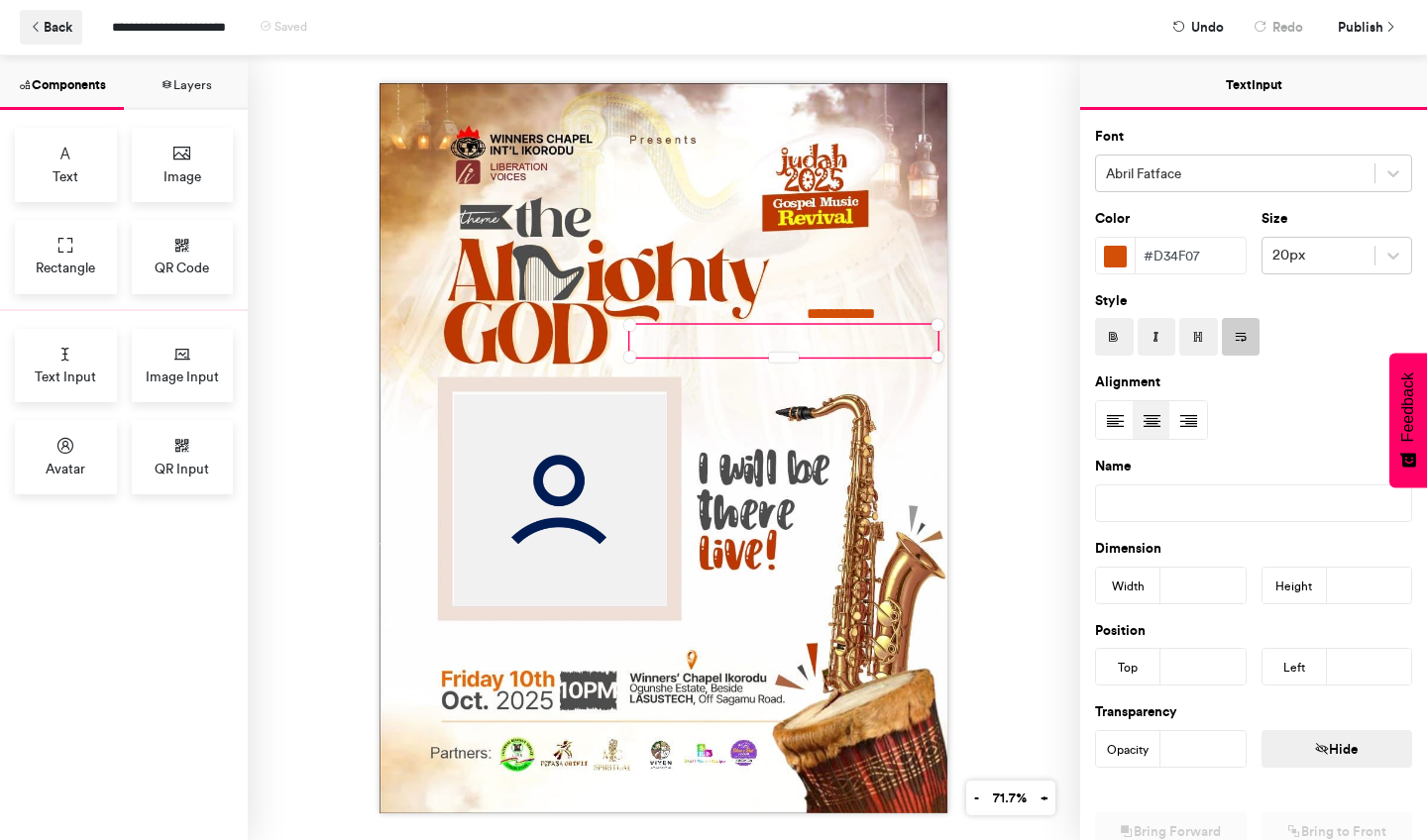 click on "Back" at bounding box center (51, 27) 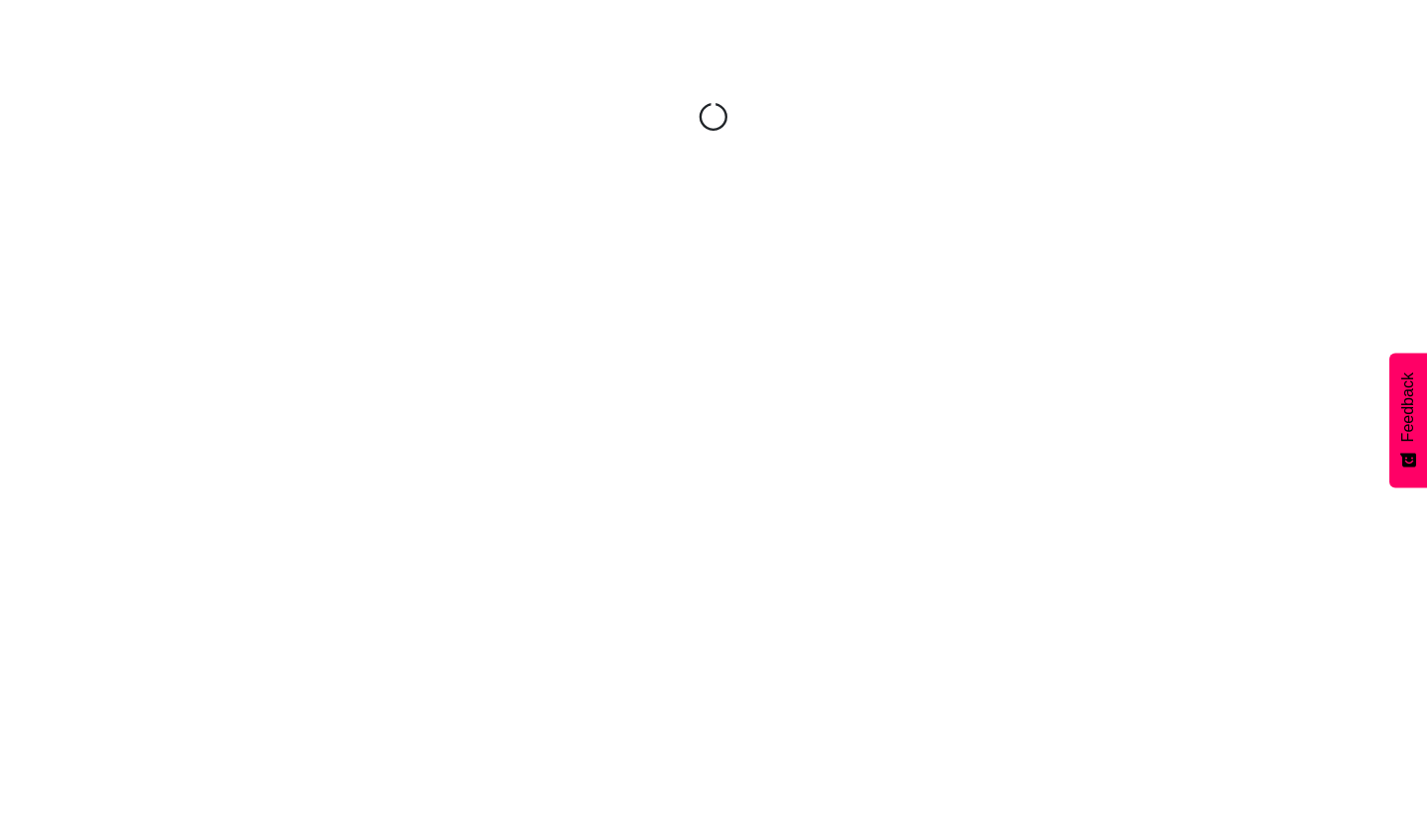 scroll, scrollTop: 0, scrollLeft: 0, axis: both 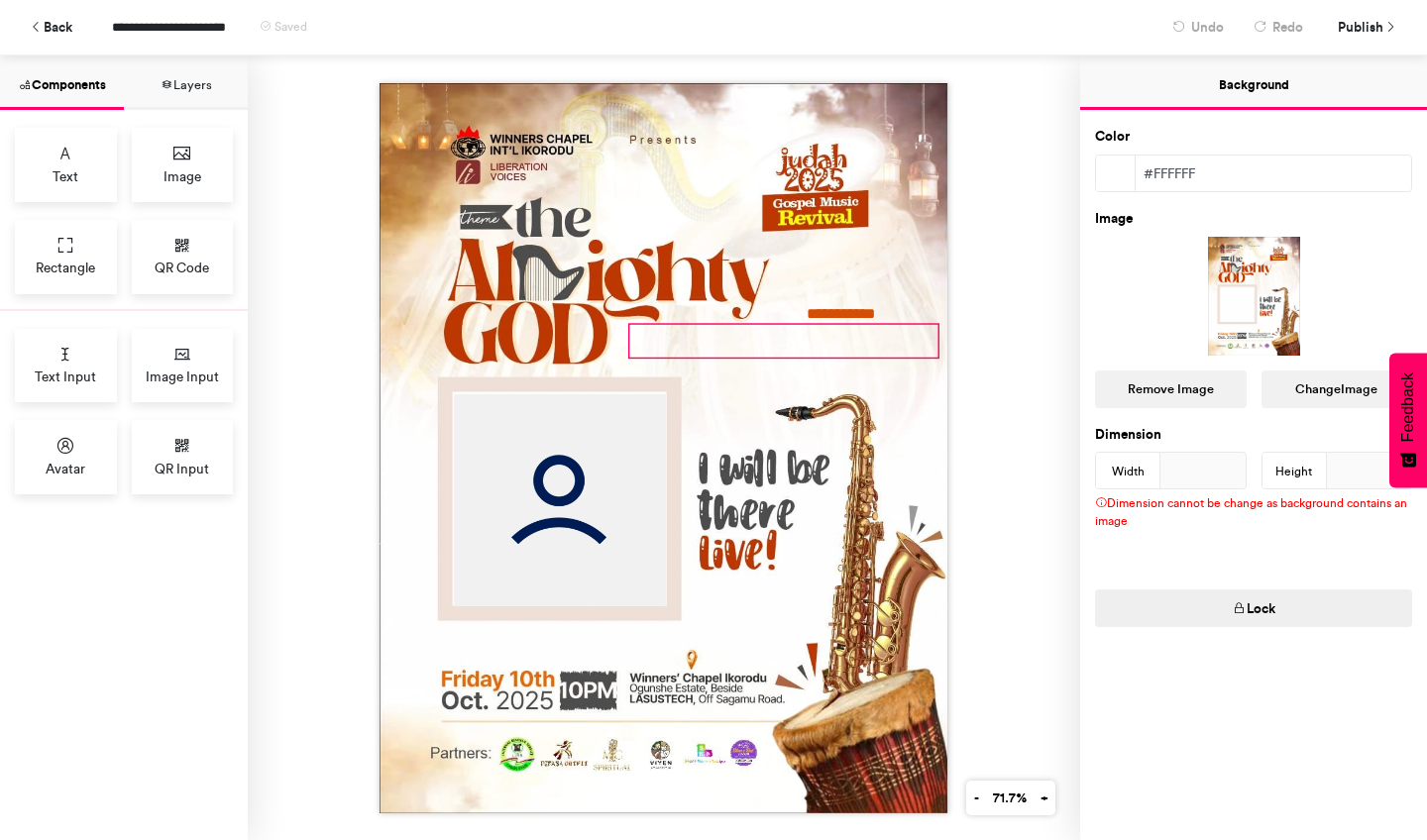 click at bounding box center (784, 341) 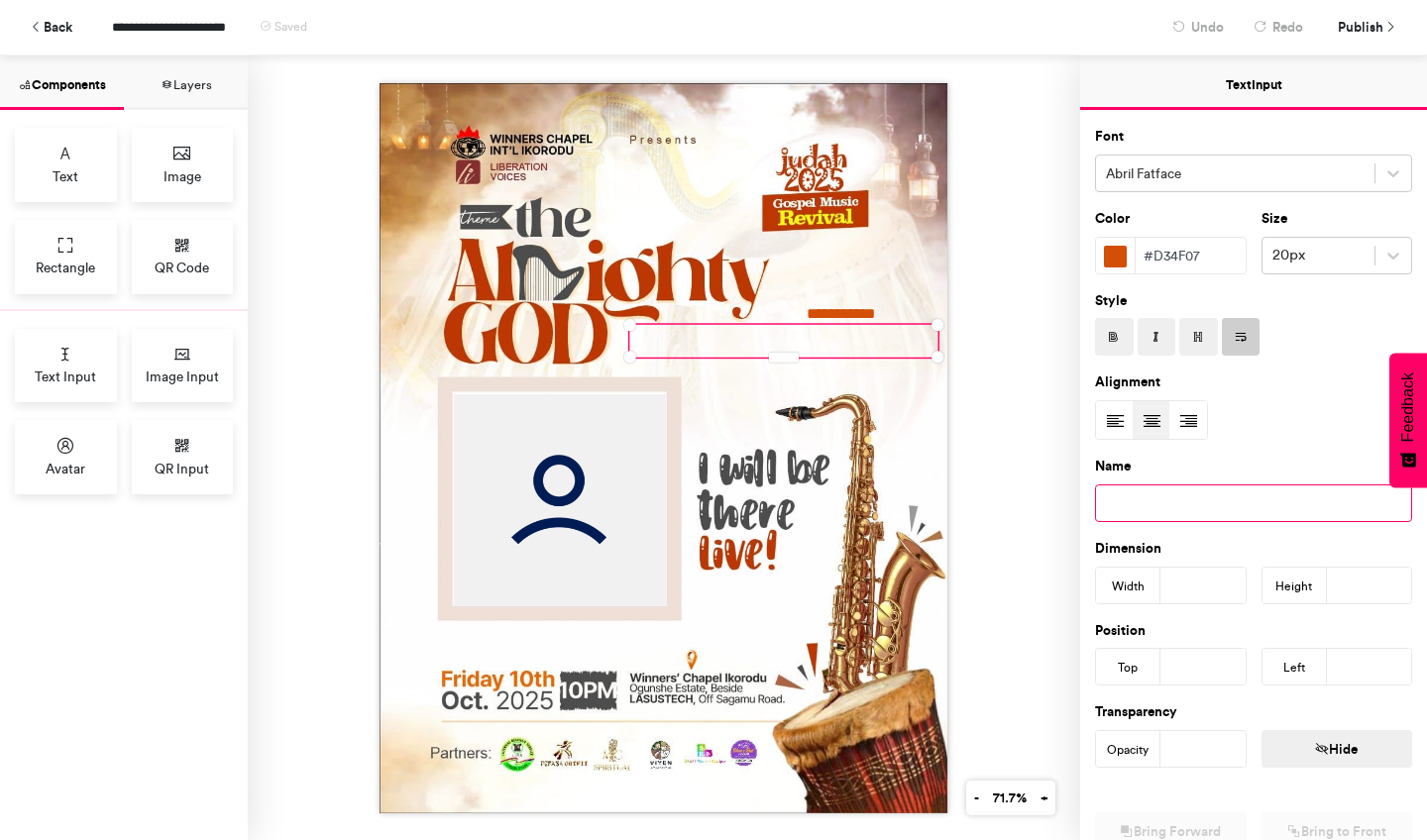 click at bounding box center (1254, 503) 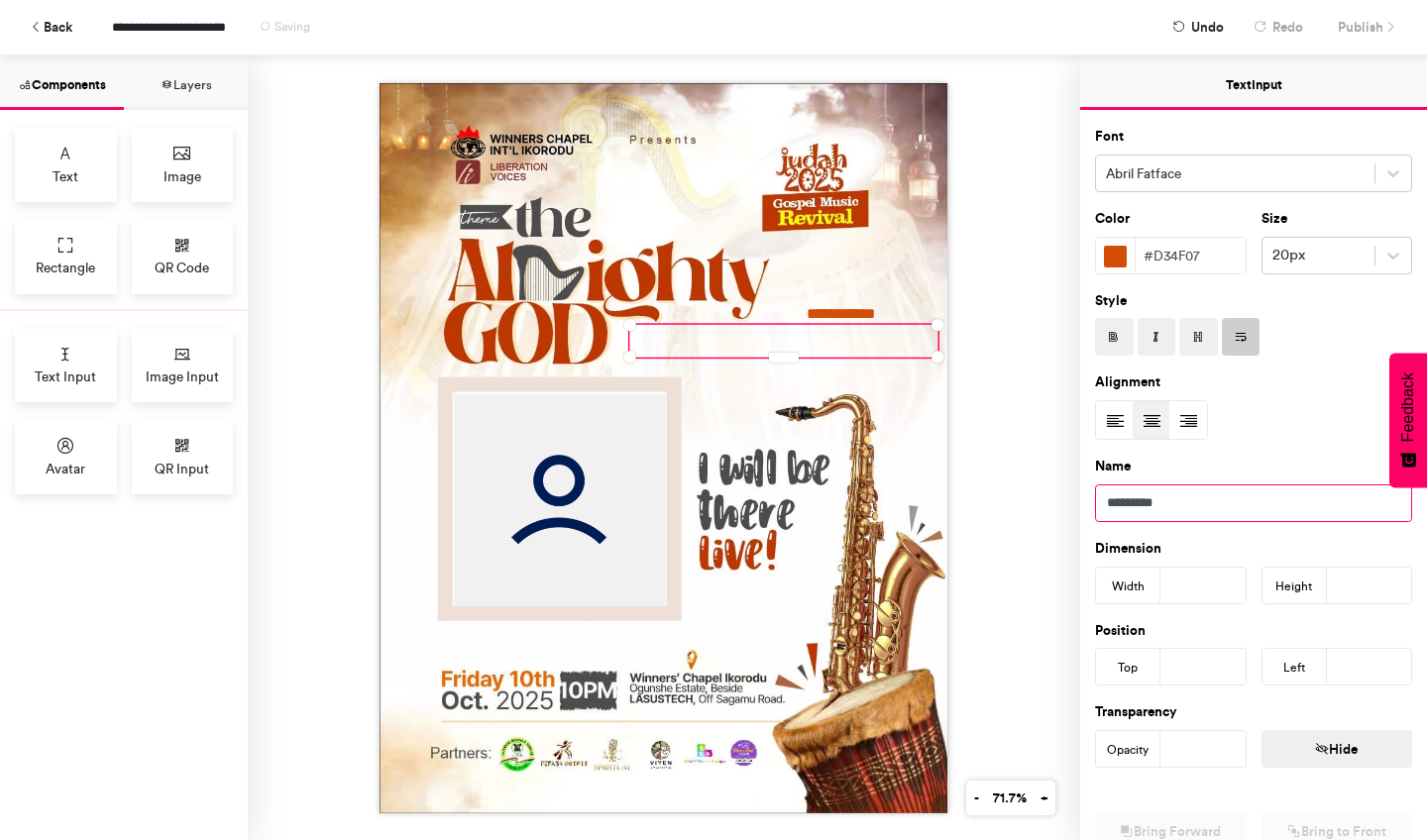 scroll, scrollTop: 0, scrollLeft: 0, axis: both 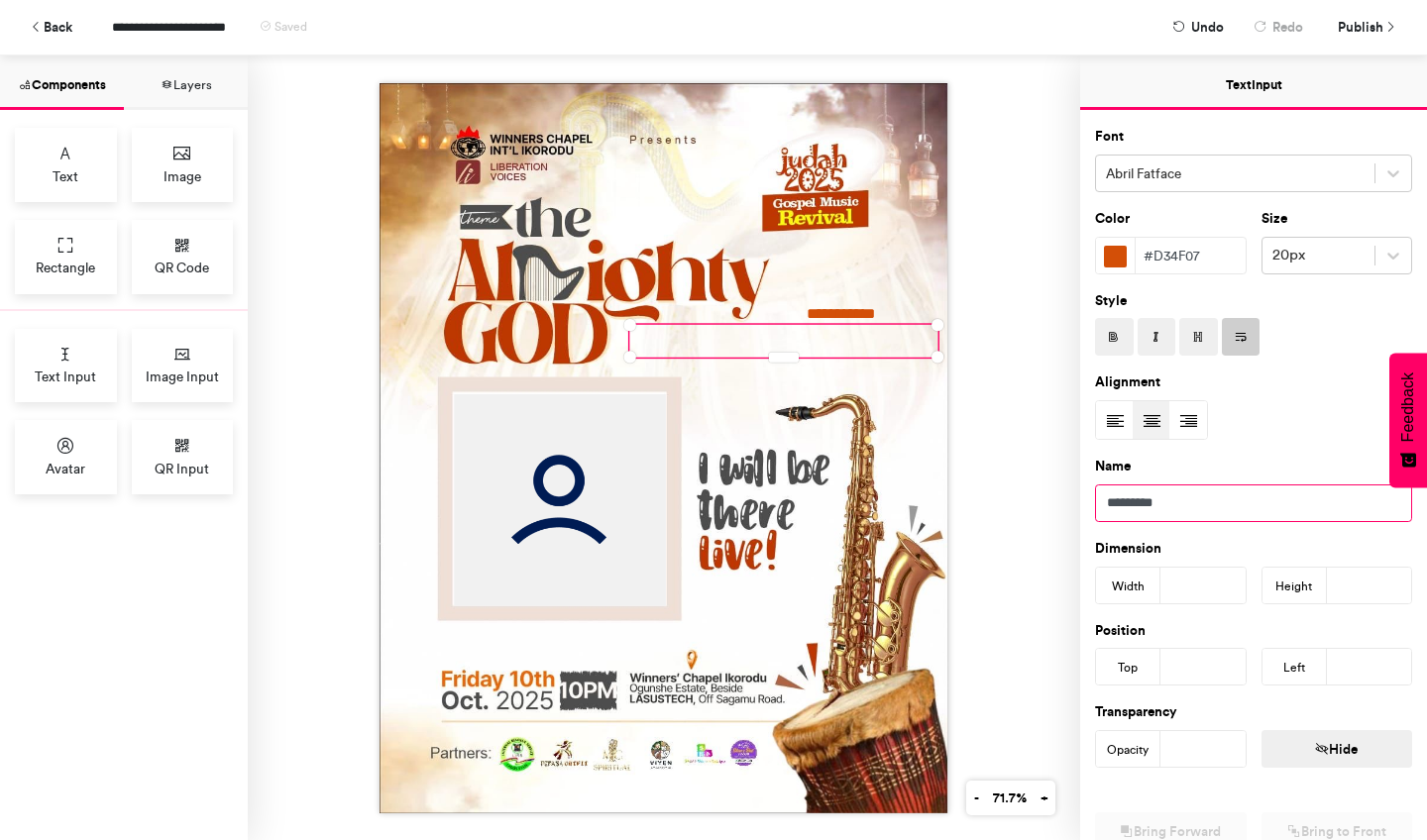 type on "*********" 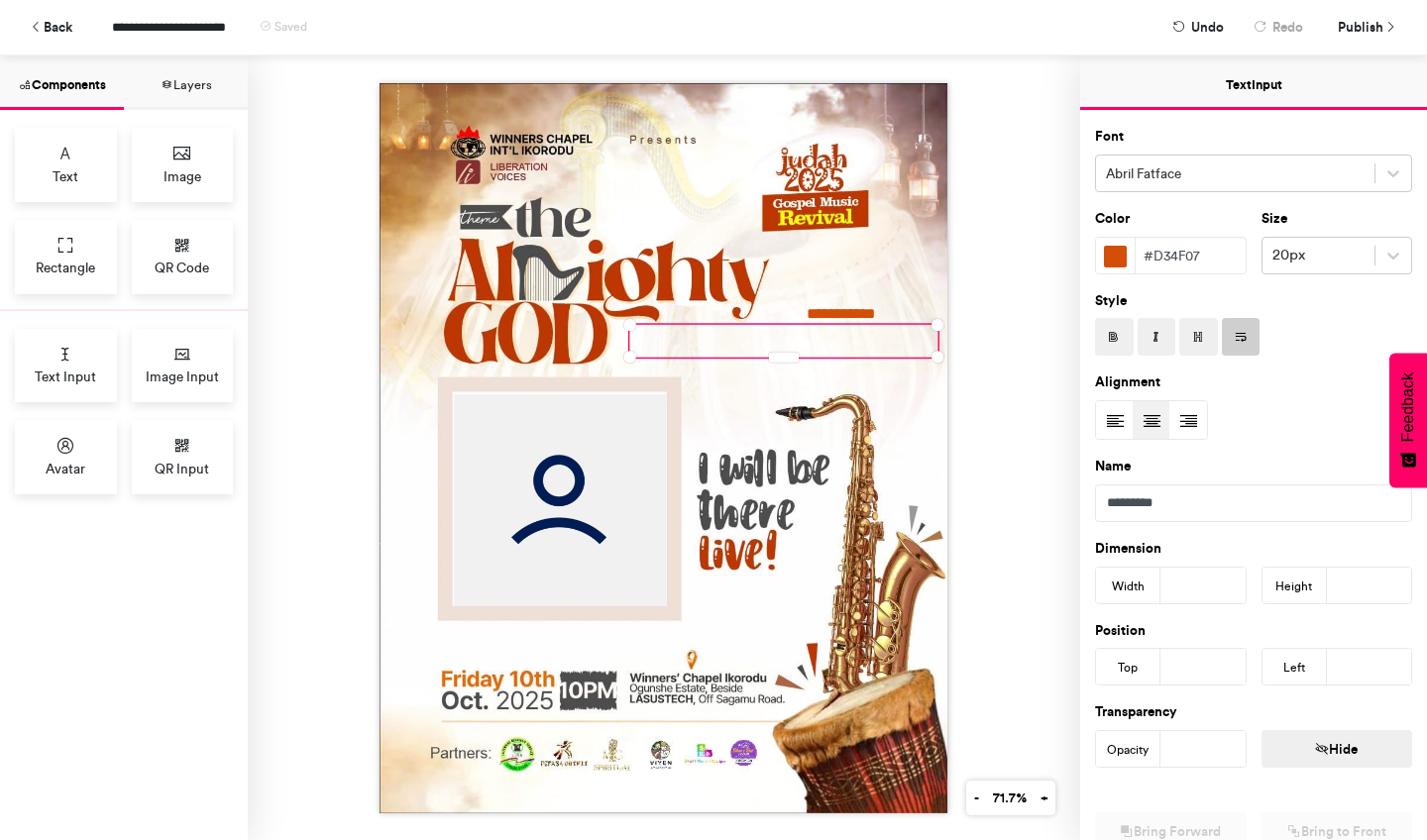 click on "Name *********" at bounding box center (1261, 488) 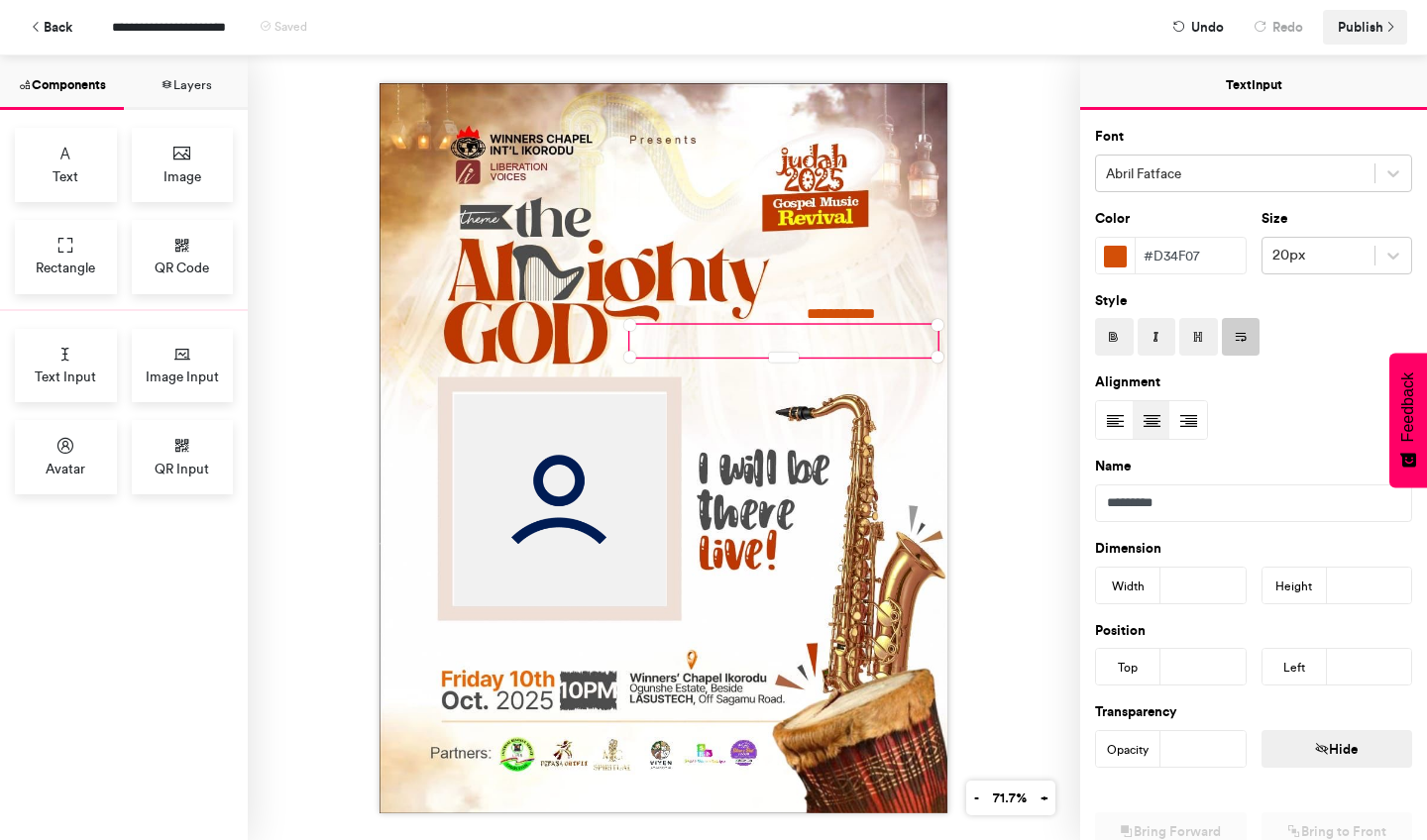 click on "Publish" at bounding box center (1361, 27) 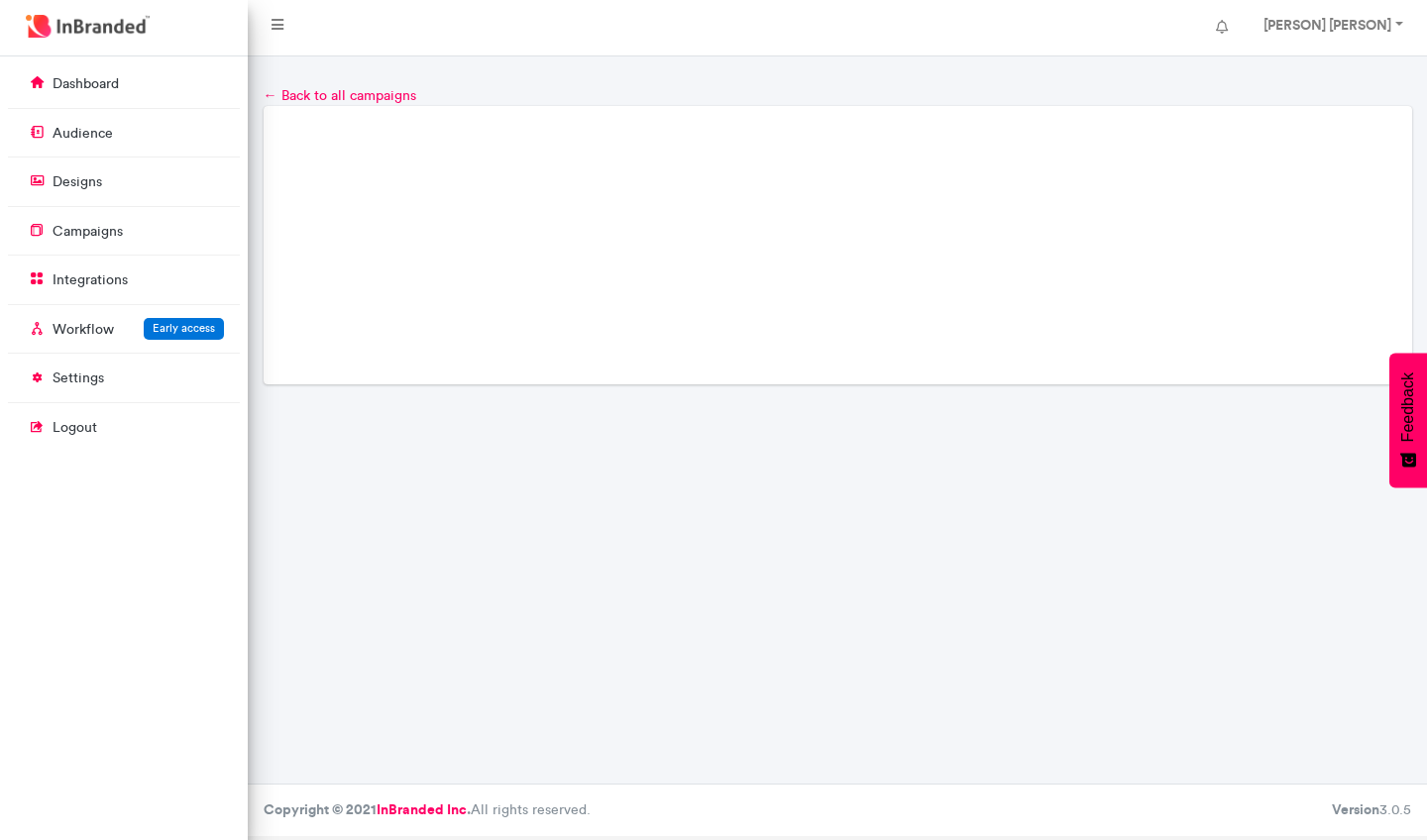 scroll, scrollTop: 0, scrollLeft: 0, axis: both 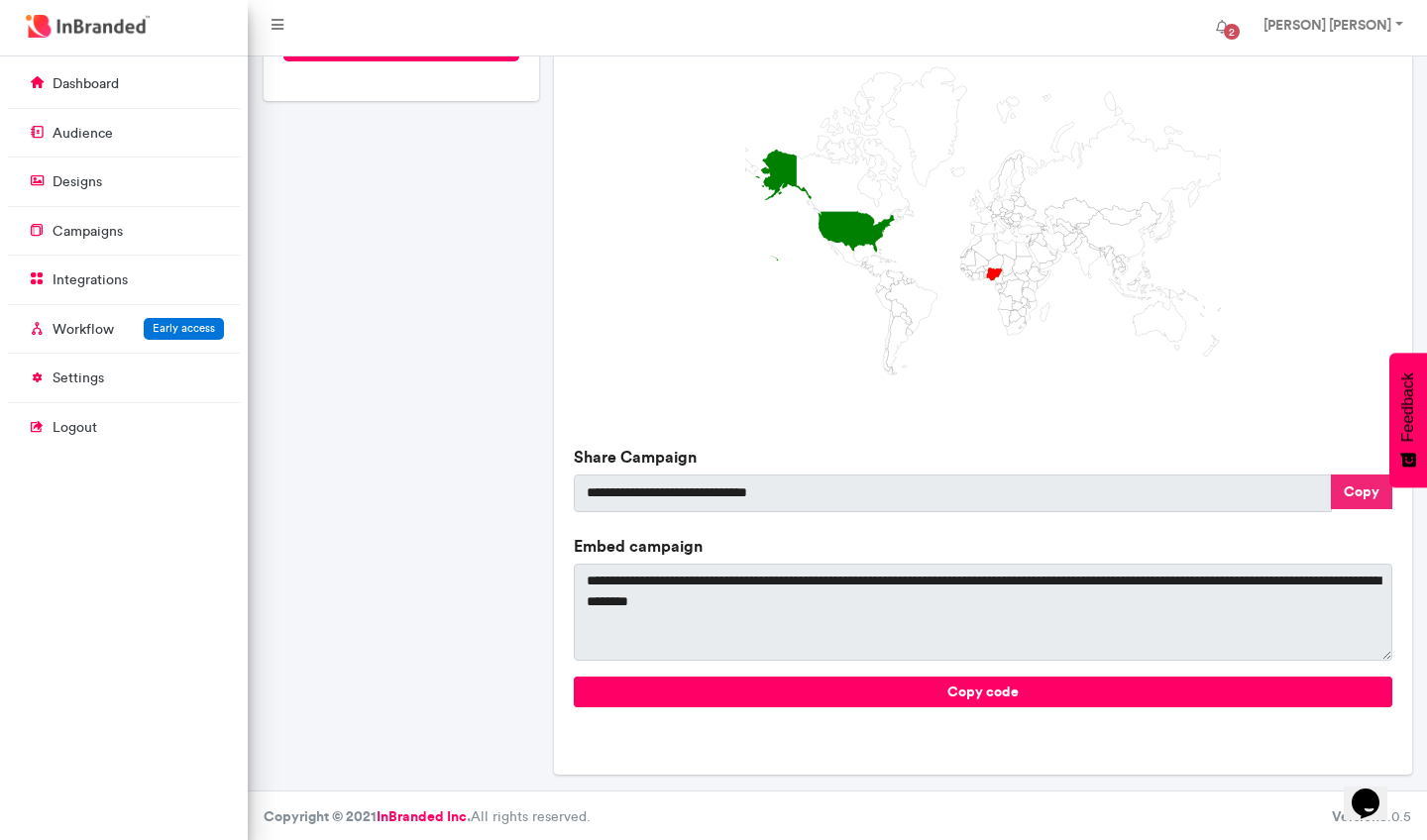 click on "Copy" at bounding box center [1362, 491] 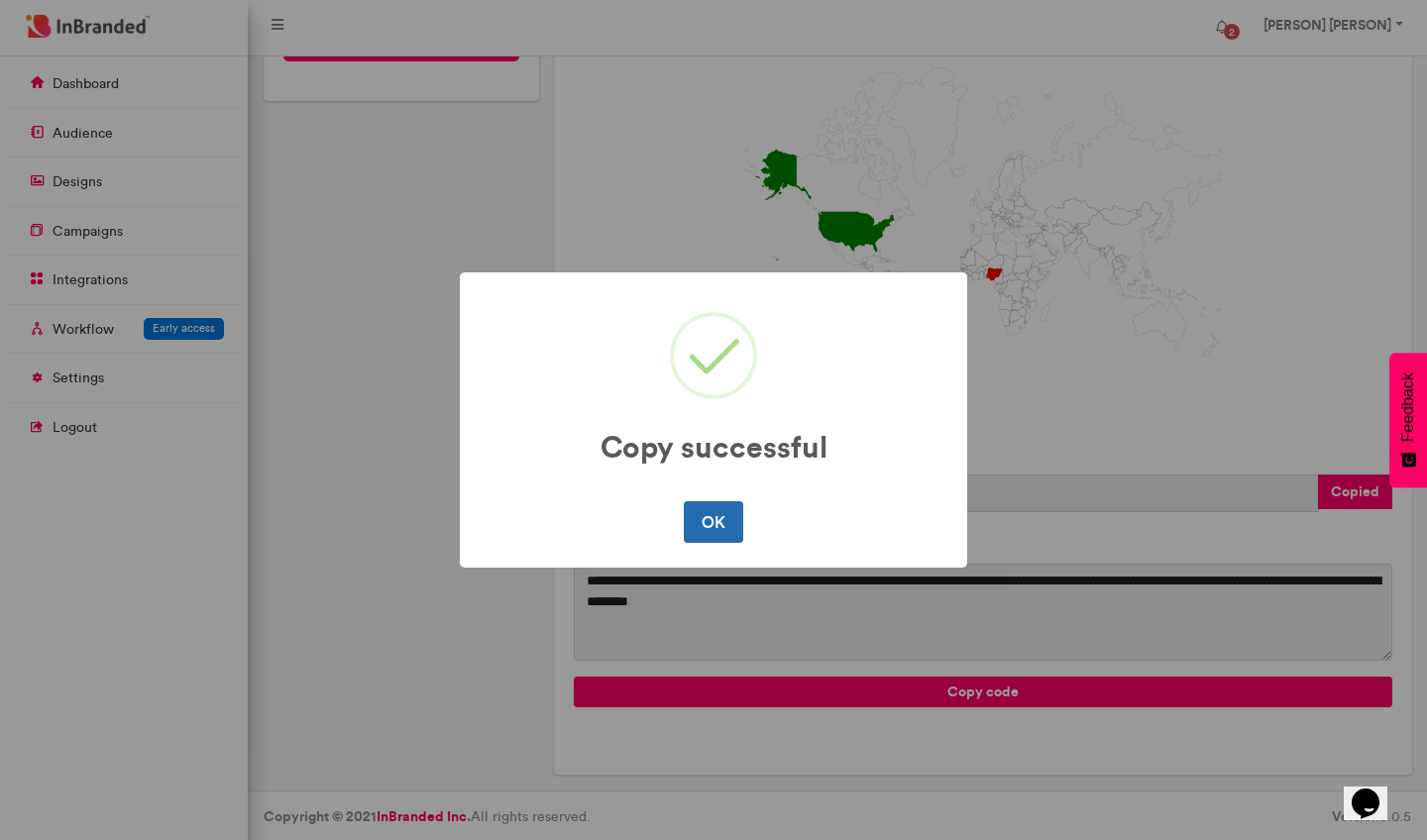 click on "OK" at bounding box center [713, 522] 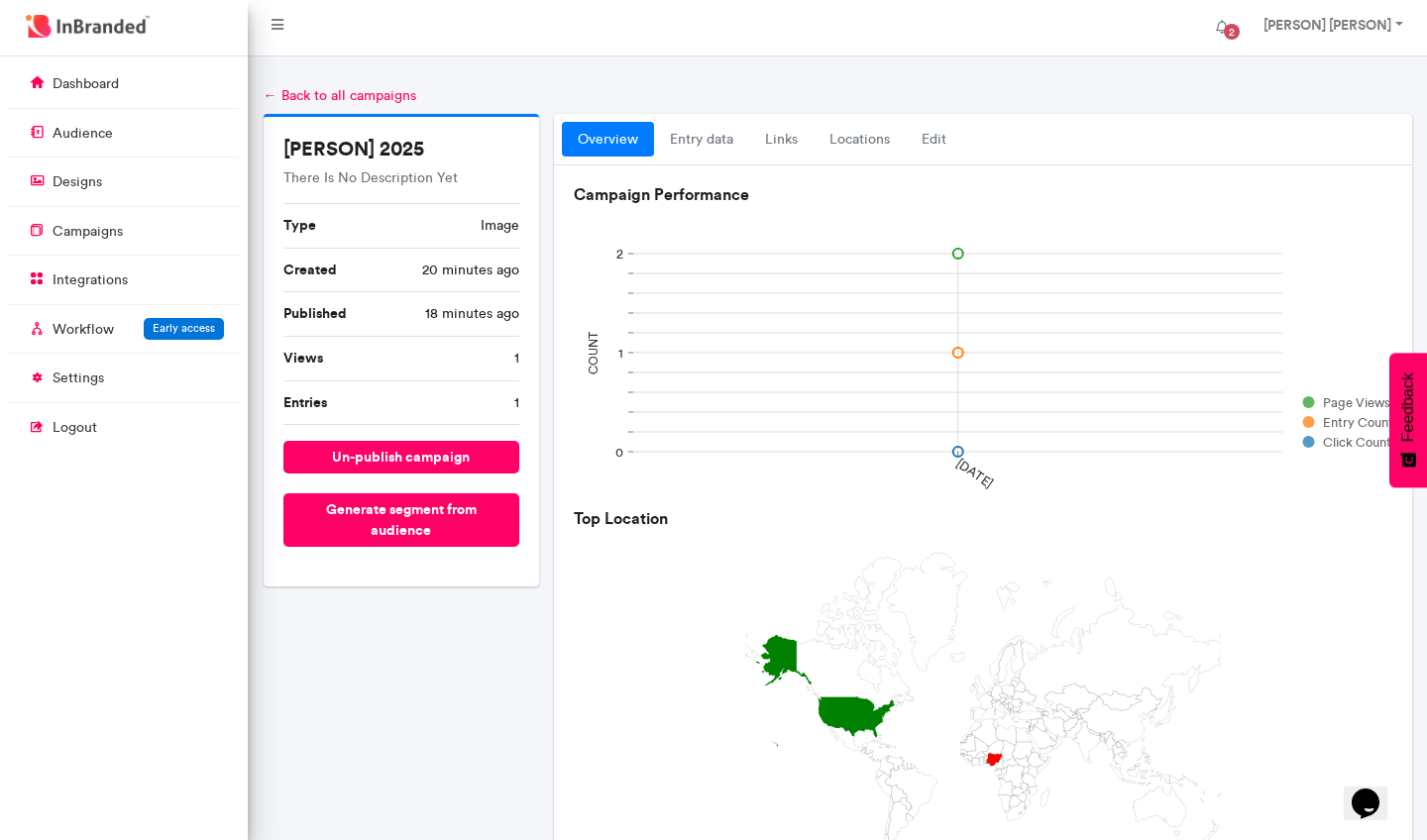 scroll, scrollTop: 485, scrollLeft: 0, axis: vertical 